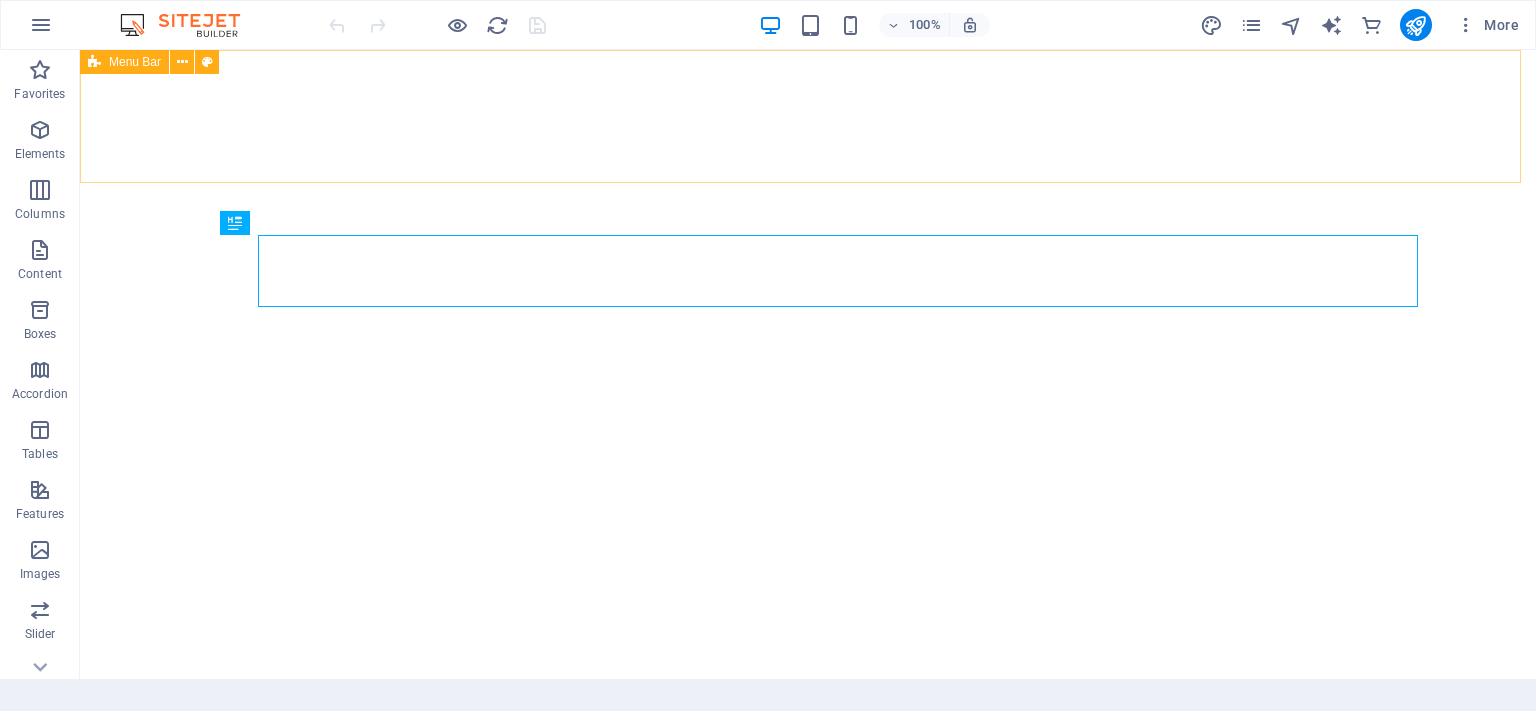 scroll, scrollTop: 0, scrollLeft: 0, axis: both 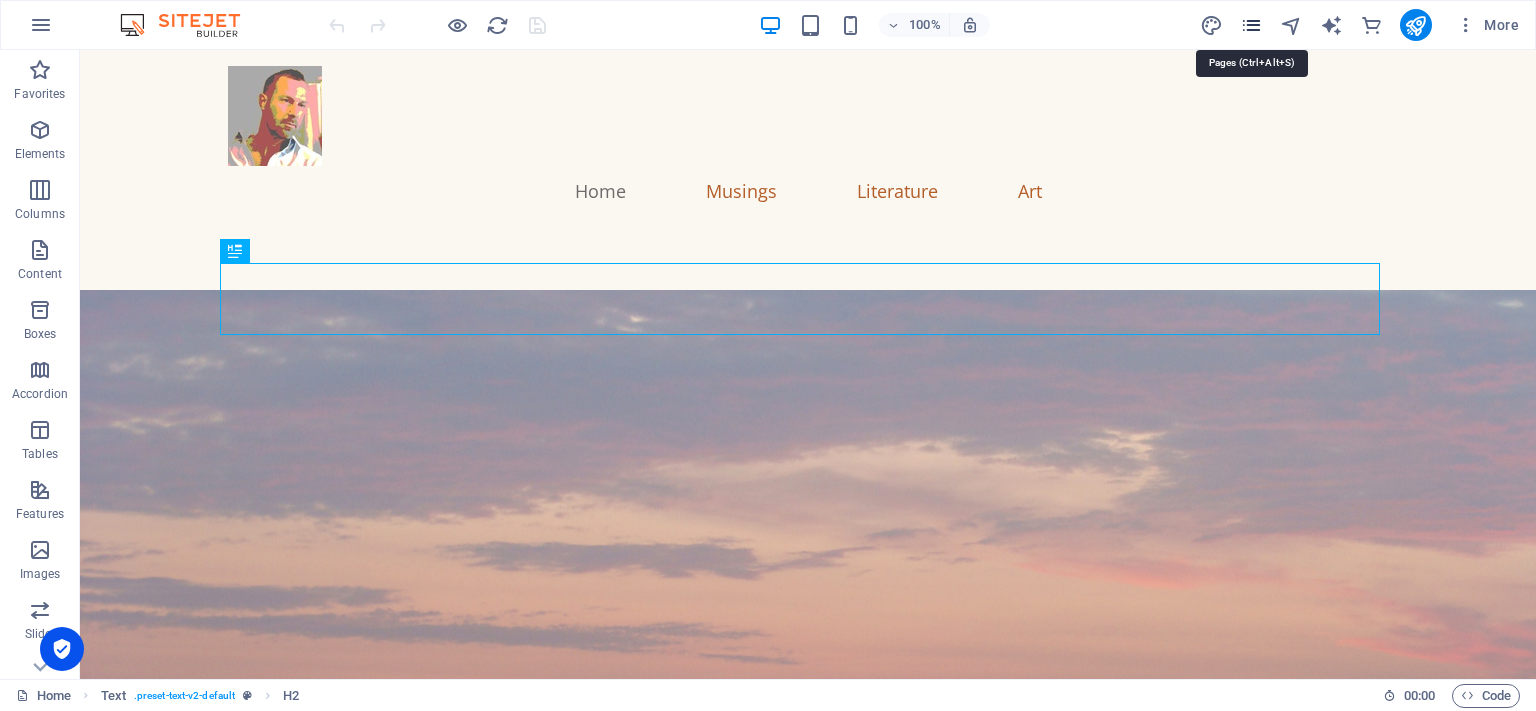 click at bounding box center (1251, 25) 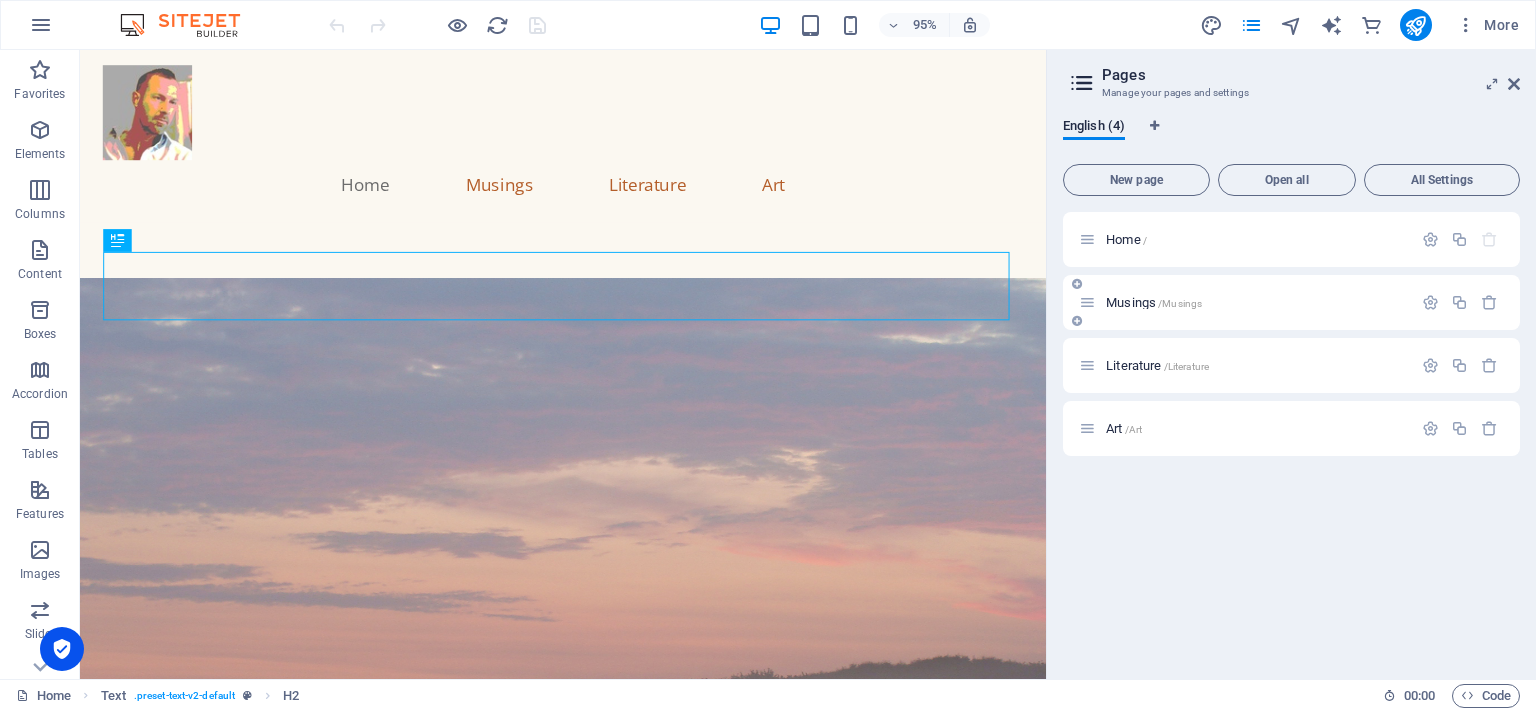 click on "/Musings" at bounding box center (1180, 303) 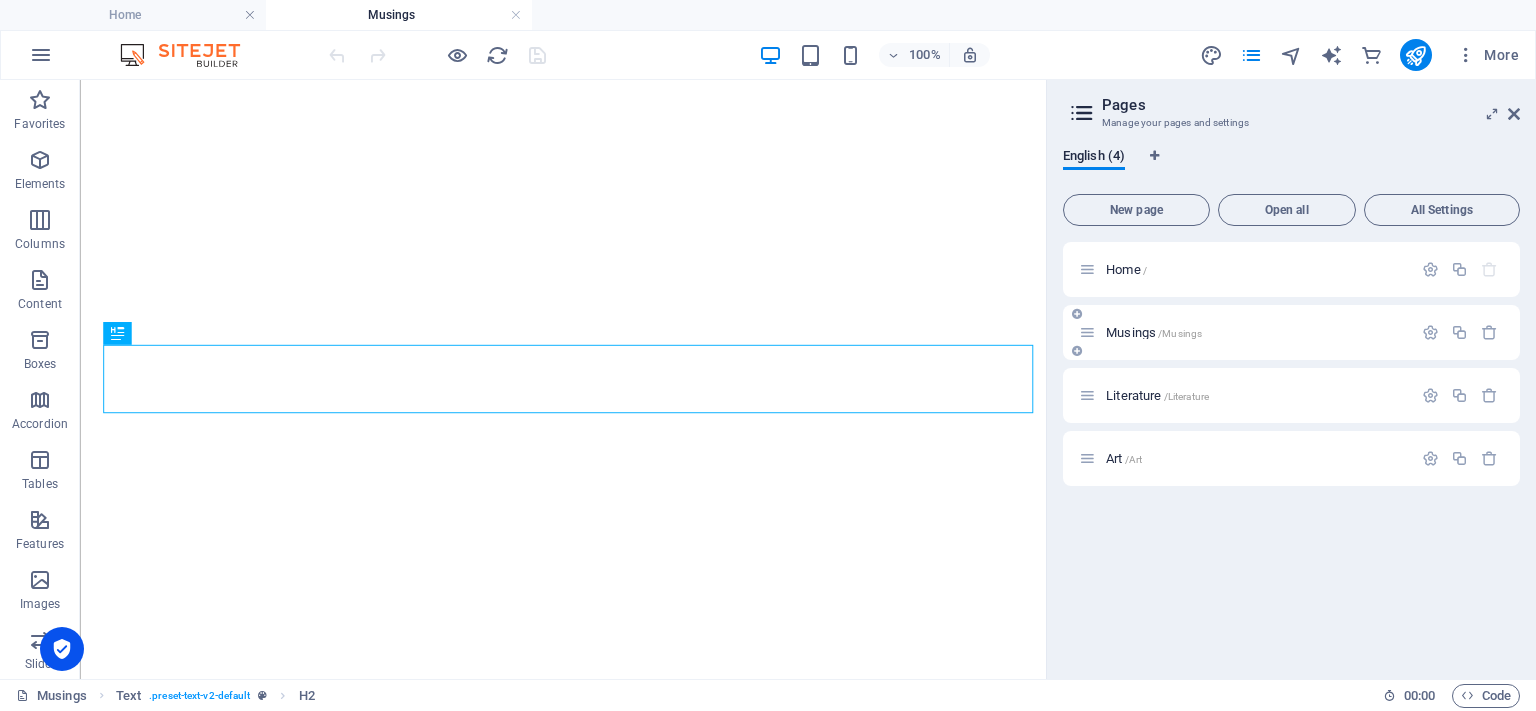 click on "More" at bounding box center [1487, 55] 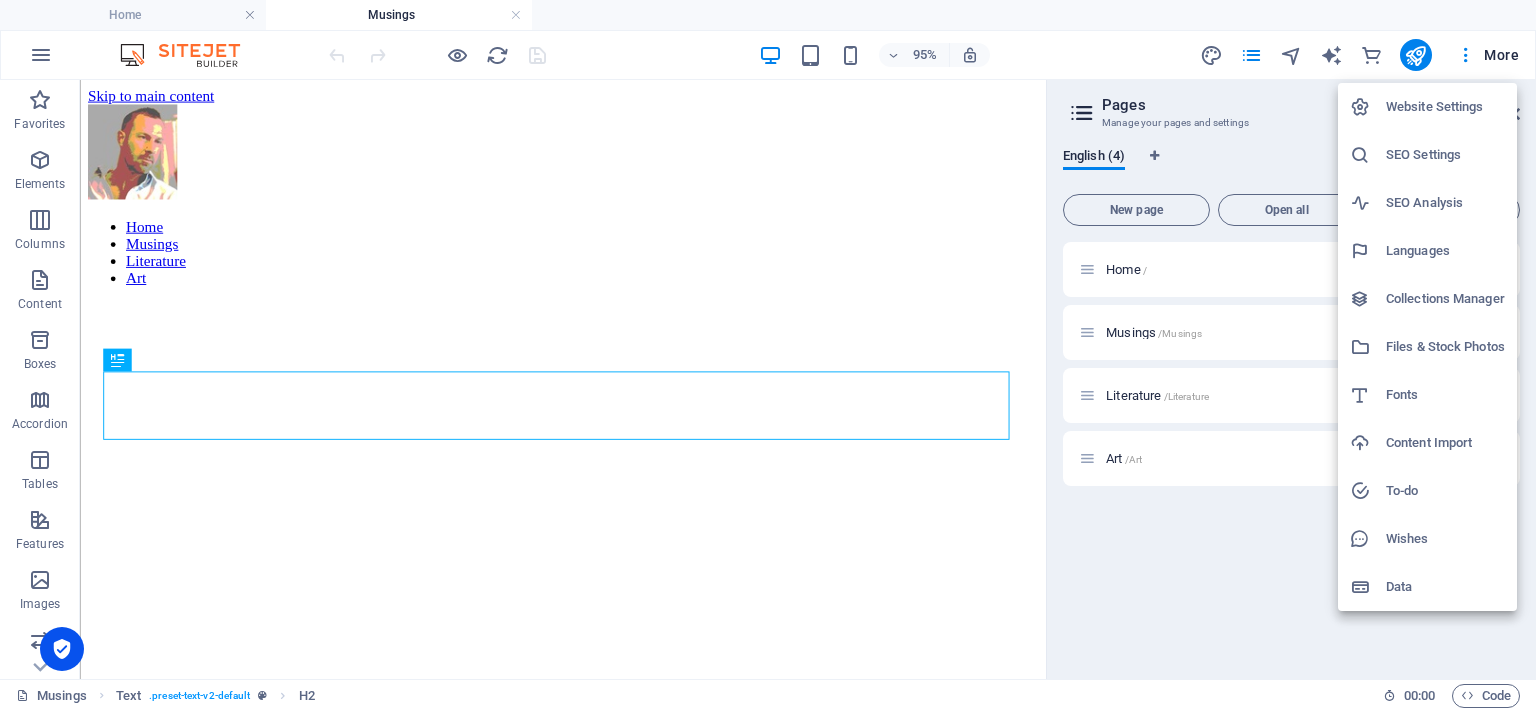 scroll, scrollTop: 790, scrollLeft: 0, axis: vertical 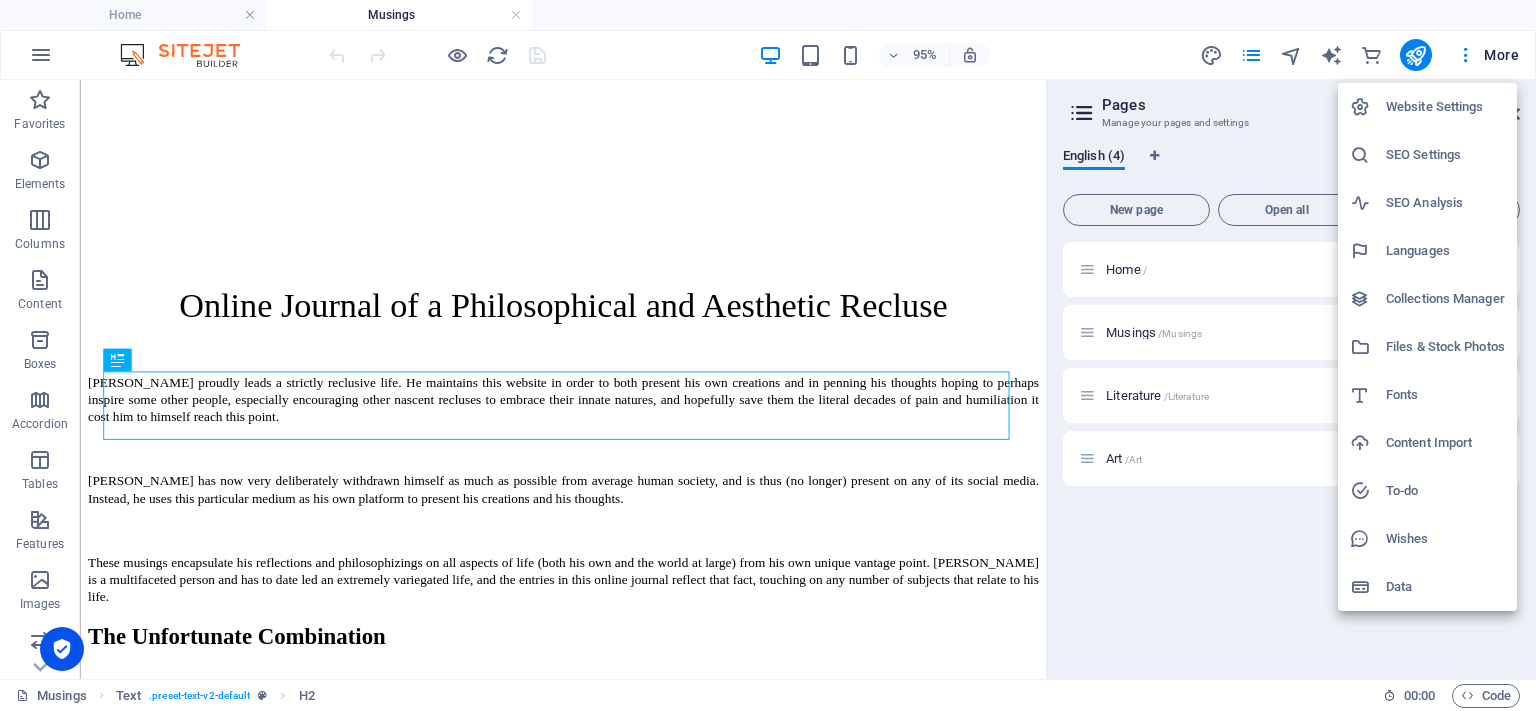 click at bounding box center (768, 355) 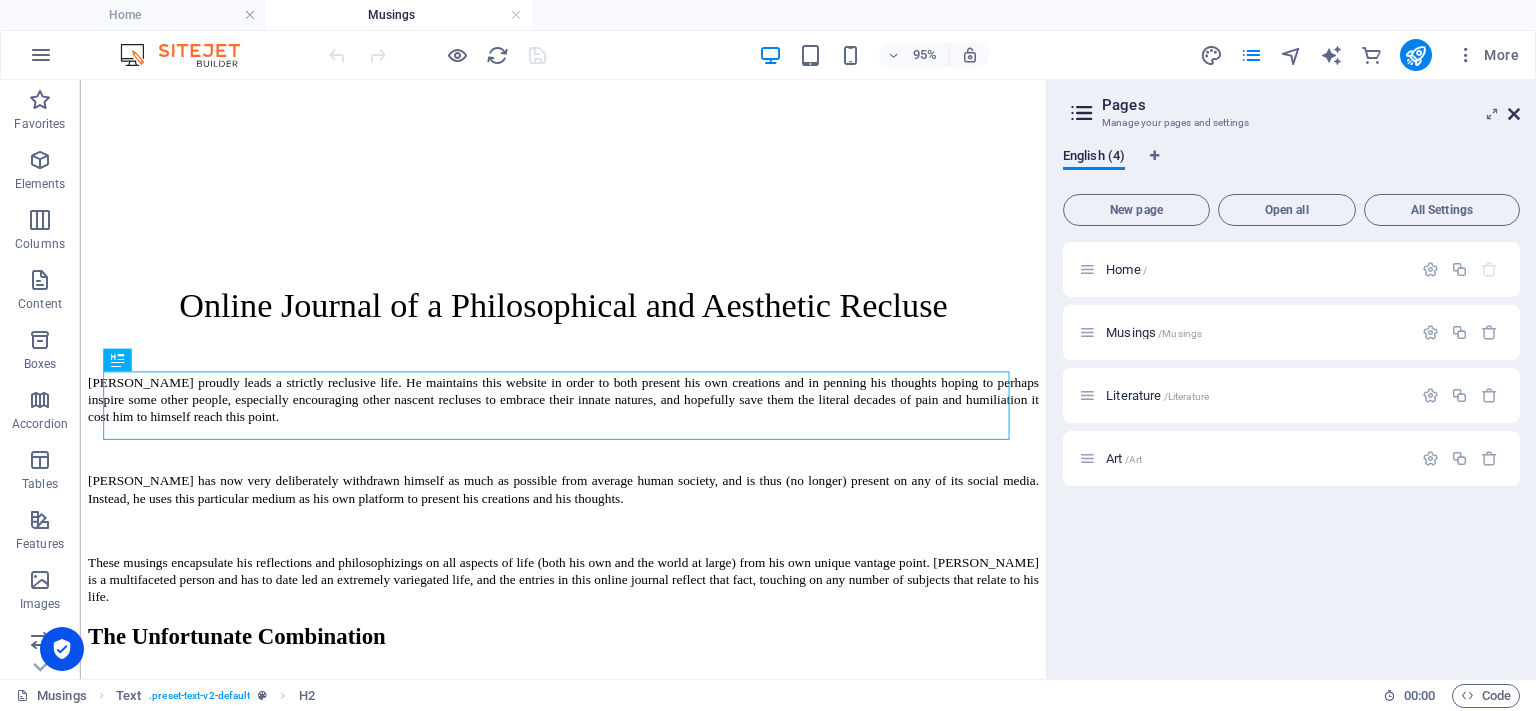 click at bounding box center (1514, 114) 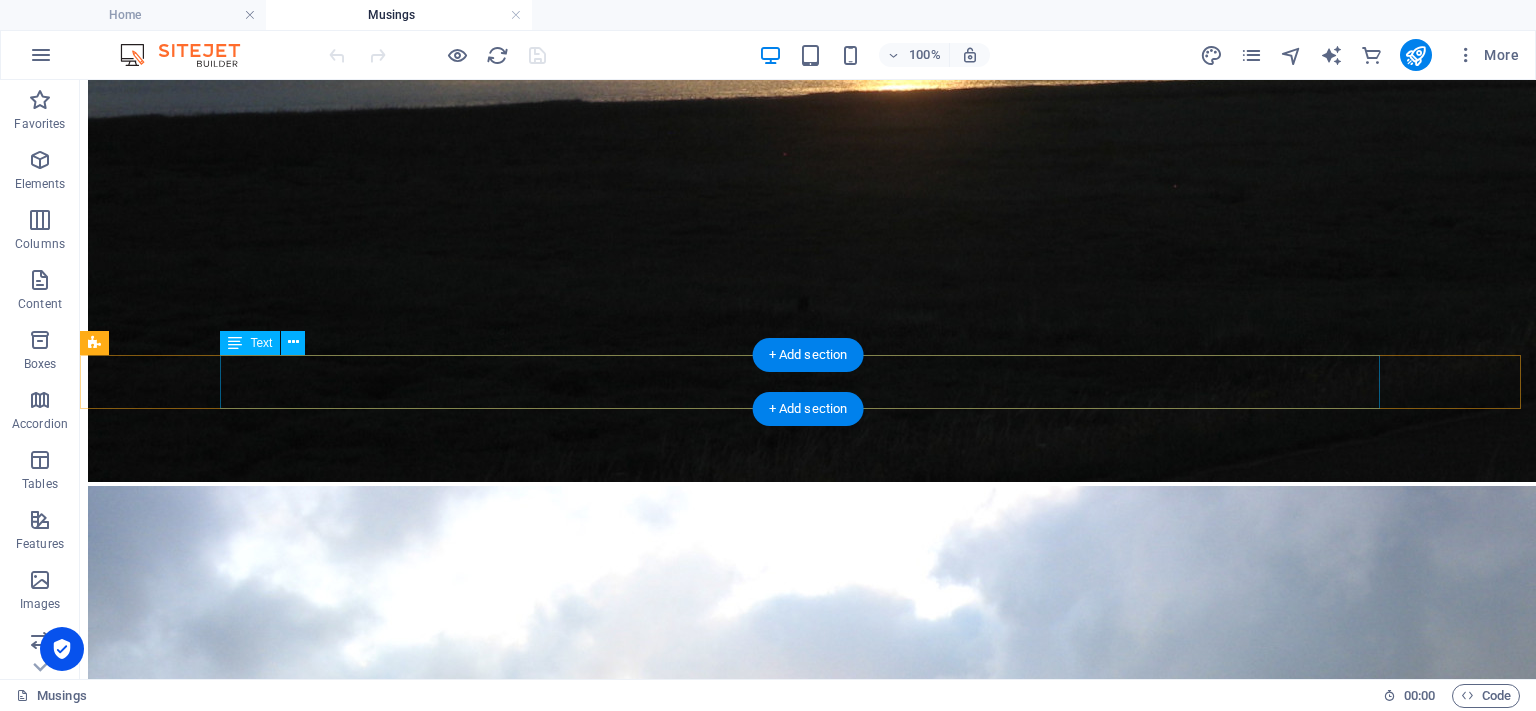 scroll, scrollTop: 6290, scrollLeft: 0, axis: vertical 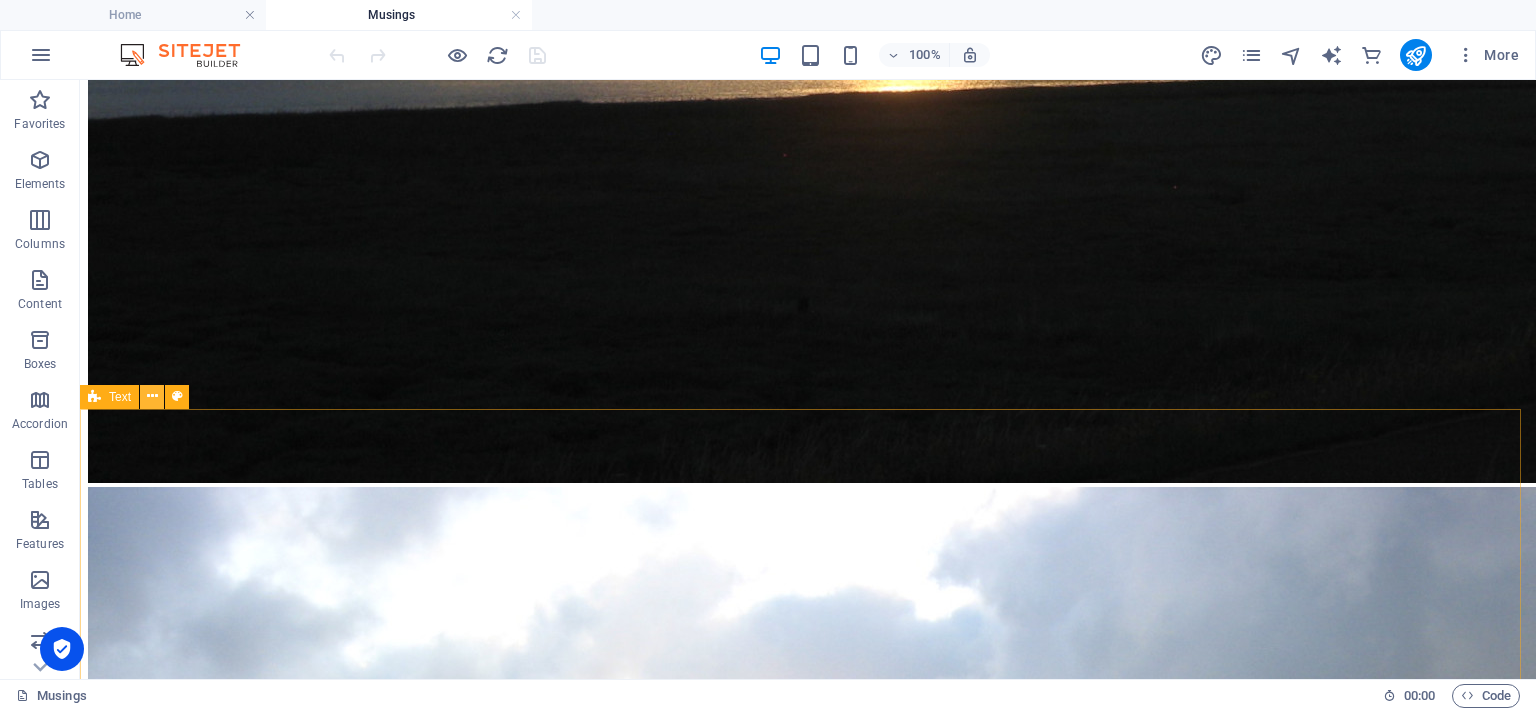 click at bounding box center (152, 396) 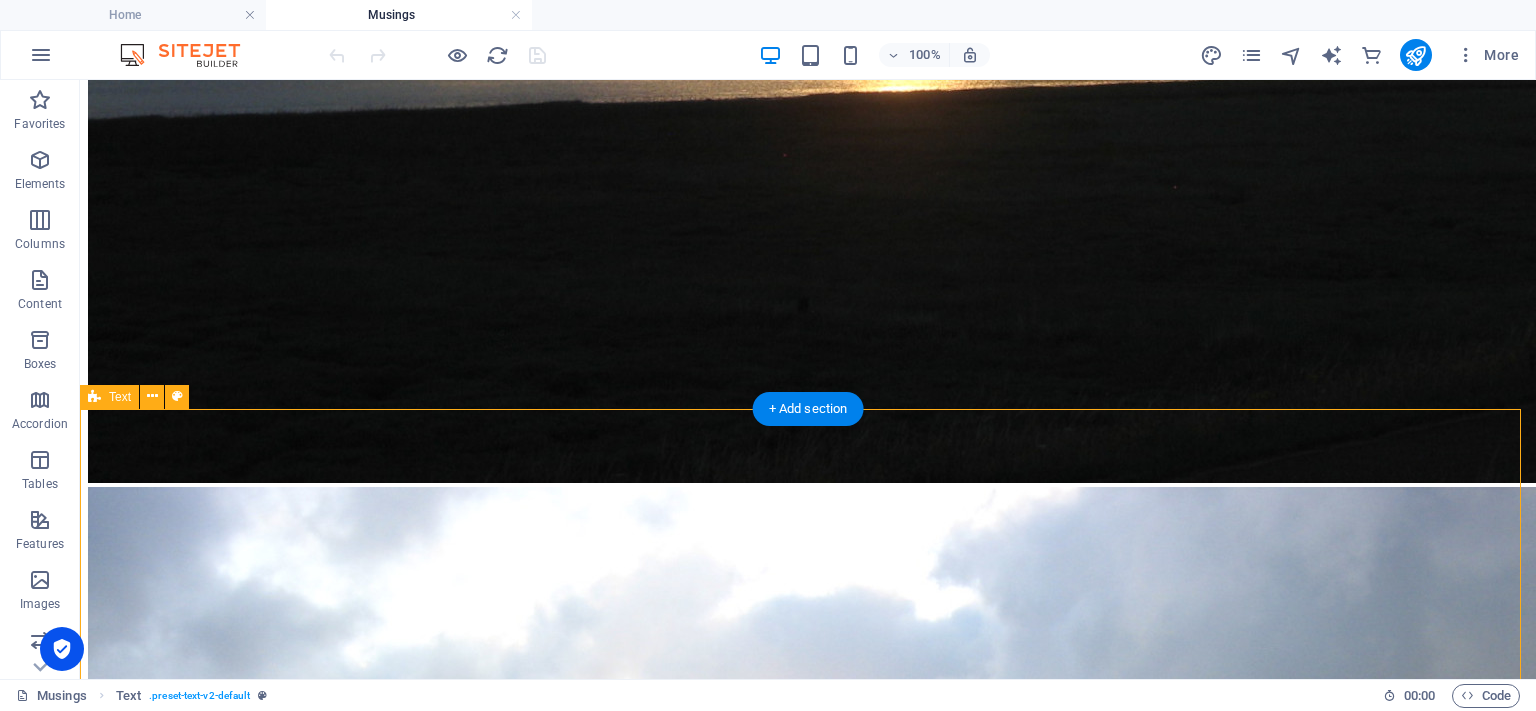 click on "Impressions of an Early Morning Constitutional The [DATE] ... on a less than photogenic start to the day. The temperature was perfect, but the light was not conducive to photography. Still, I could not resist capturing the ephemeral beauty of the butterfly borders and wheat fields before these also get mown down." at bounding box center (808, 20347) 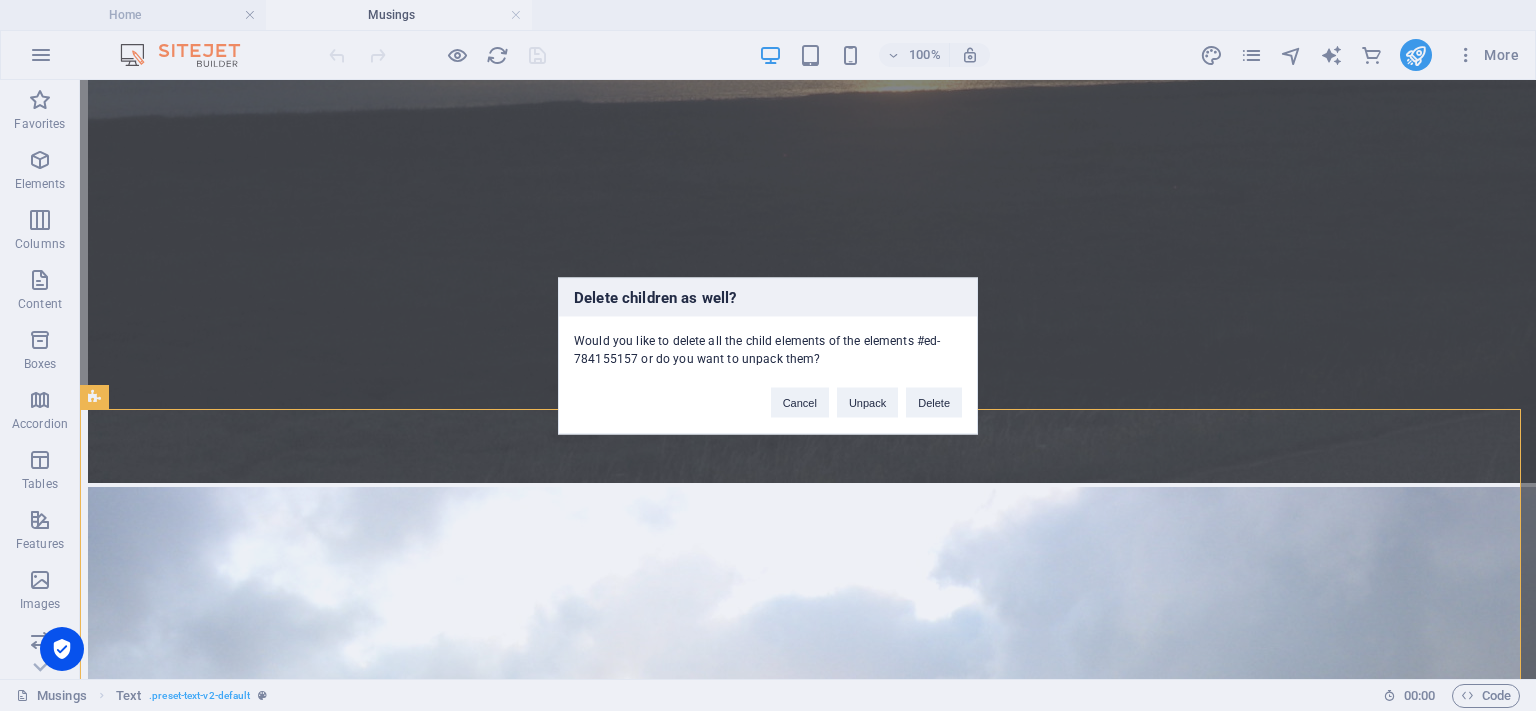 type 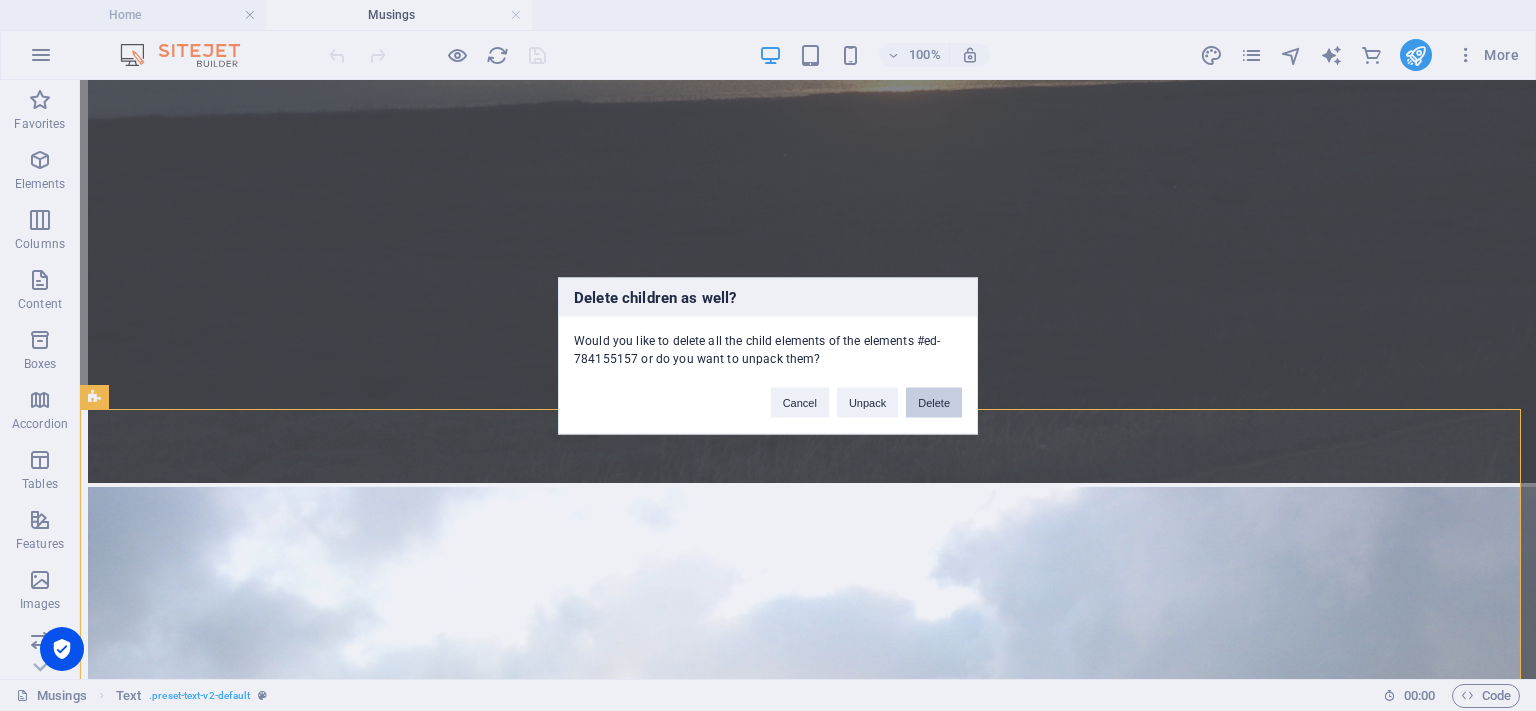 click on "Delete" at bounding box center (934, 402) 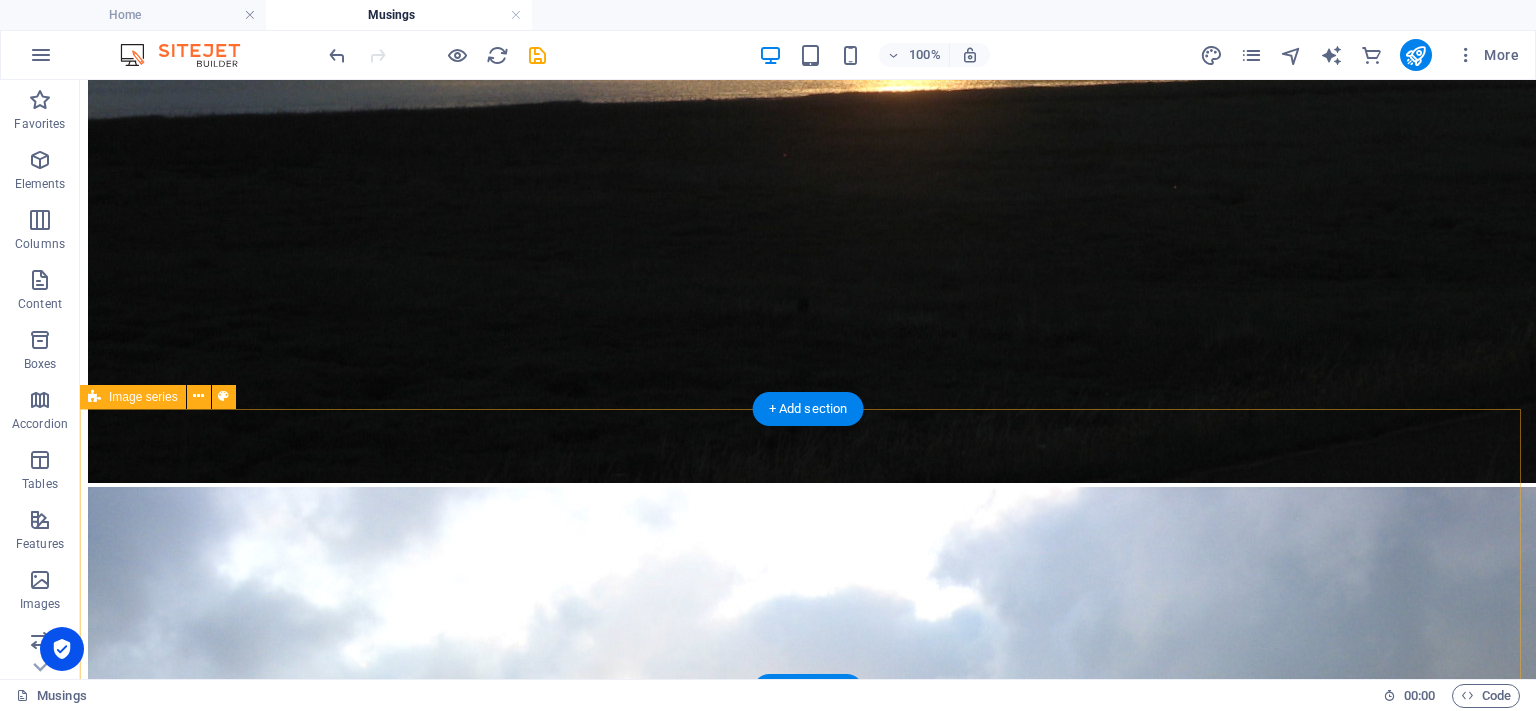 click at bounding box center [808, 22535] 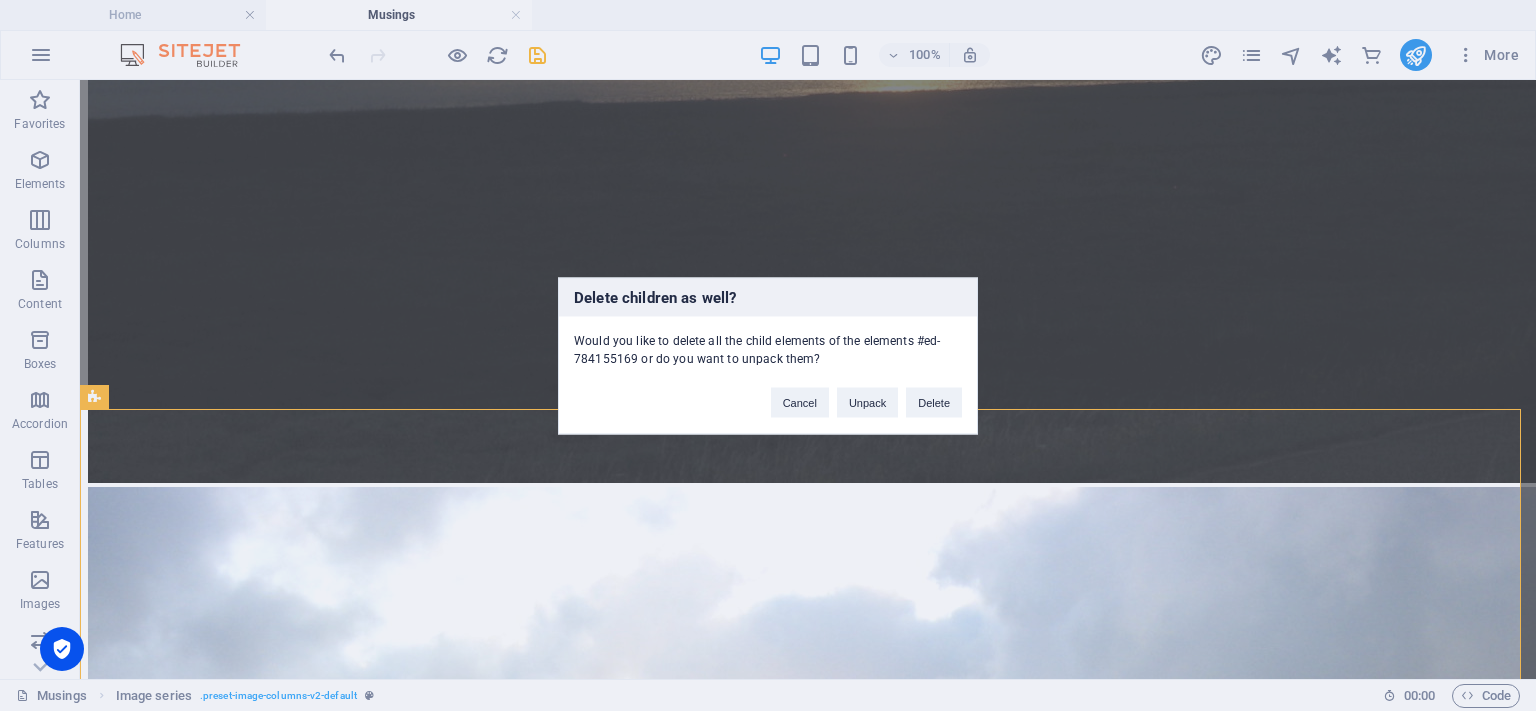 type 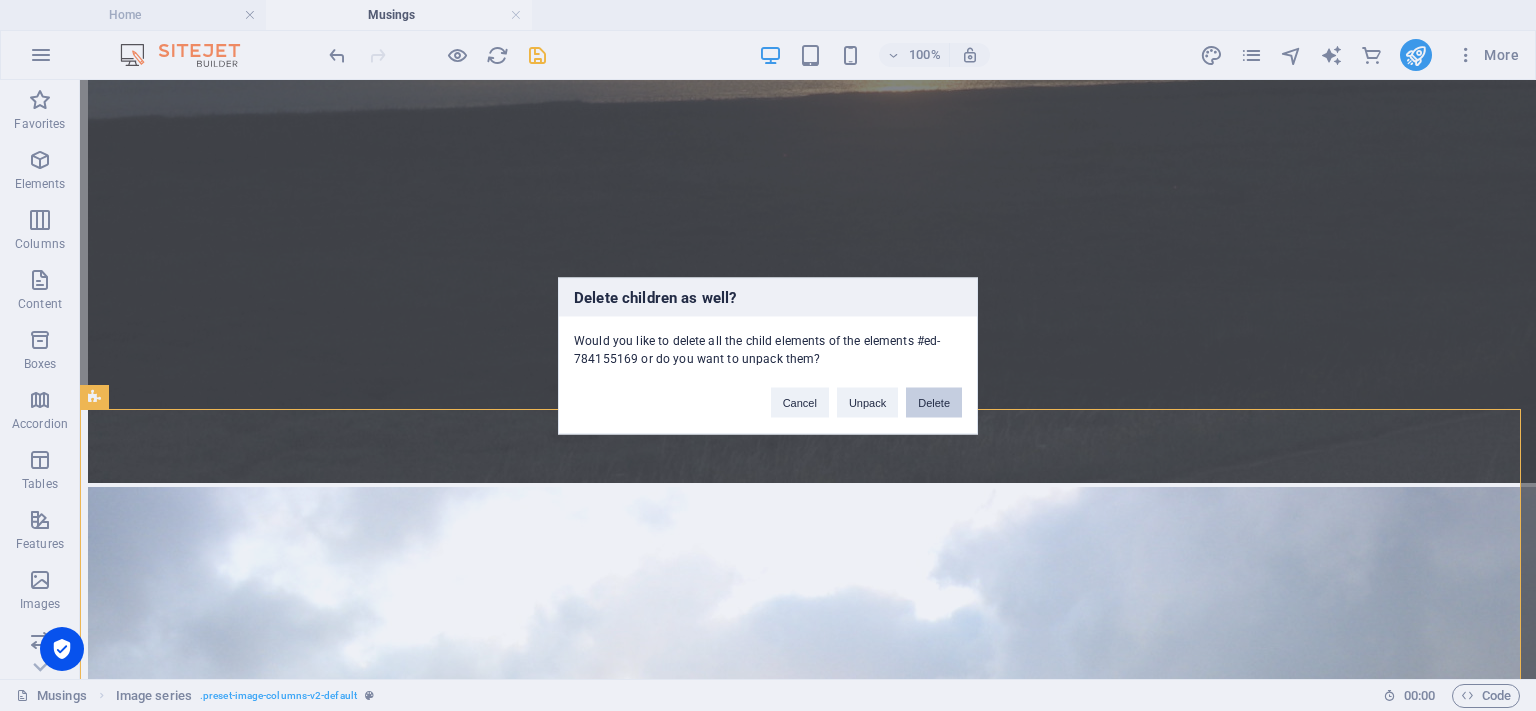 drag, startPoint x: 929, startPoint y: 403, endPoint x: 409, endPoint y: 411, distance: 520.0615 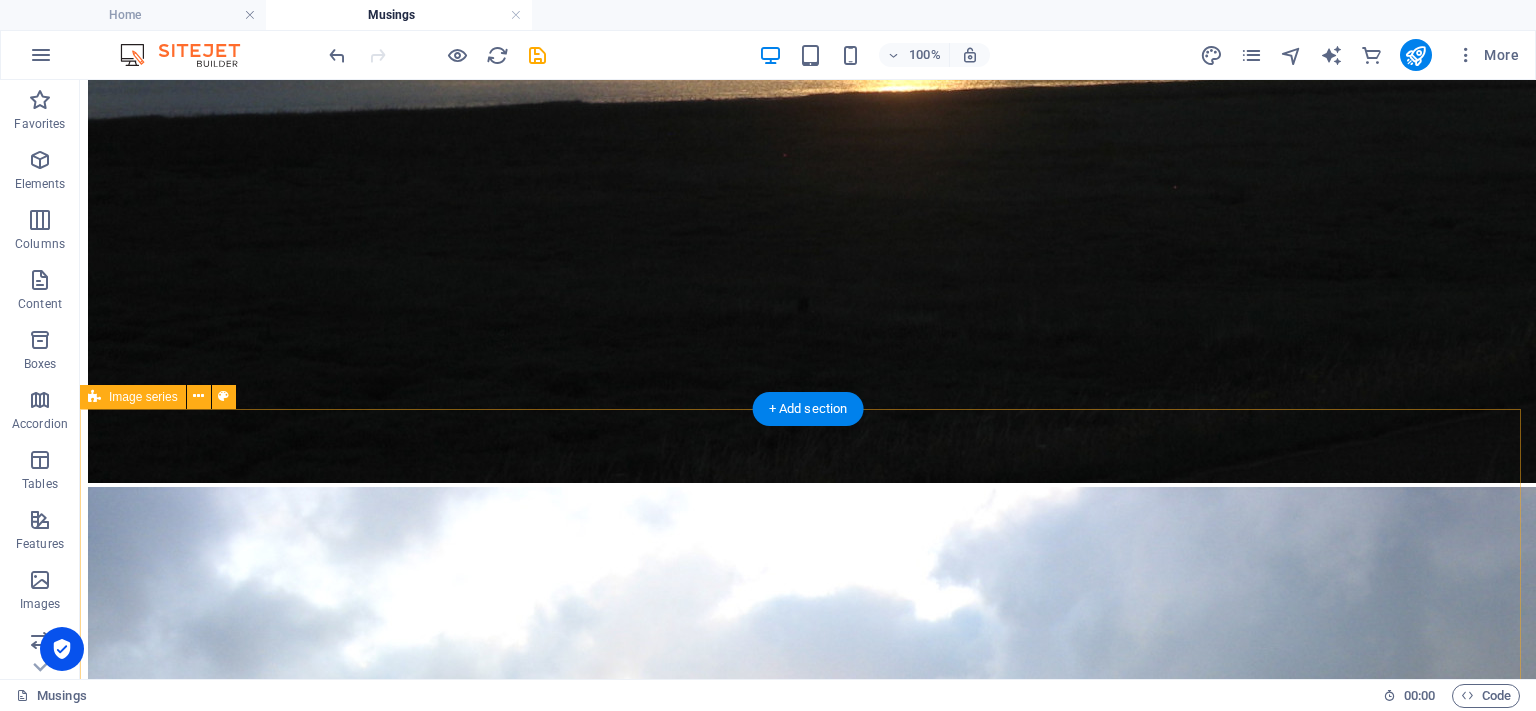 click at bounding box center (808, 22535) 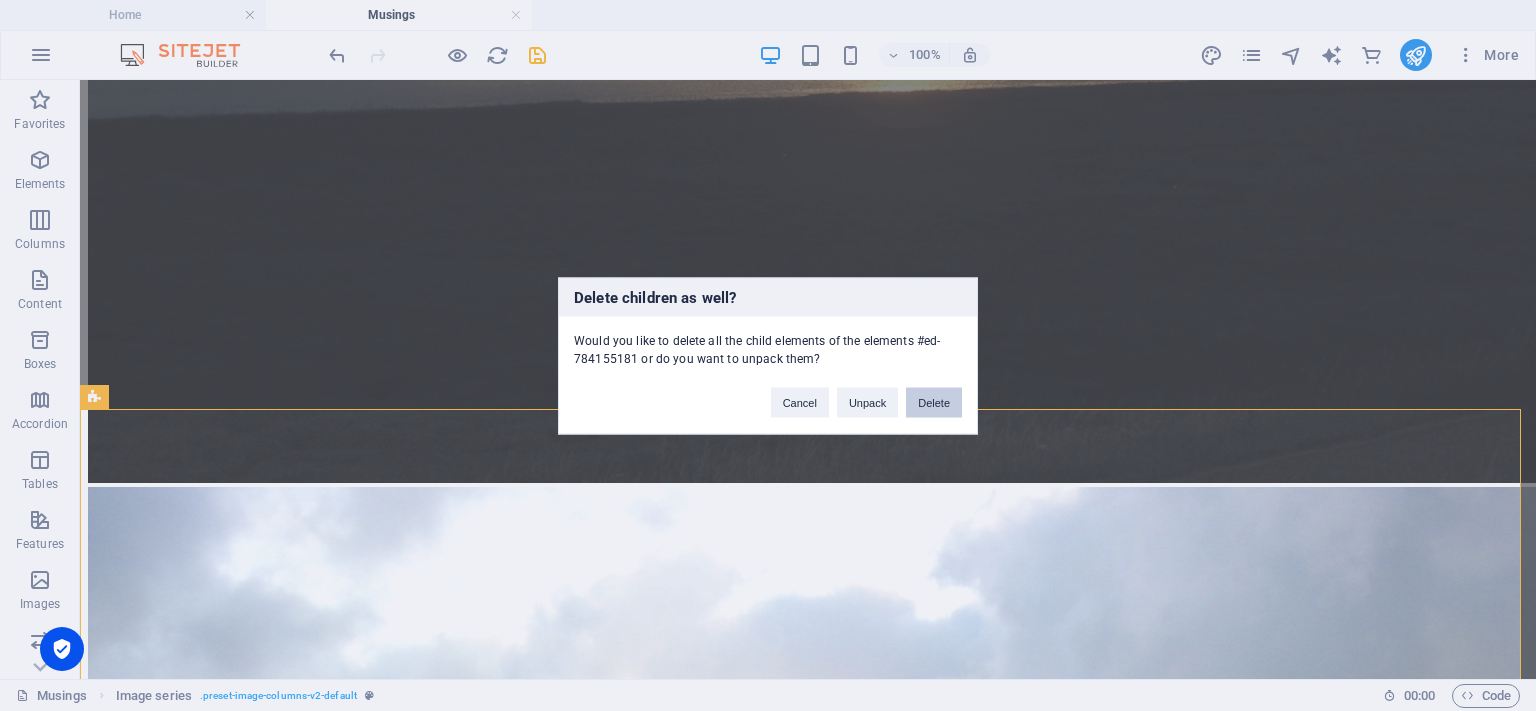 click on "Delete" at bounding box center [934, 402] 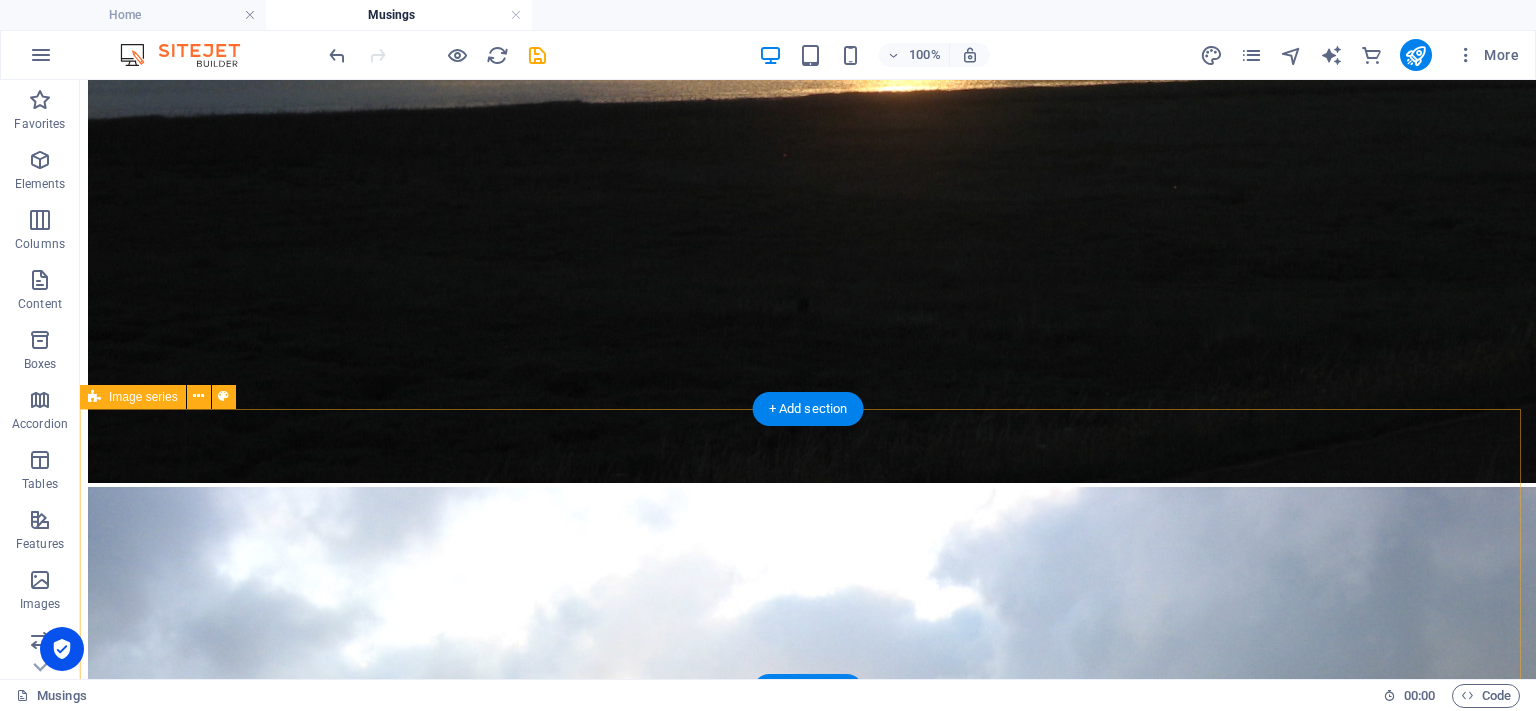click at bounding box center (808, 22535) 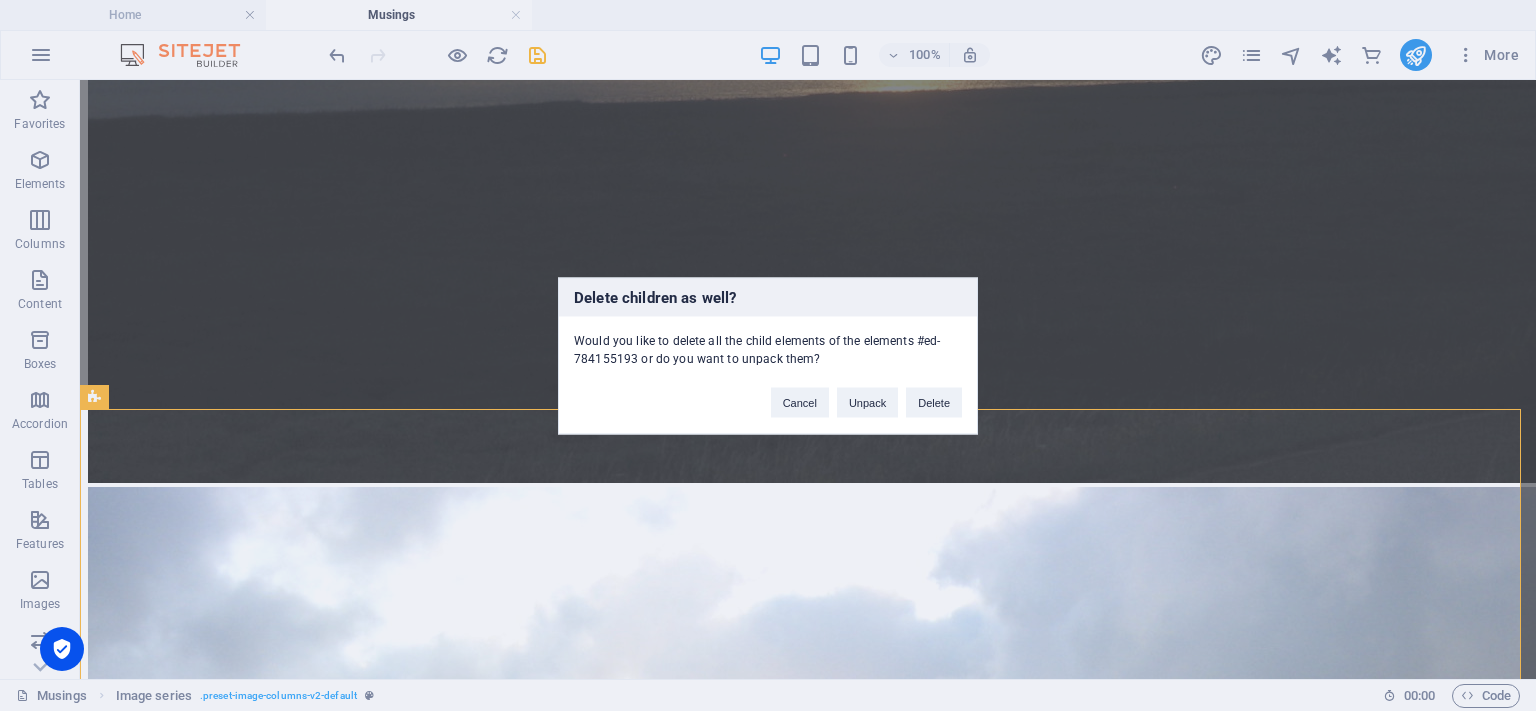type 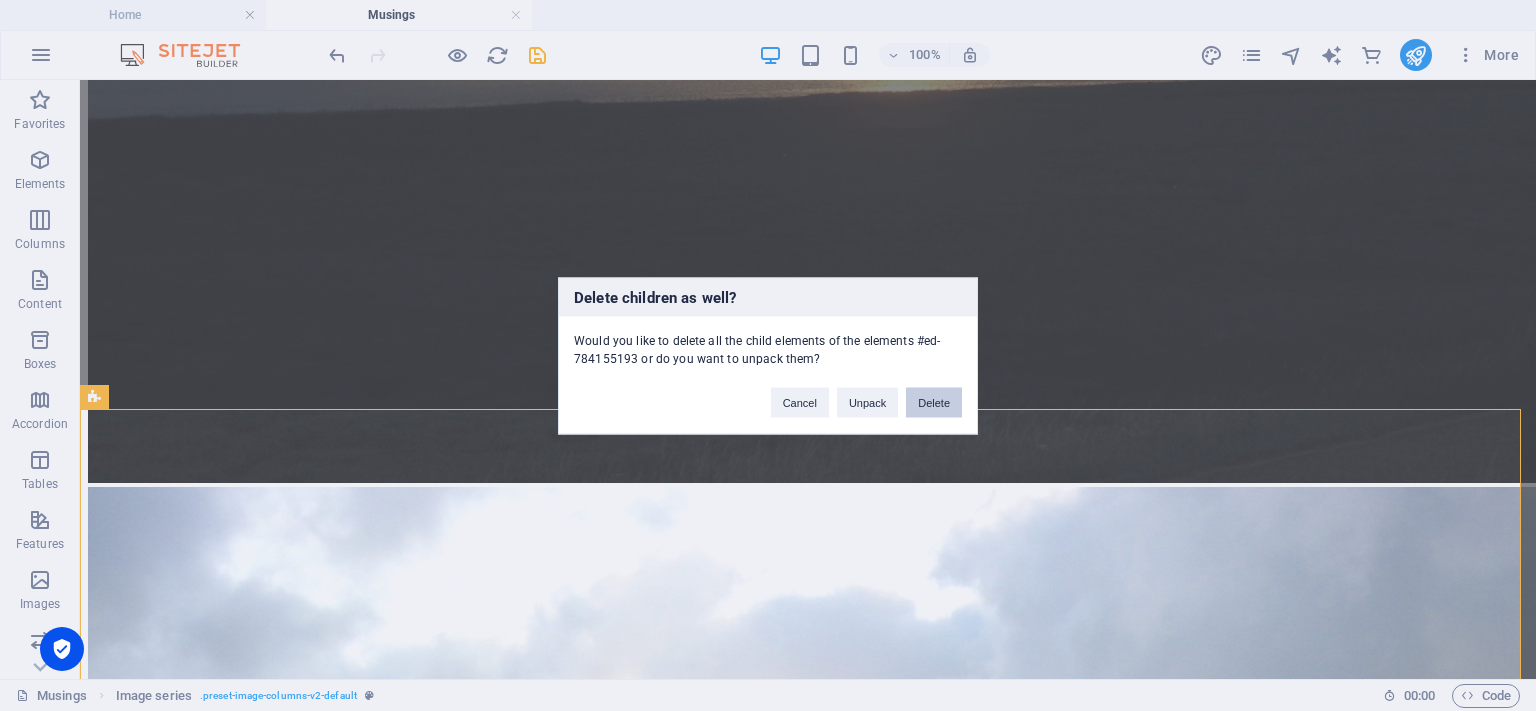 drag, startPoint x: 928, startPoint y: 403, endPoint x: 840, endPoint y: 323, distance: 118.92855 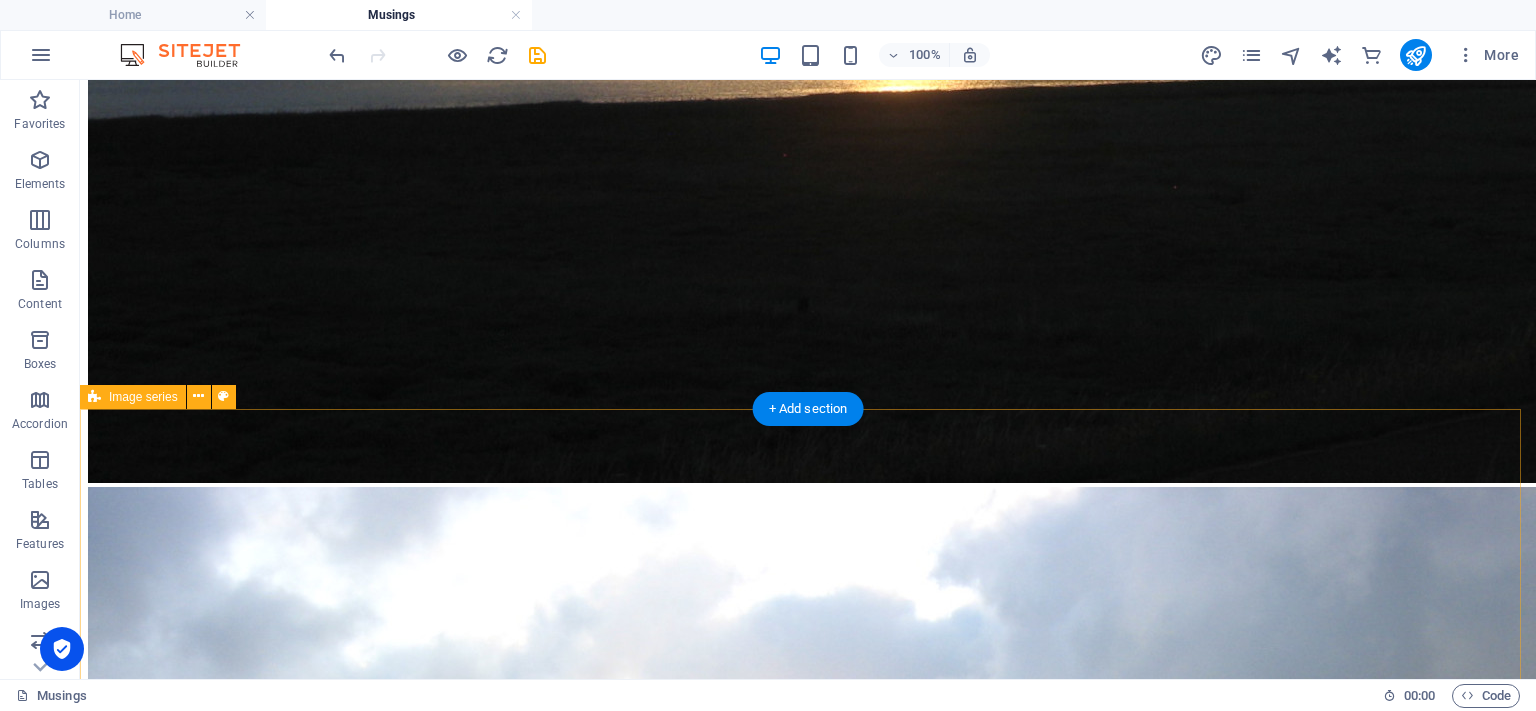click at bounding box center (808, 22535) 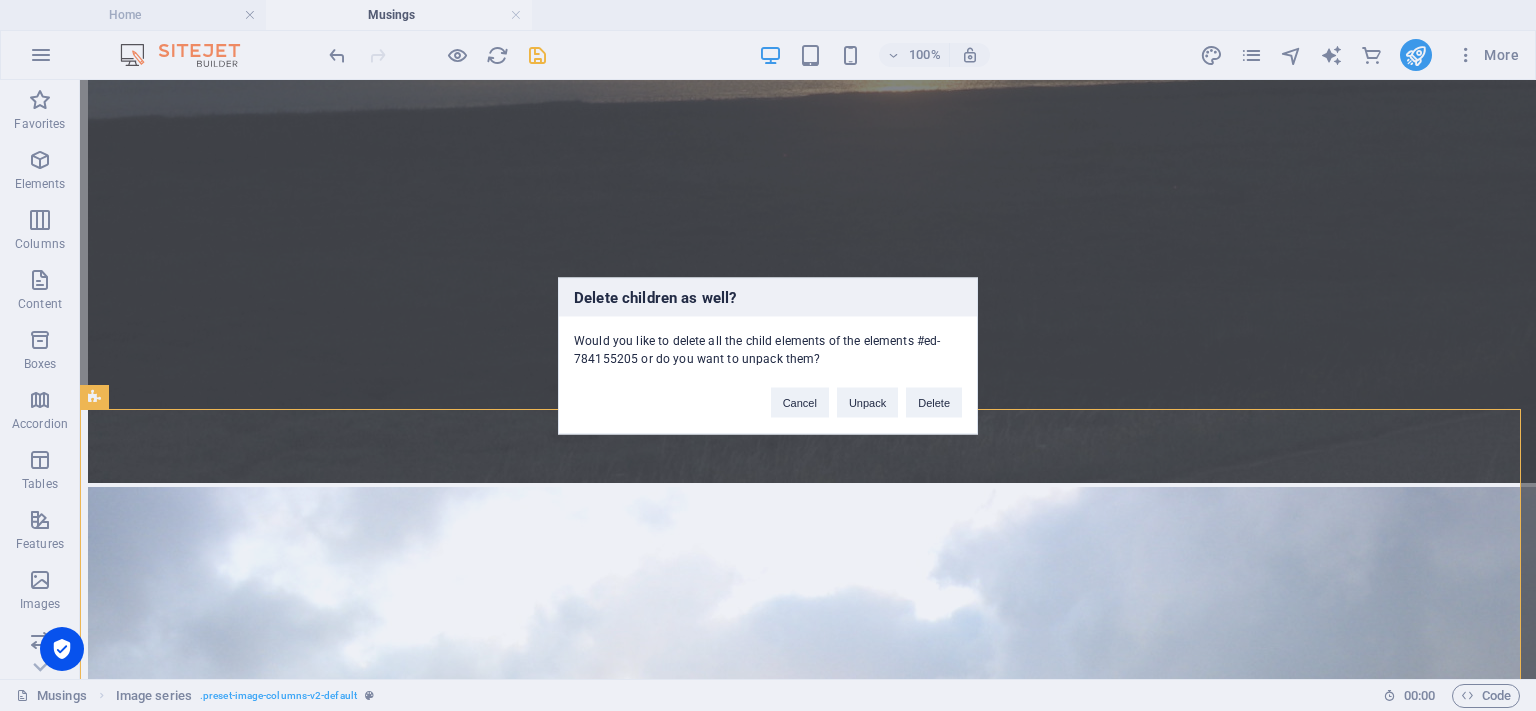 type 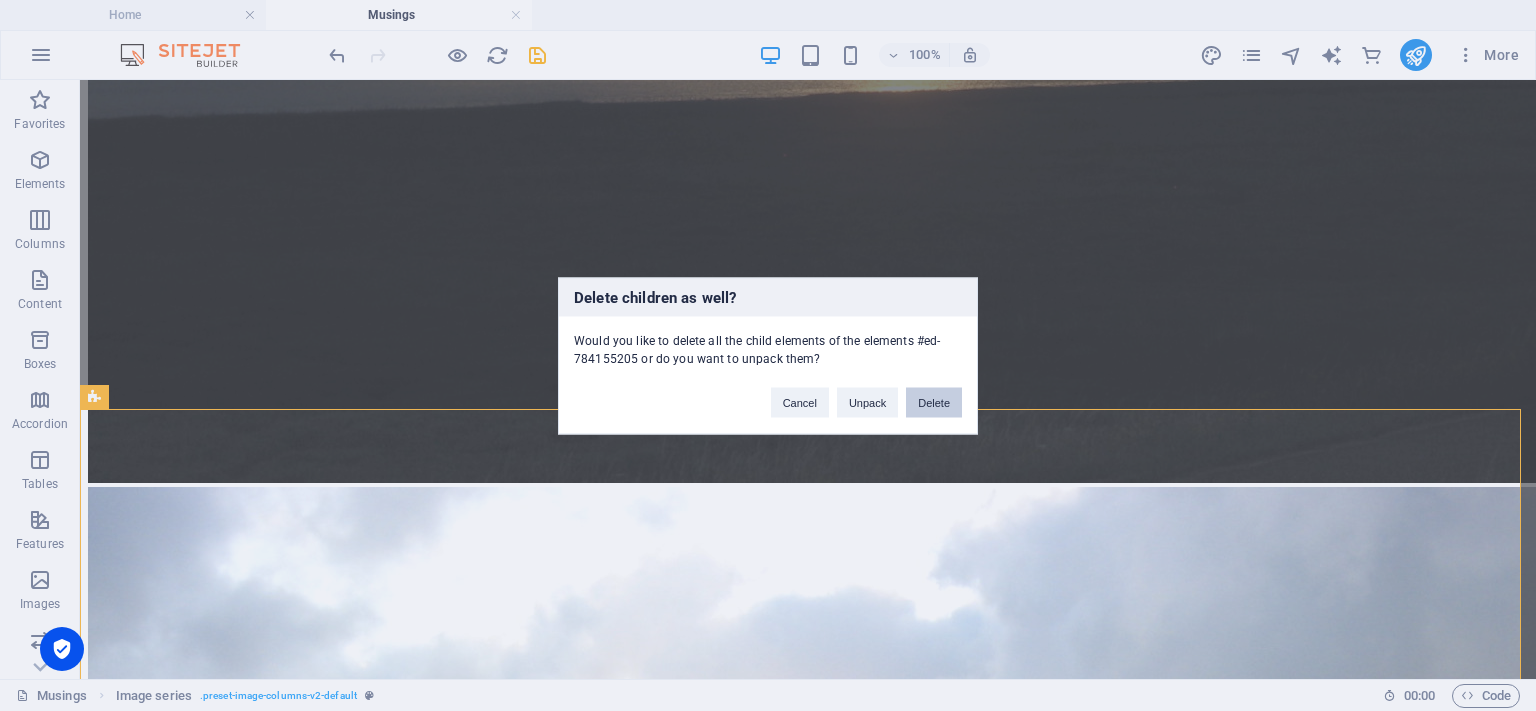 click on "Delete" at bounding box center (934, 402) 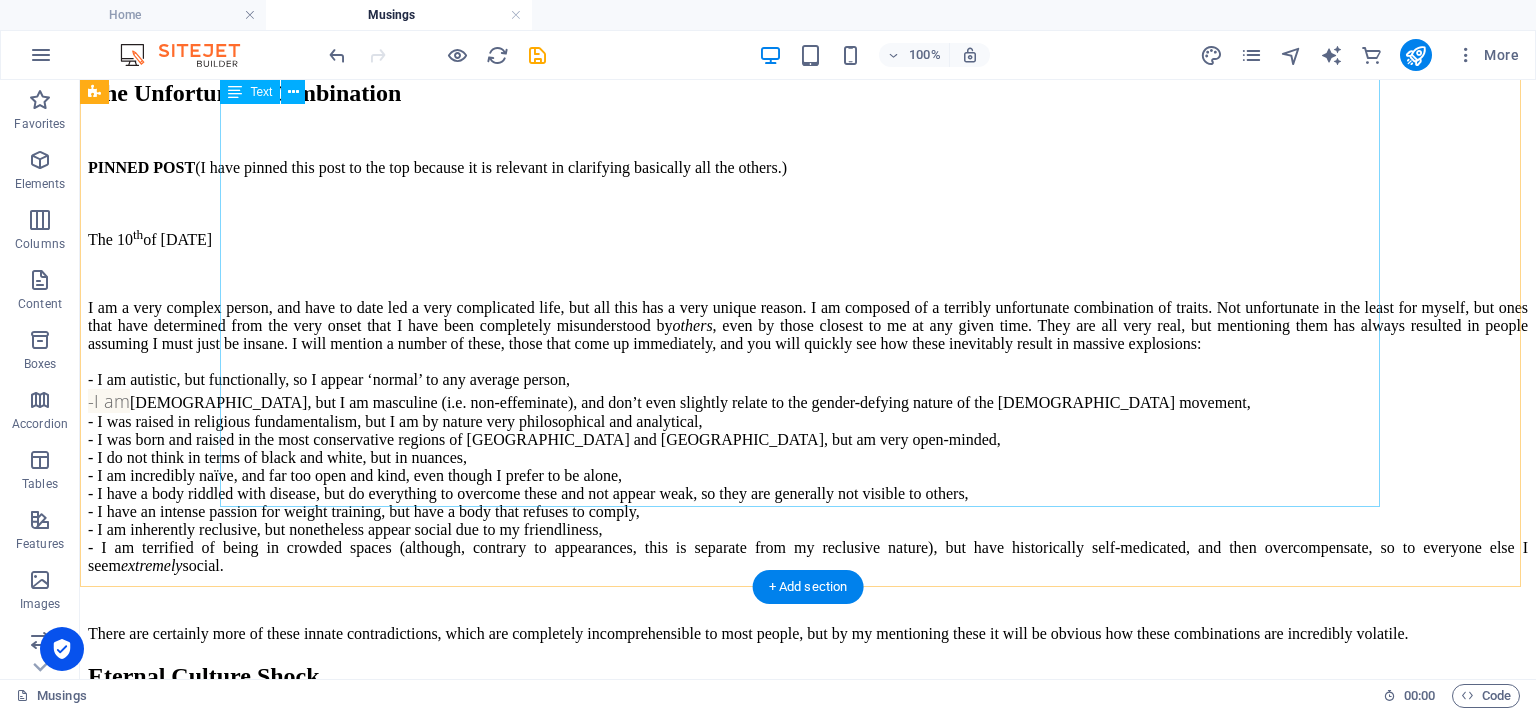 scroll, scrollTop: 1390, scrollLeft: 0, axis: vertical 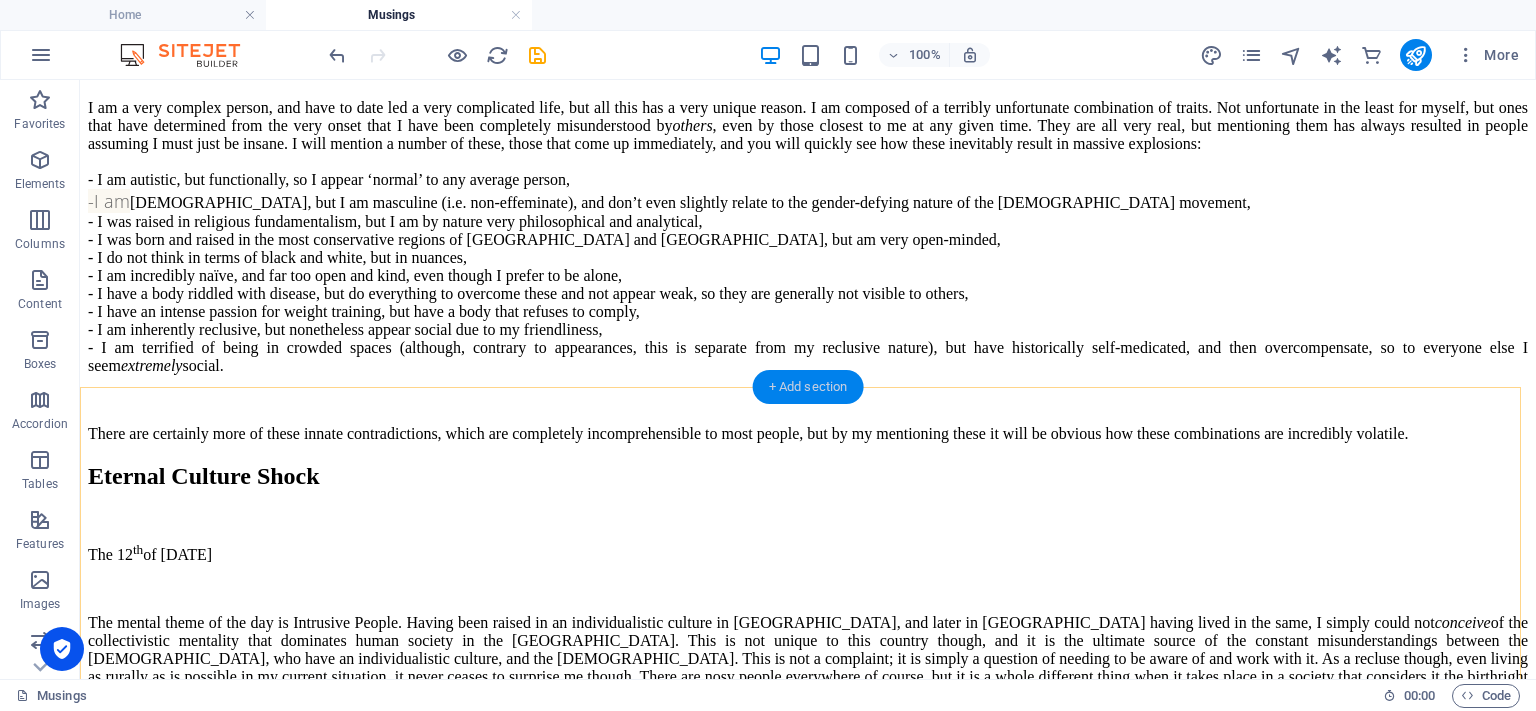 click on "+ Add section" at bounding box center [808, 387] 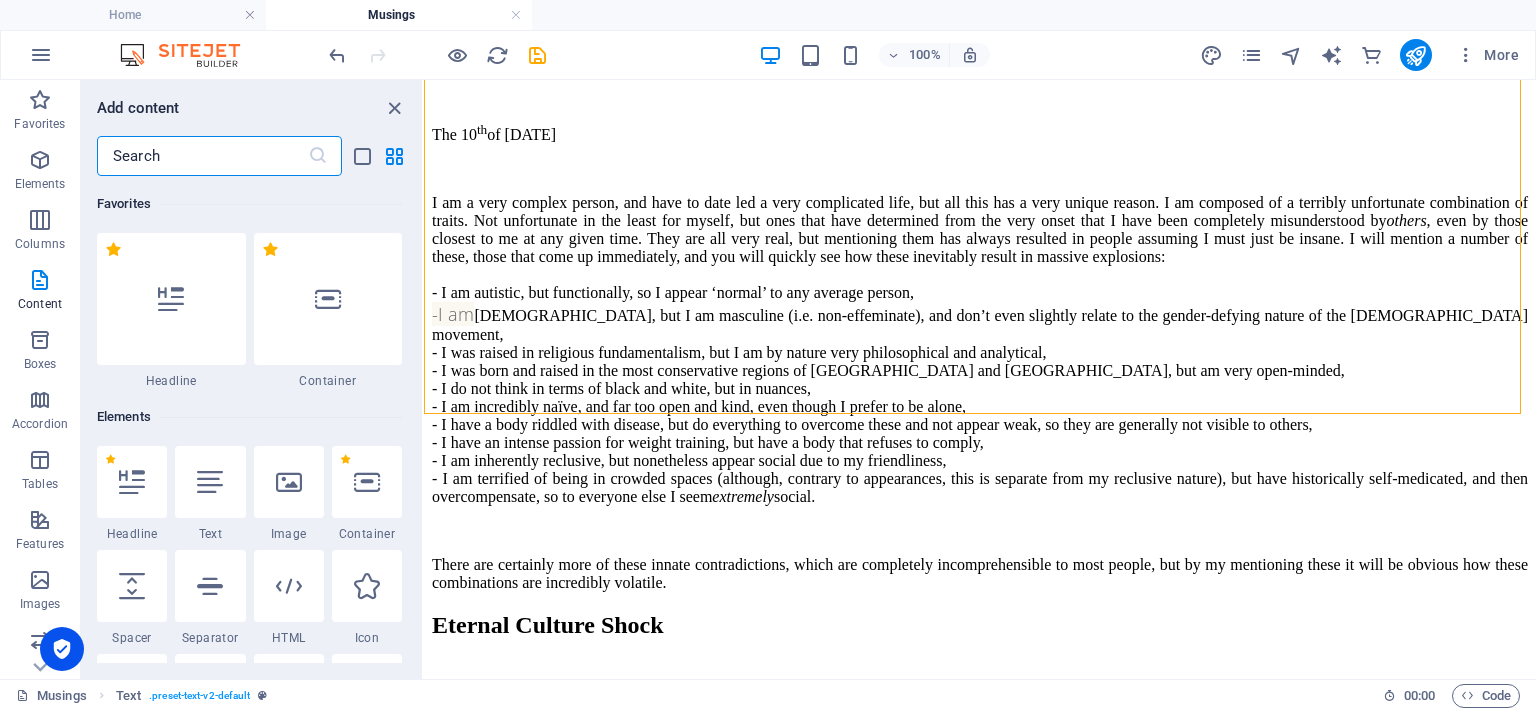 scroll, scrollTop: 1579, scrollLeft: 0, axis: vertical 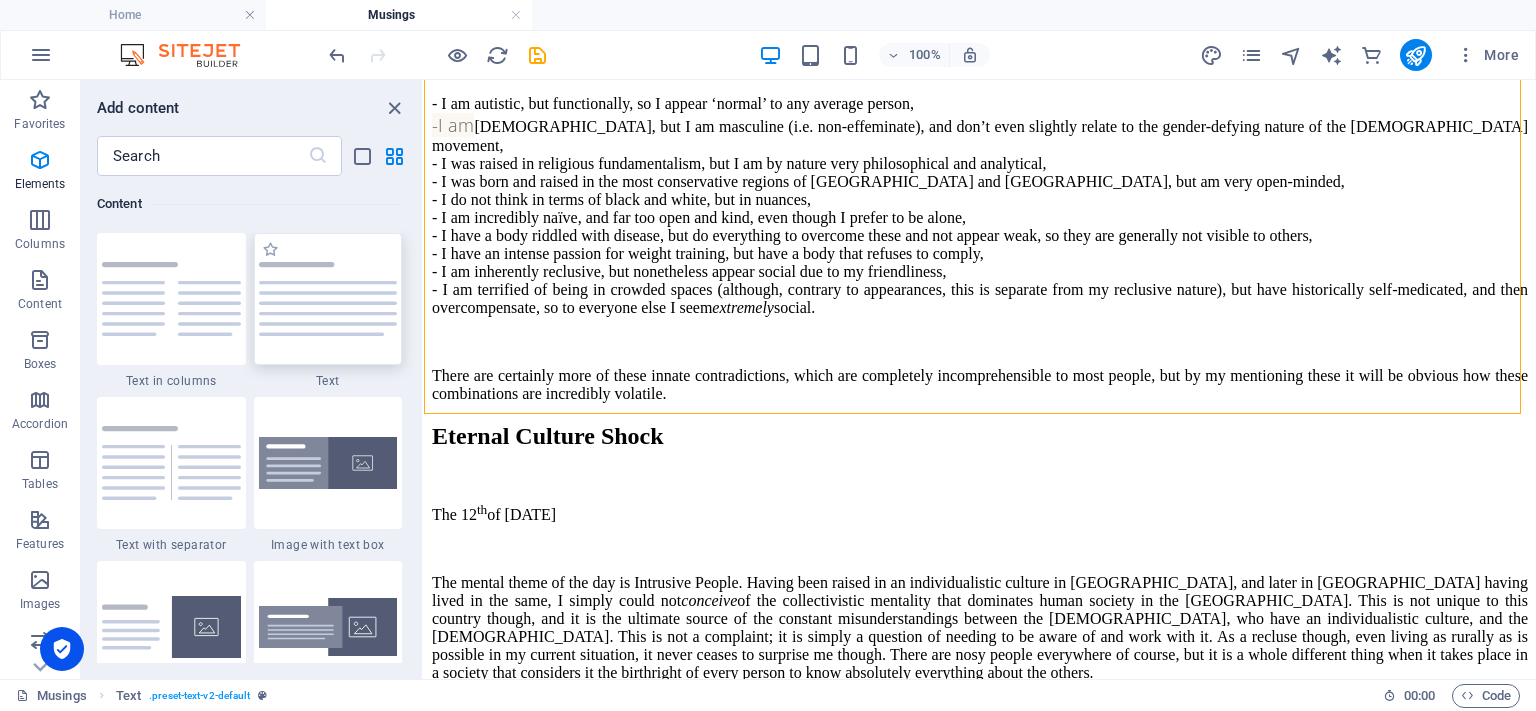 click at bounding box center (328, 299) 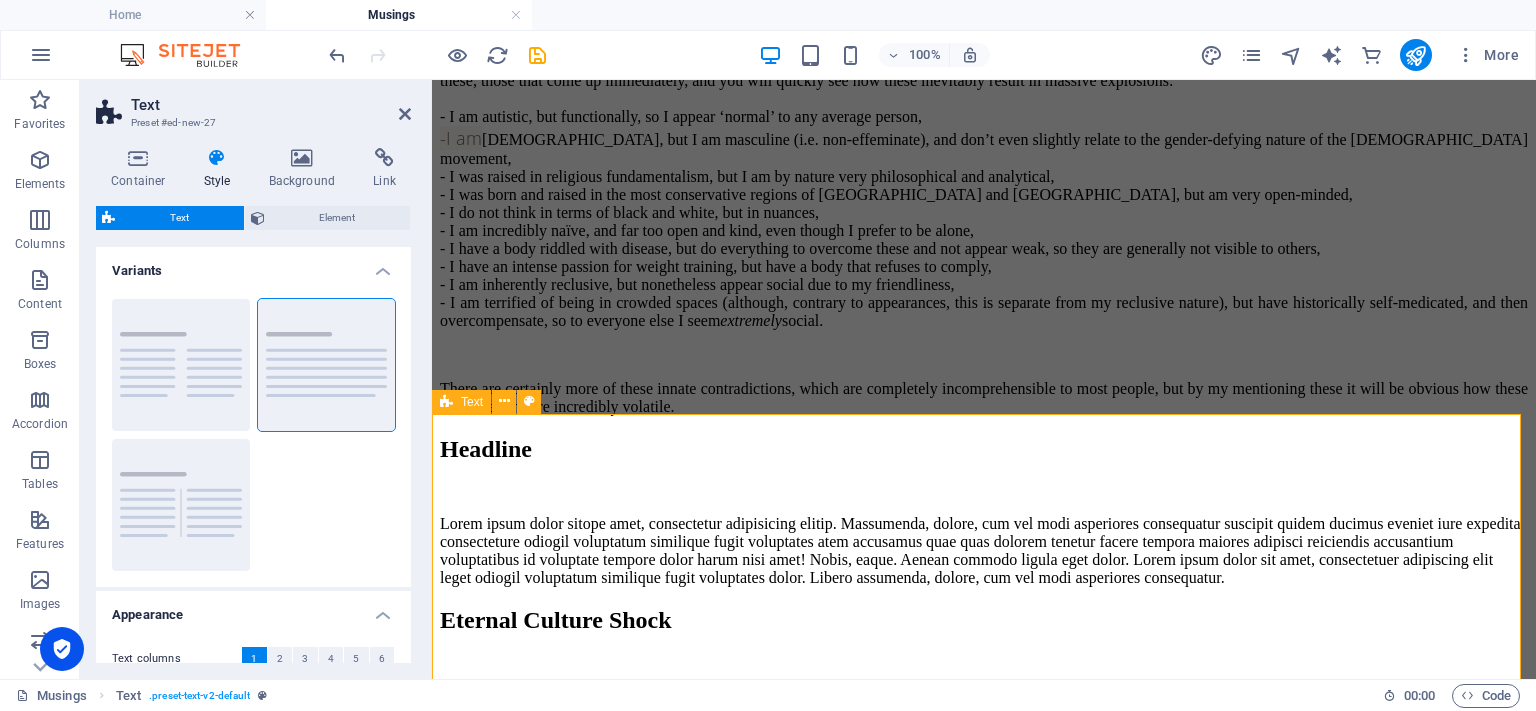 scroll, scrollTop: 1606, scrollLeft: 0, axis: vertical 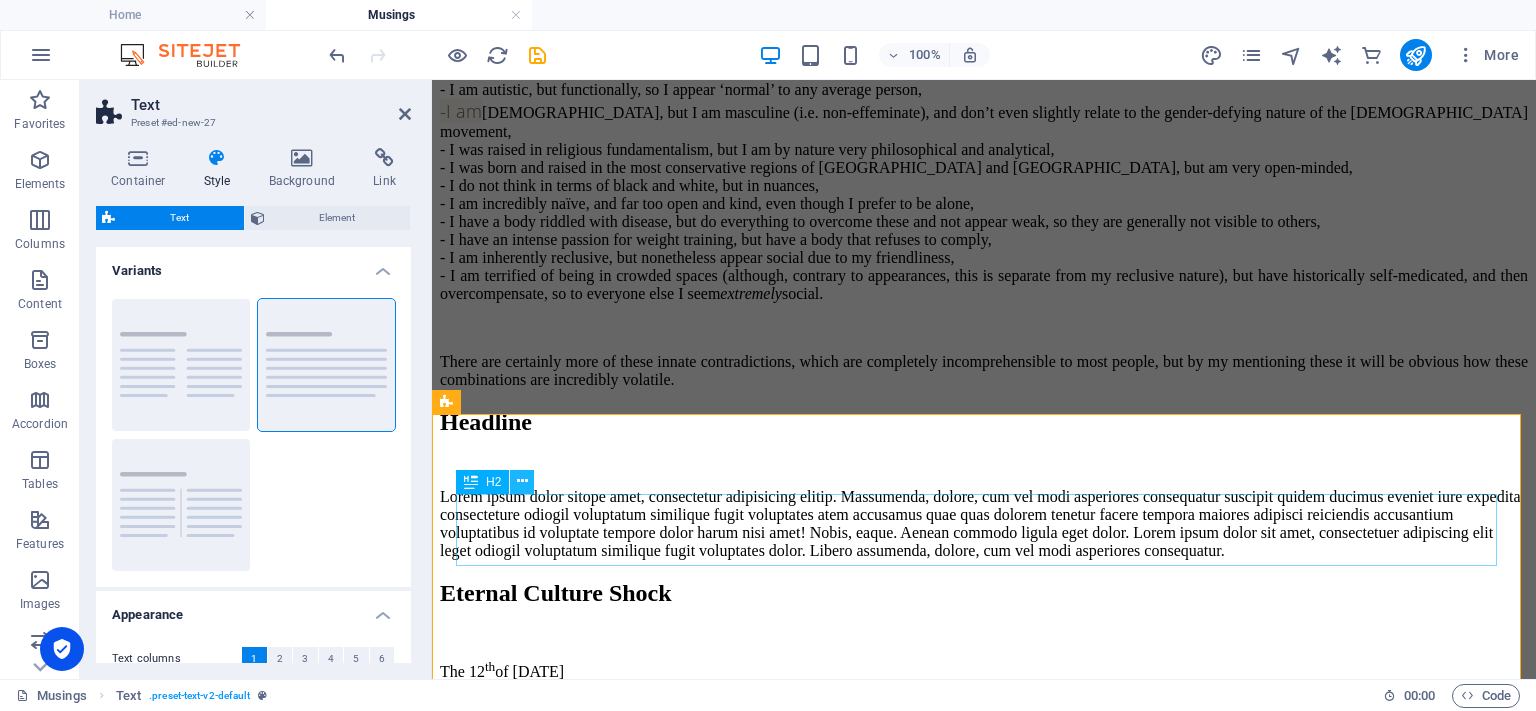 click at bounding box center [522, 481] 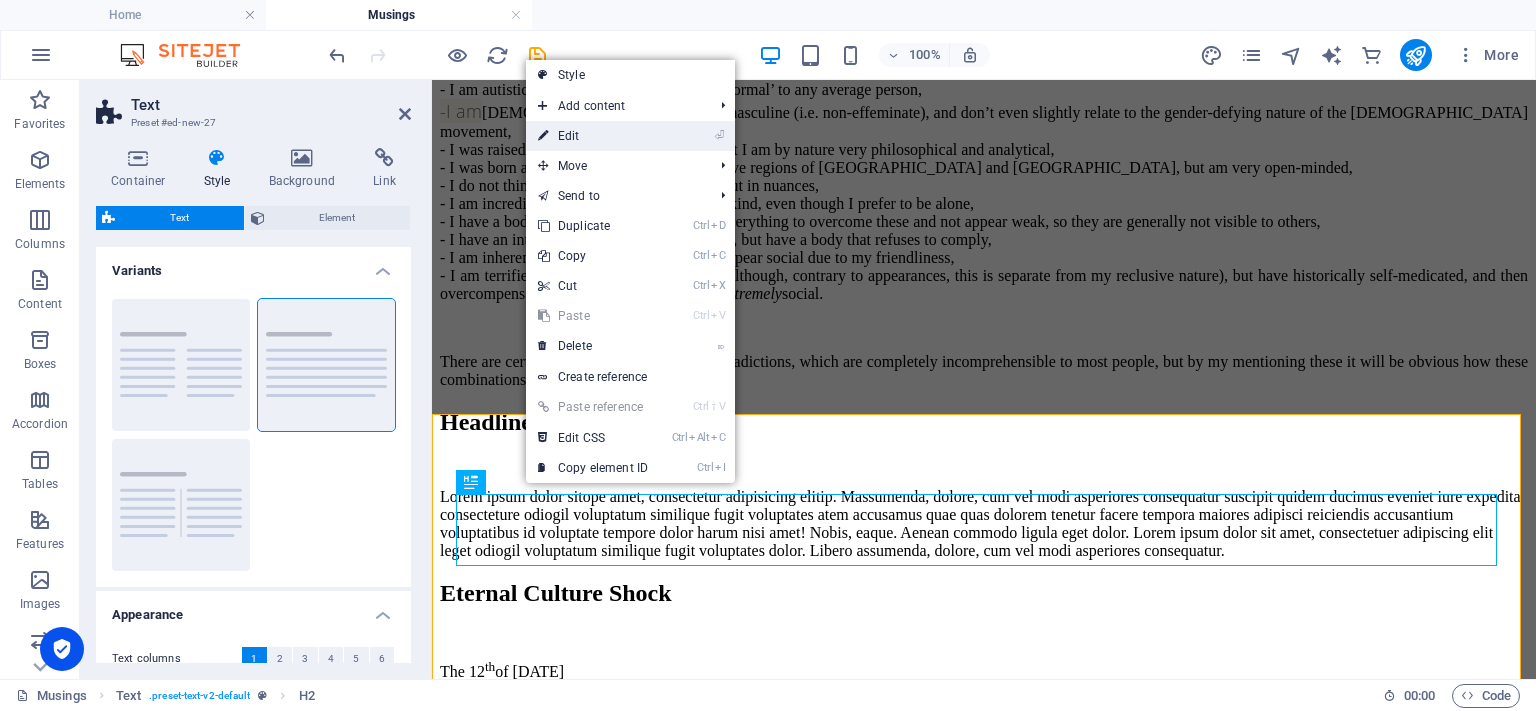 click on "⏎  Edit" at bounding box center (593, 136) 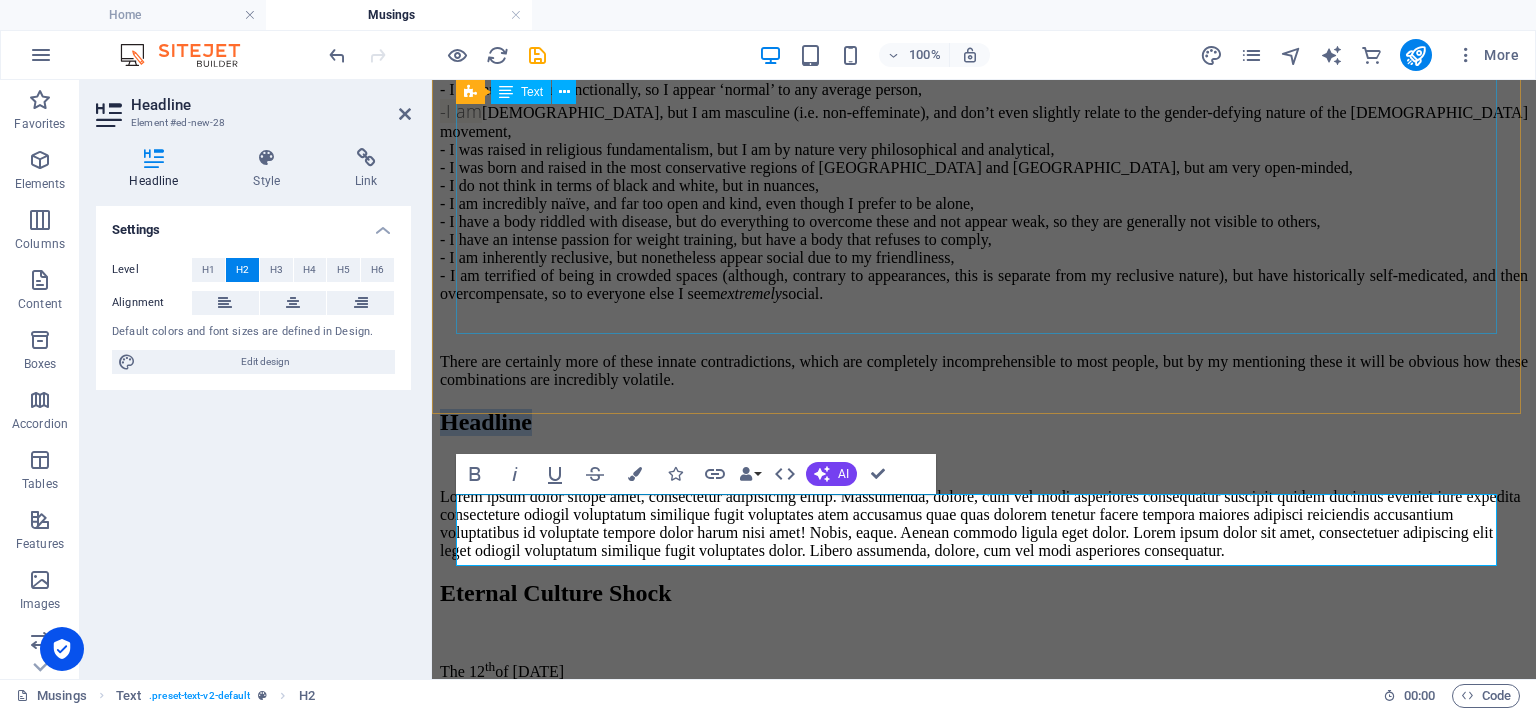 type 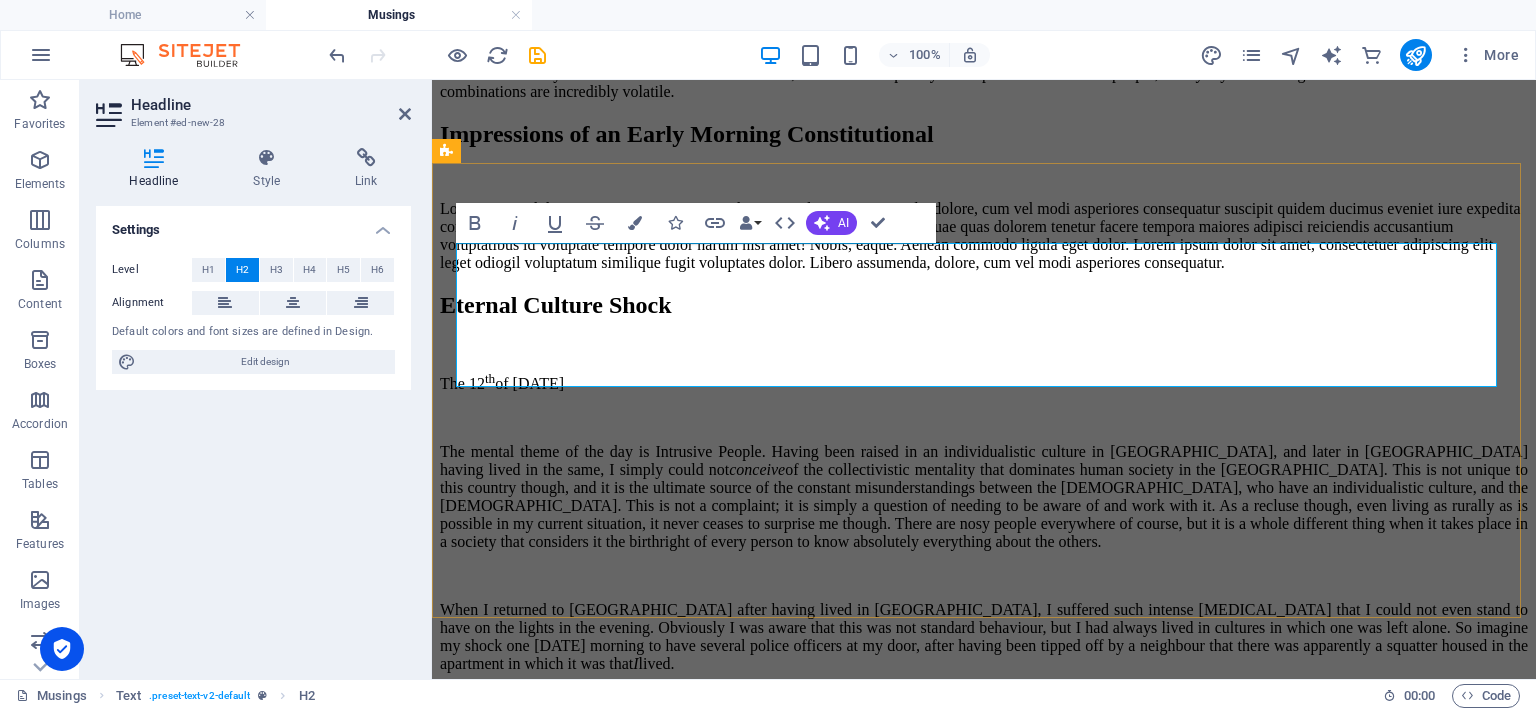 scroll, scrollTop: 1906, scrollLeft: 0, axis: vertical 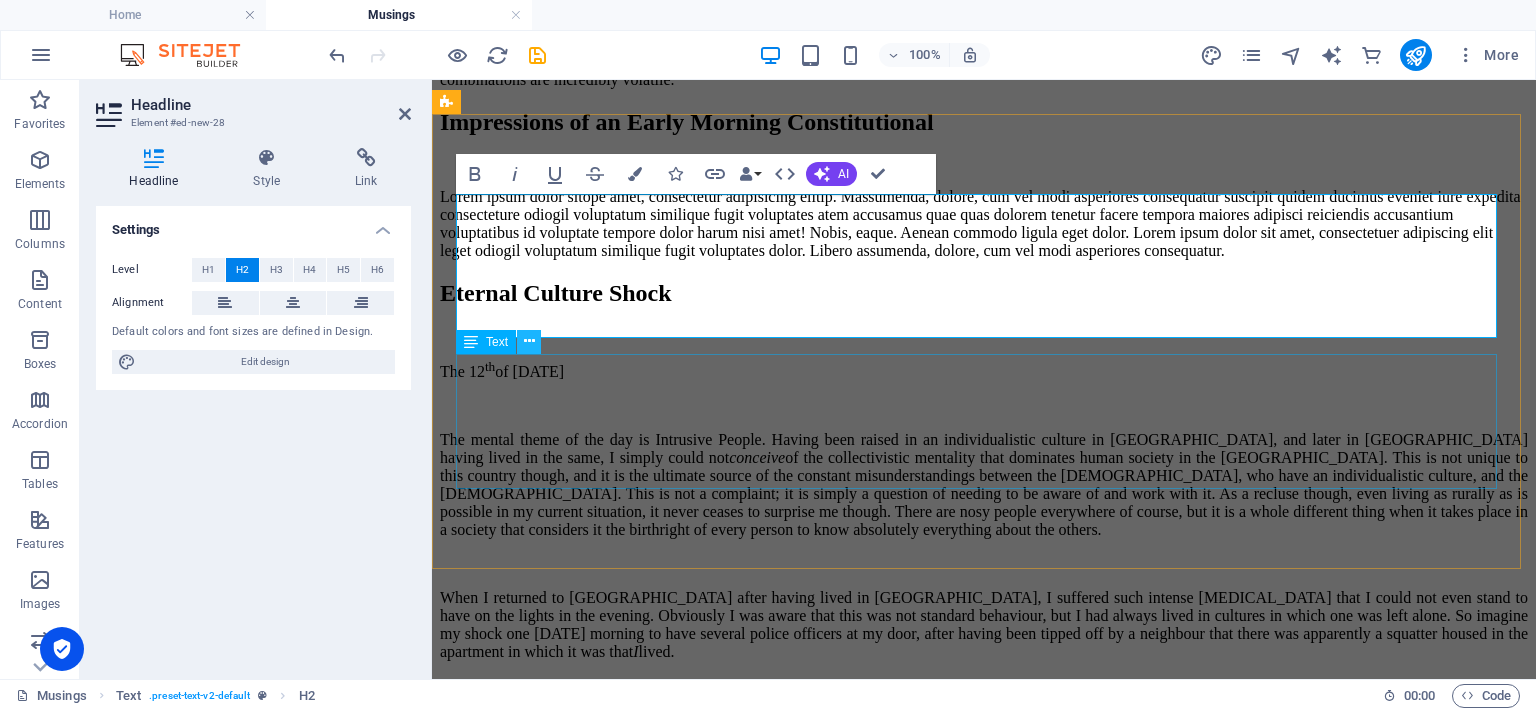 click at bounding box center [529, 341] 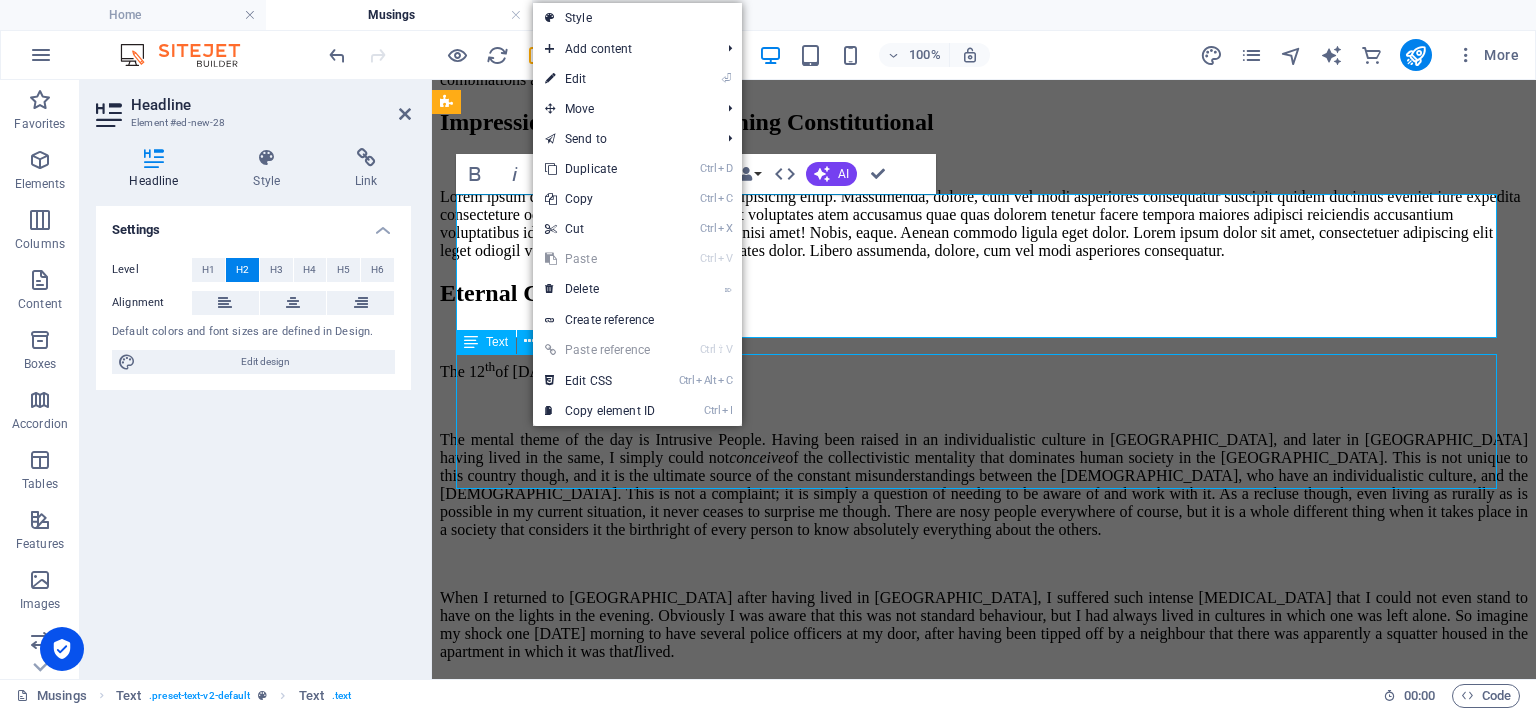 scroll, scrollTop: 1690, scrollLeft: 0, axis: vertical 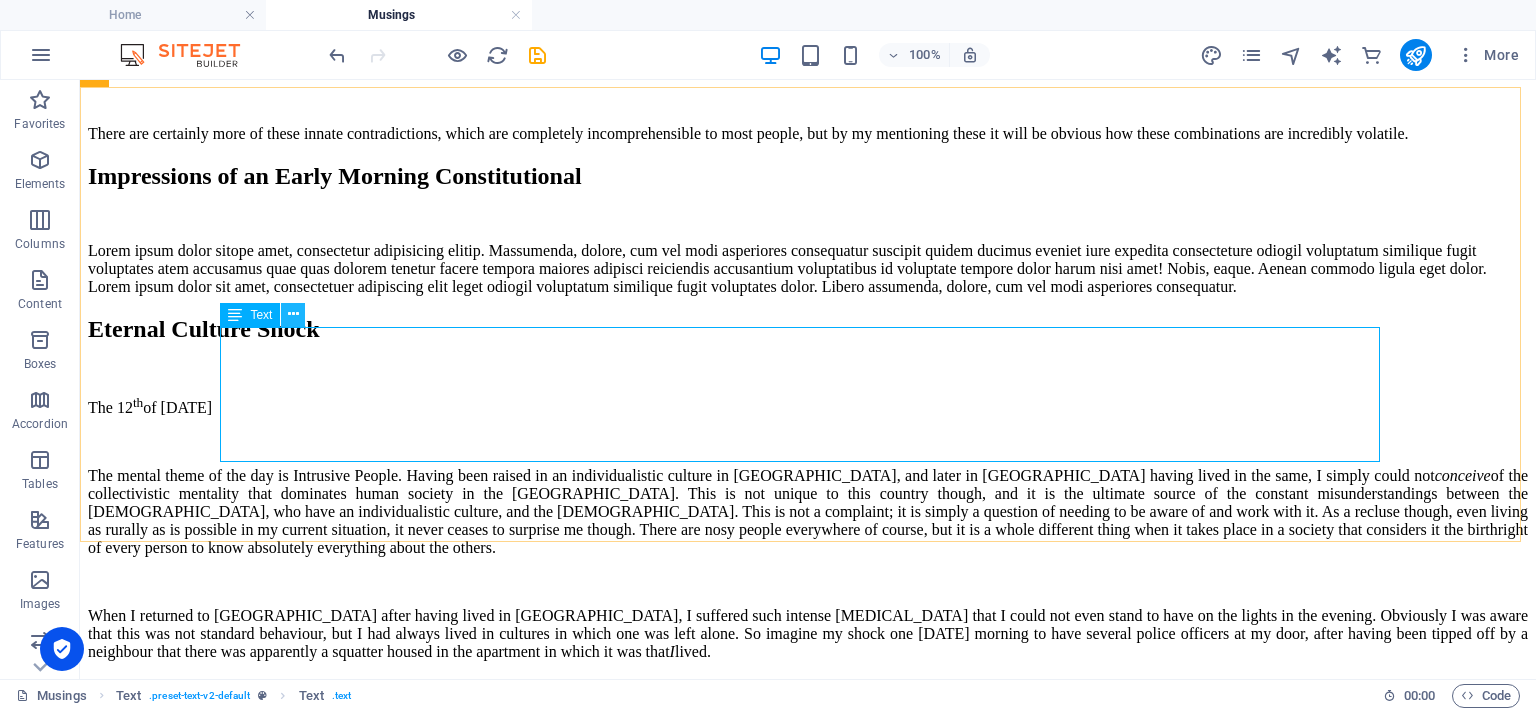 click at bounding box center (293, 314) 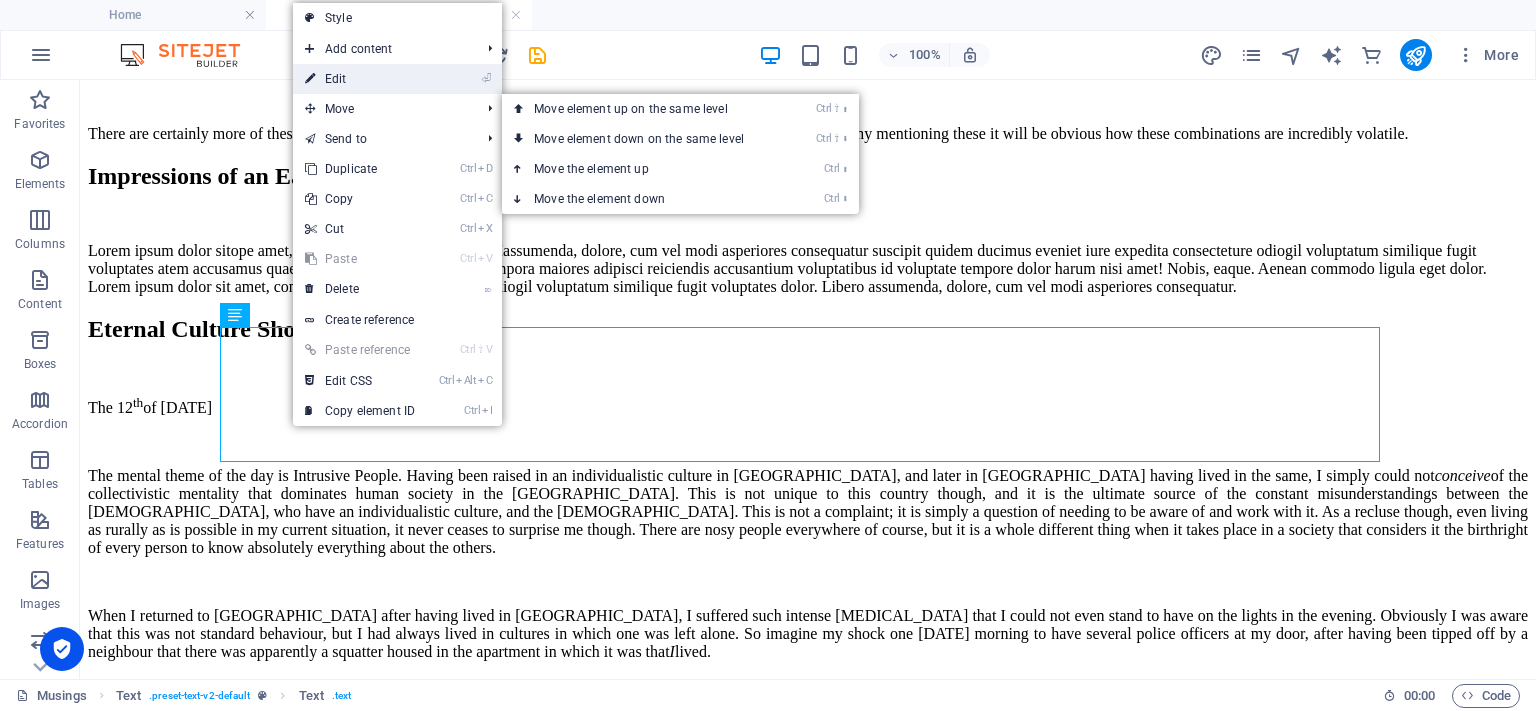 click on "⏎  Edit" at bounding box center [360, 79] 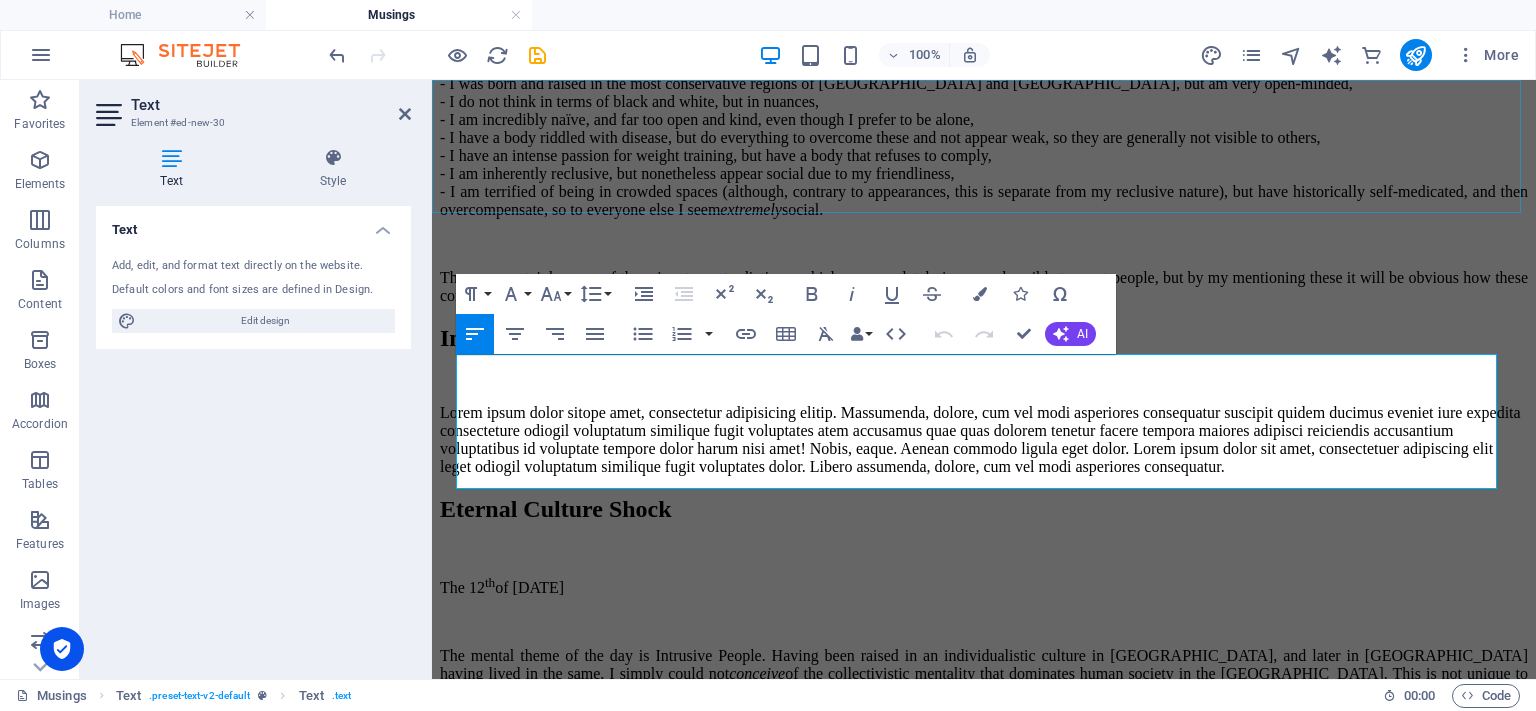 scroll, scrollTop: 1906, scrollLeft: 0, axis: vertical 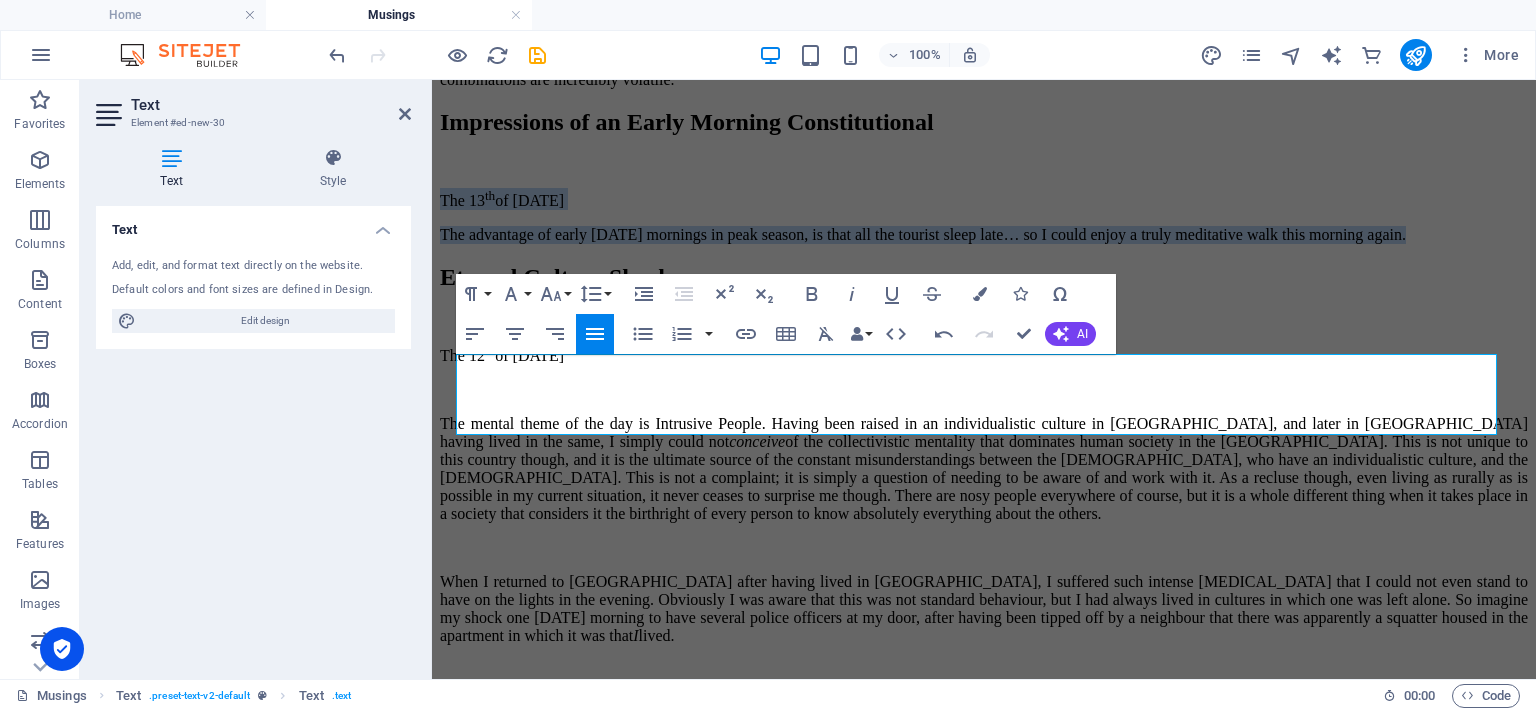 click 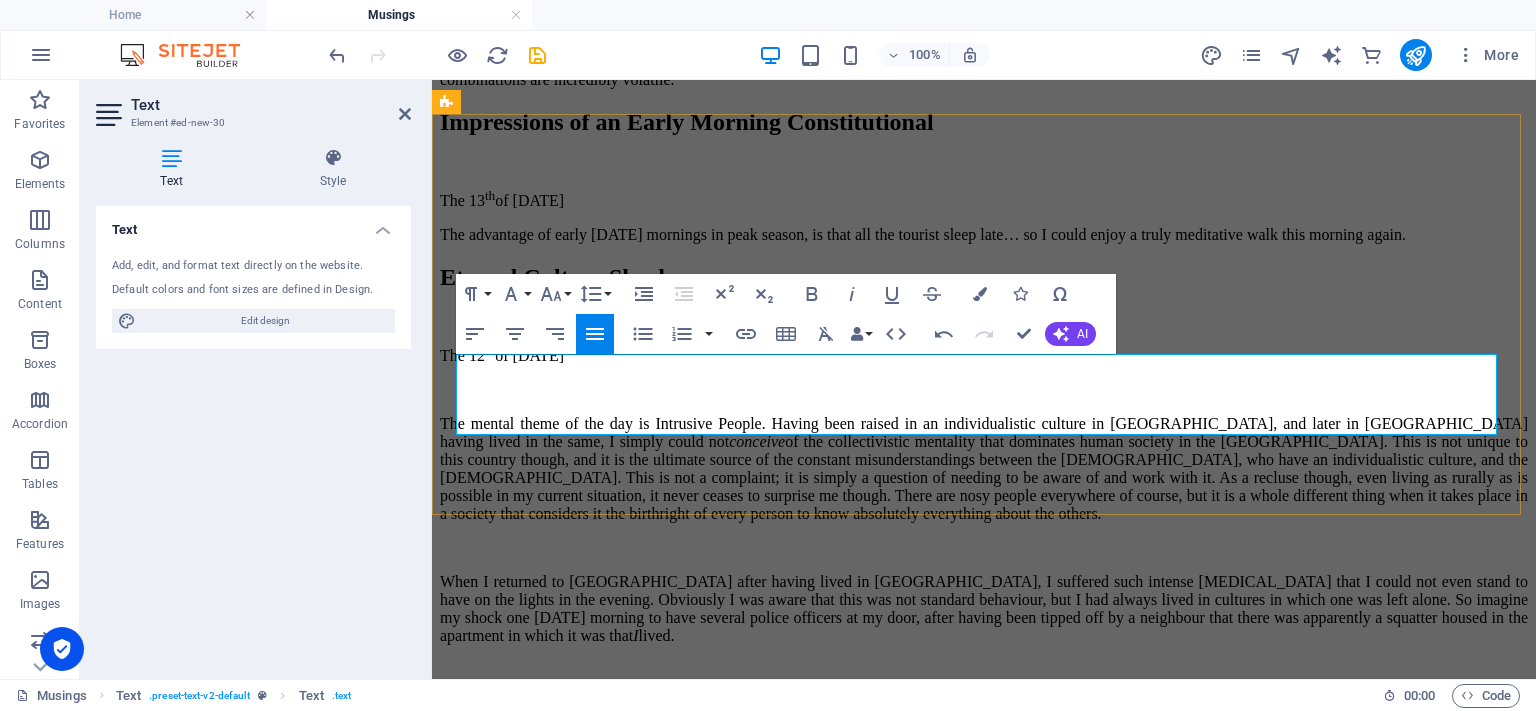 click on "The [DATE]" at bounding box center [984, 199] 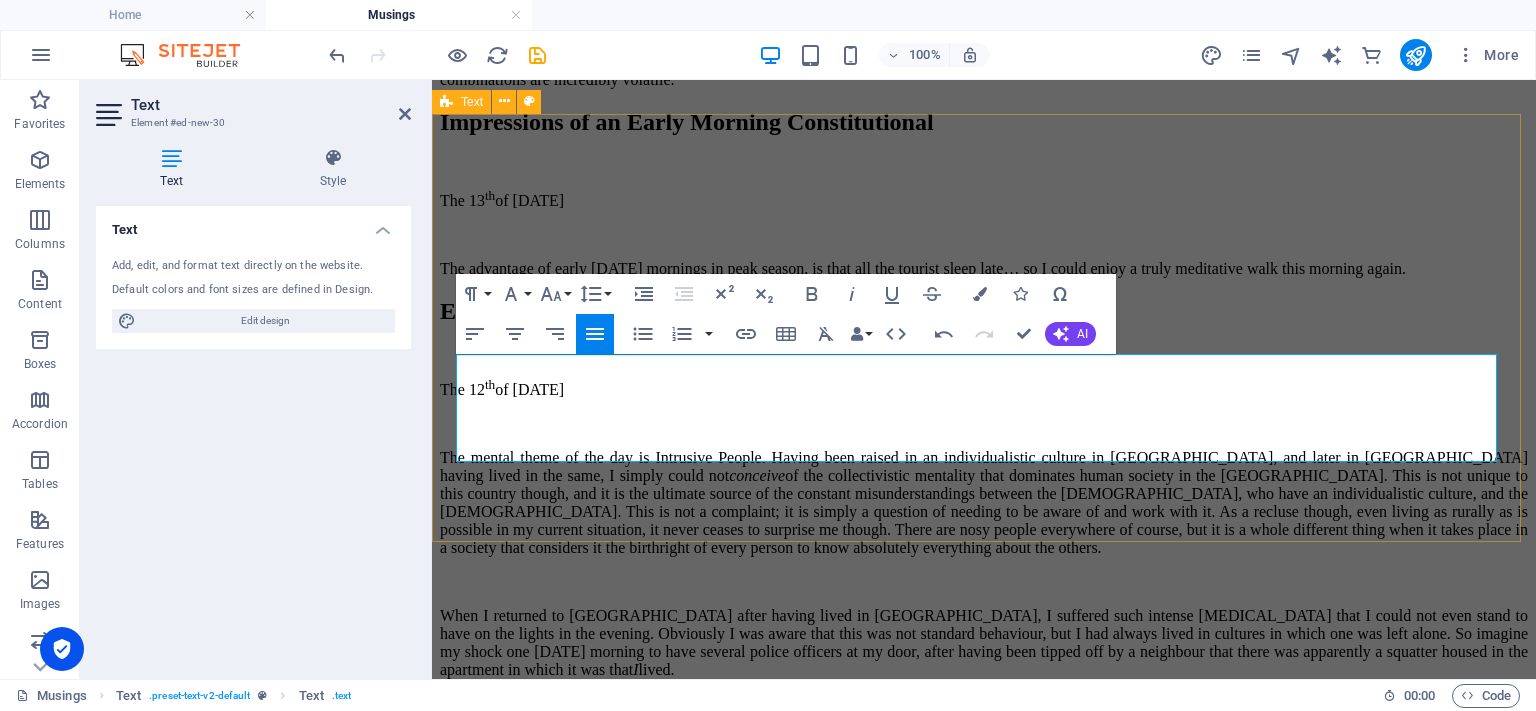 click on "Impressions of an Early Morning Constitutional The [DATE] The advantage of early [DATE] mornings in peak season, is that all the tourist sleep late… so I could enjoy a truly meditative walk this morning again." at bounding box center (984, 193) 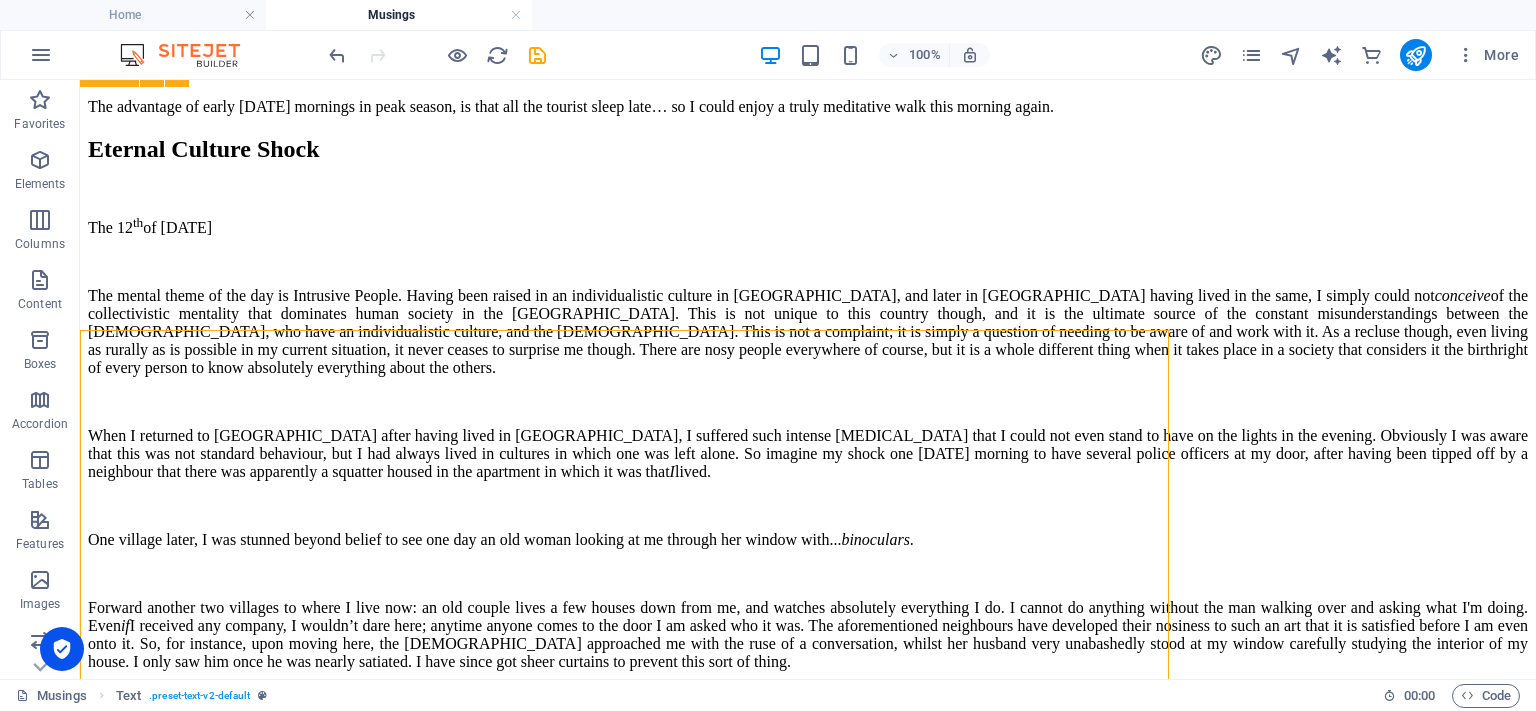 scroll, scrollTop: 1690, scrollLeft: 0, axis: vertical 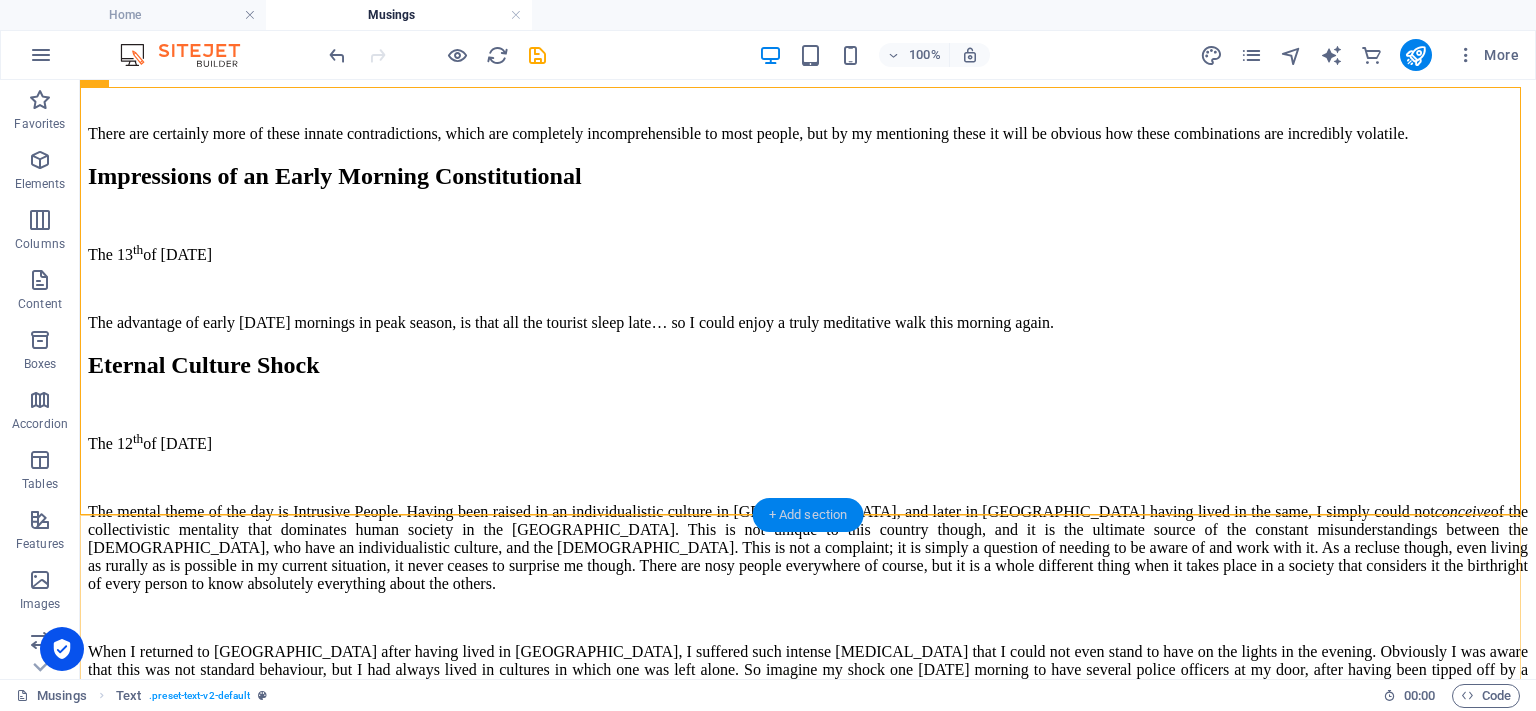 click on "+ Add section" at bounding box center (808, 515) 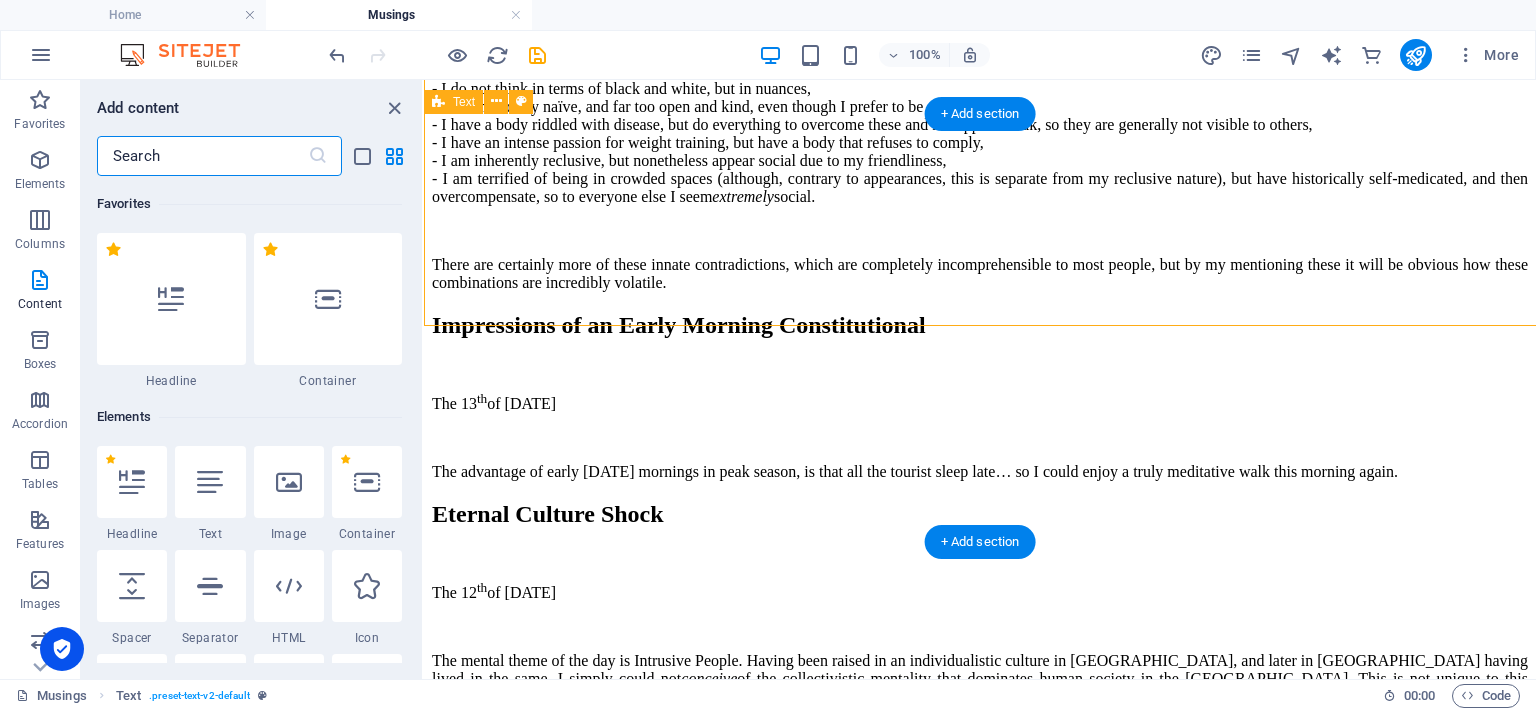 scroll, scrollTop: 1879, scrollLeft: 0, axis: vertical 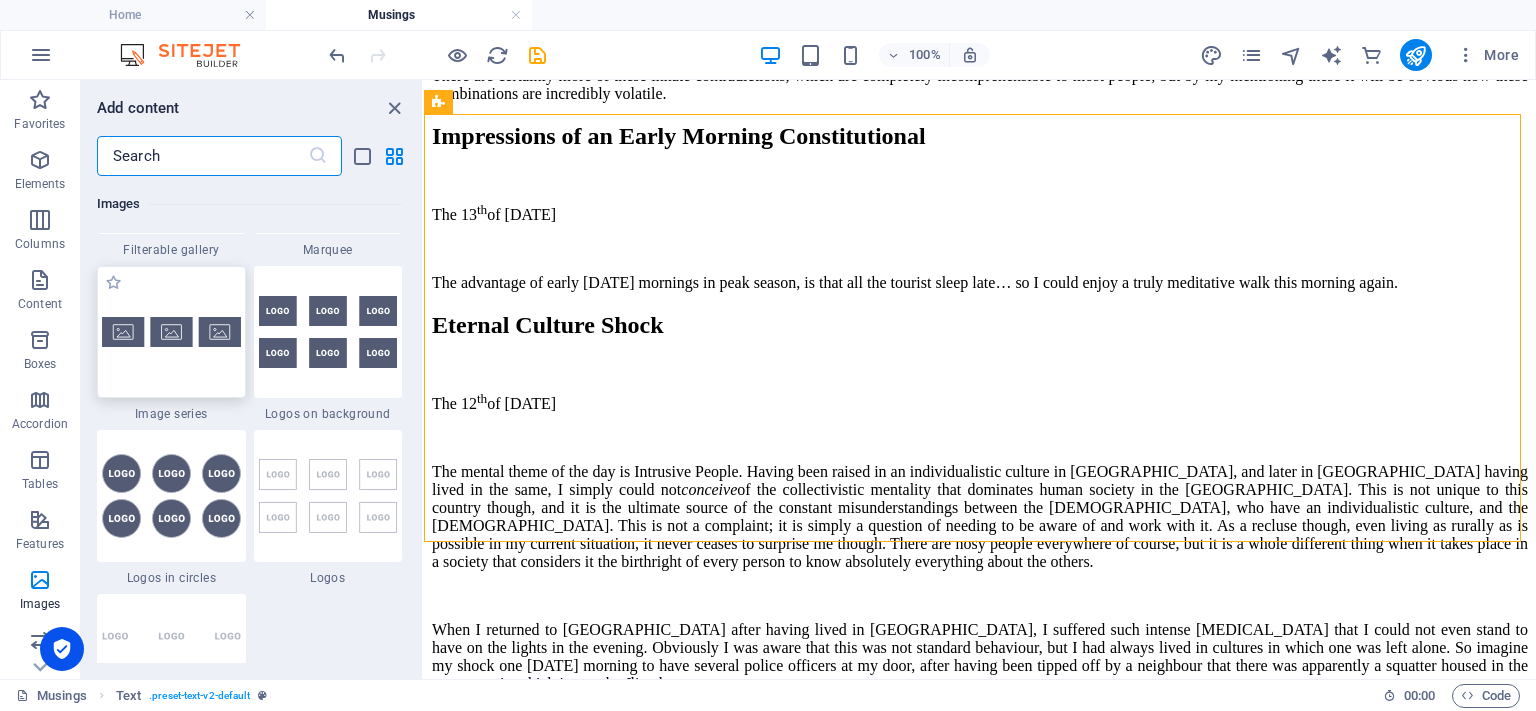 click at bounding box center [171, 332] 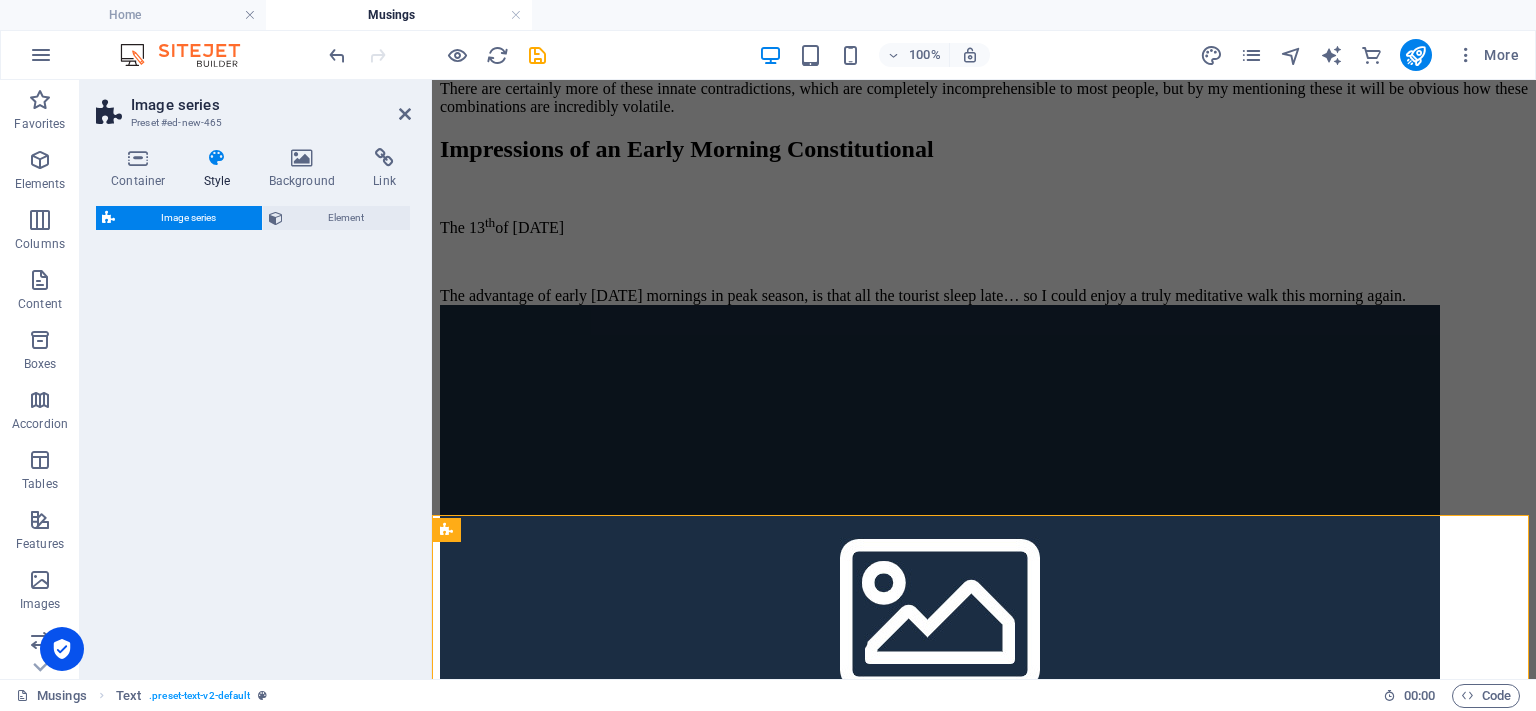 select on "rem" 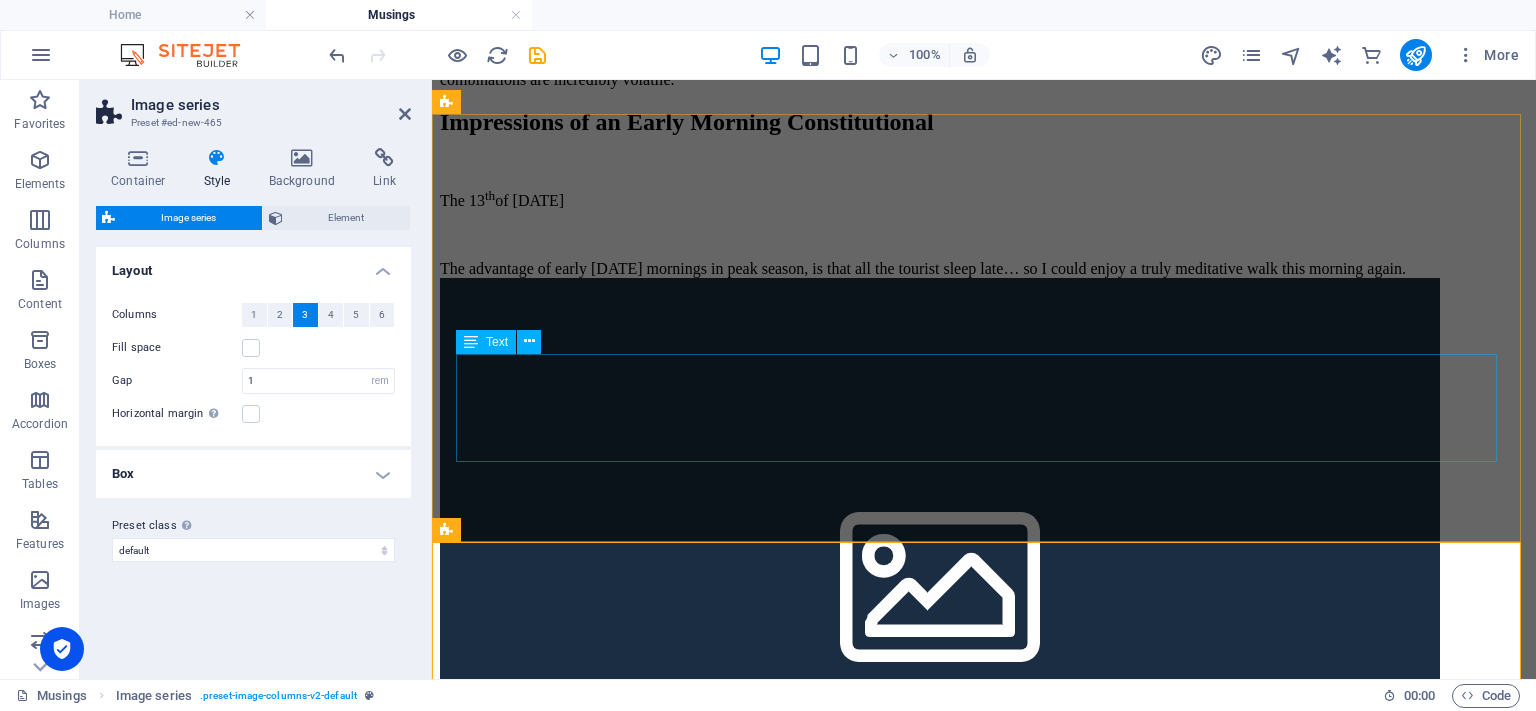 scroll, scrollTop: 2206, scrollLeft: 0, axis: vertical 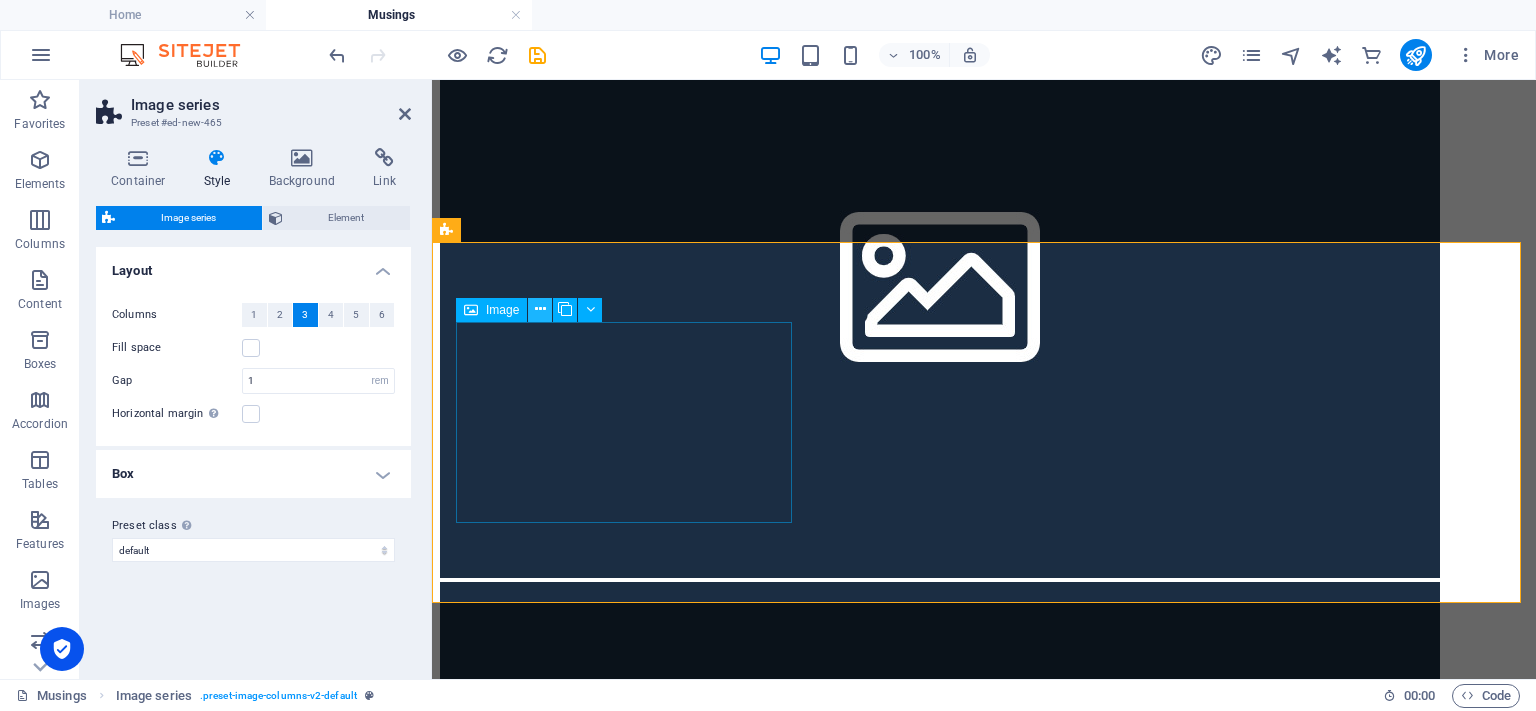 click at bounding box center (540, 309) 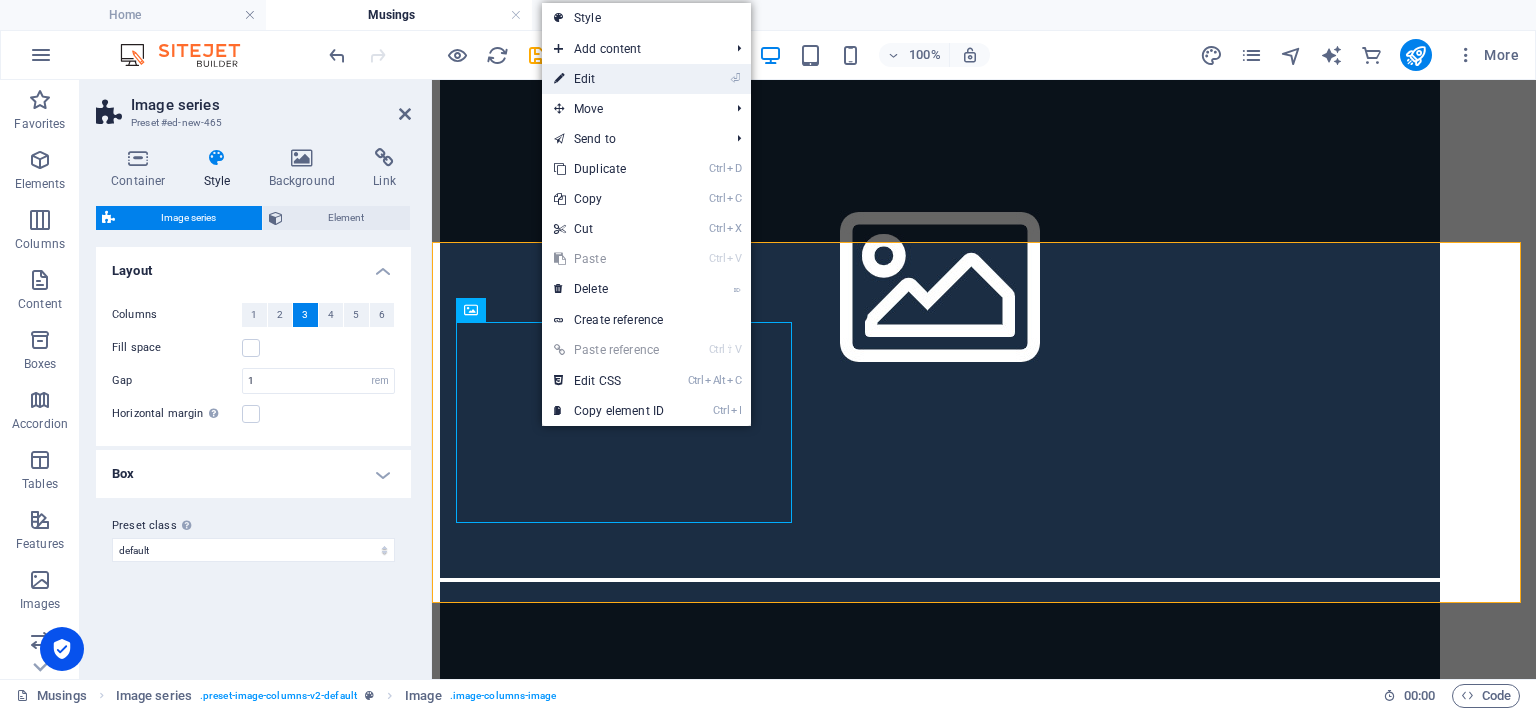 click on "⏎  Edit" at bounding box center [609, 79] 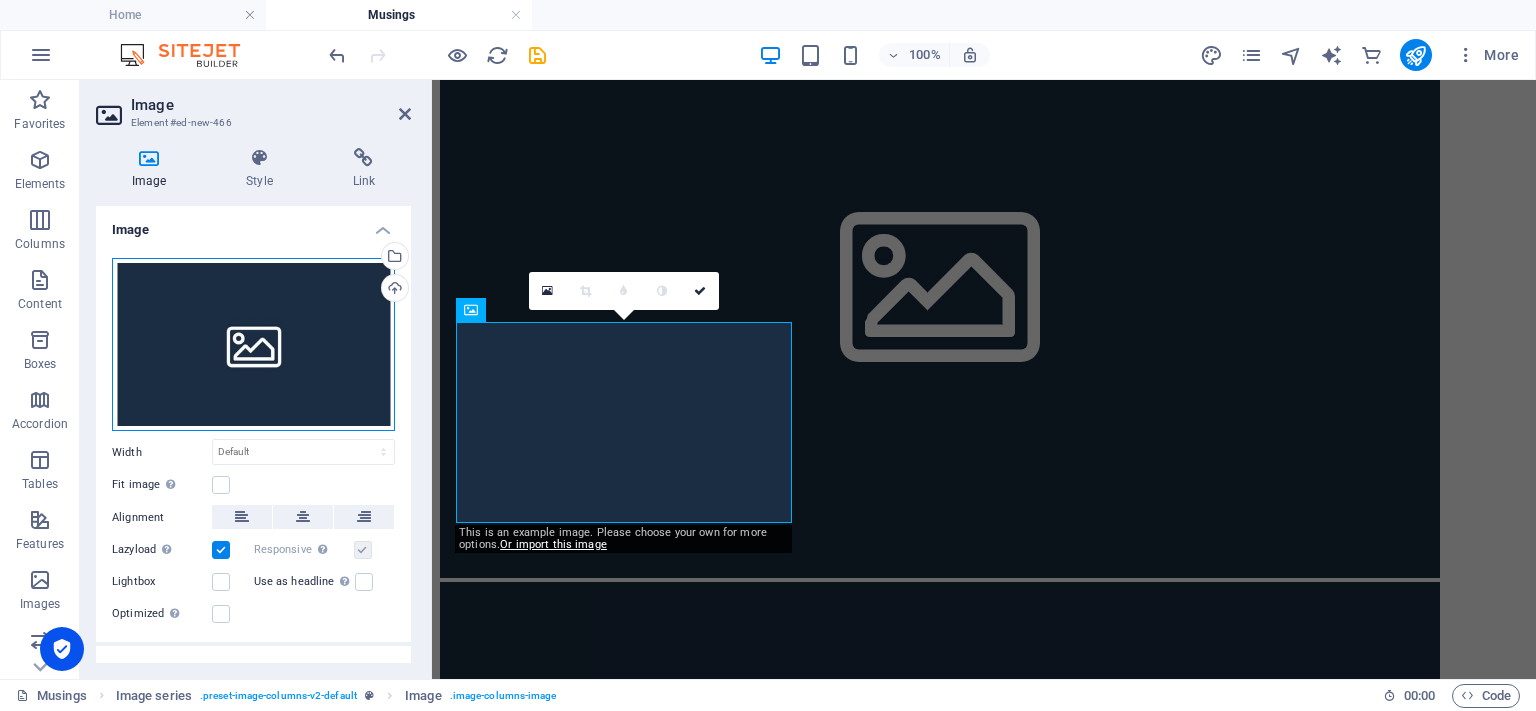 click on "Drag files here, click to choose files or select files from Files or our free stock photos & videos" at bounding box center (253, 345) 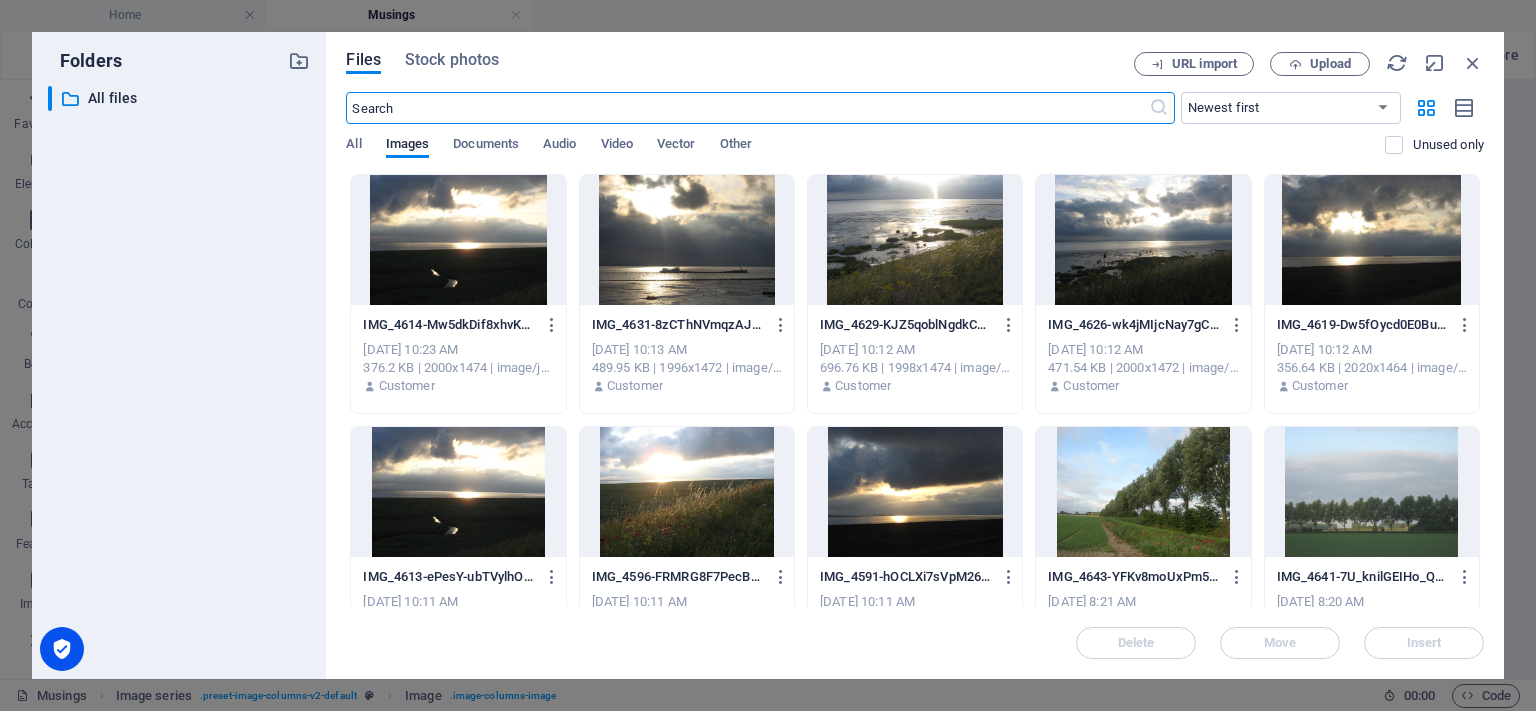 scroll, scrollTop: 2260, scrollLeft: 0, axis: vertical 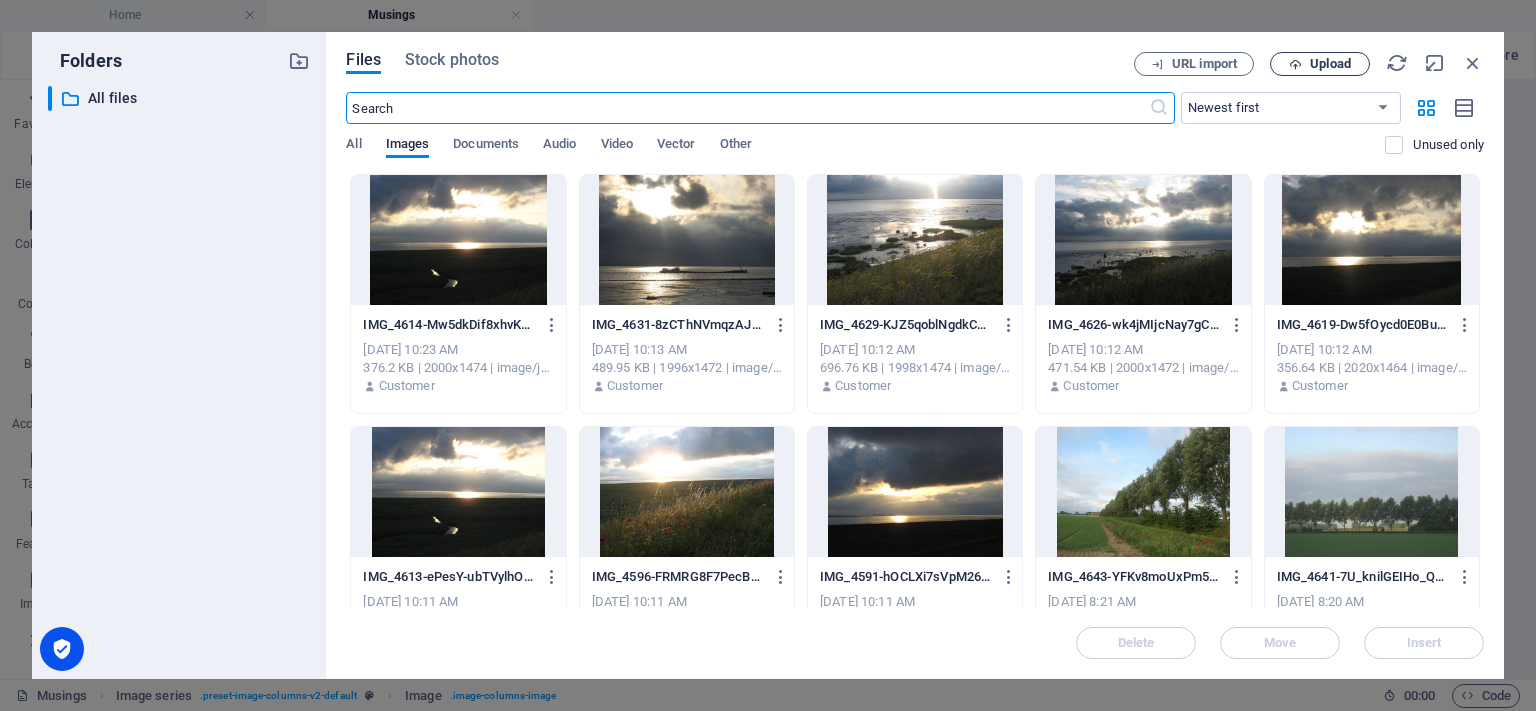 click on "Upload" at bounding box center [1330, 64] 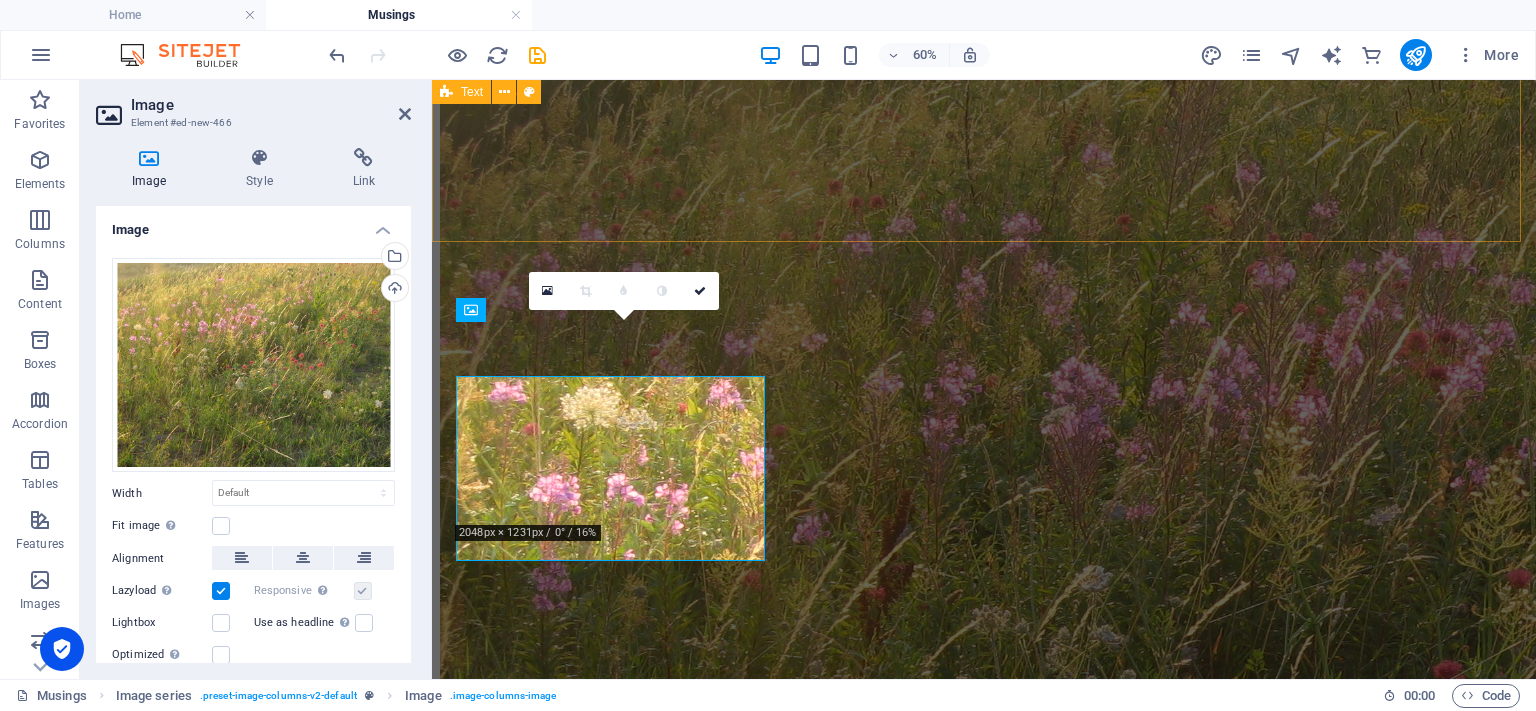 scroll, scrollTop: 2206, scrollLeft: 0, axis: vertical 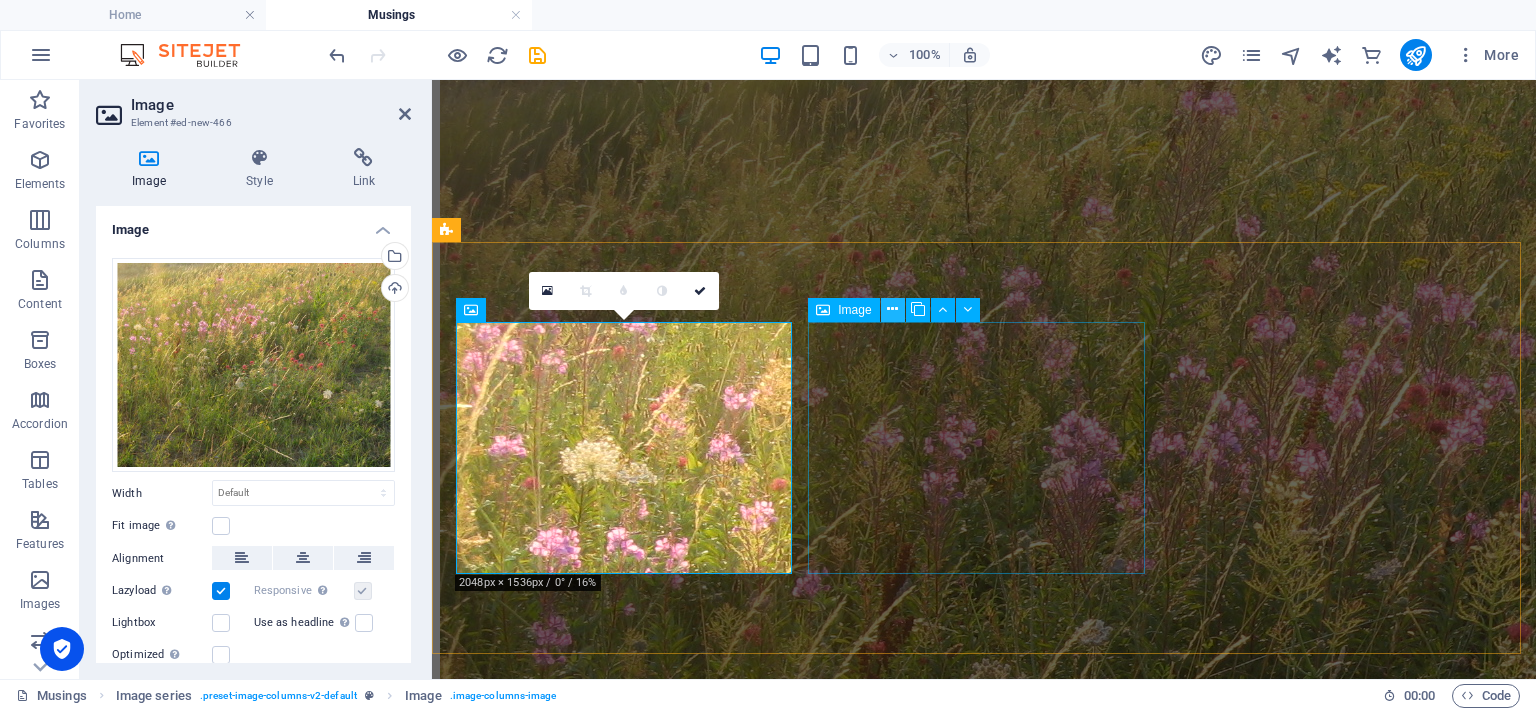 click at bounding box center (892, 309) 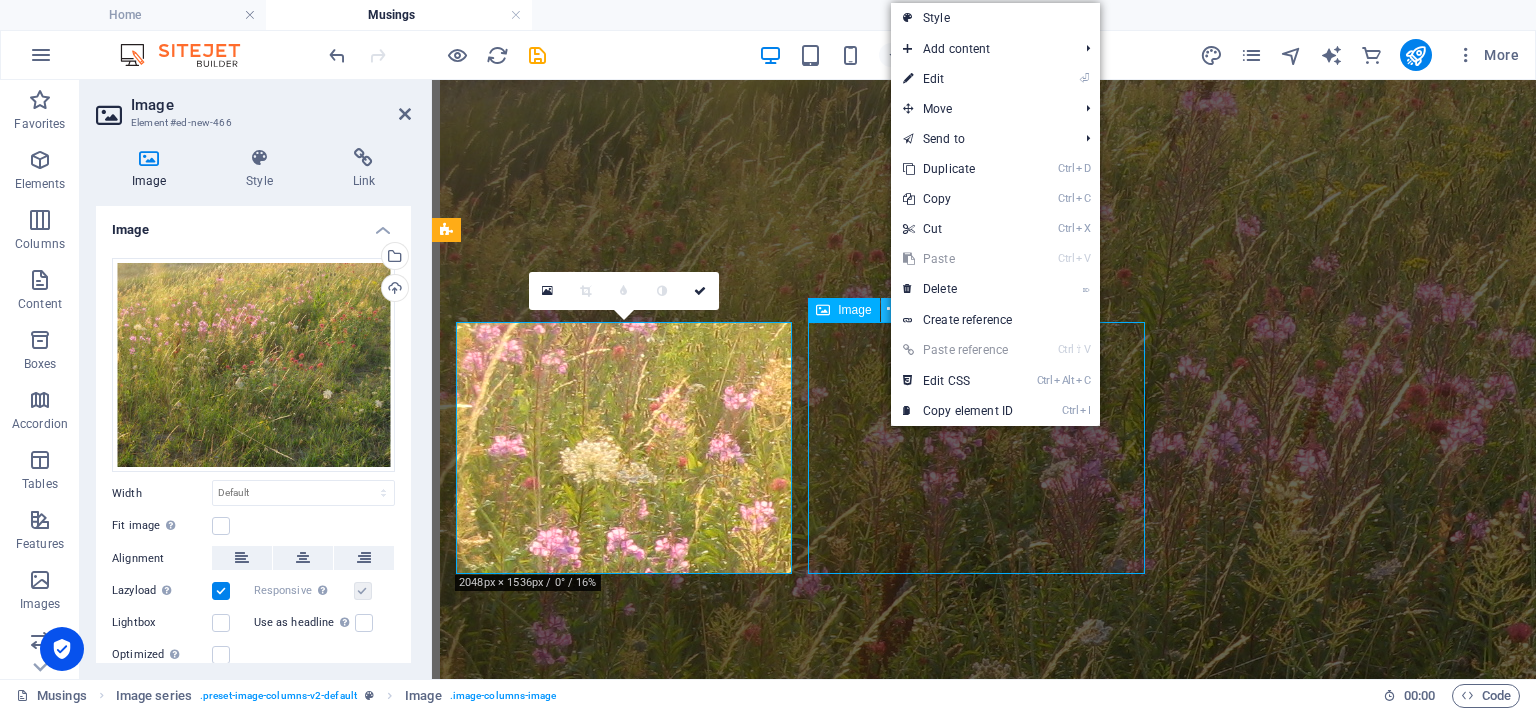 scroll, scrollTop: 1963, scrollLeft: 0, axis: vertical 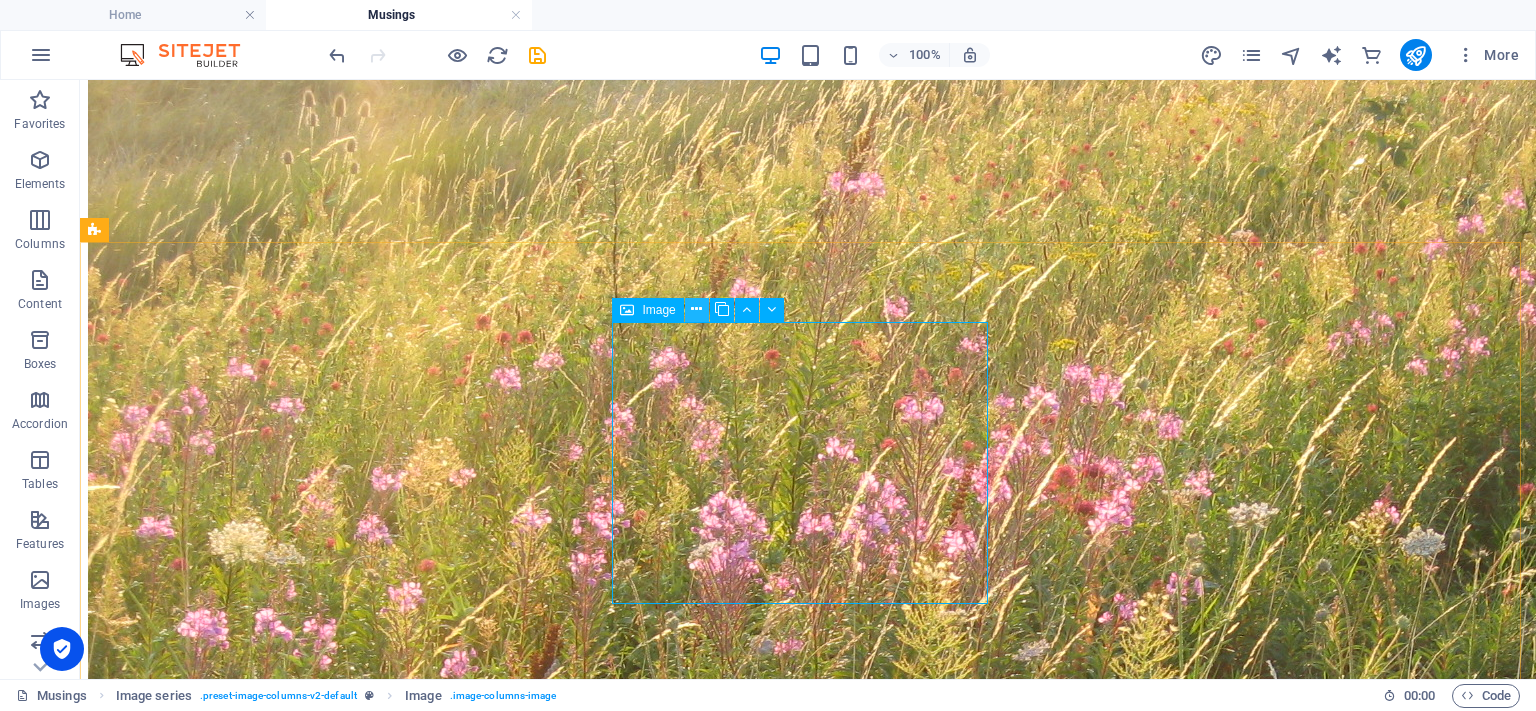 click at bounding box center [696, 309] 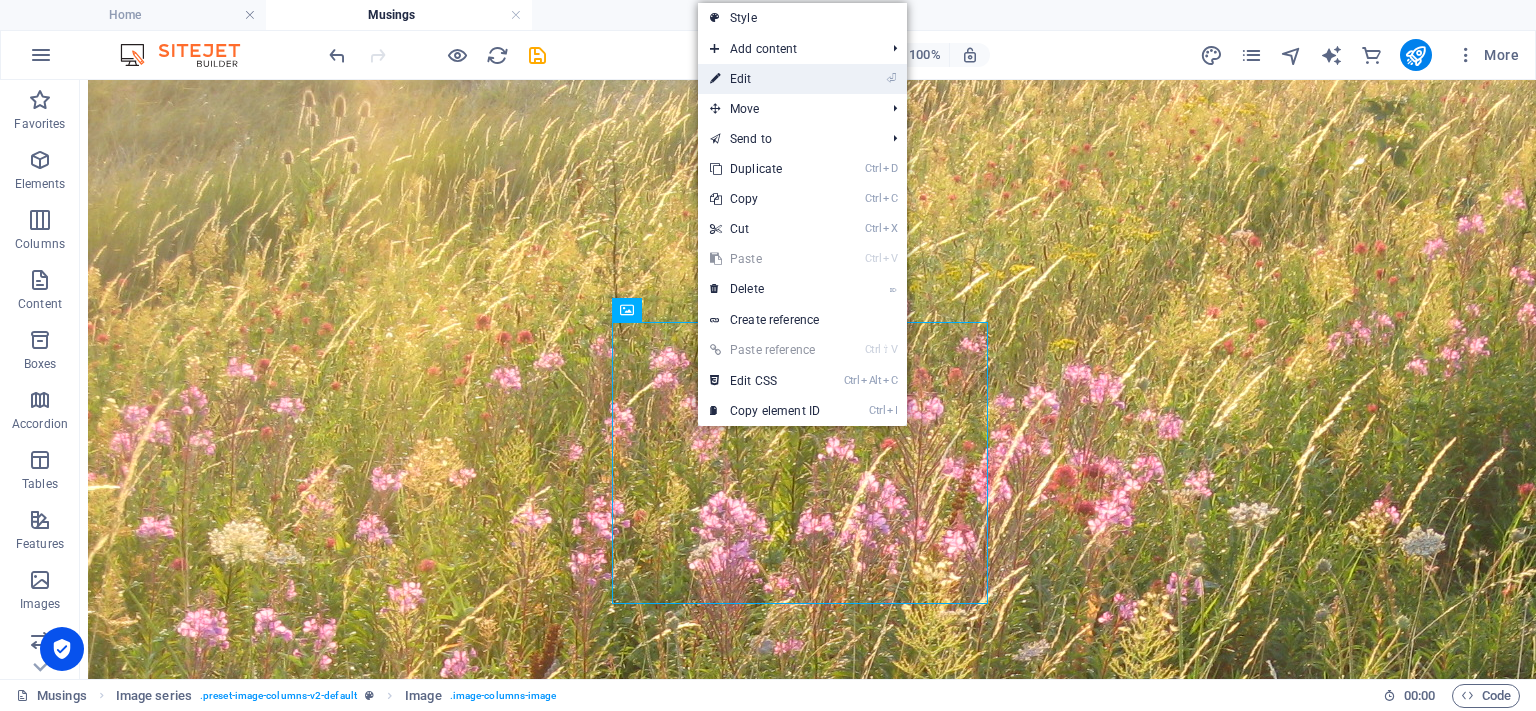 click on "⏎  Edit" at bounding box center [765, 79] 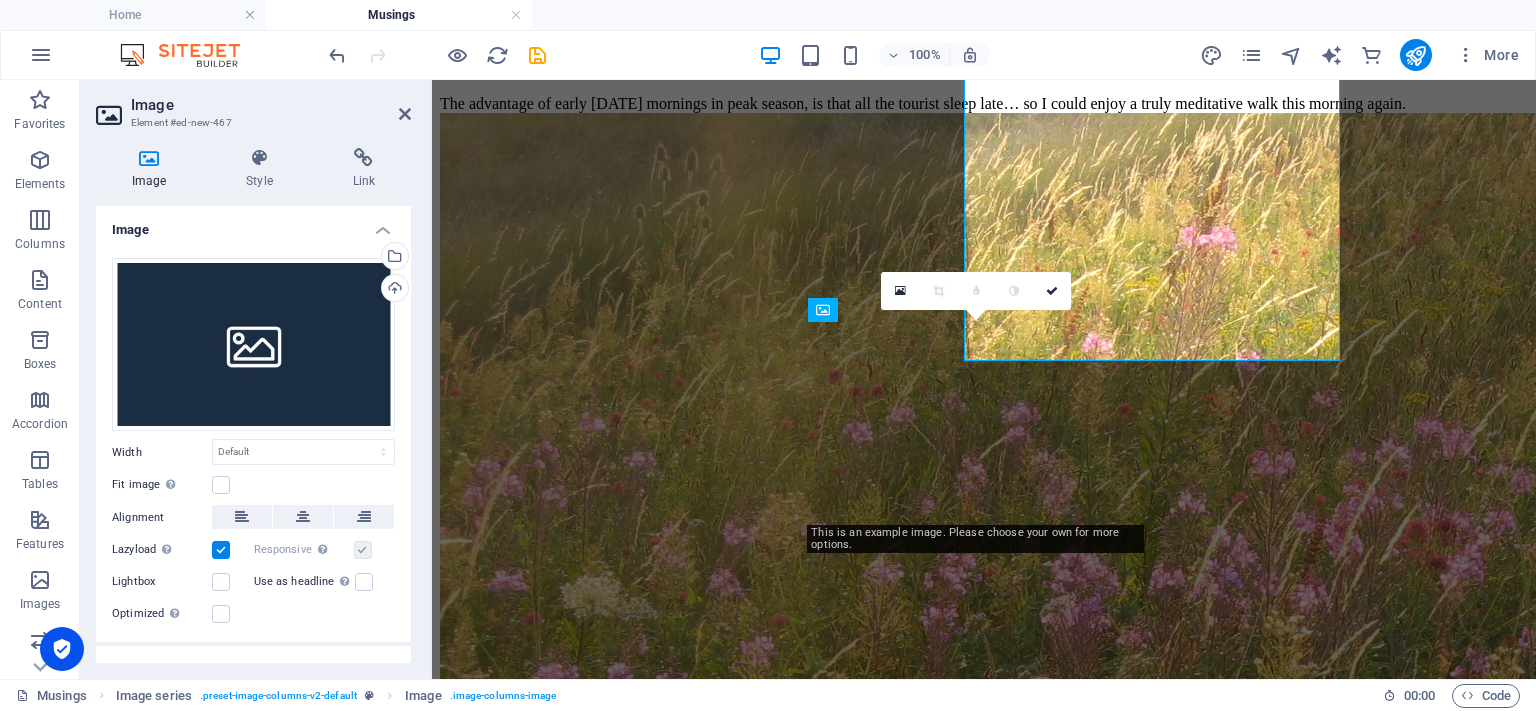 scroll, scrollTop: 2206, scrollLeft: 0, axis: vertical 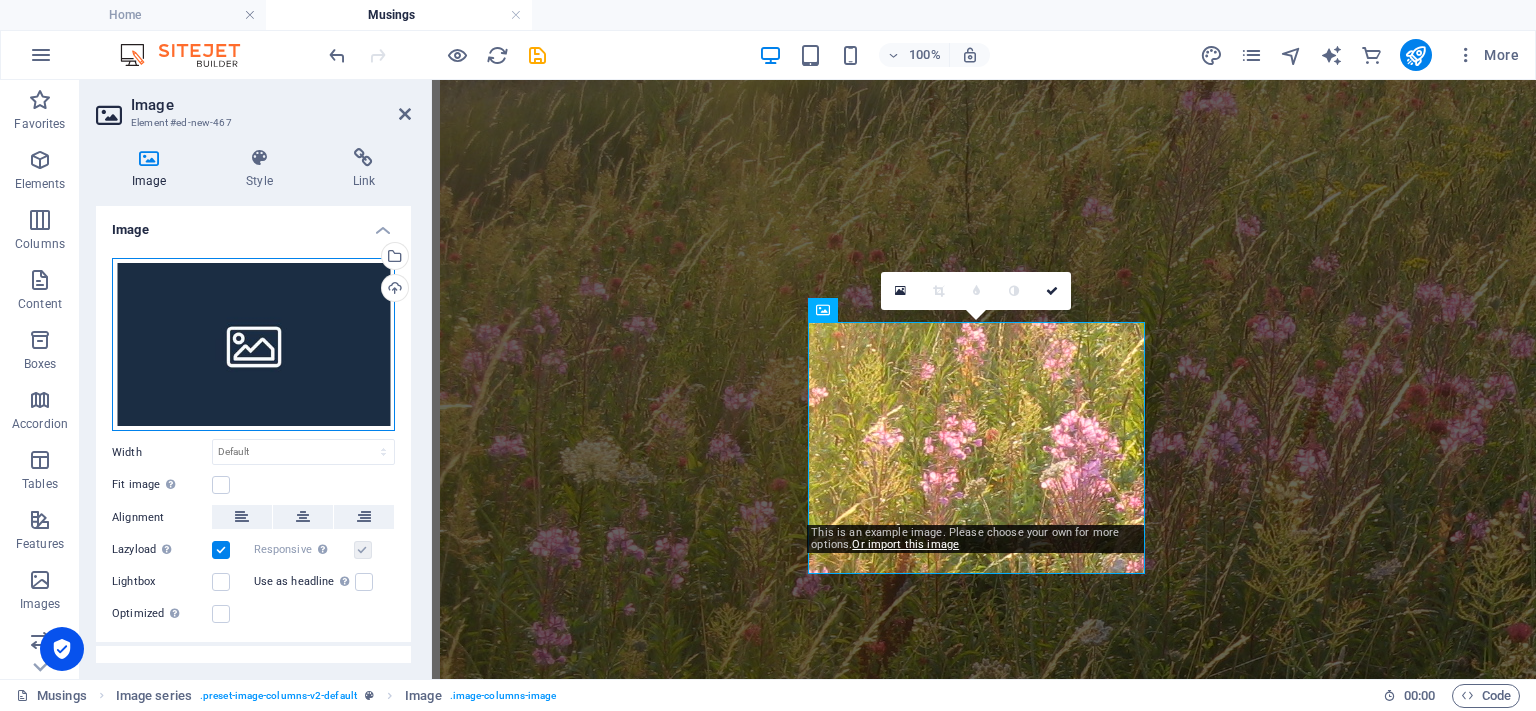 click on "Drag files here, click to choose files or select files from Files or our free stock photos & videos" at bounding box center [253, 345] 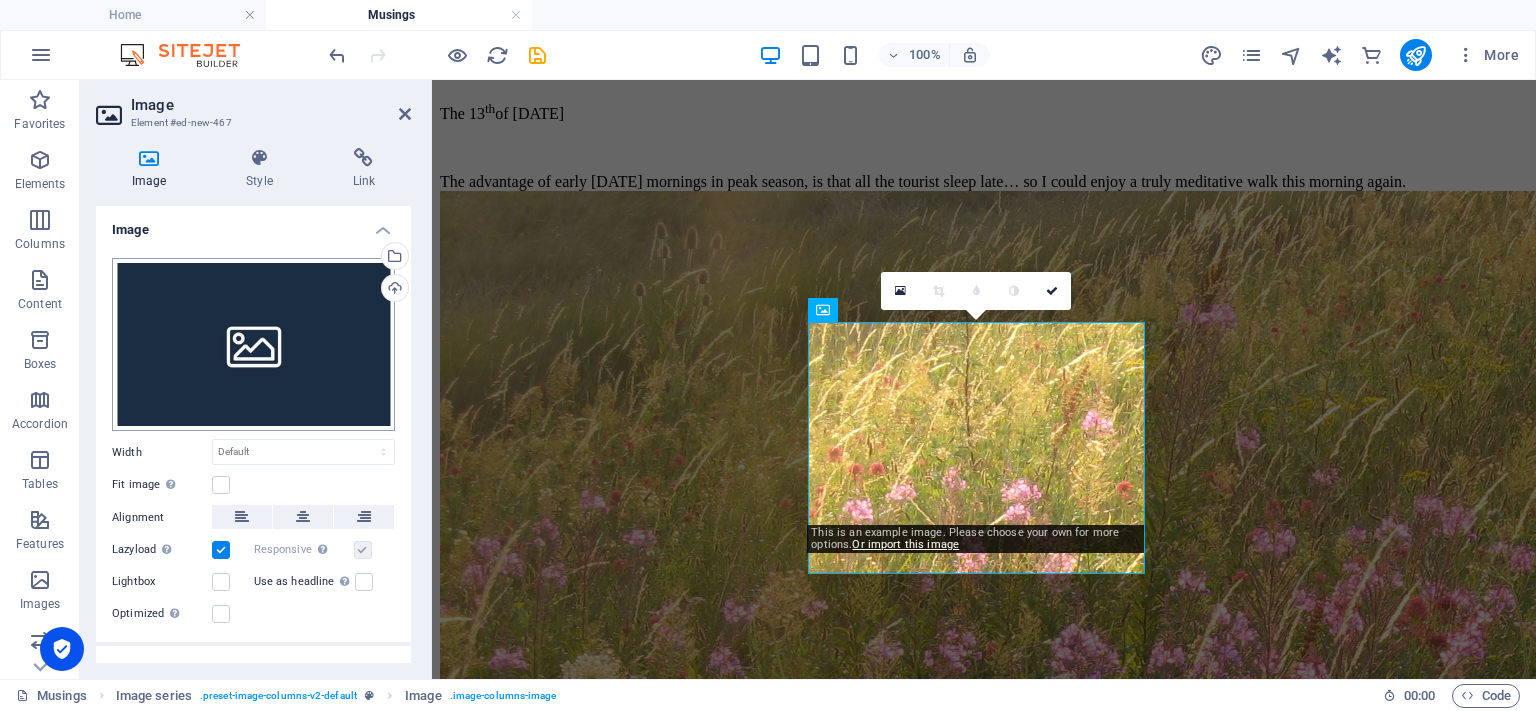 scroll, scrollTop: 2260, scrollLeft: 0, axis: vertical 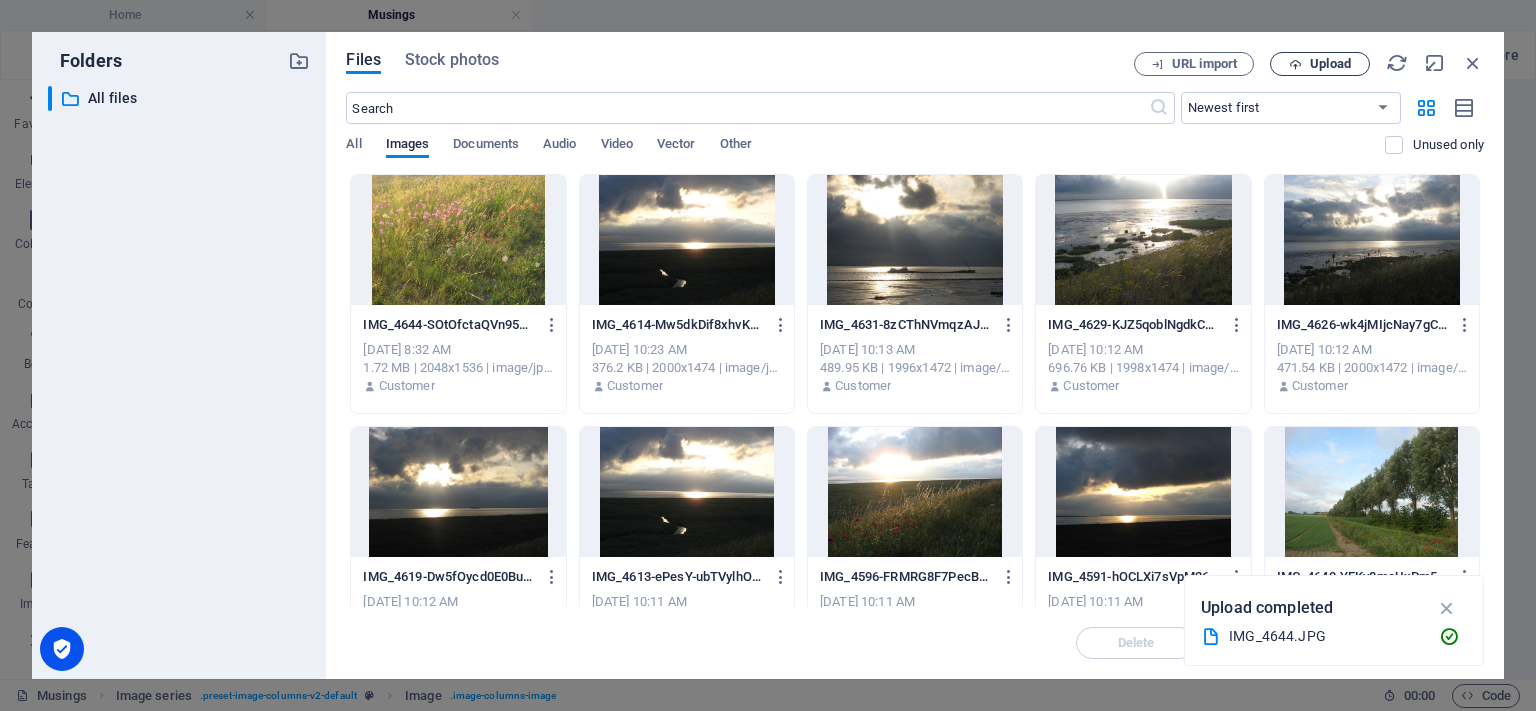 click on "Upload" at bounding box center (1330, 64) 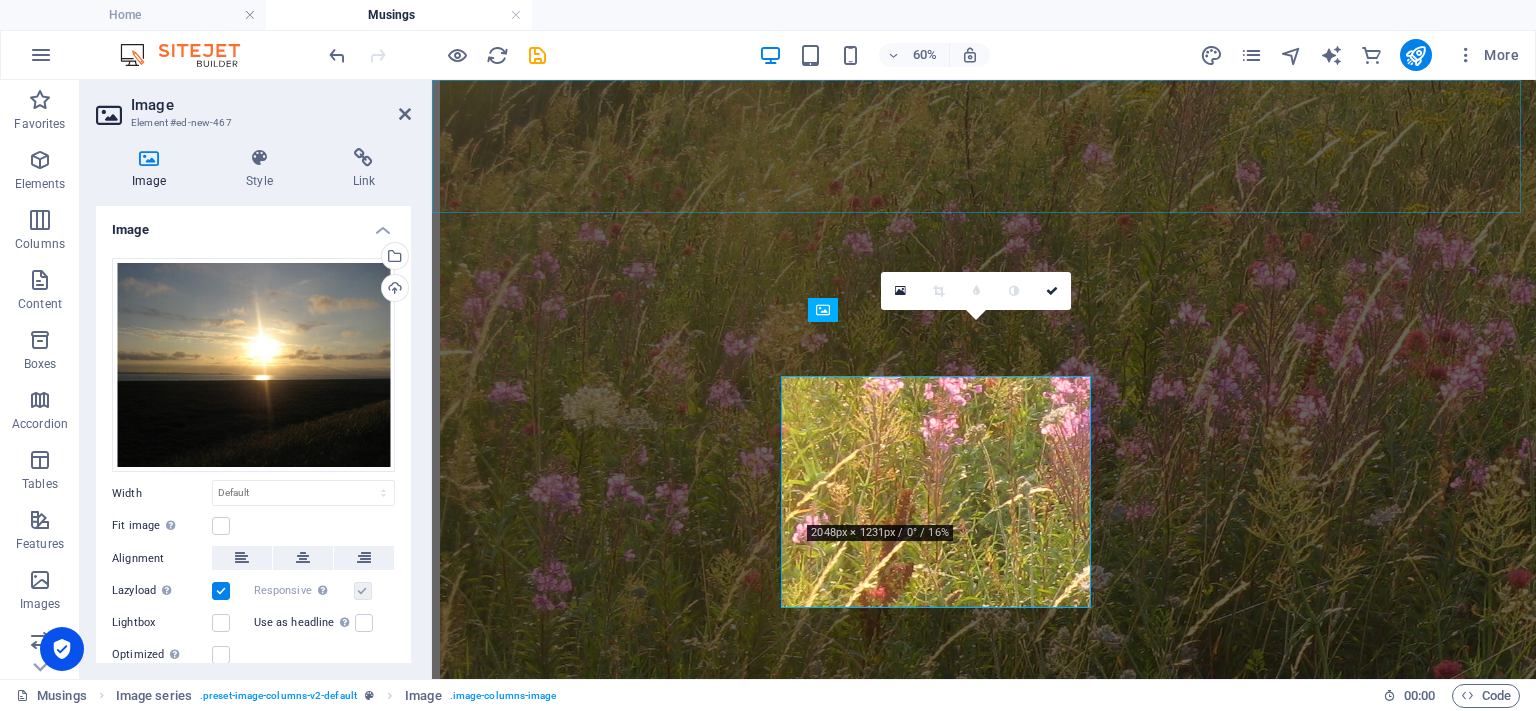 scroll, scrollTop: 2206, scrollLeft: 0, axis: vertical 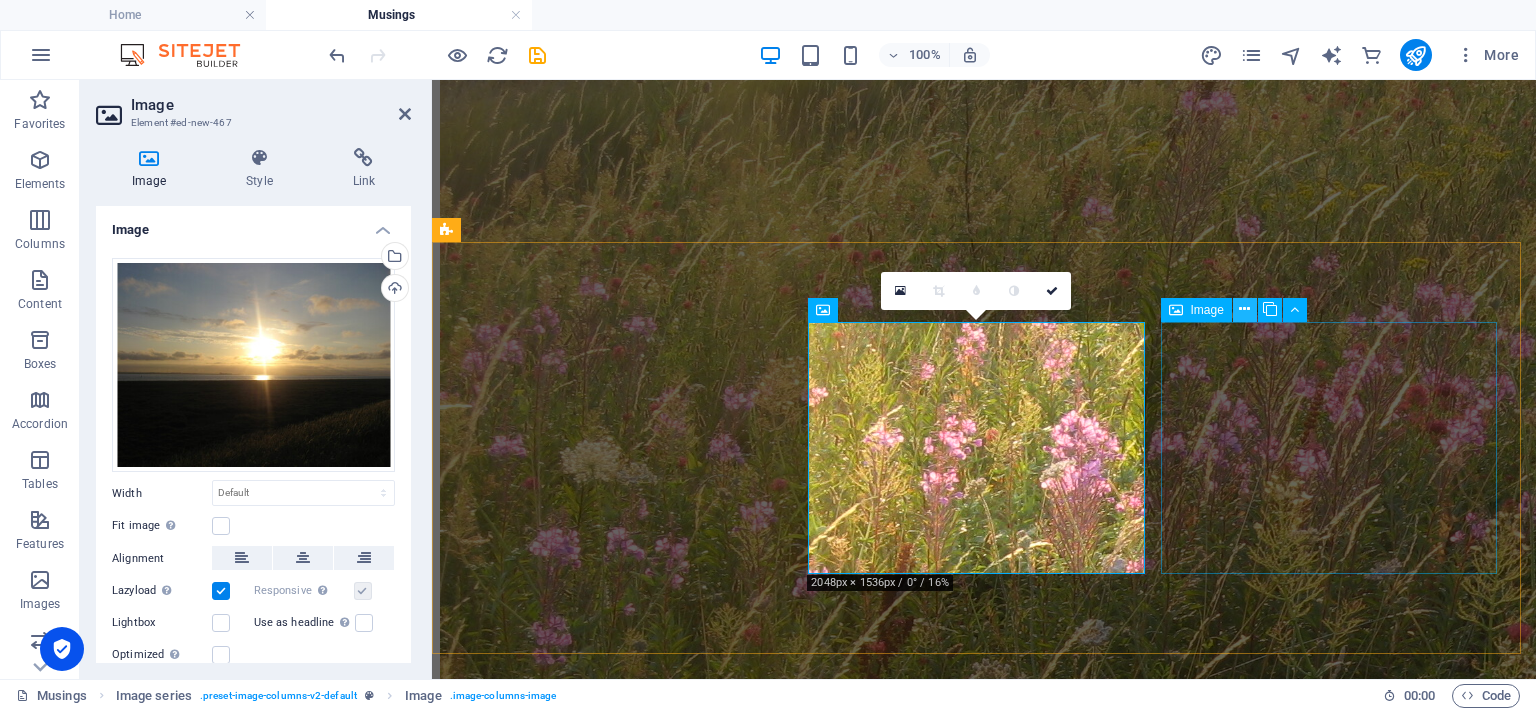 click at bounding box center [1245, 310] 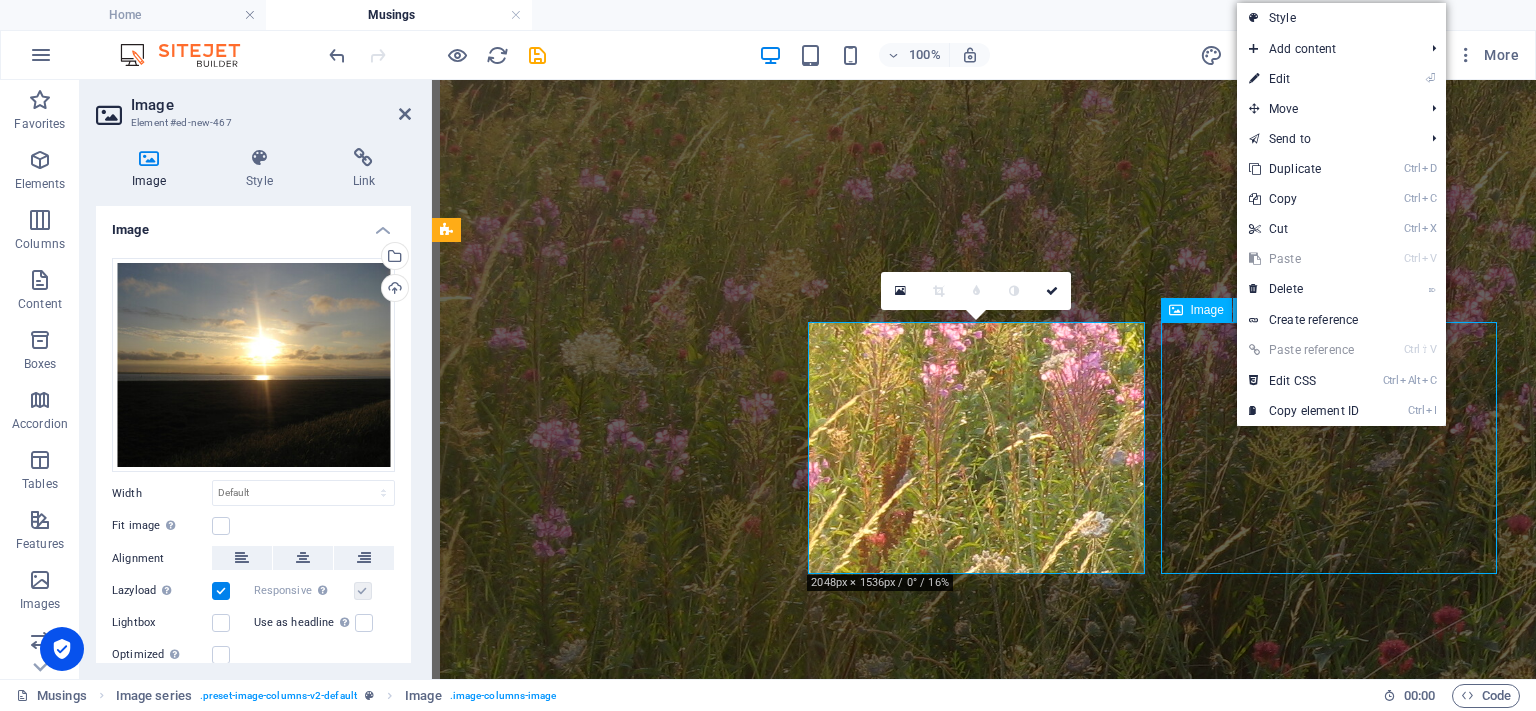 scroll, scrollTop: 1963, scrollLeft: 0, axis: vertical 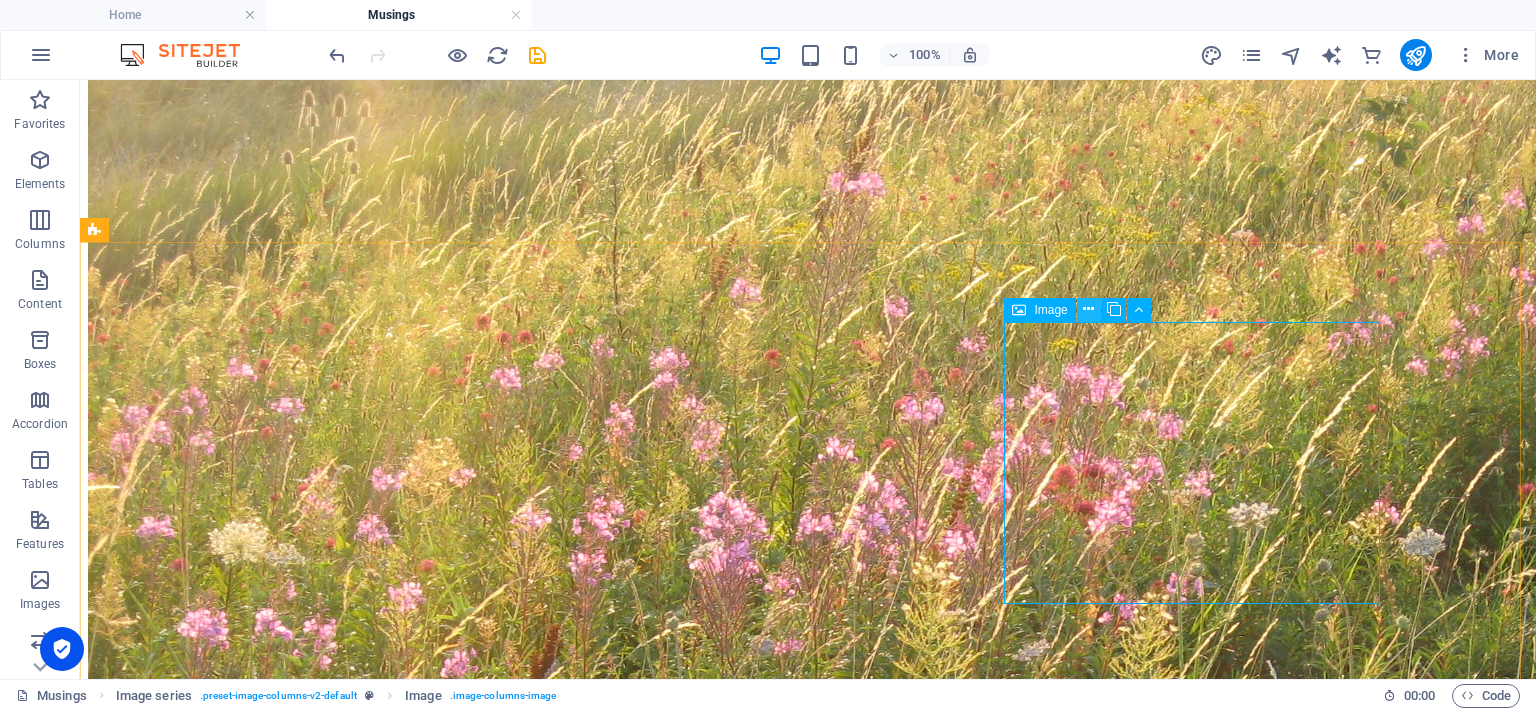 click at bounding box center (1088, 309) 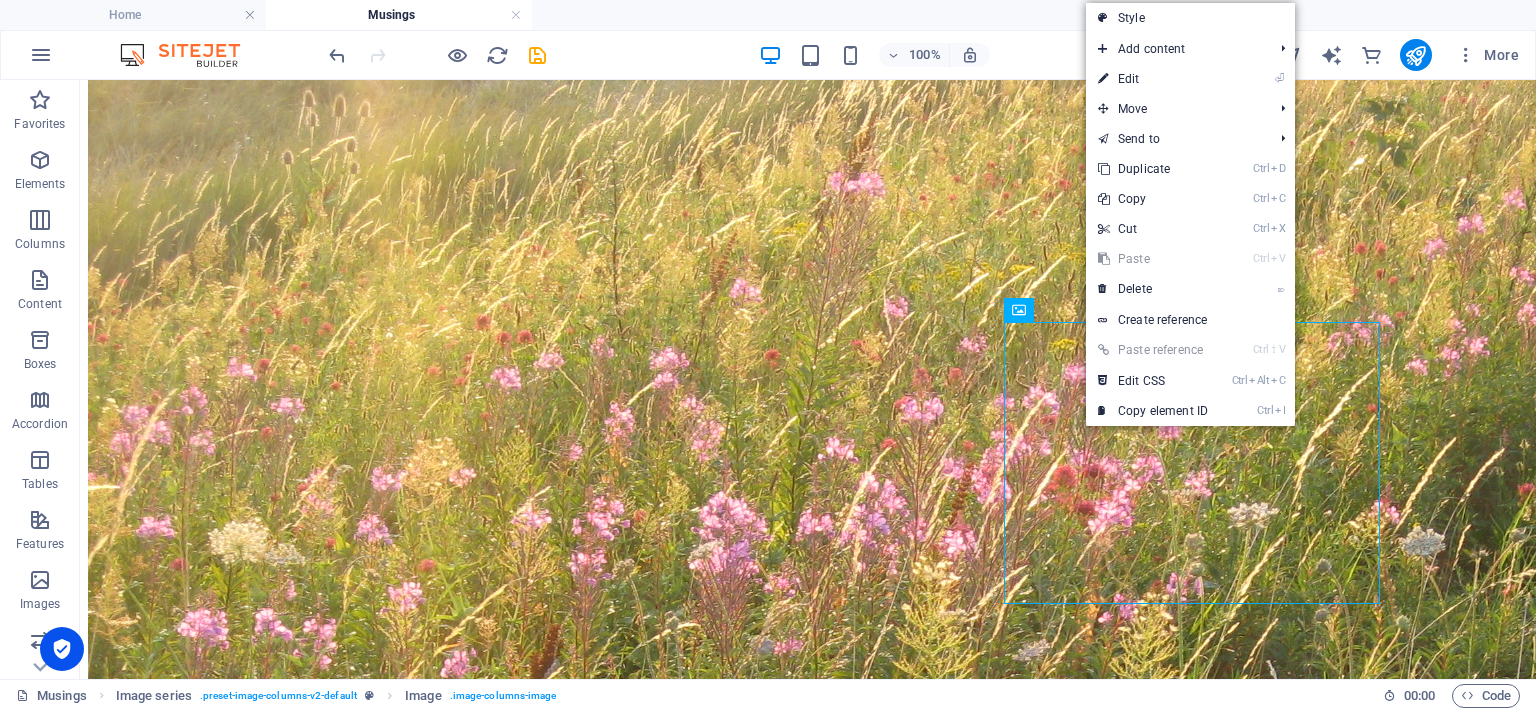 click on "⏎  Edit" at bounding box center [1153, 79] 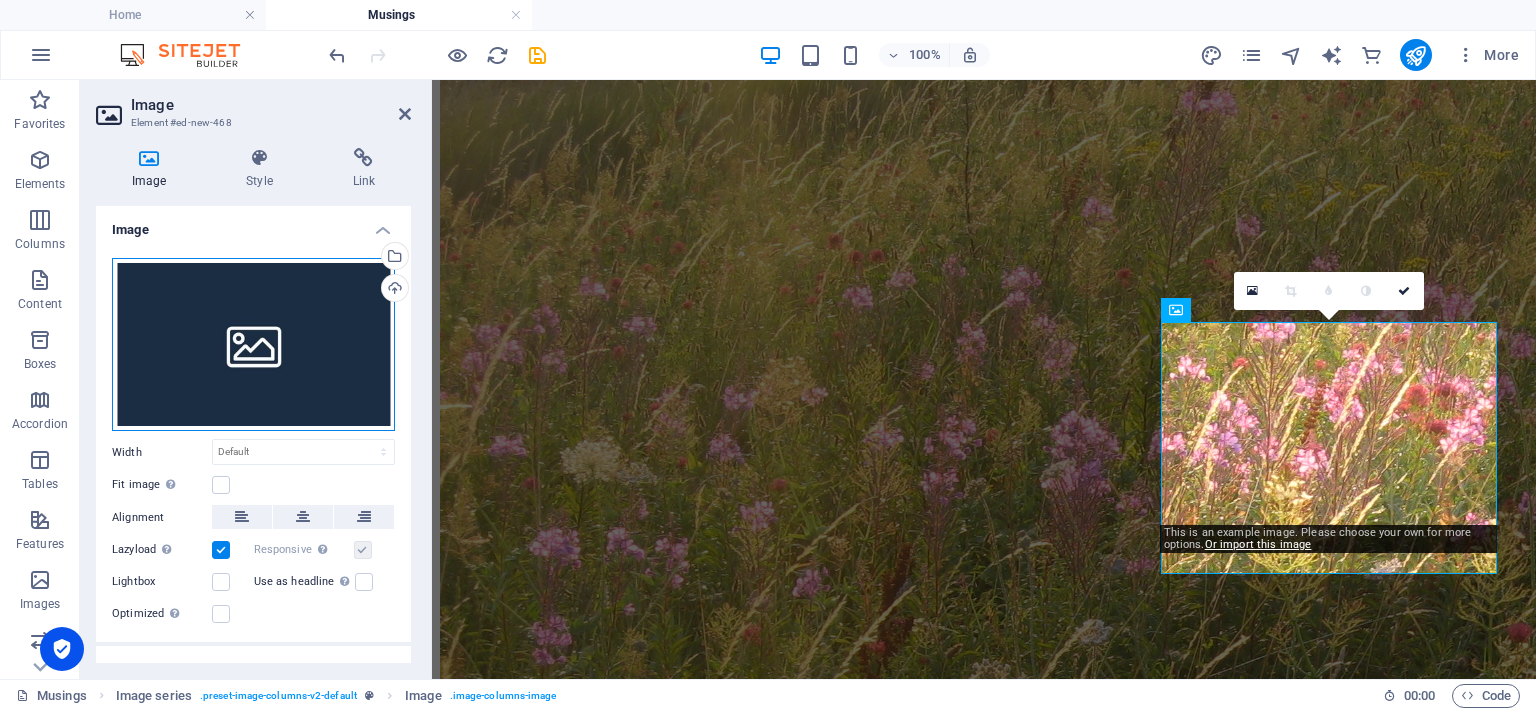 click on "Drag files here, click to choose files or select files from Files or our free stock photos & videos" at bounding box center [253, 345] 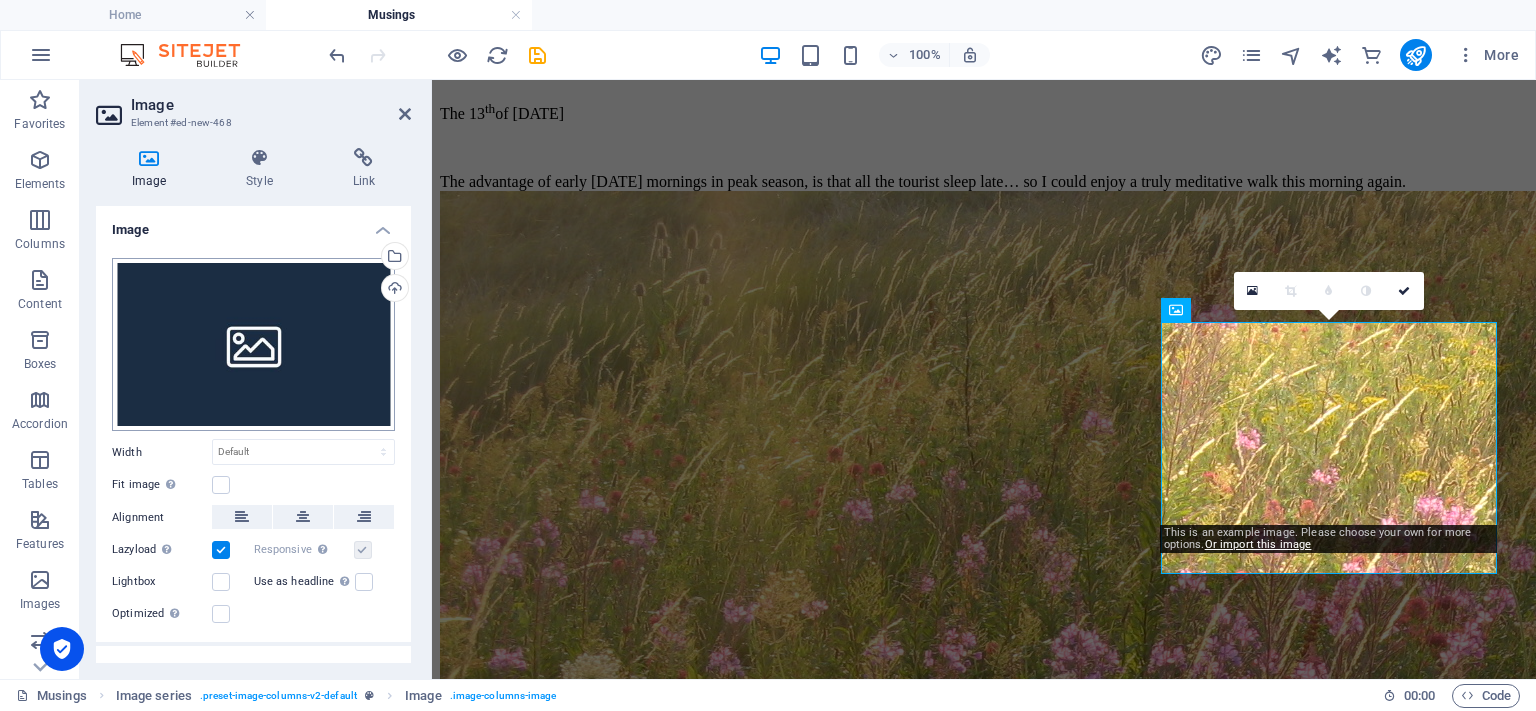 scroll, scrollTop: 2260, scrollLeft: 0, axis: vertical 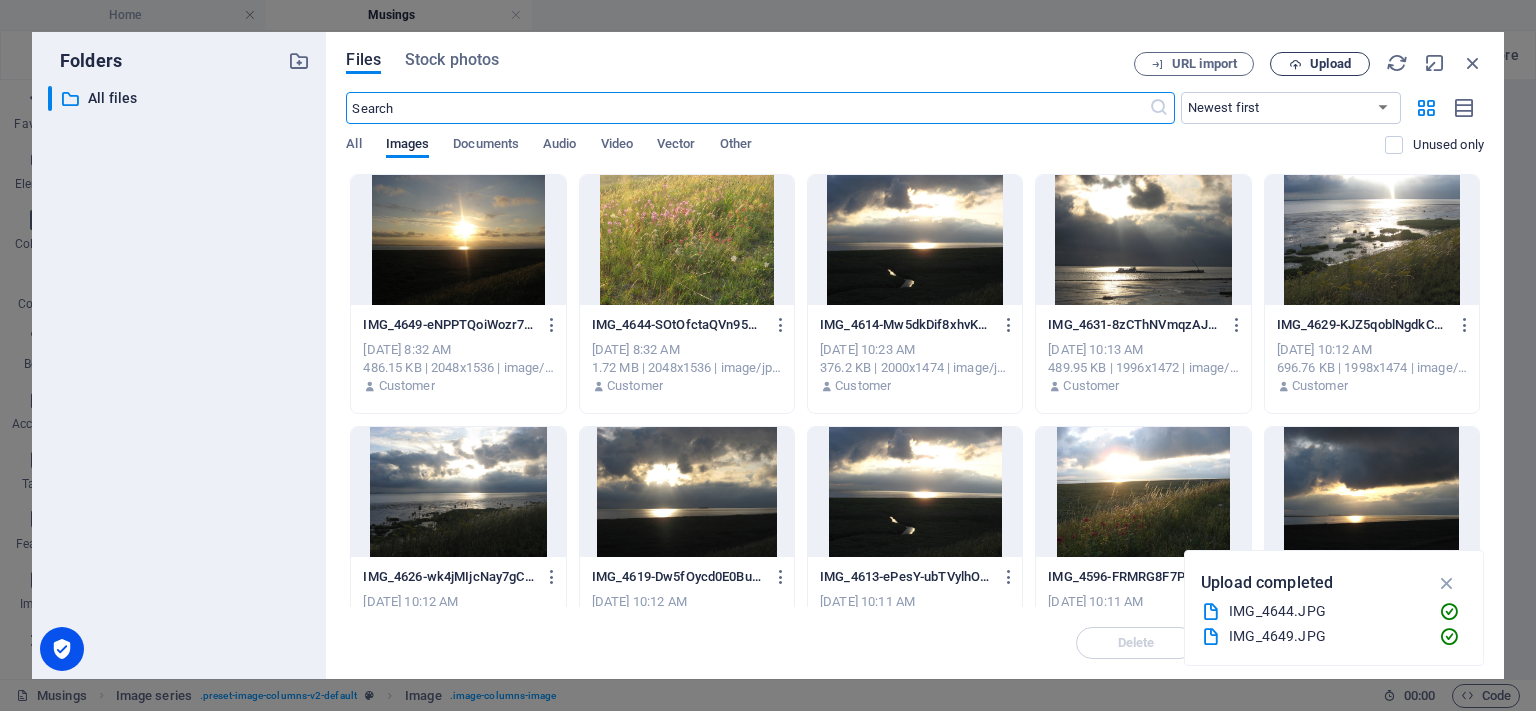 click on "Upload" at bounding box center (1320, 64) 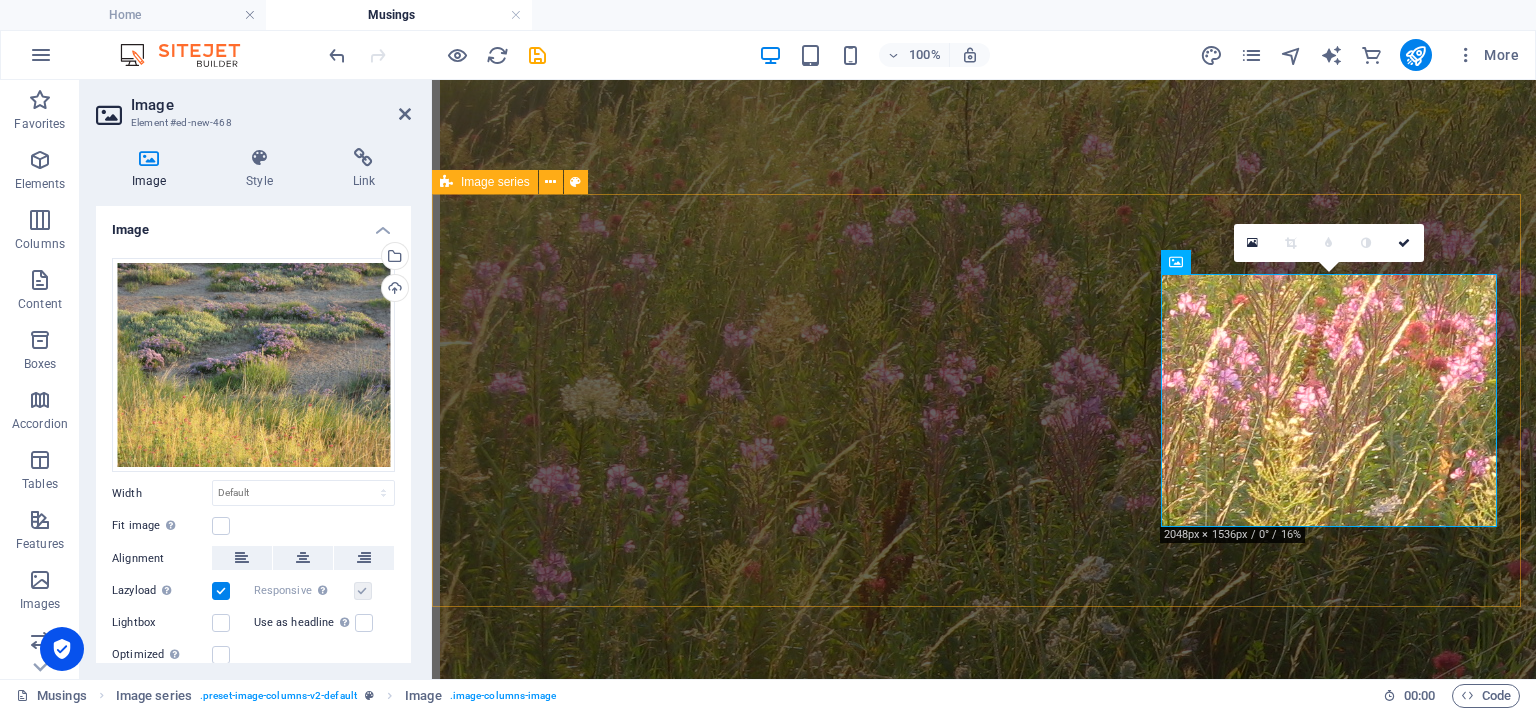 scroll, scrollTop: 2306, scrollLeft: 0, axis: vertical 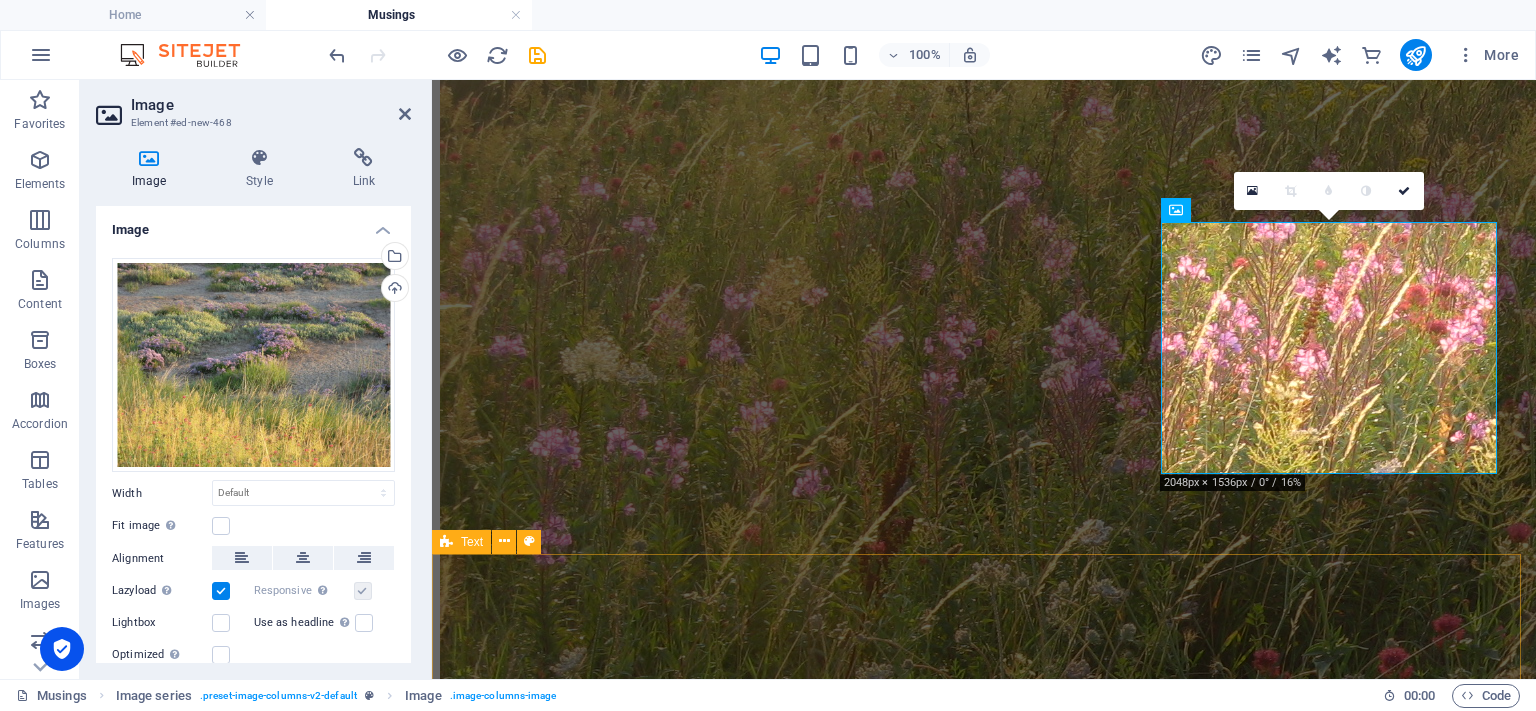 click on "Eternal Culture Shock The [DATE] The mental theme of the day is Intrusive People. Having been raised in an individualistic culture in [GEOGRAPHIC_DATA], and later in [GEOGRAPHIC_DATA] having lived in the same, I simply could not  conceive  of the collectivistic mentality that dominates human society in the [GEOGRAPHIC_DATA]. This is not unique to this country though, and it is the ultimate source of the constant misunderstandings between the [DEMOGRAPHIC_DATA], who have an individualistic culture, and the [DEMOGRAPHIC_DATA]. This is not a complaint; it is simply a question of needing to be aware of and work with it. As a recluse though, even living as rurally as is possible in my current situation, it never ceases to surprise me though. There are nosy people everywhere of course, but it is a whole different thing when it takes place in a society that considers it the birthright of every person to know absolutely everything about the others. I  lived. binoculars . if refuse  to lower my standards in order to combat other low ones." at bounding box center [984, 4898] 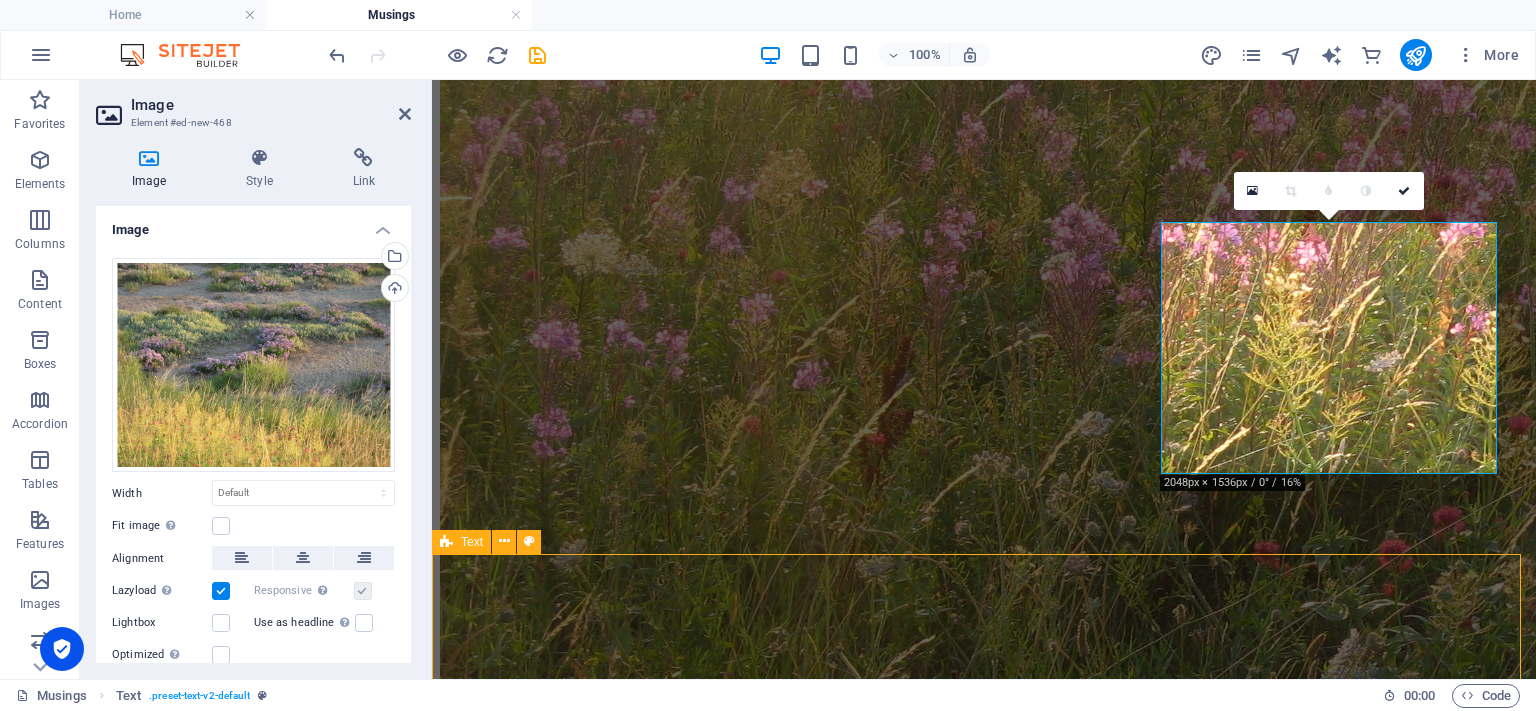 scroll, scrollTop: 2063, scrollLeft: 0, axis: vertical 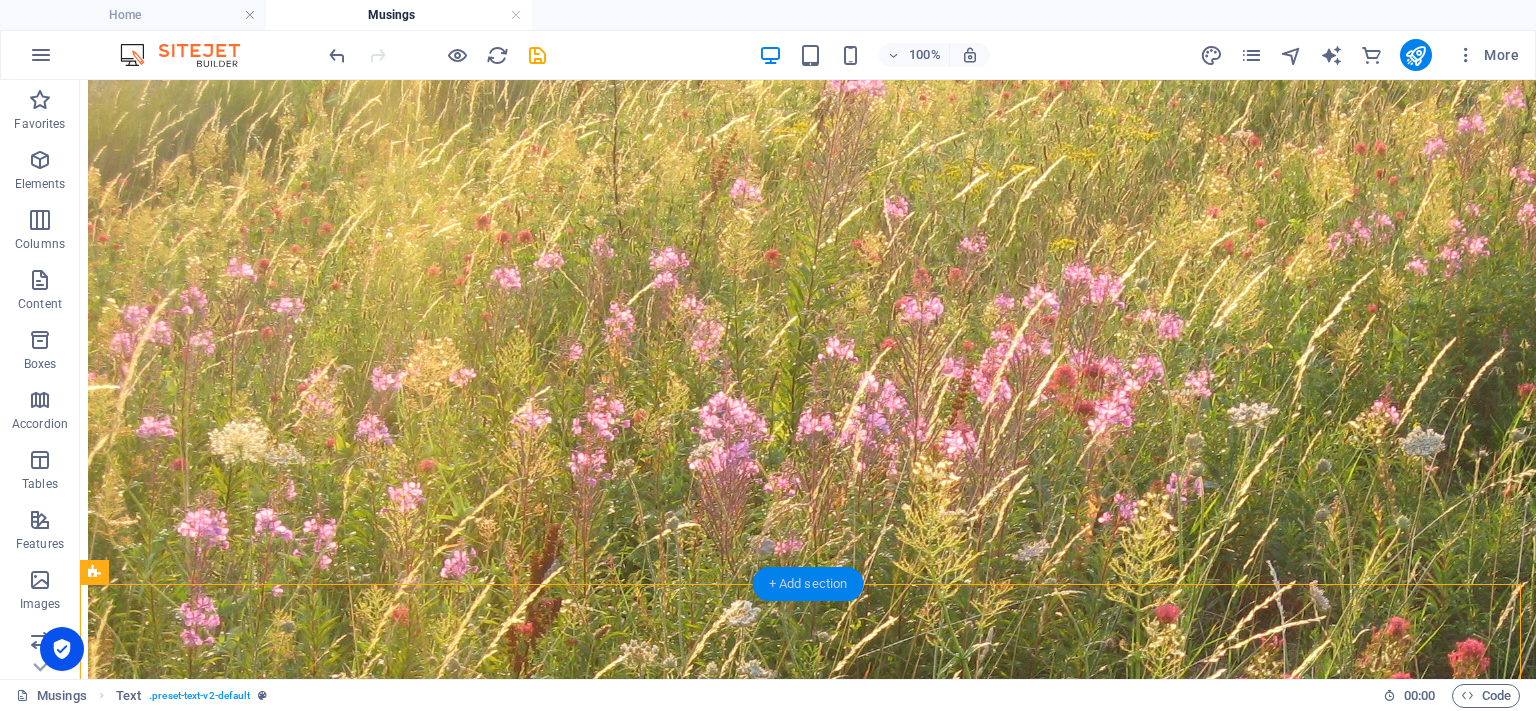 drag, startPoint x: 810, startPoint y: 581, endPoint x: 380, endPoint y: 499, distance: 437.74878 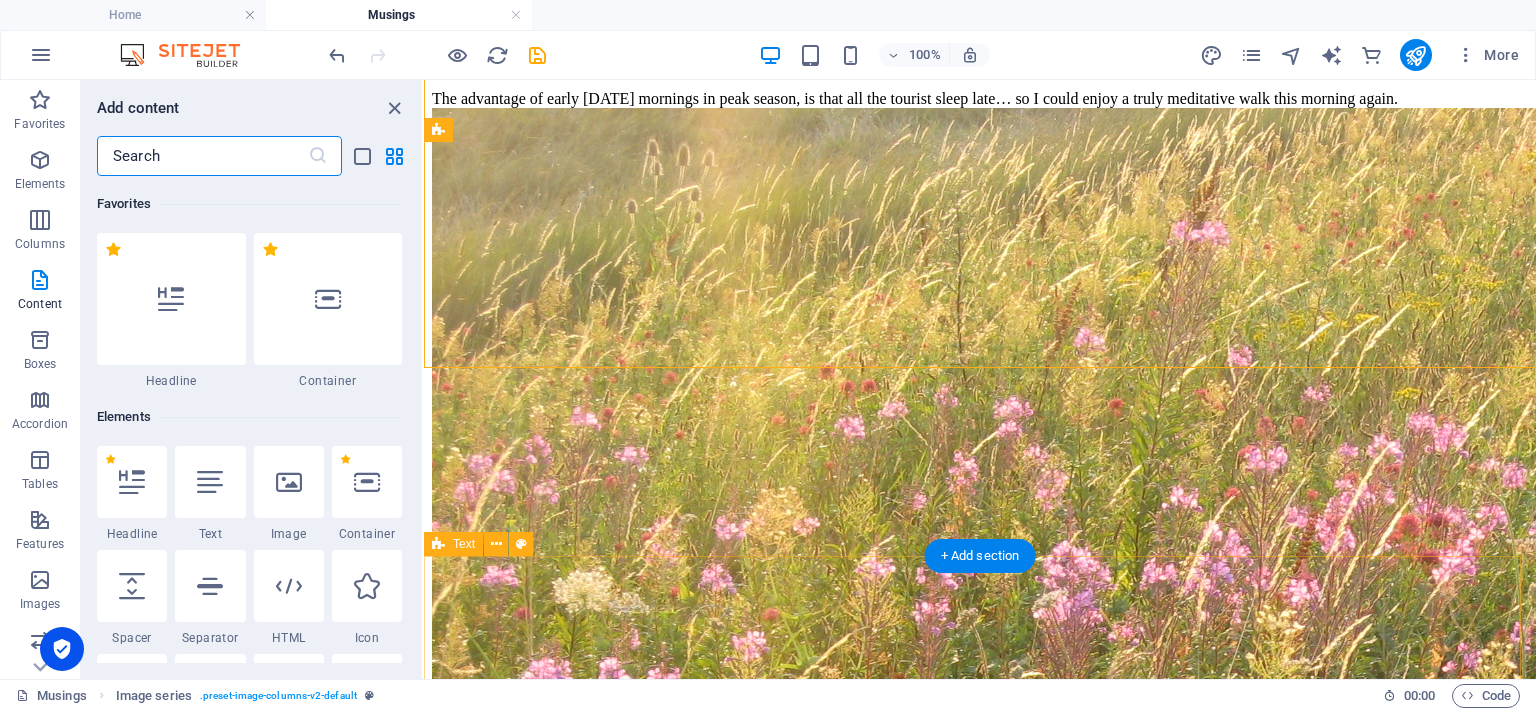 scroll, scrollTop: 2279, scrollLeft: 0, axis: vertical 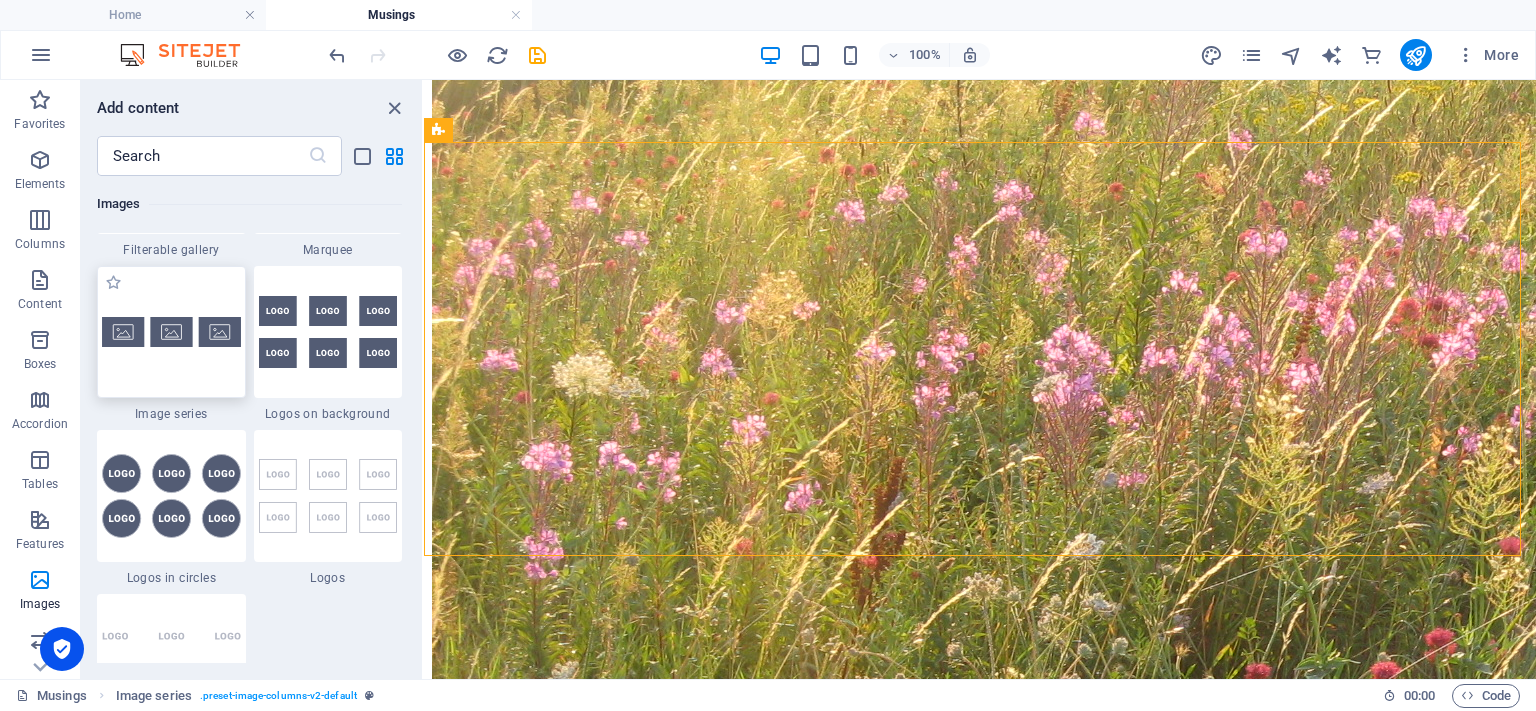 drag, startPoint x: 180, startPoint y: 346, endPoint x: 128, endPoint y: 408, distance: 80.919716 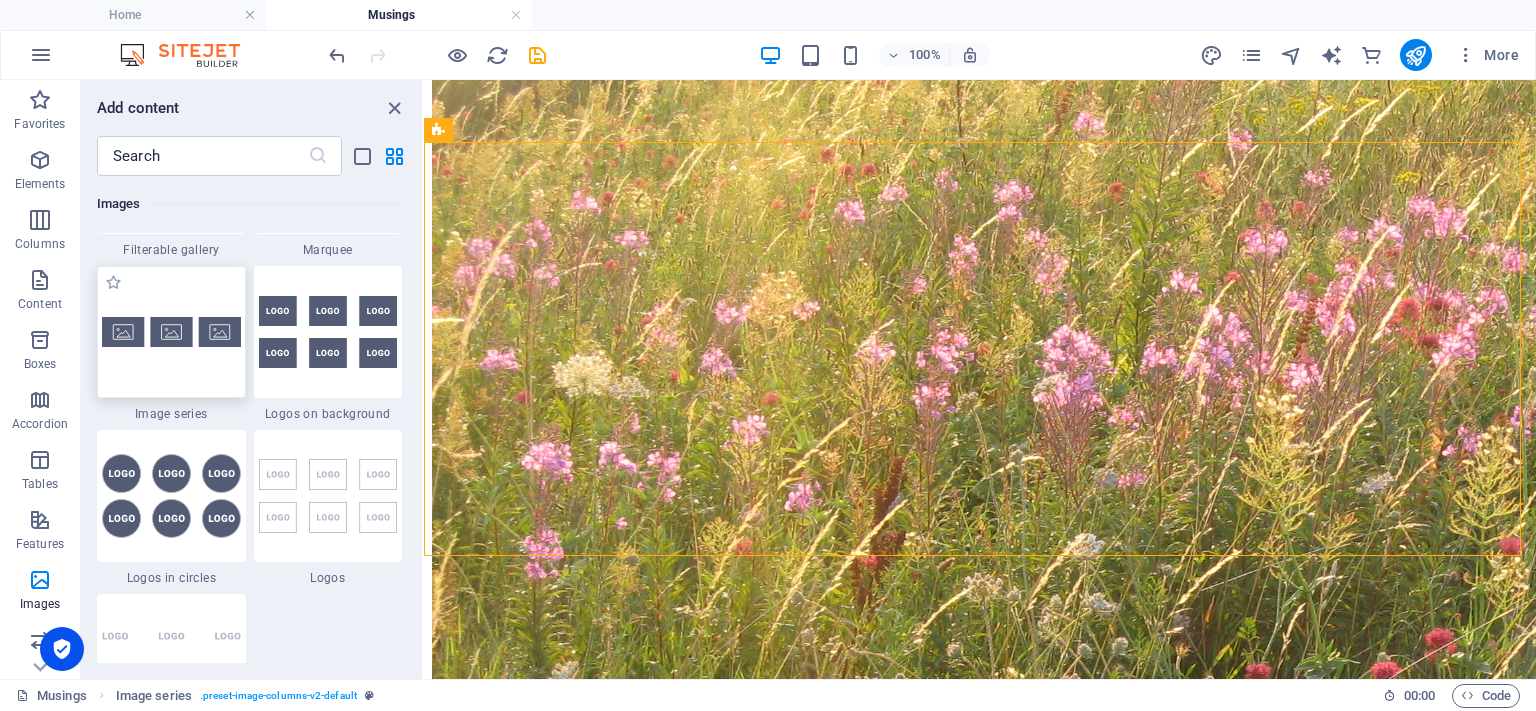 click at bounding box center [171, 332] 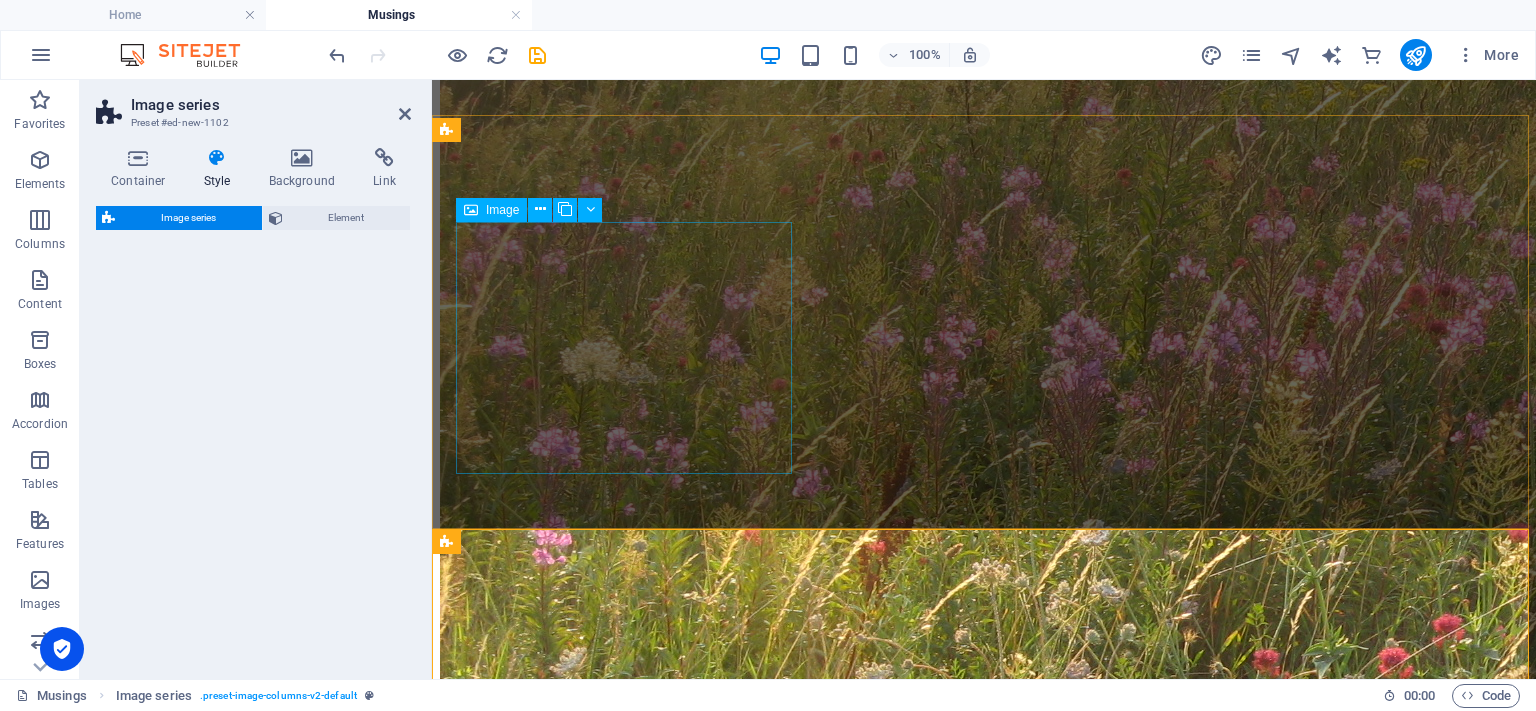 select on "rem" 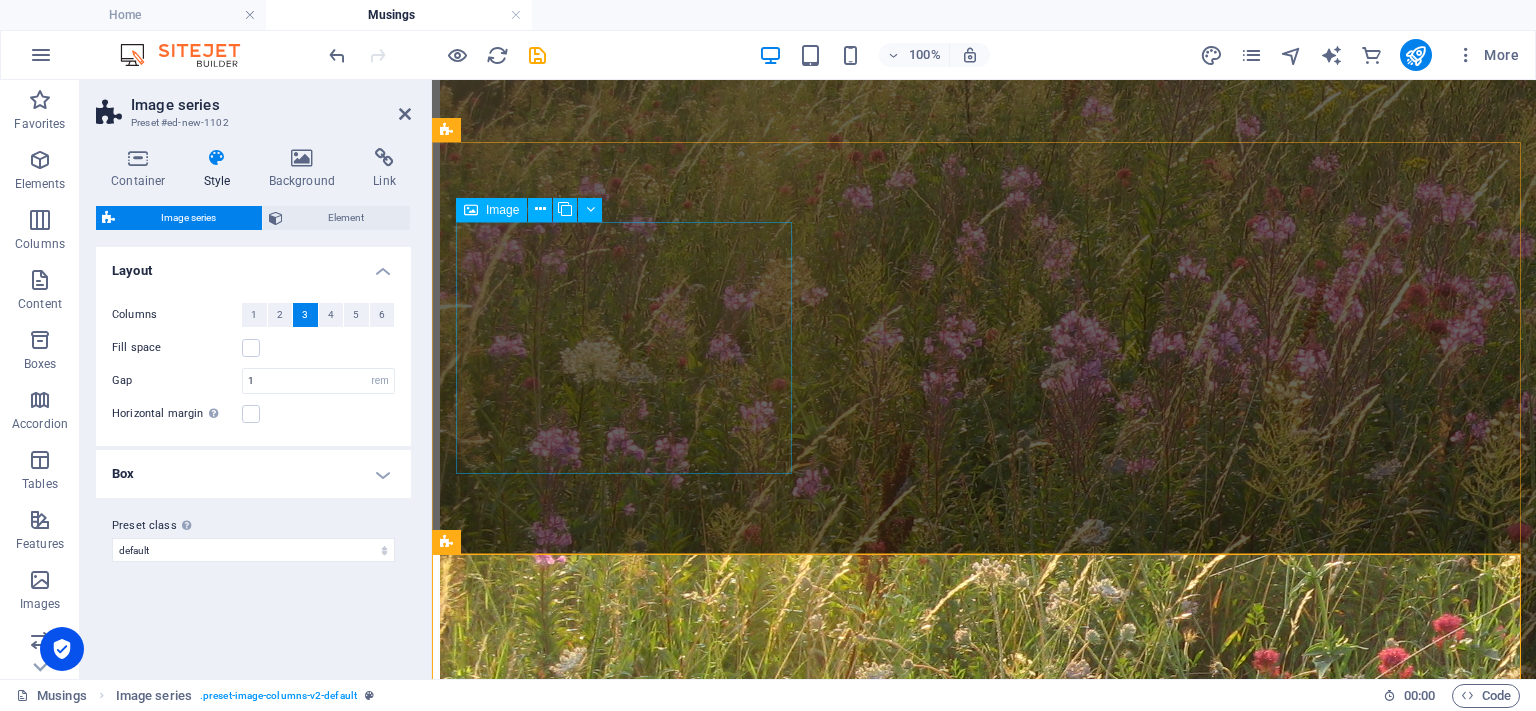scroll, scrollTop: 2506, scrollLeft: 0, axis: vertical 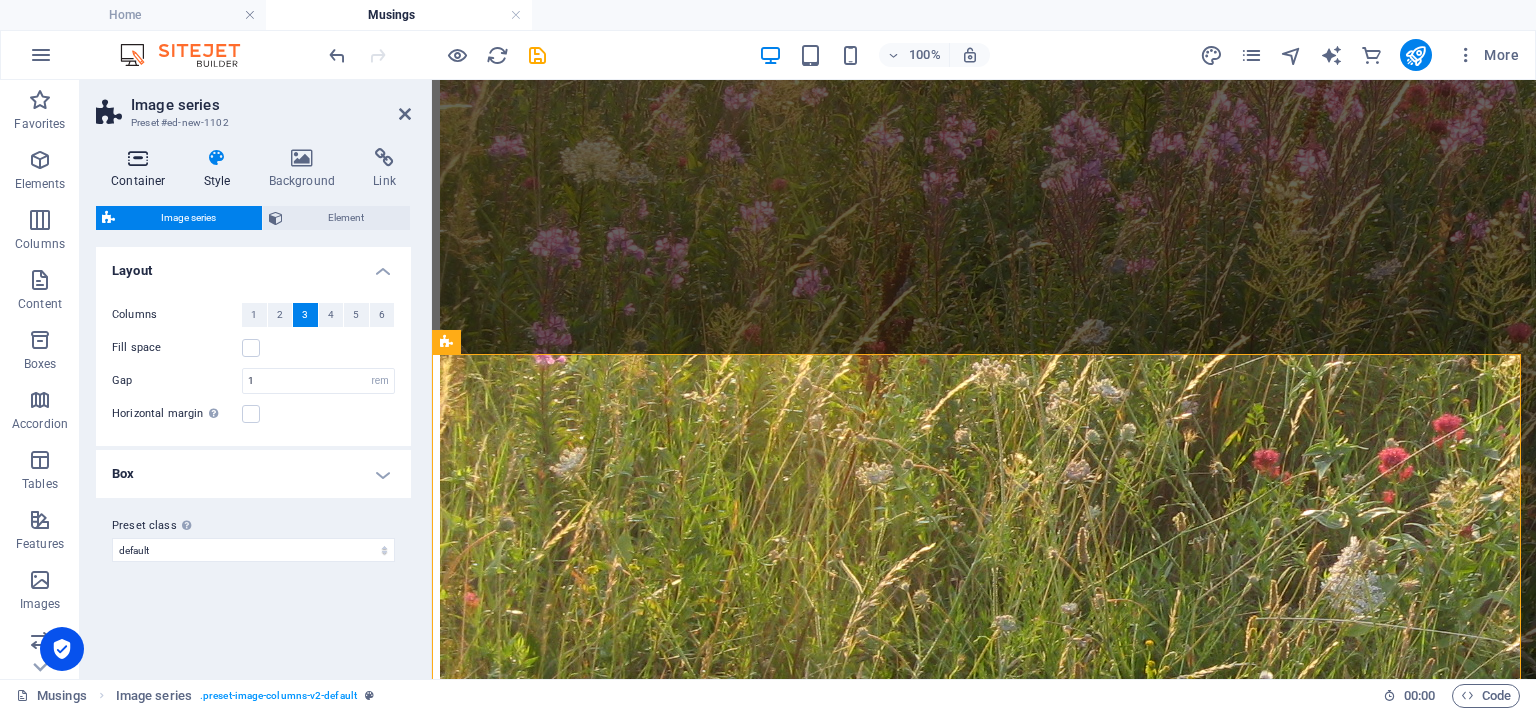 click at bounding box center [138, 158] 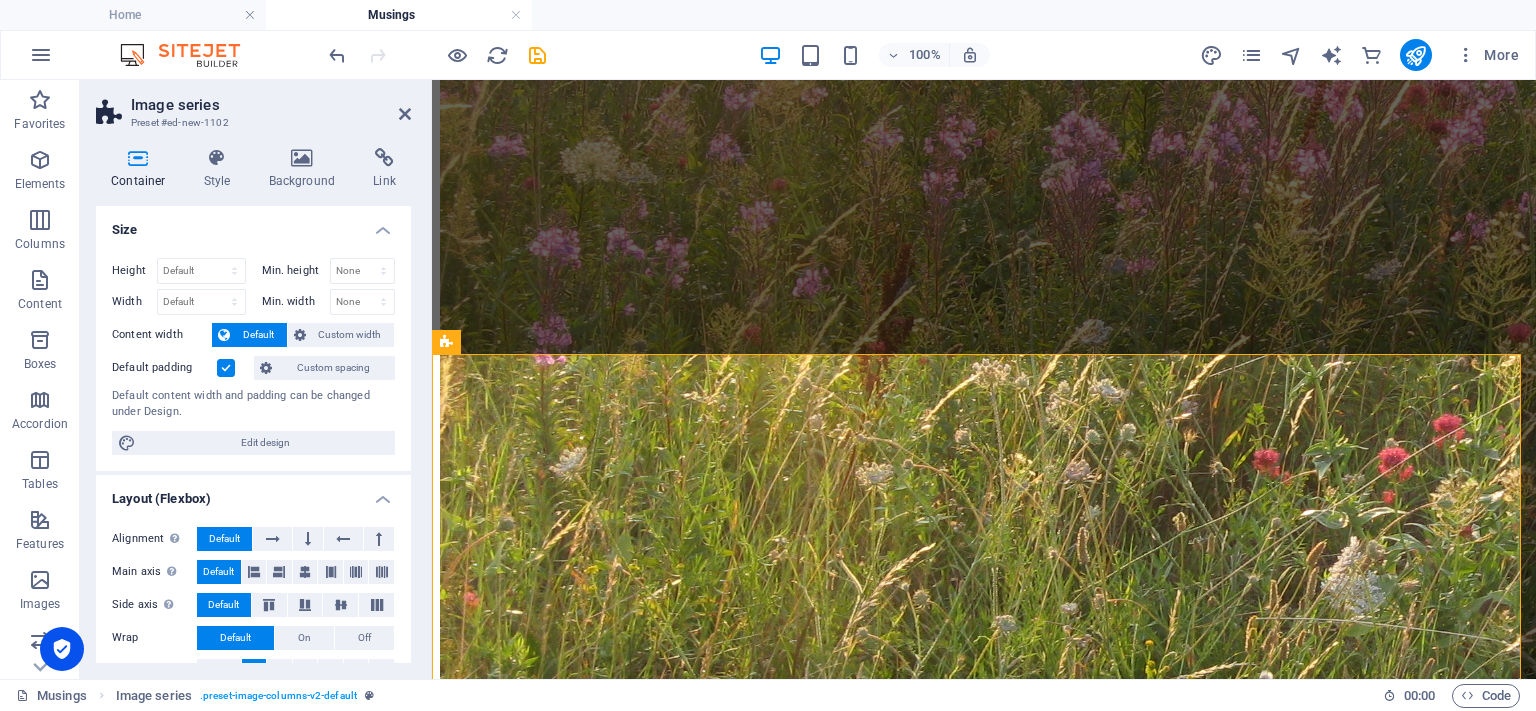 click at bounding box center [226, 368] 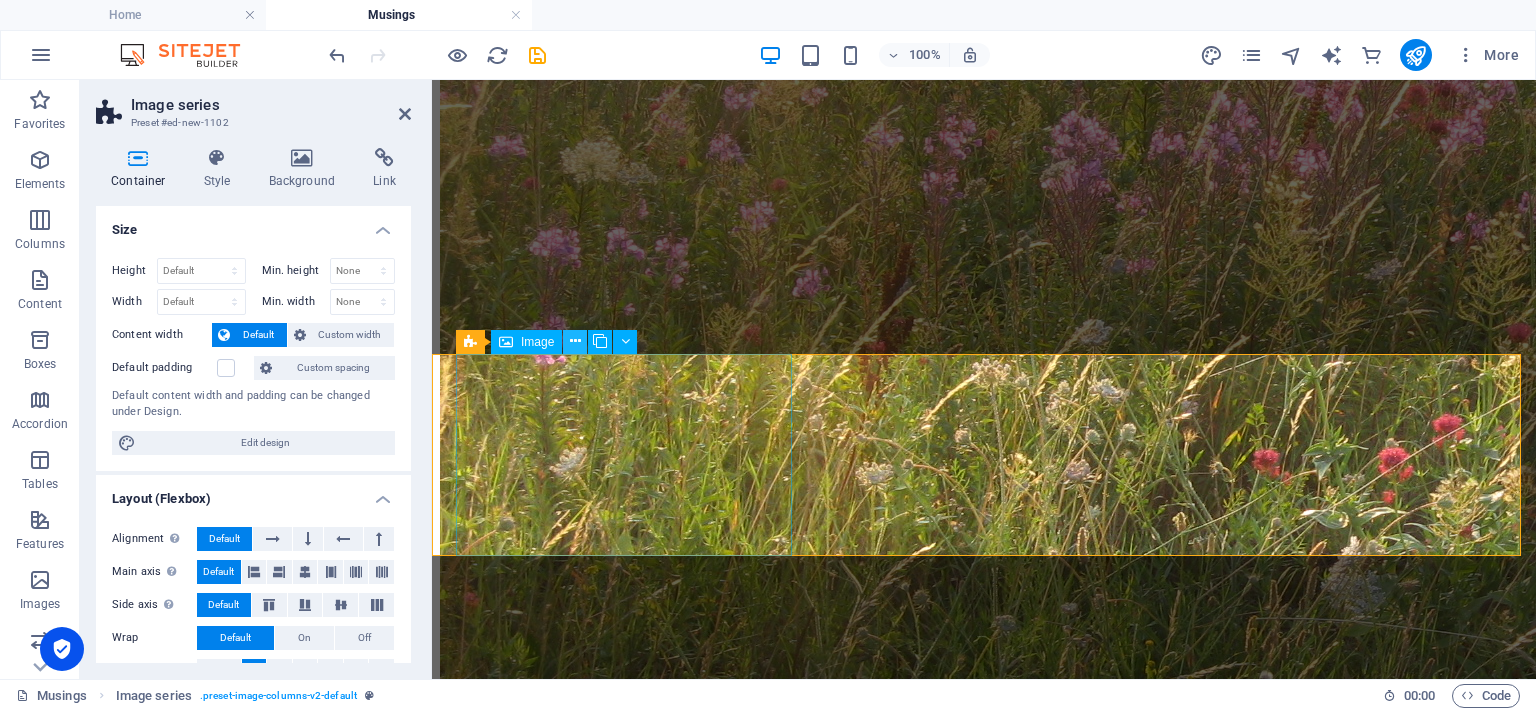 click at bounding box center (575, 341) 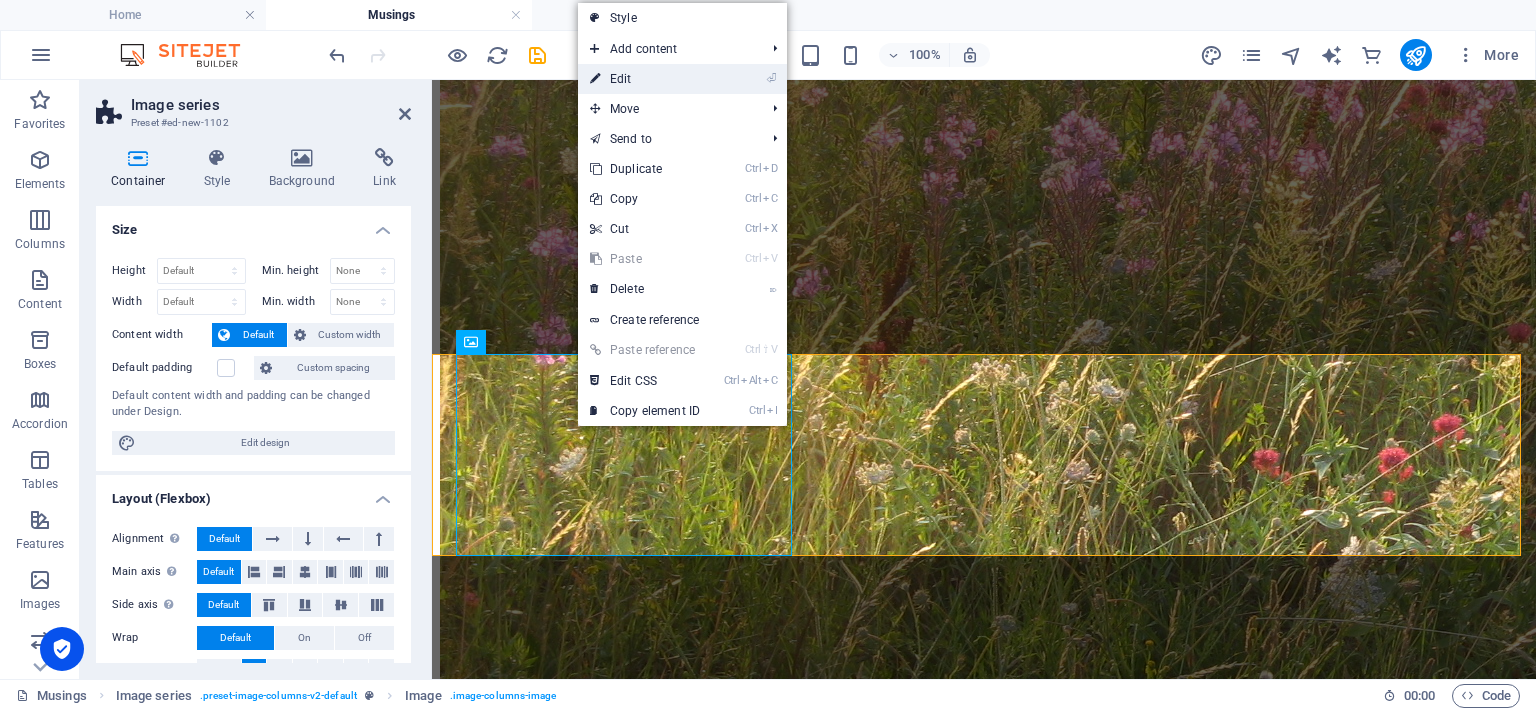 click on "⏎  Edit" at bounding box center [645, 79] 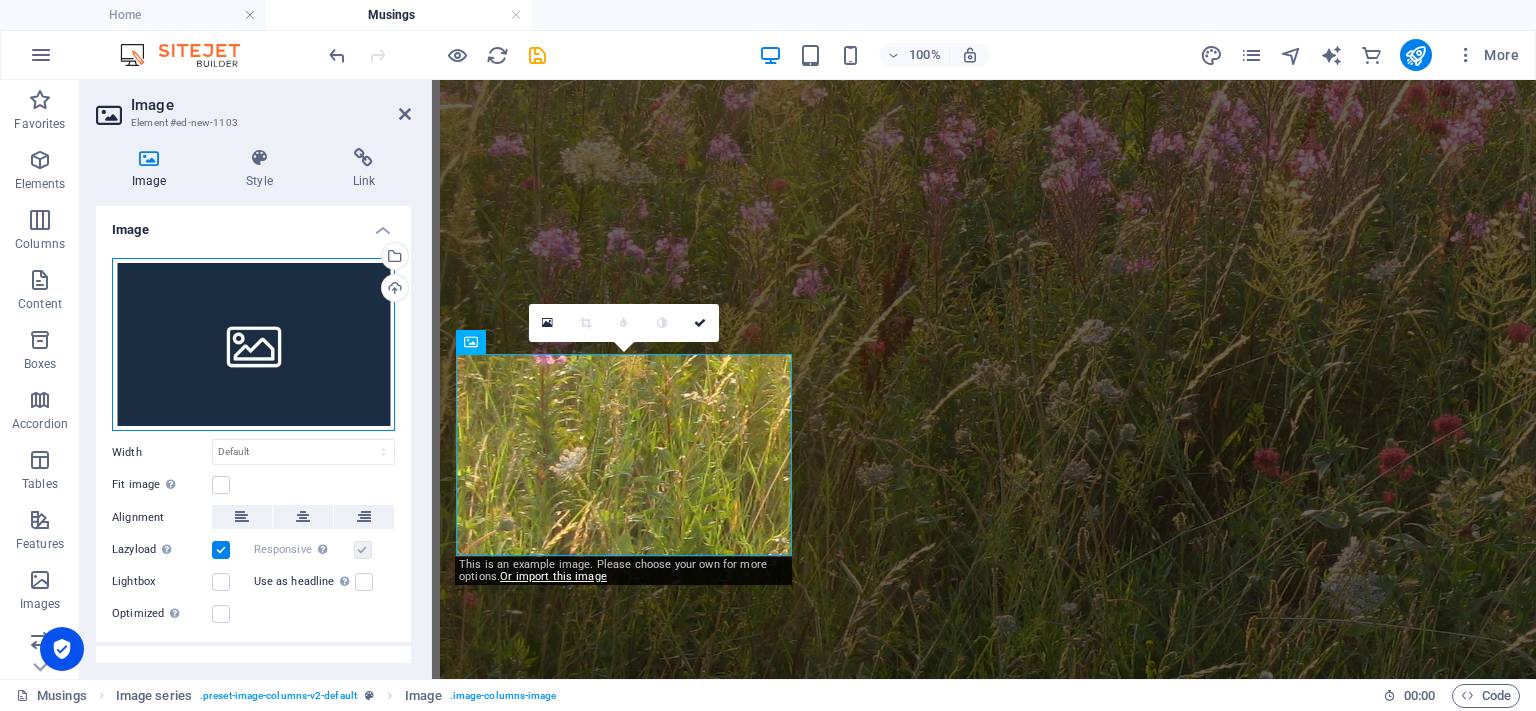 click on "Drag files here, click to choose files or select files from Files or our free stock photos & videos" at bounding box center [253, 345] 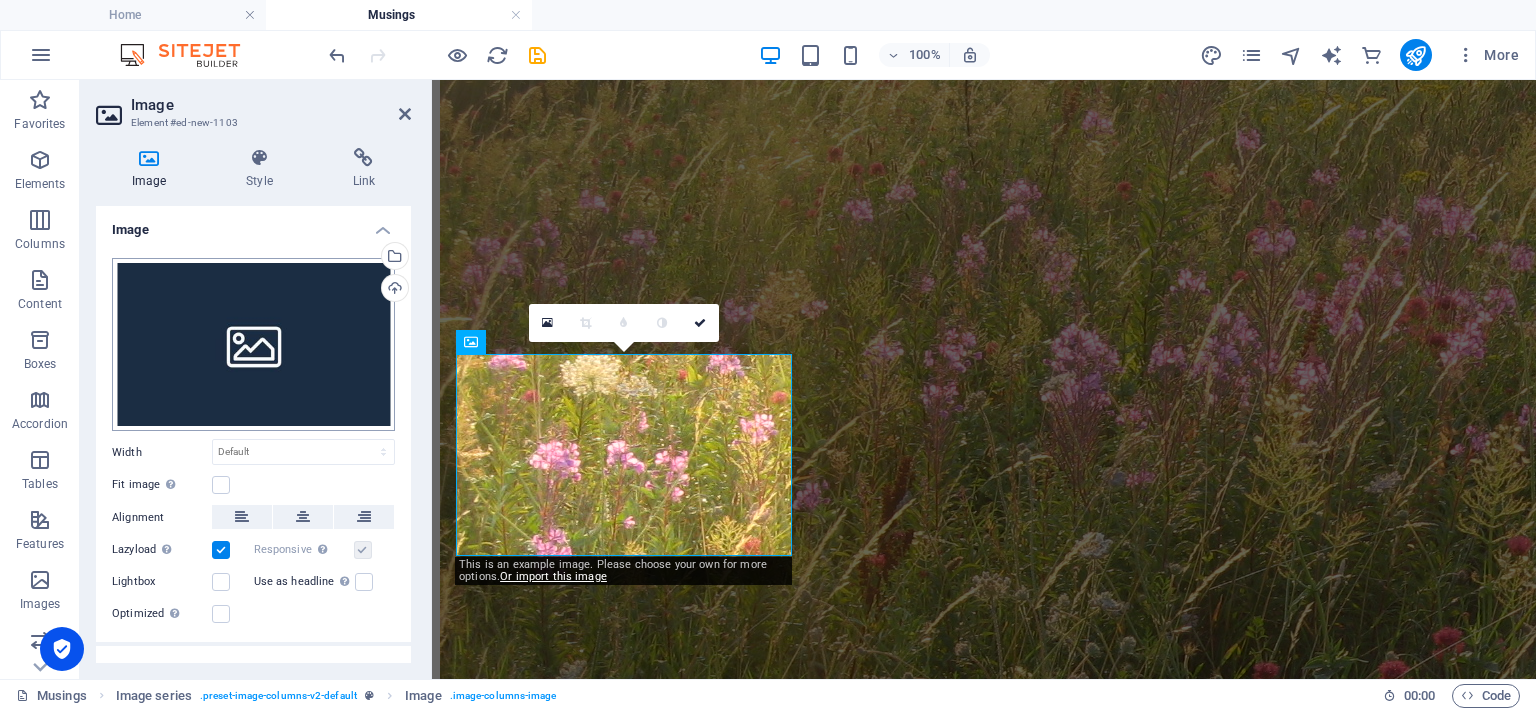 scroll, scrollTop: 2560, scrollLeft: 0, axis: vertical 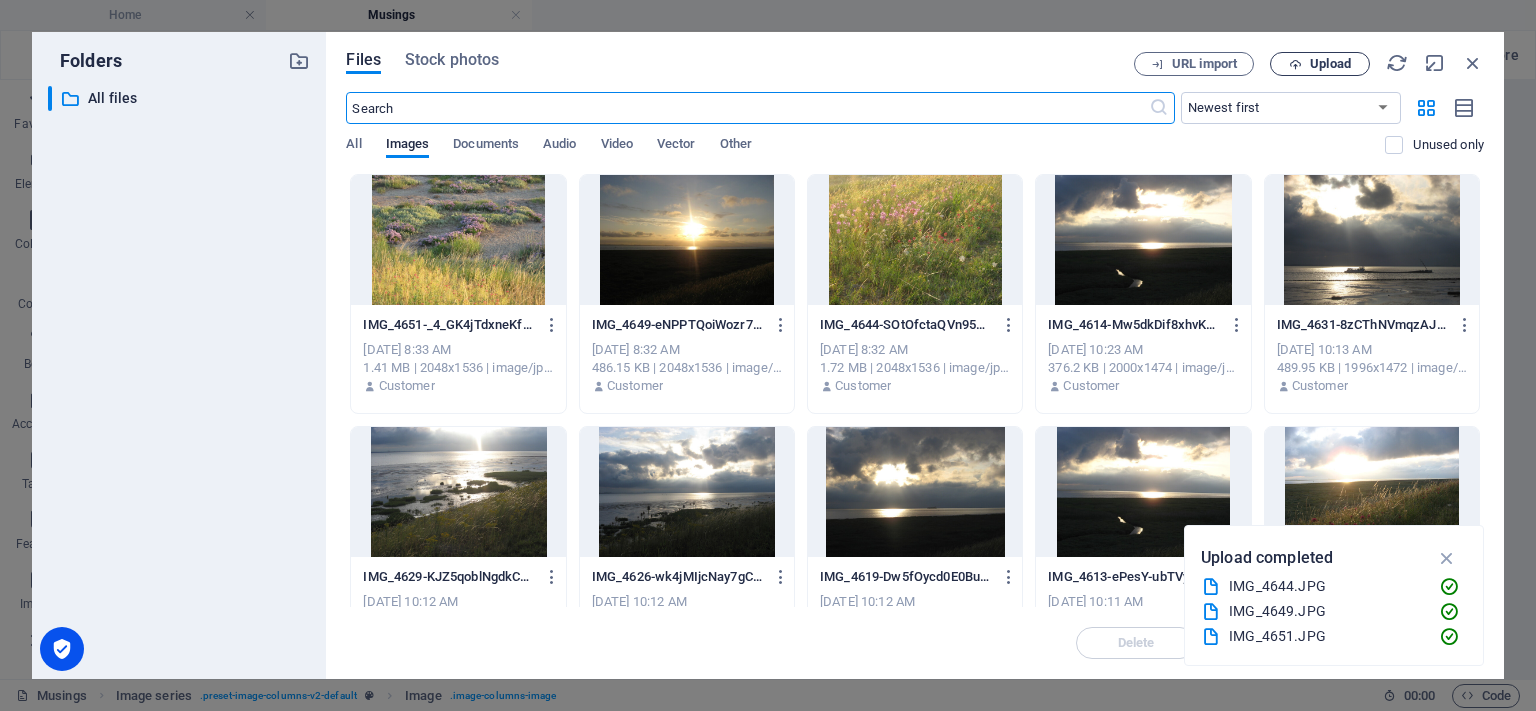 click on "Upload" at bounding box center [1330, 64] 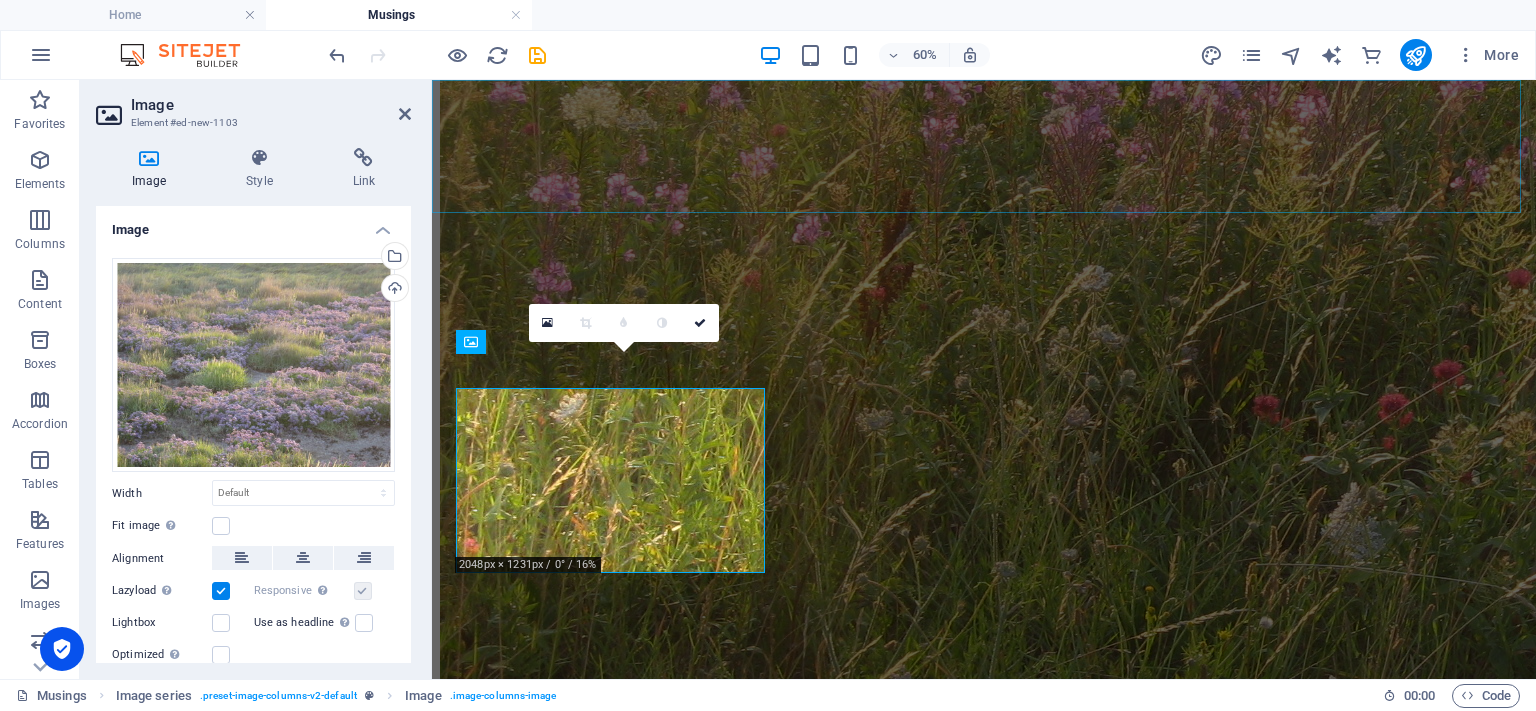 scroll, scrollTop: 2506, scrollLeft: 0, axis: vertical 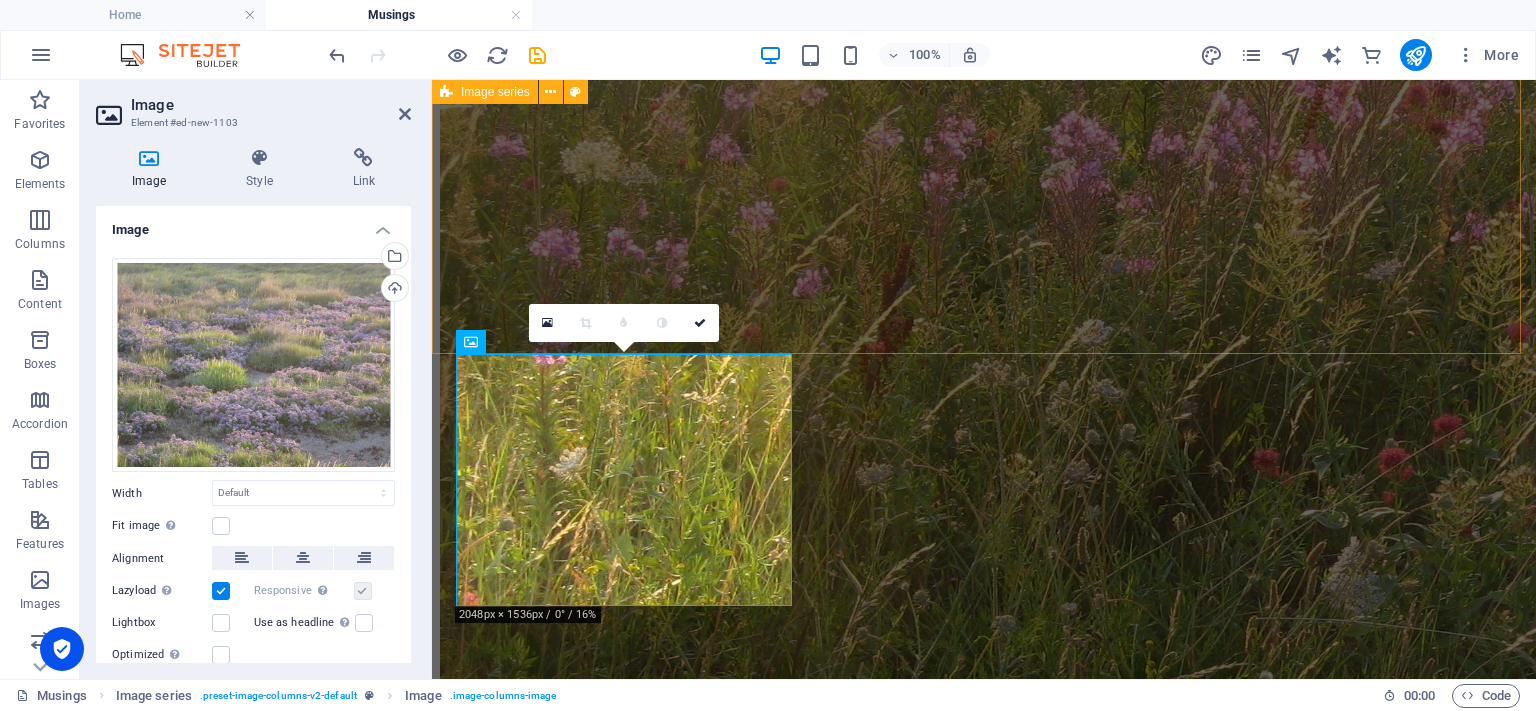 click at bounding box center [984, 1988] 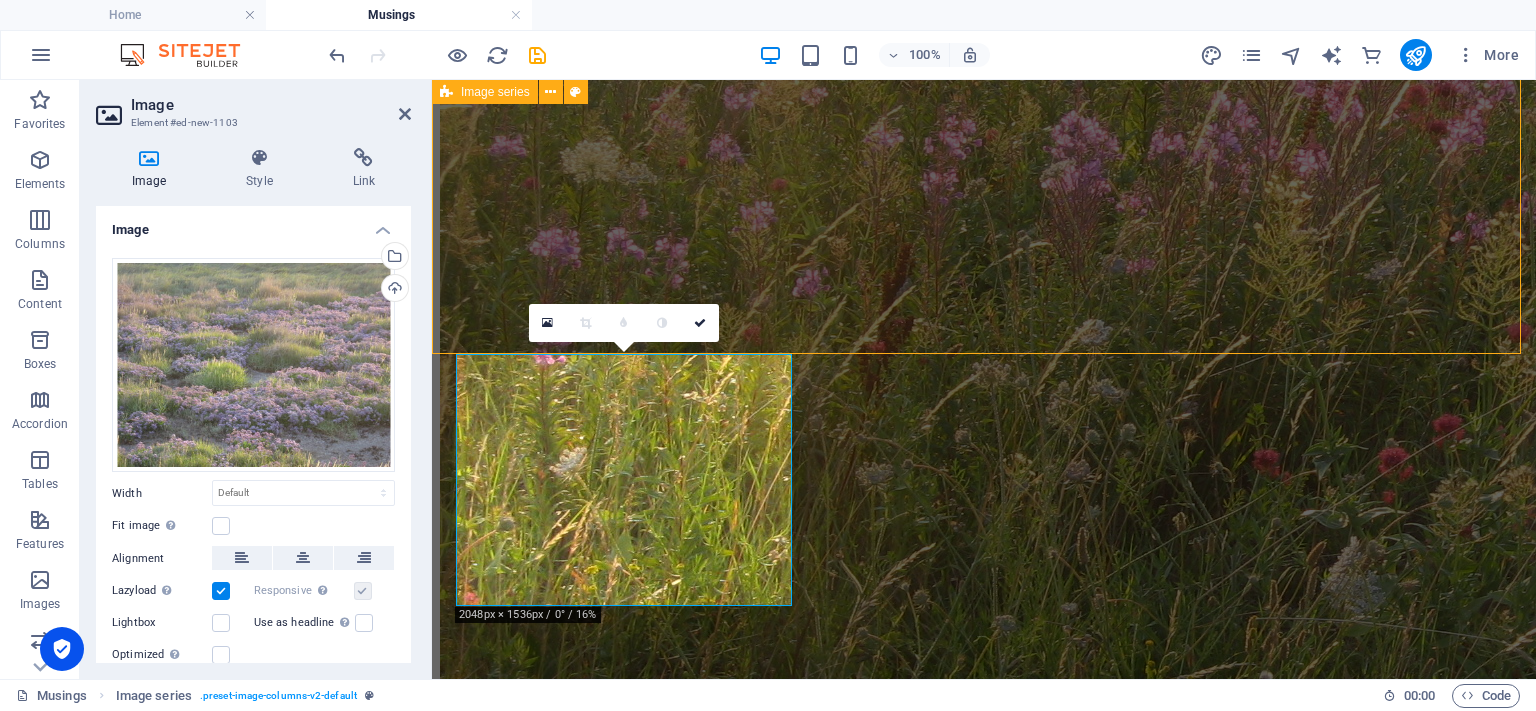 scroll, scrollTop: 2263, scrollLeft: 0, axis: vertical 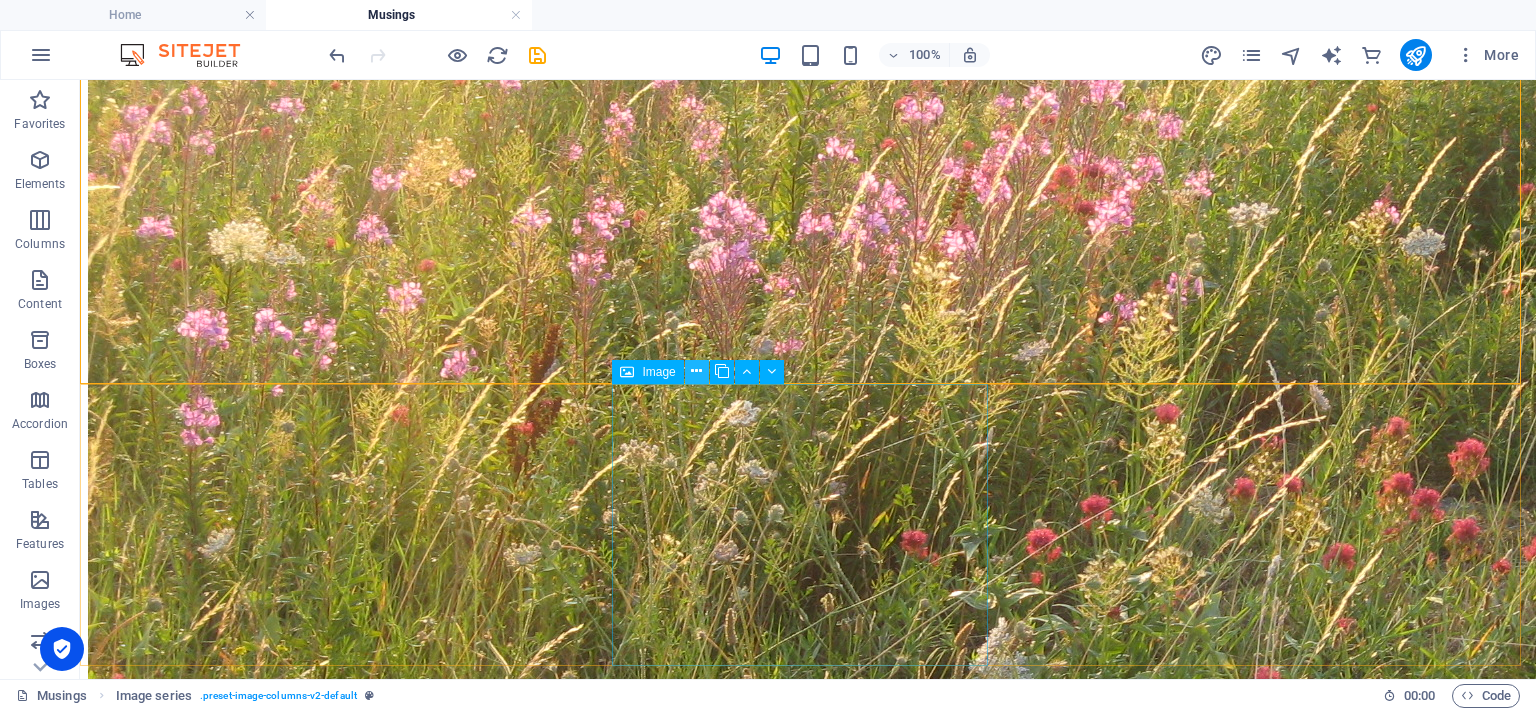 click at bounding box center [696, 371] 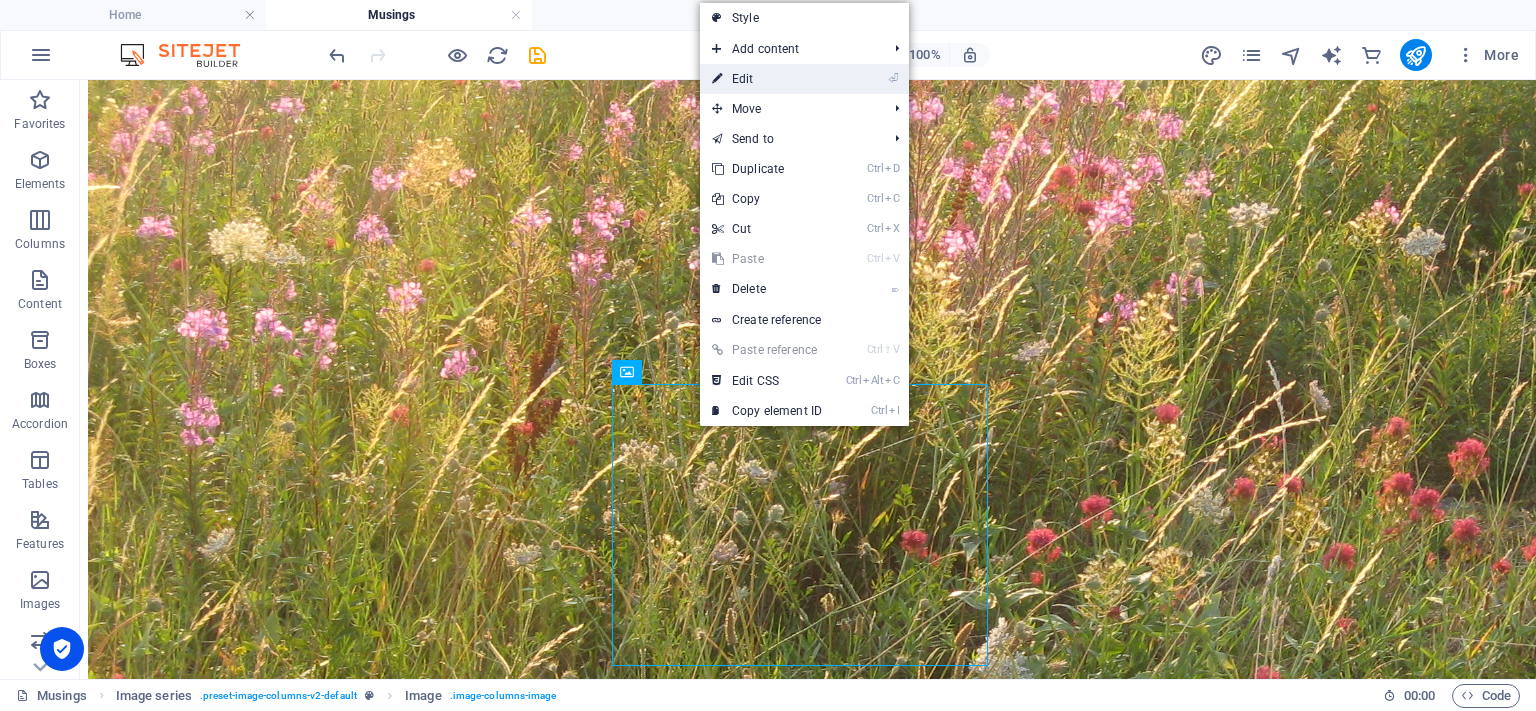 click on "⏎  Edit" at bounding box center [767, 79] 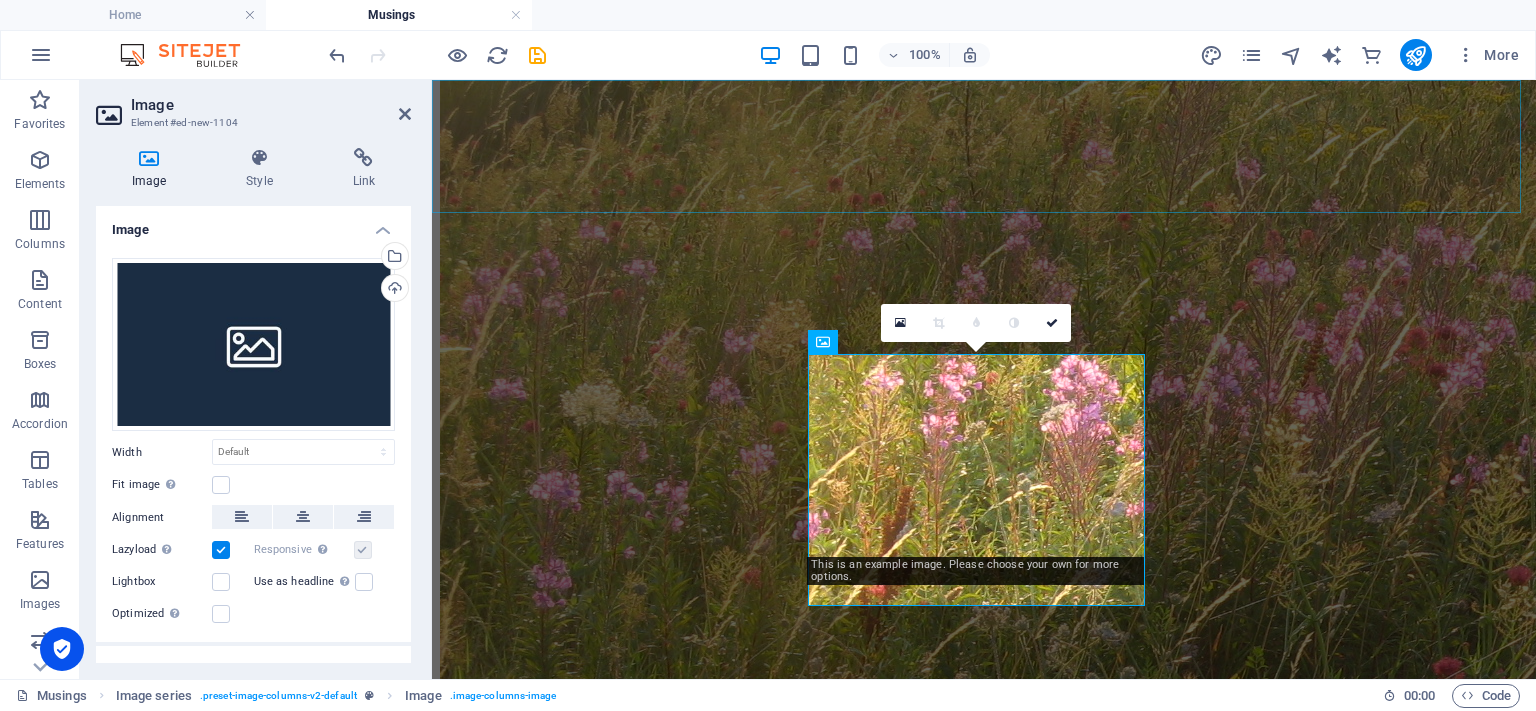 scroll, scrollTop: 2506, scrollLeft: 0, axis: vertical 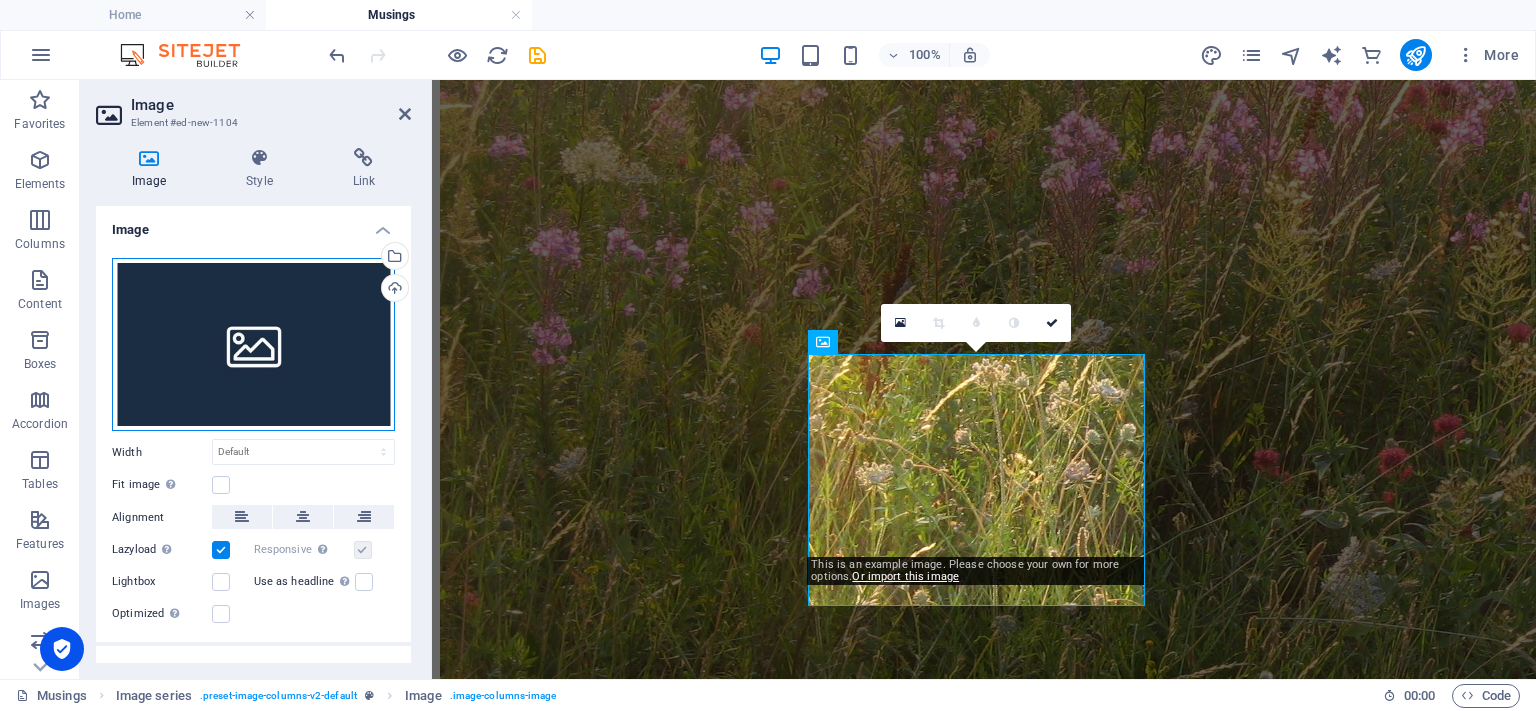 click on "Drag files here, click to choose files or select files from Files or our free stock photos & videos" at bounding box center [253, 345] 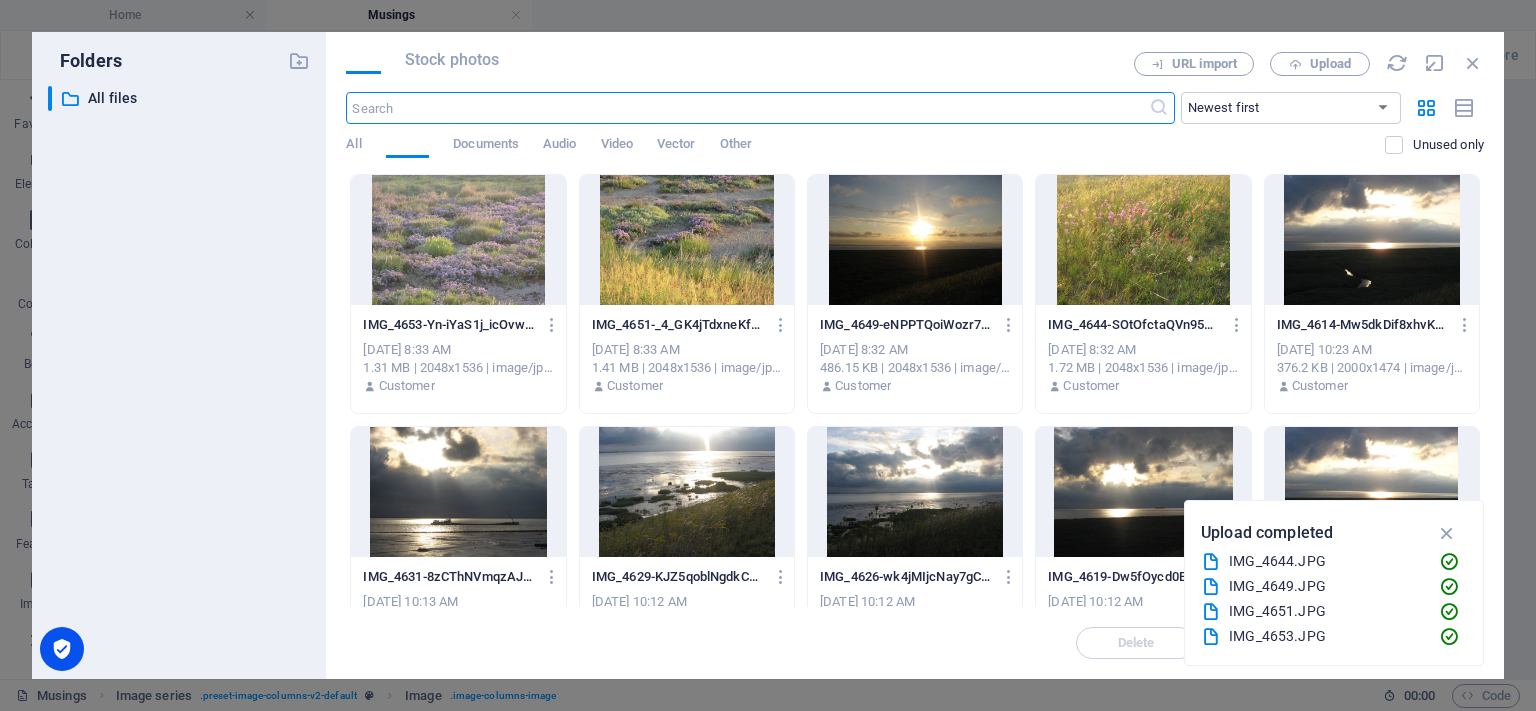 scroll, scrollTop: 2560, scrollLeft: 0, axis: vertical 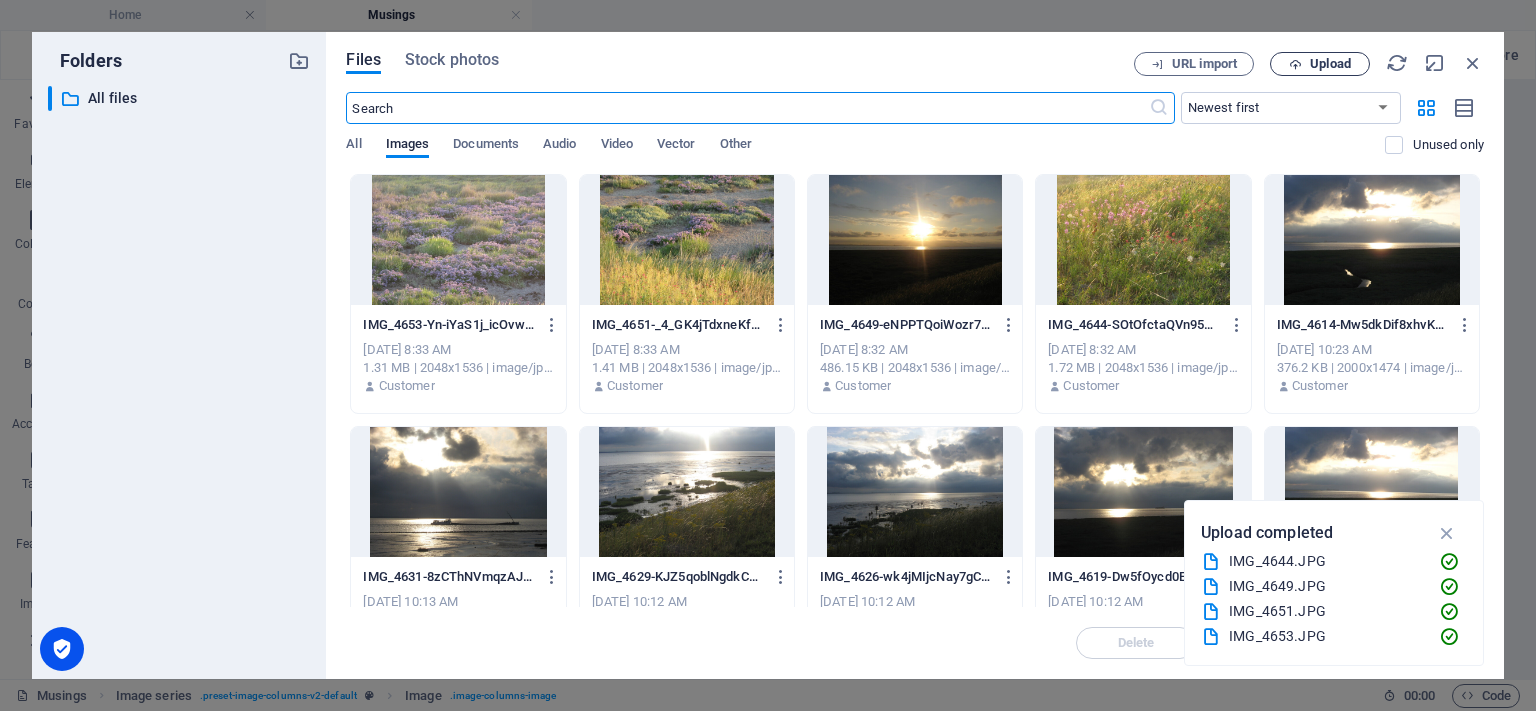 click on "Upload" at bounding box center [1330, 64] 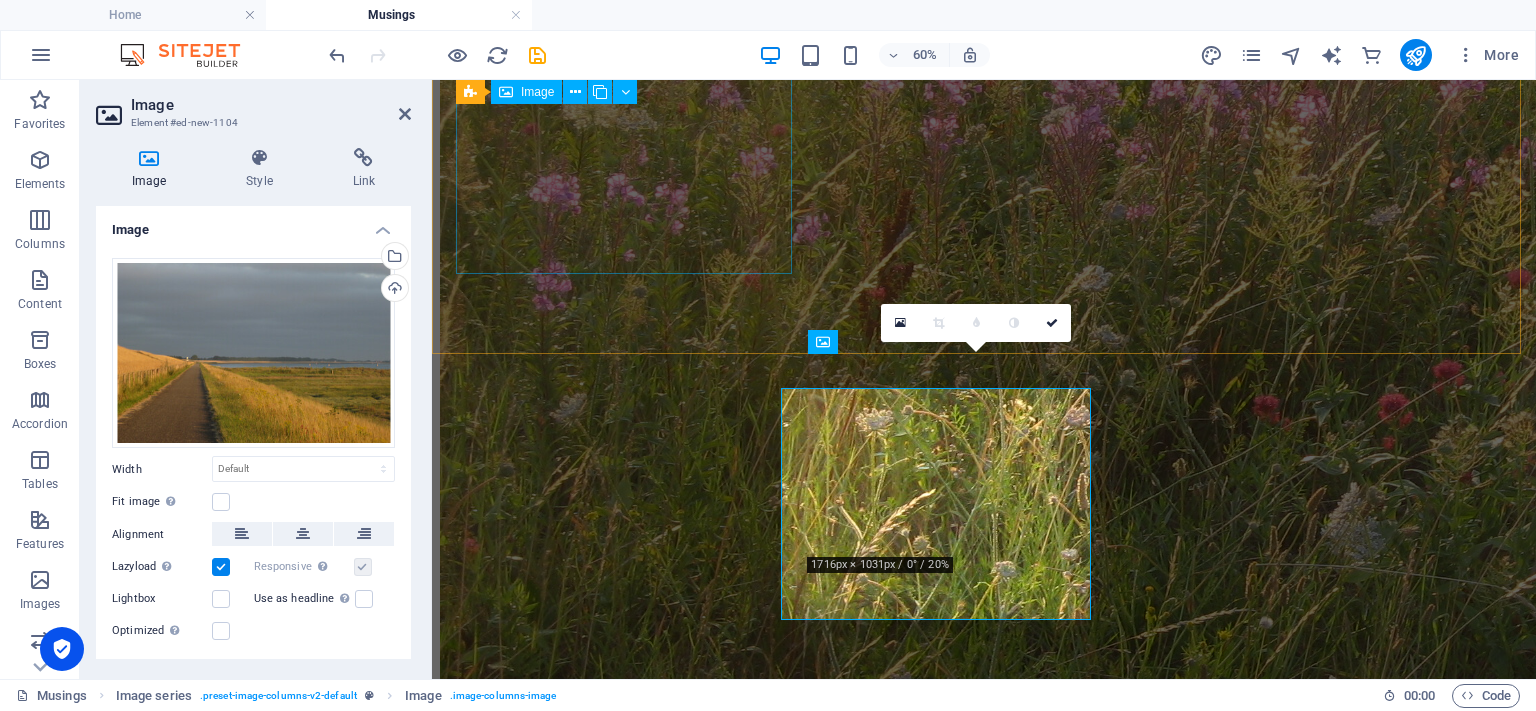 scroll, scrollTop: 2506, scrollLeft: 0, axis: vertical 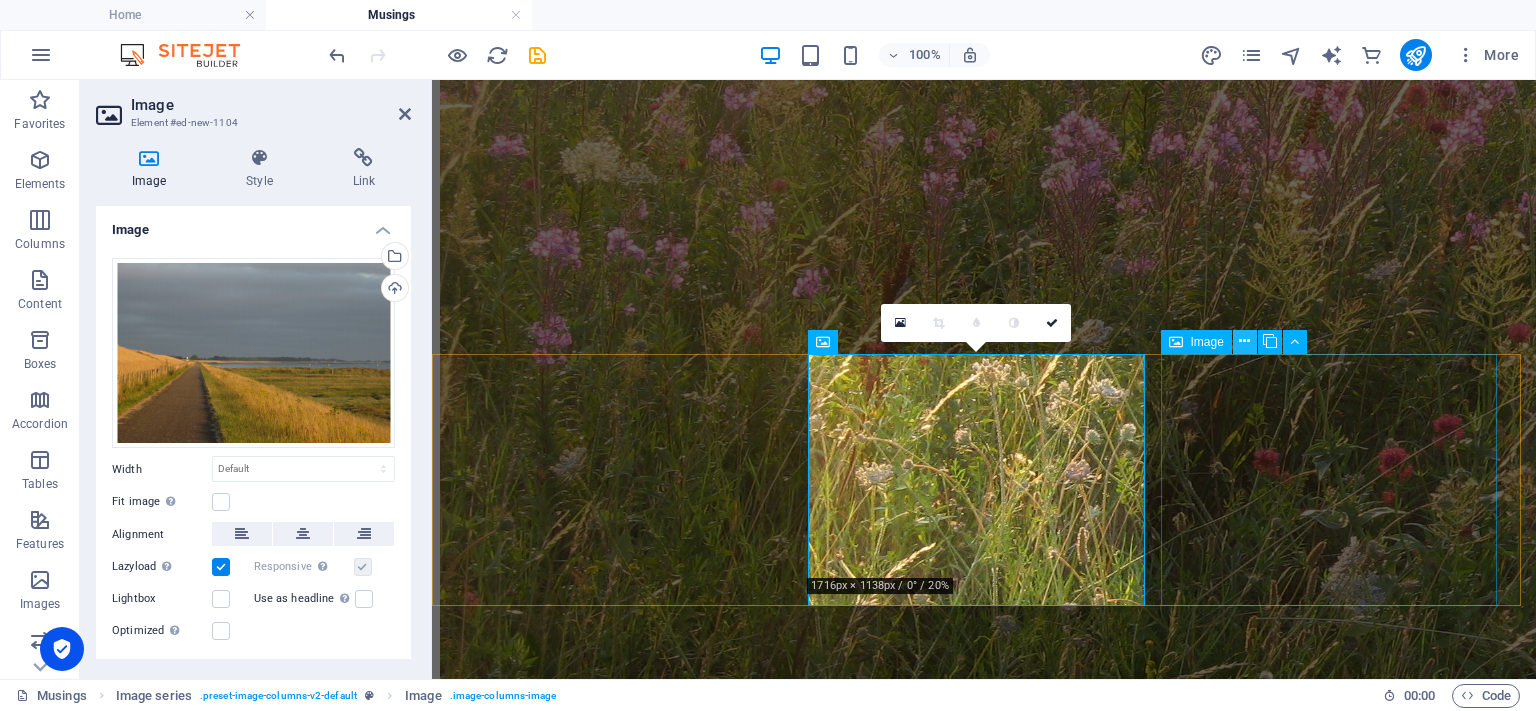 click at bounding box center [1244, 341] 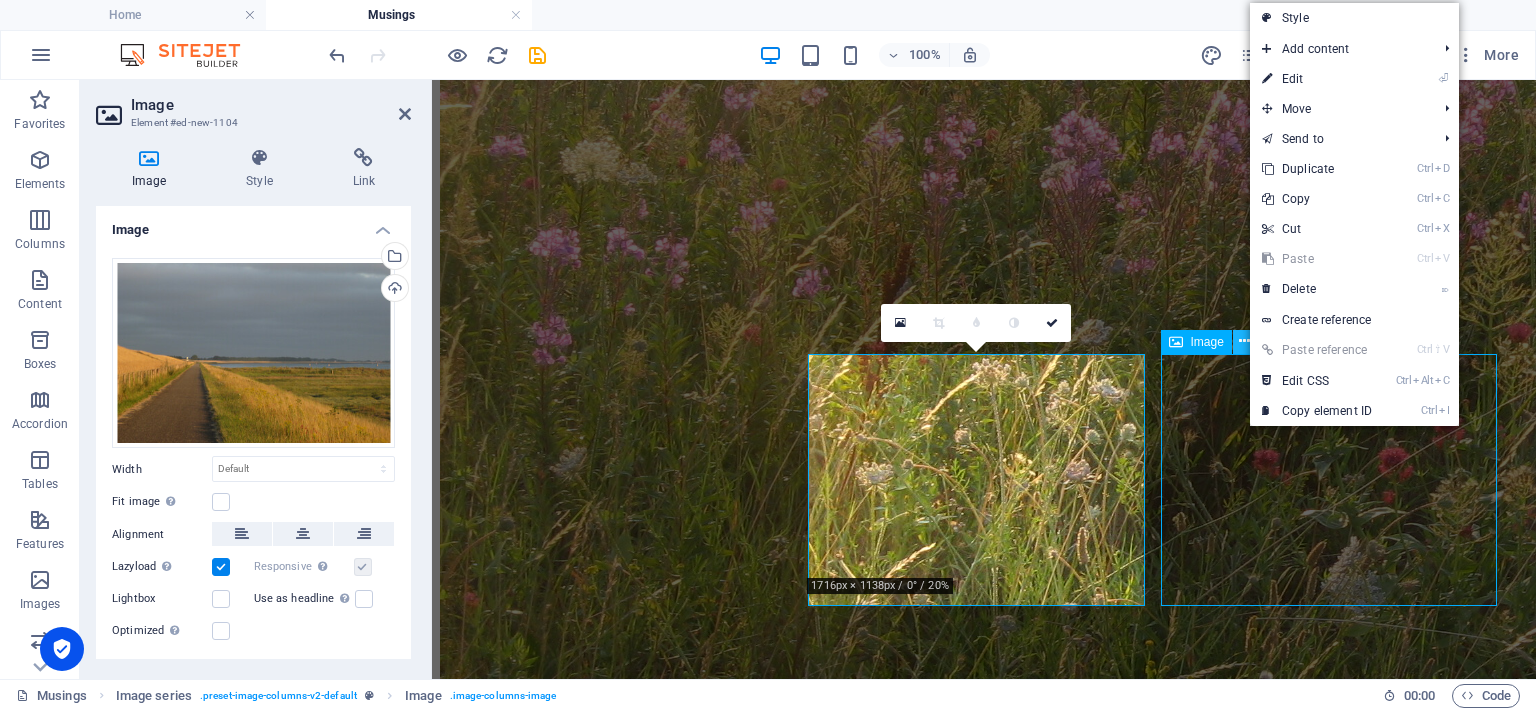 scroll, scrollTop: 2263, scrollLeft: 0, axis: vertical 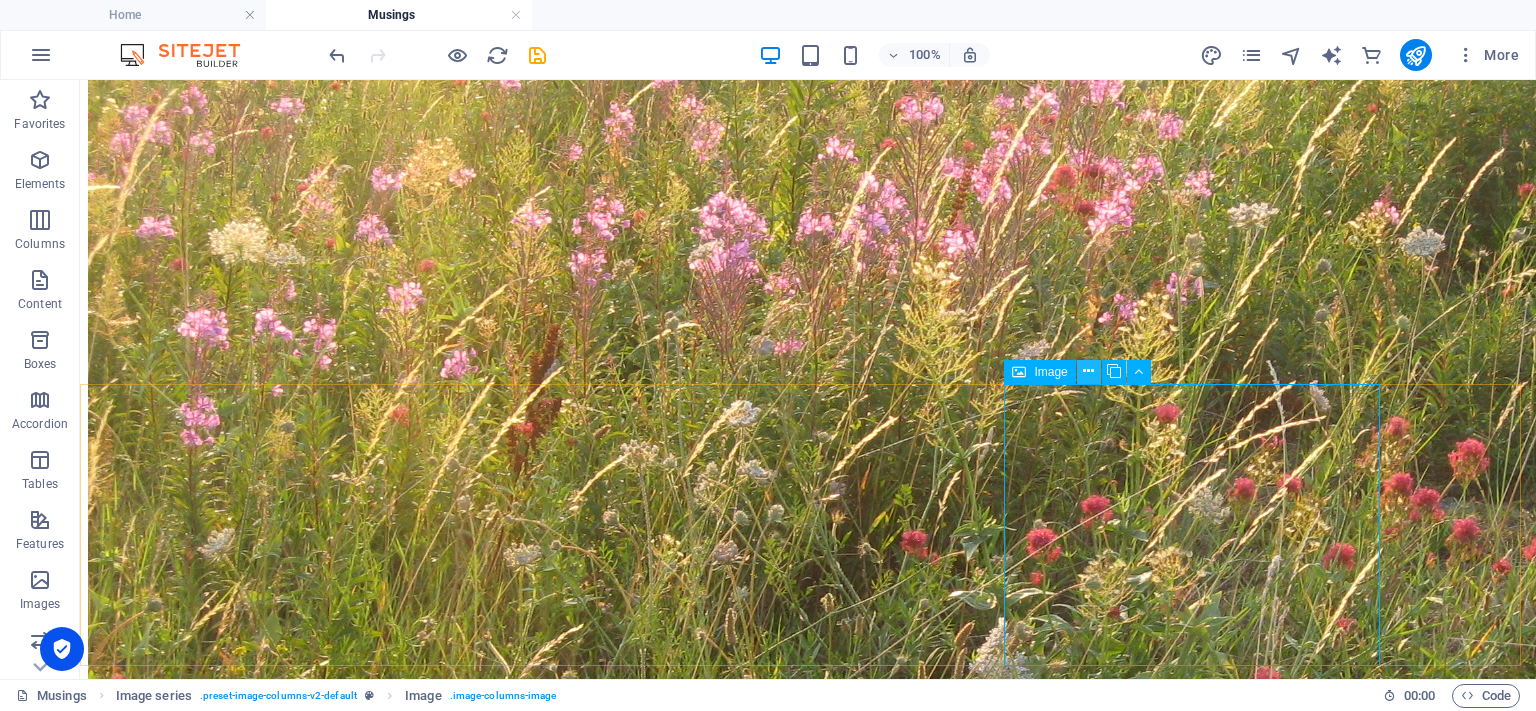 click at bounding box center [1089, 372] 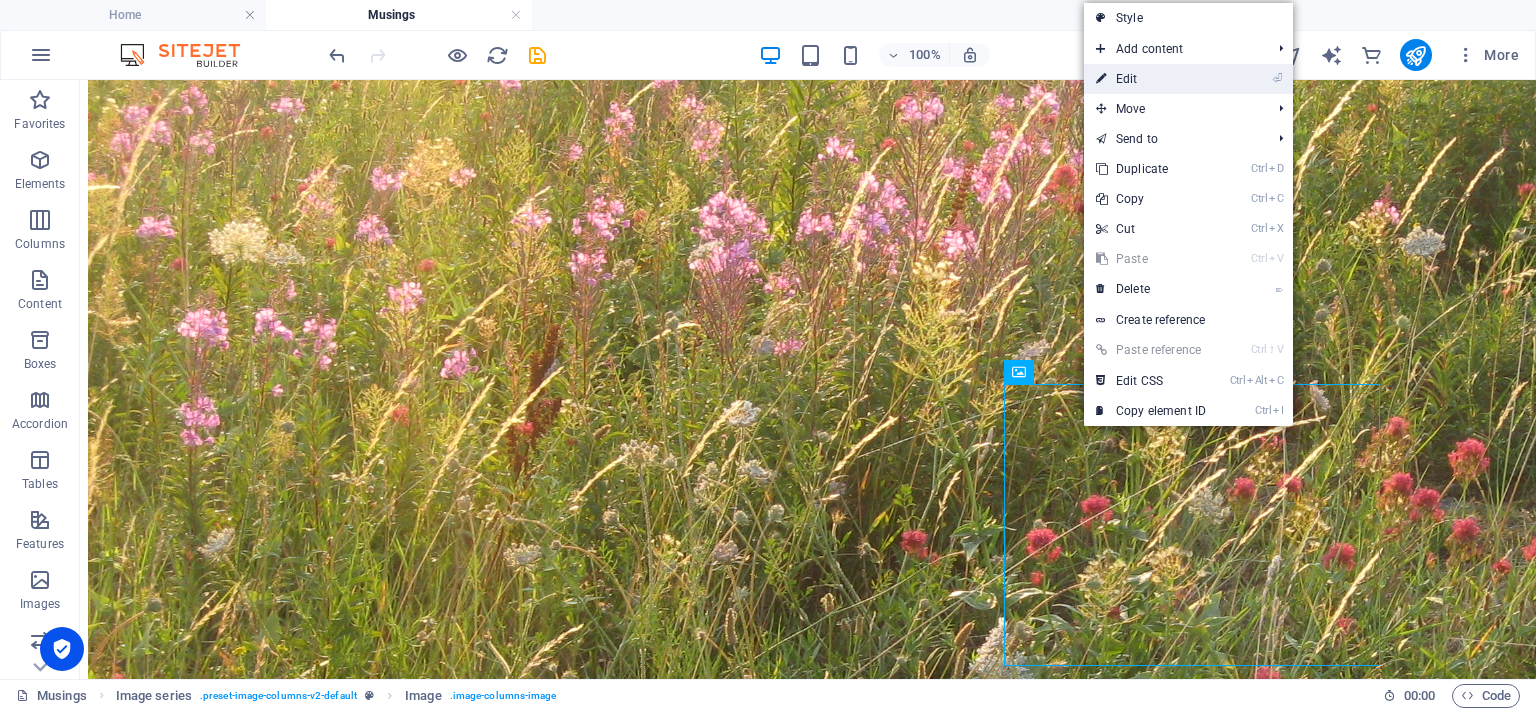 click on "⏎  Edit" at bounding box center [1151, 79] 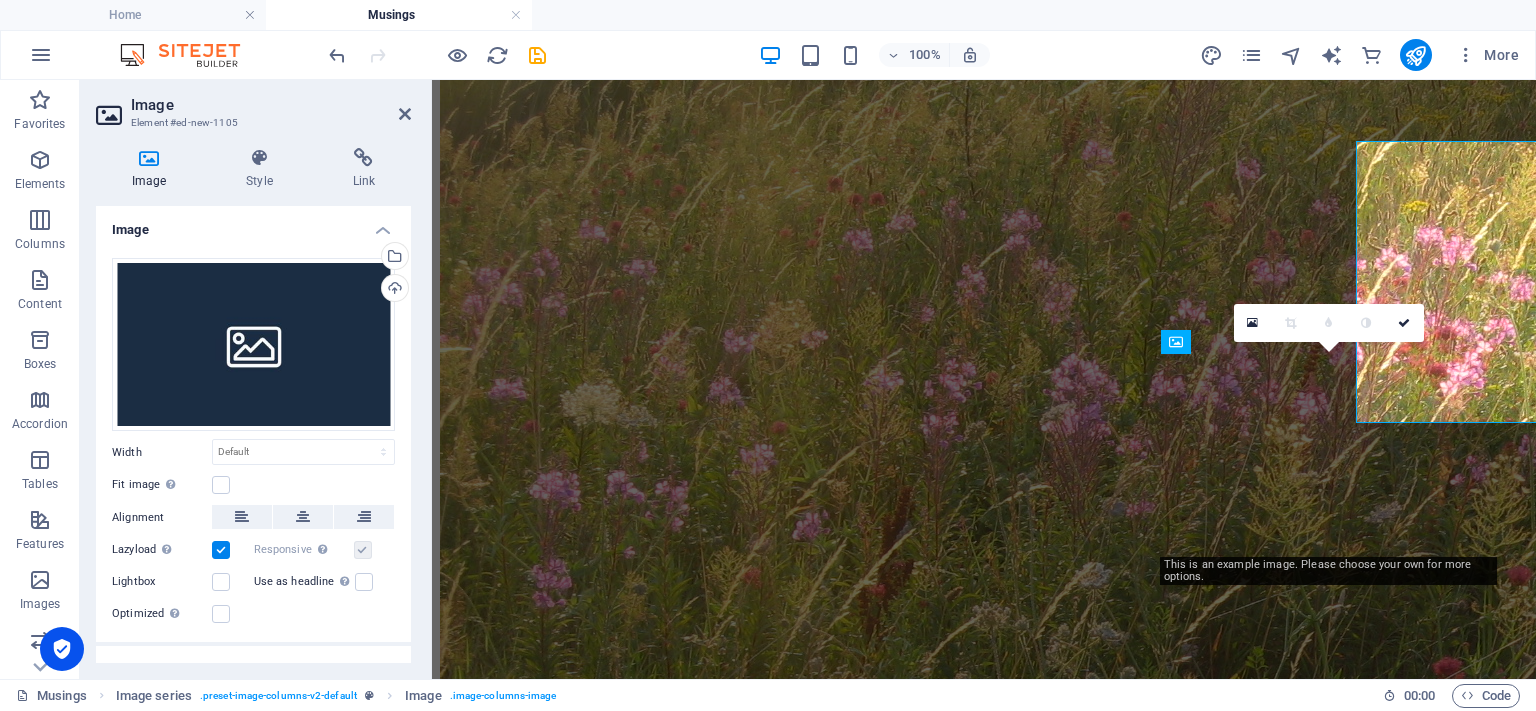 scroll, scrollTop: 2506, scrollLeft: 0, axis: vertical 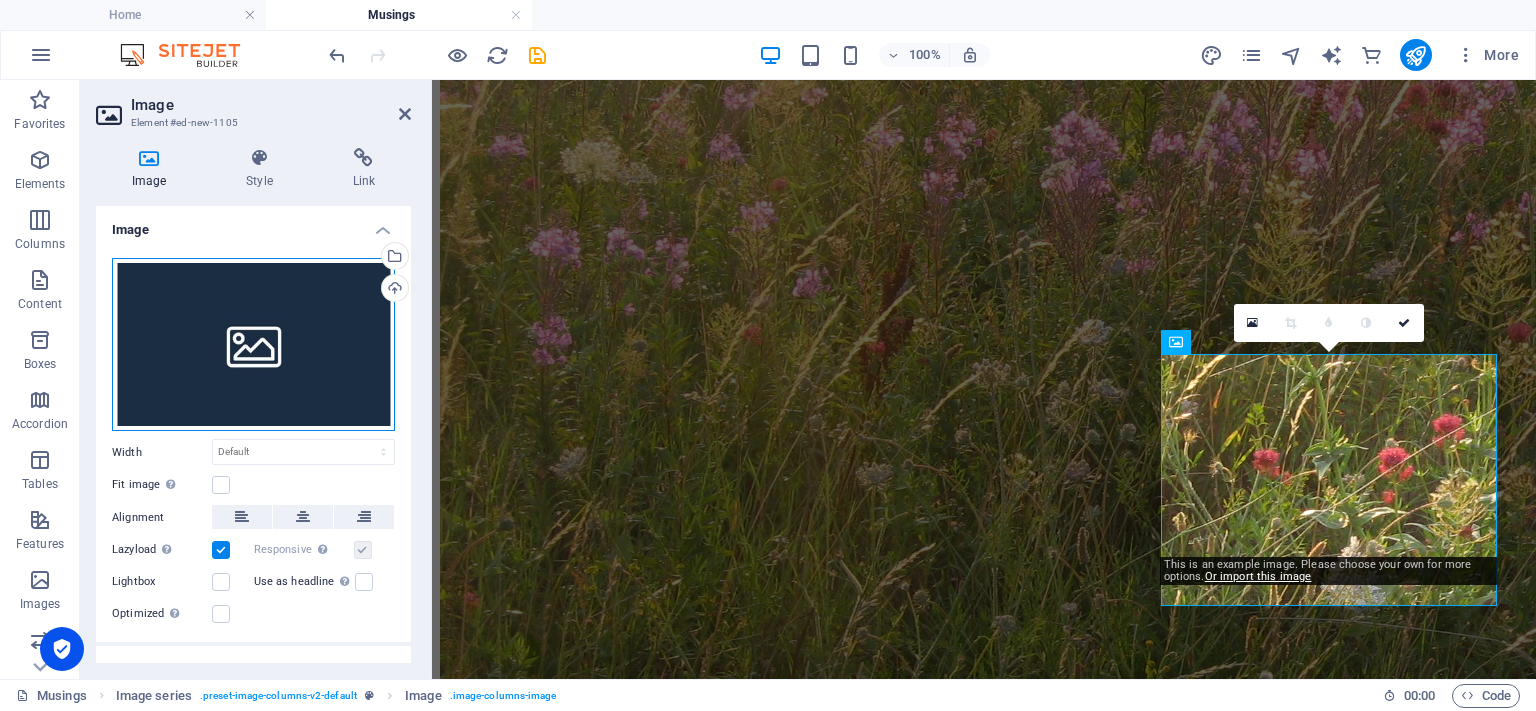 click on "Drag files here, click to choose files or select files from Files or our free stock photos & videos" at bounding box center (253, 345) 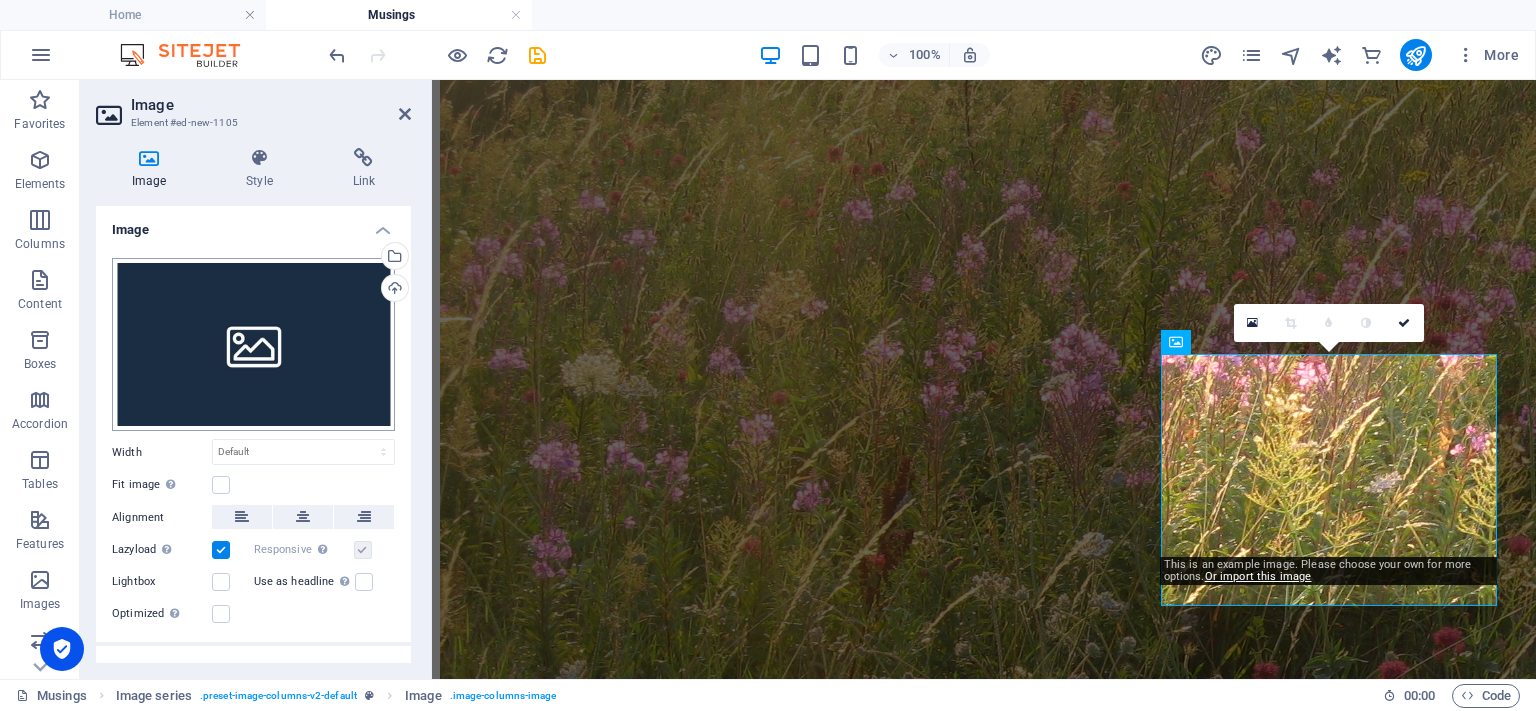 scroll, scrollTop: 2560, scrollLeft: 0, axis: vertical 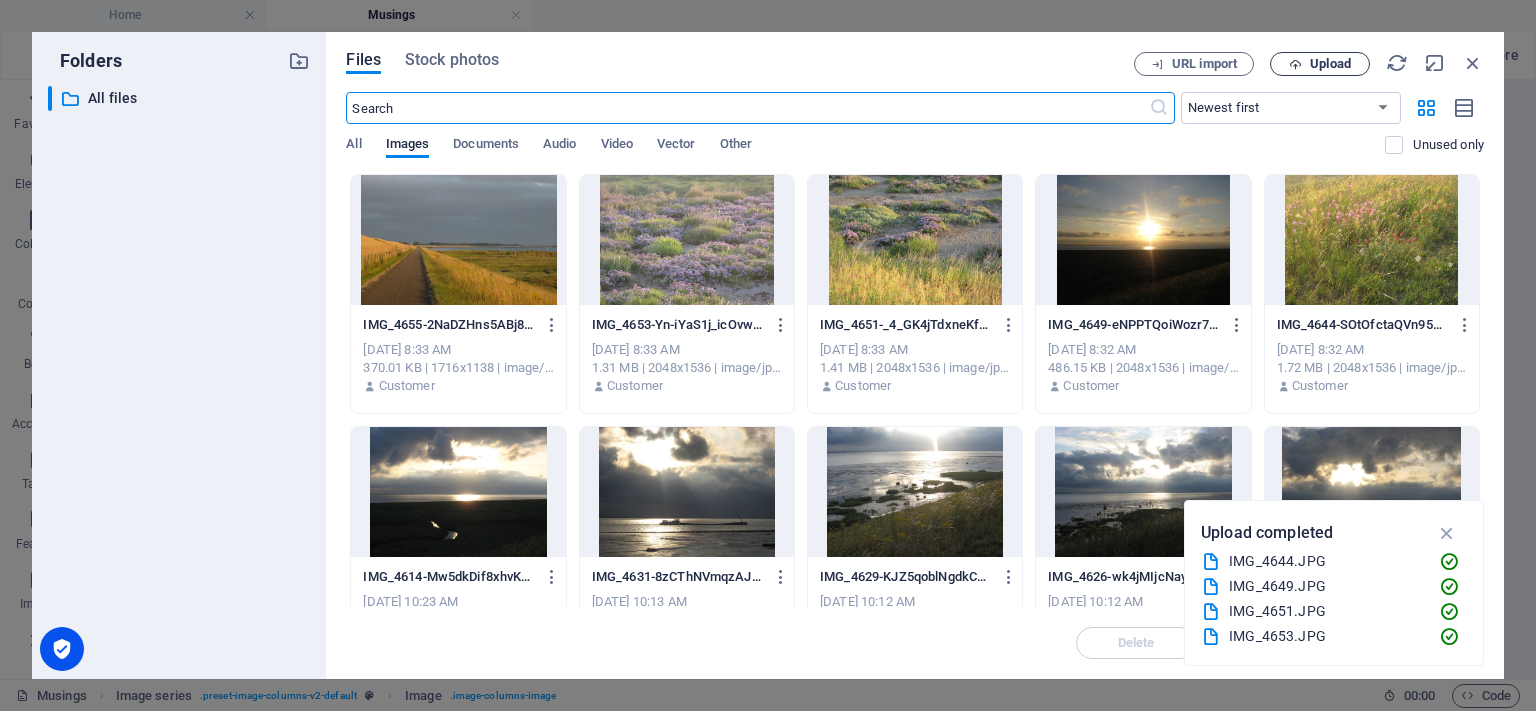 click on "Upload" at bounding box center [1330, 64] 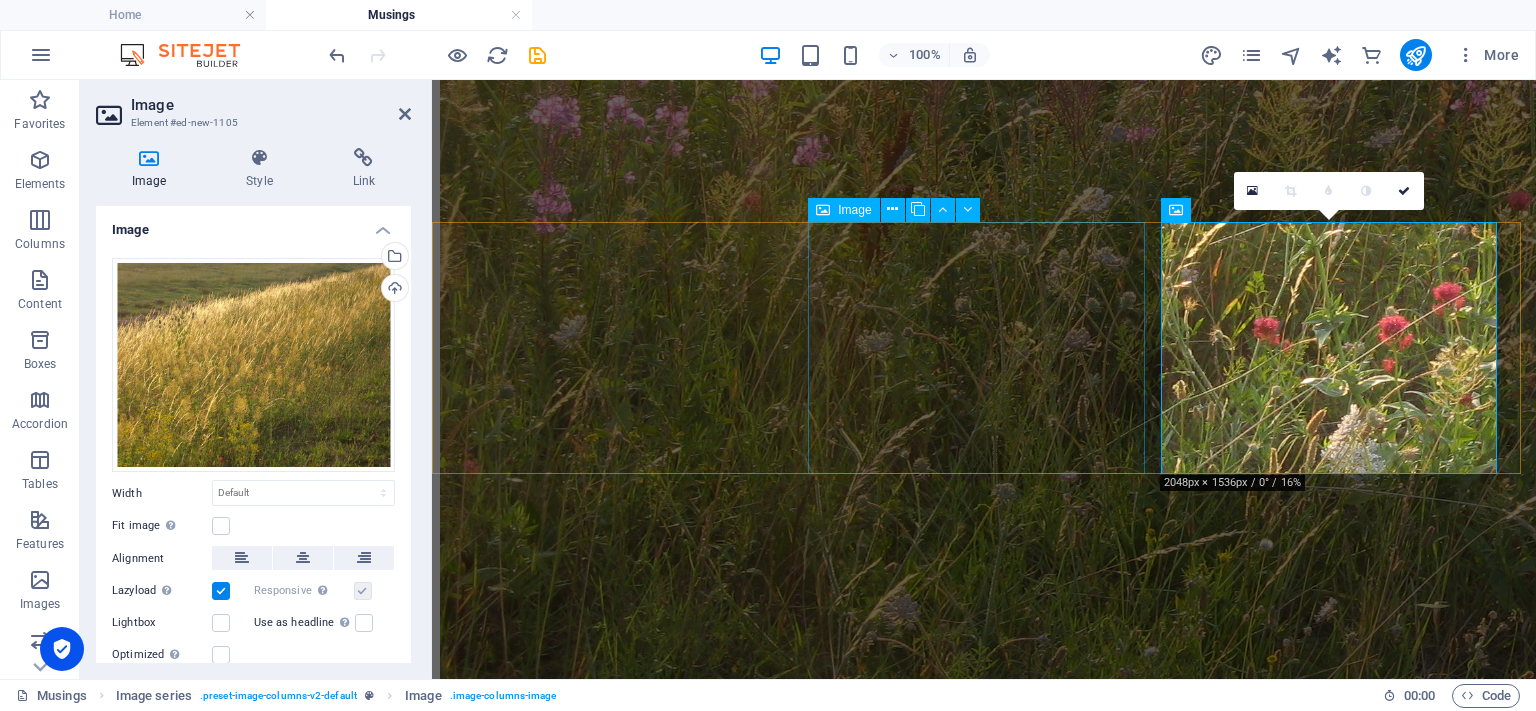 scroll, scrollTop: 2606, scrollLeft: 0, axis: vertical 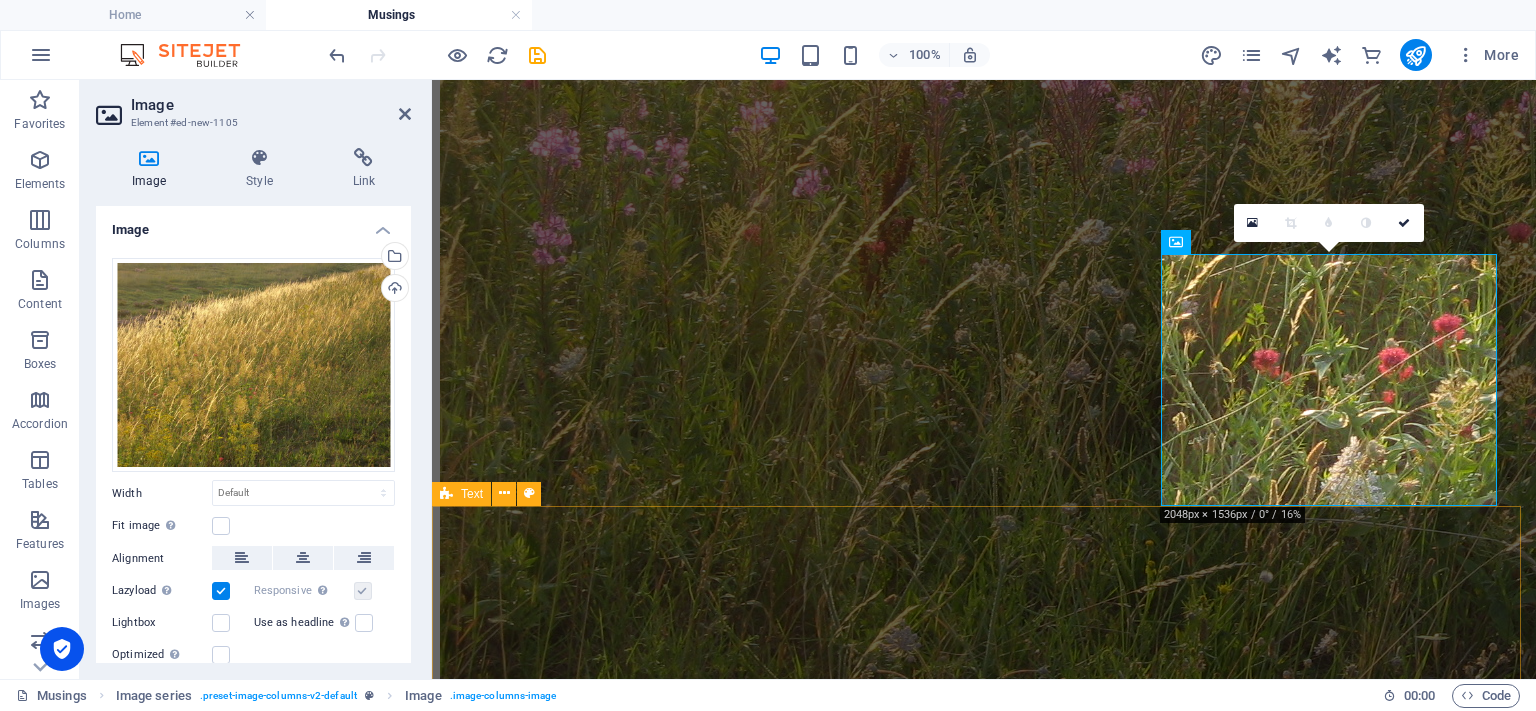 click on "Eternal Culture Shock The [DATE] The mental theme of the day is Intrusive People. Having been raised in an individualistic culture in [GEOGRAPHIC_DATA], and later in [GEOGRAPHIC_DATA] having lived in the same, I simply could not  conceive  of the collectivistic mentality that dominates human society in the [GEOGRAPHIC_DATA]. This is not unique to this country though, and it is the ultimate source of the constant misunderstandings between the [DEMOGRAPHIC_DATA], who have an individualistic culture, and the [DEMOGRAPHIC_DATA]. This is not a complaint; it is simply a question of needing to be aware of and work with it. As a recluse though, even living as rurally as is possible in my current situation, it never ceases to surprise me though. There are nosy people everywhere of course, but it is a whole different thing when it takes place in a society that considers it the birthright of every person to know absolutely everything about the others. I  lived. binoculars . if refuse  to lower my standards in order to combat other low ones." at bounding box center [984, 8820] 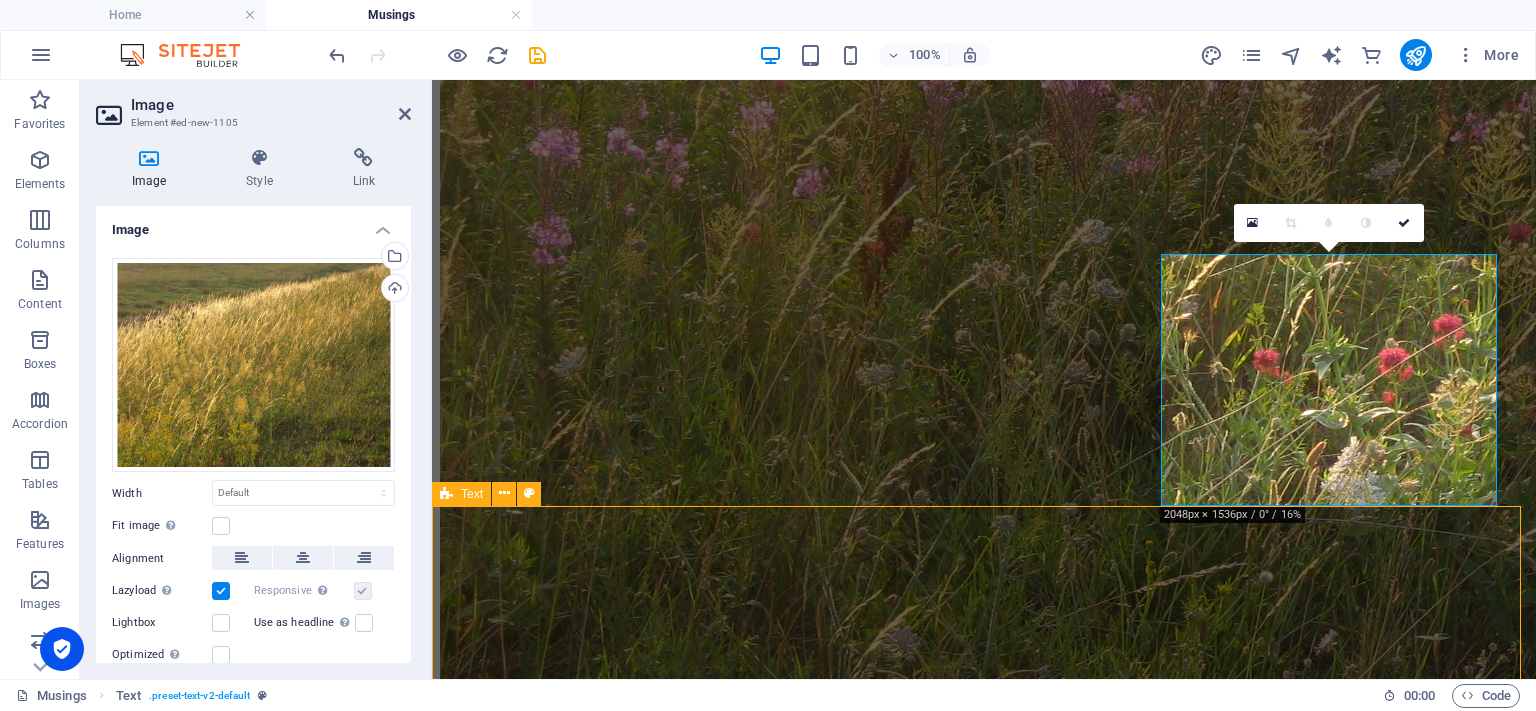 scroll, scrollTop: 2363, scrollLeft: 0, axis: vertical 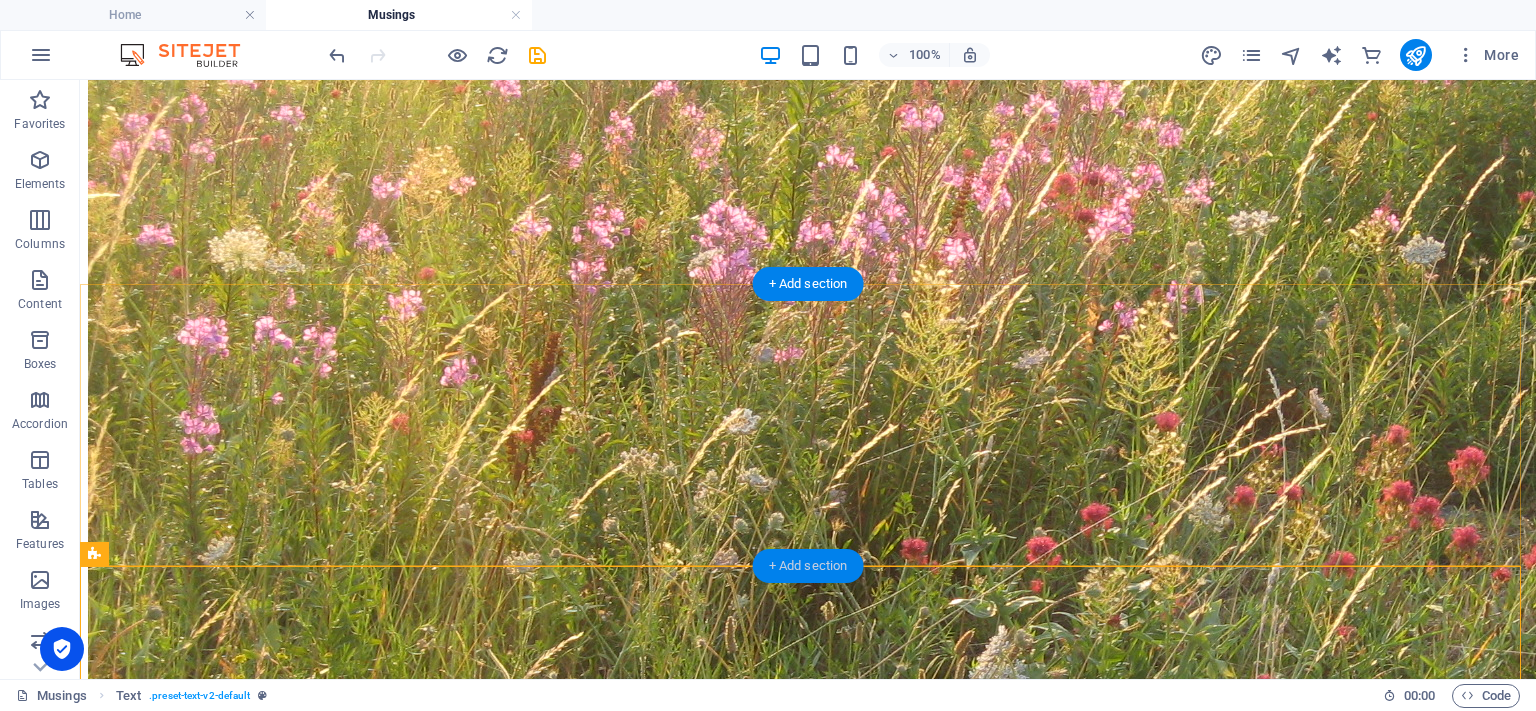 click on "+ Add section" at bounding box center (808, 566) 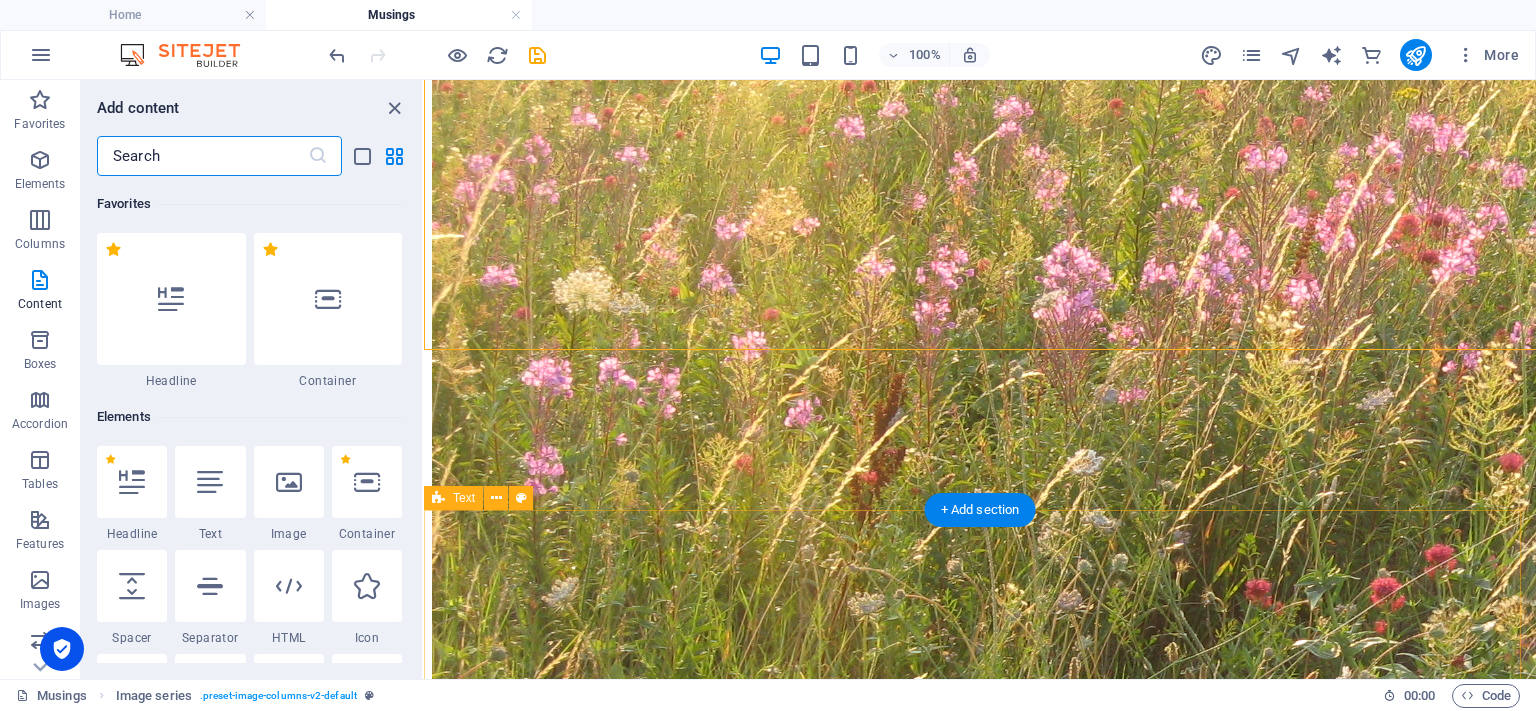 scroll, scrollTop: 2579, scrollLeft: 0, axis: vertical 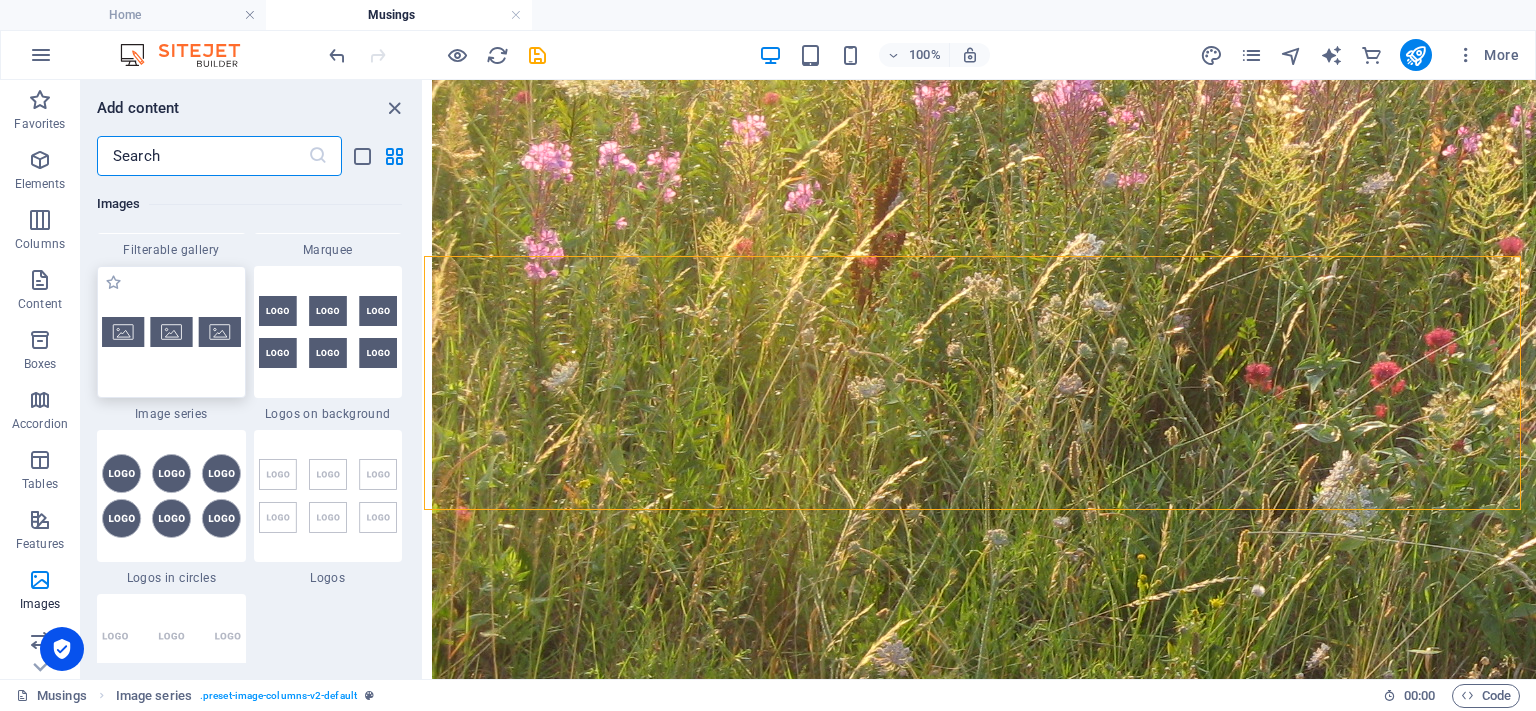 click at bounding box center [171, 332] 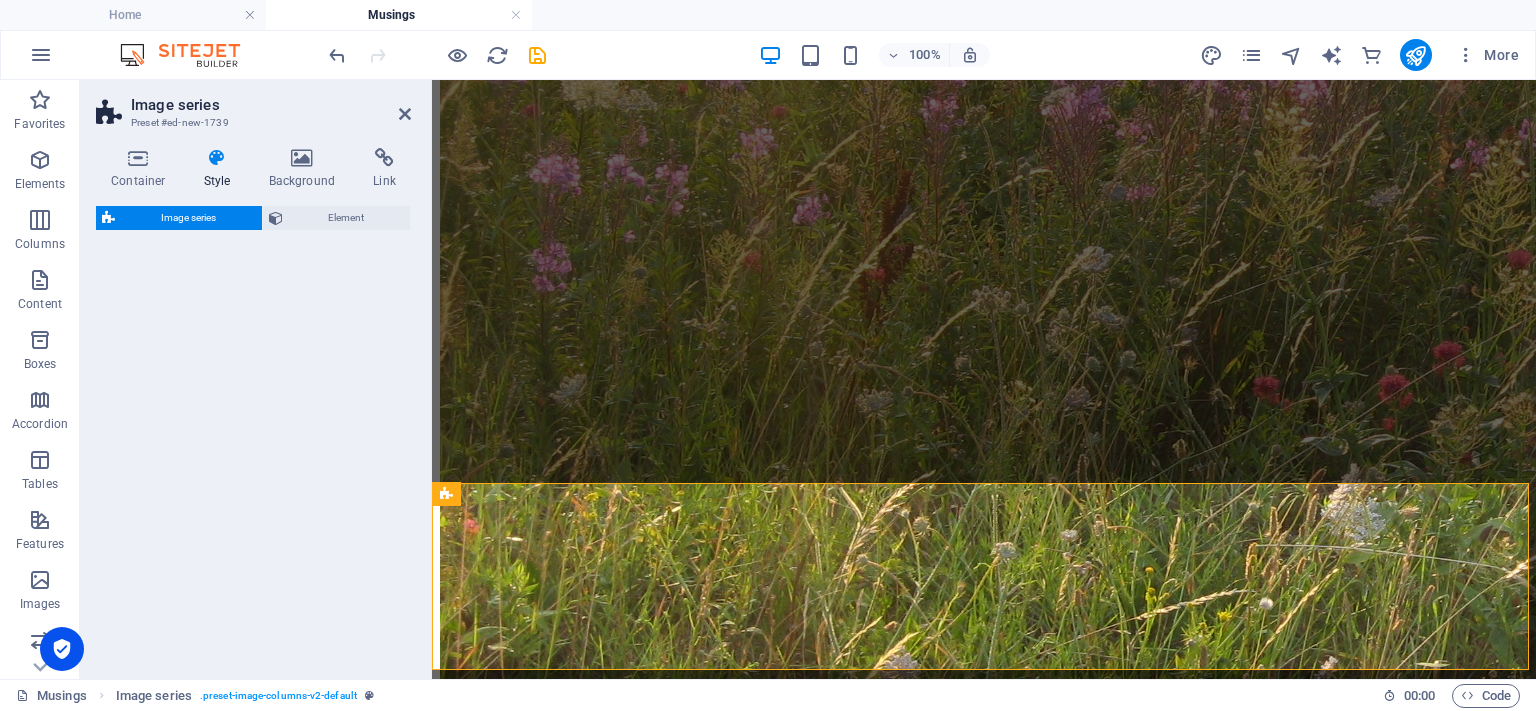 scroll, scrollTop: 2606, scrollLeft: 0, axis: vertical 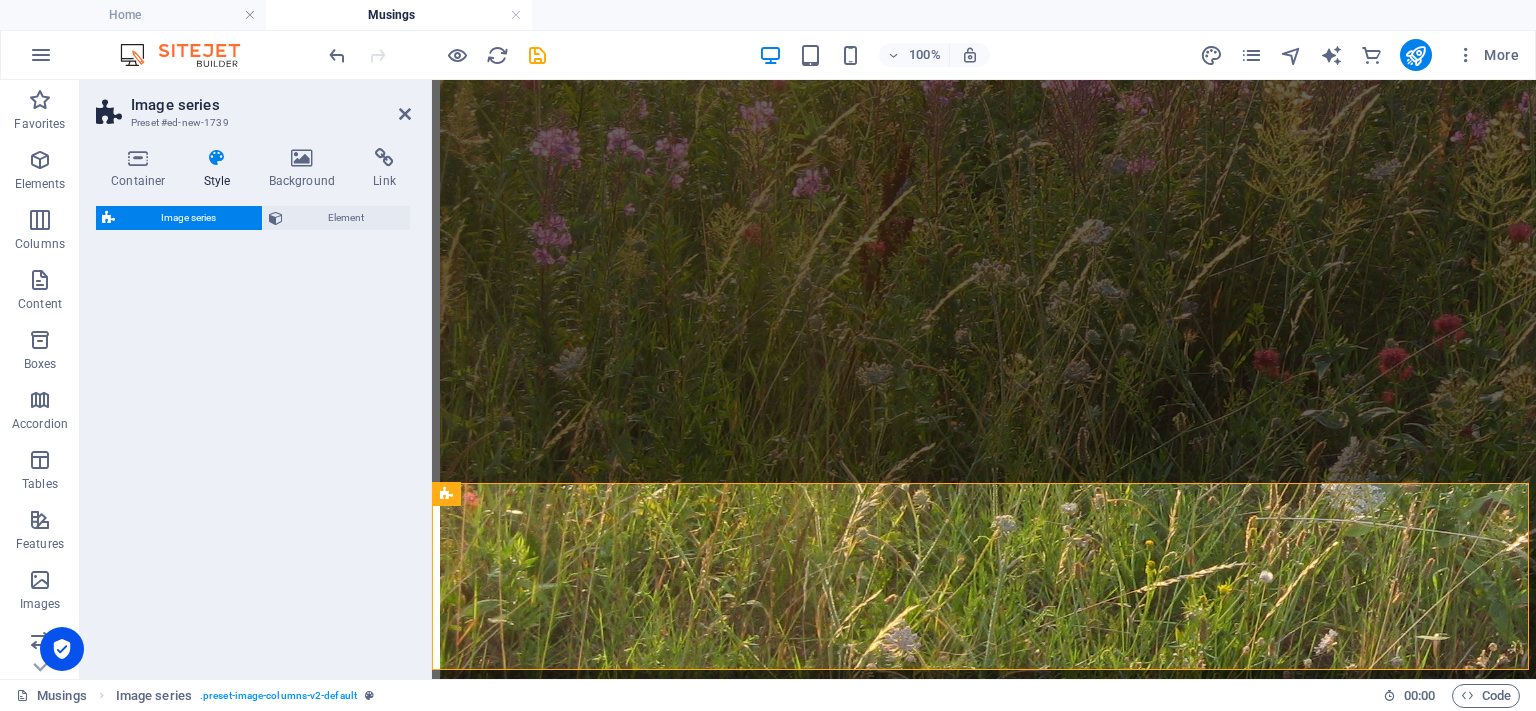 select on "rem" 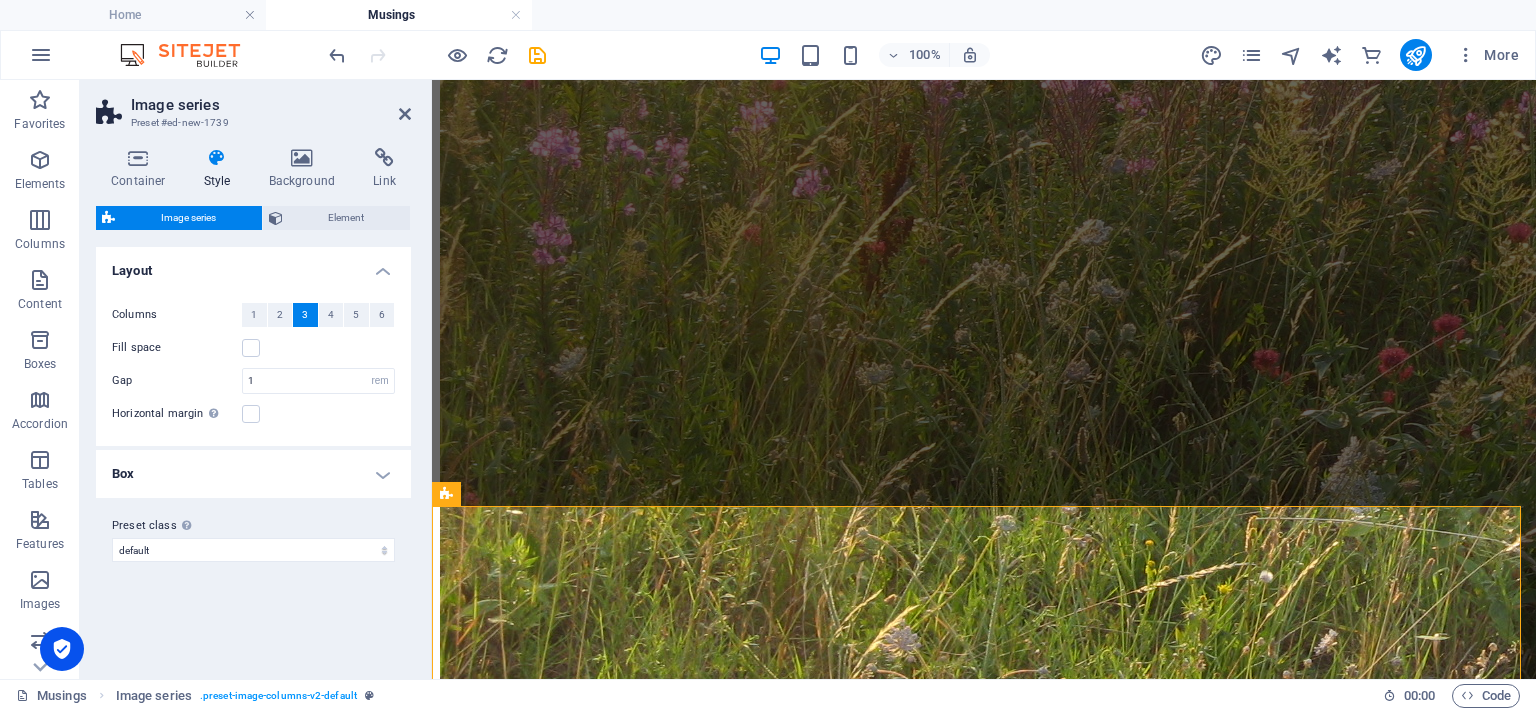 click on "3" at bounding box center [305, 315] 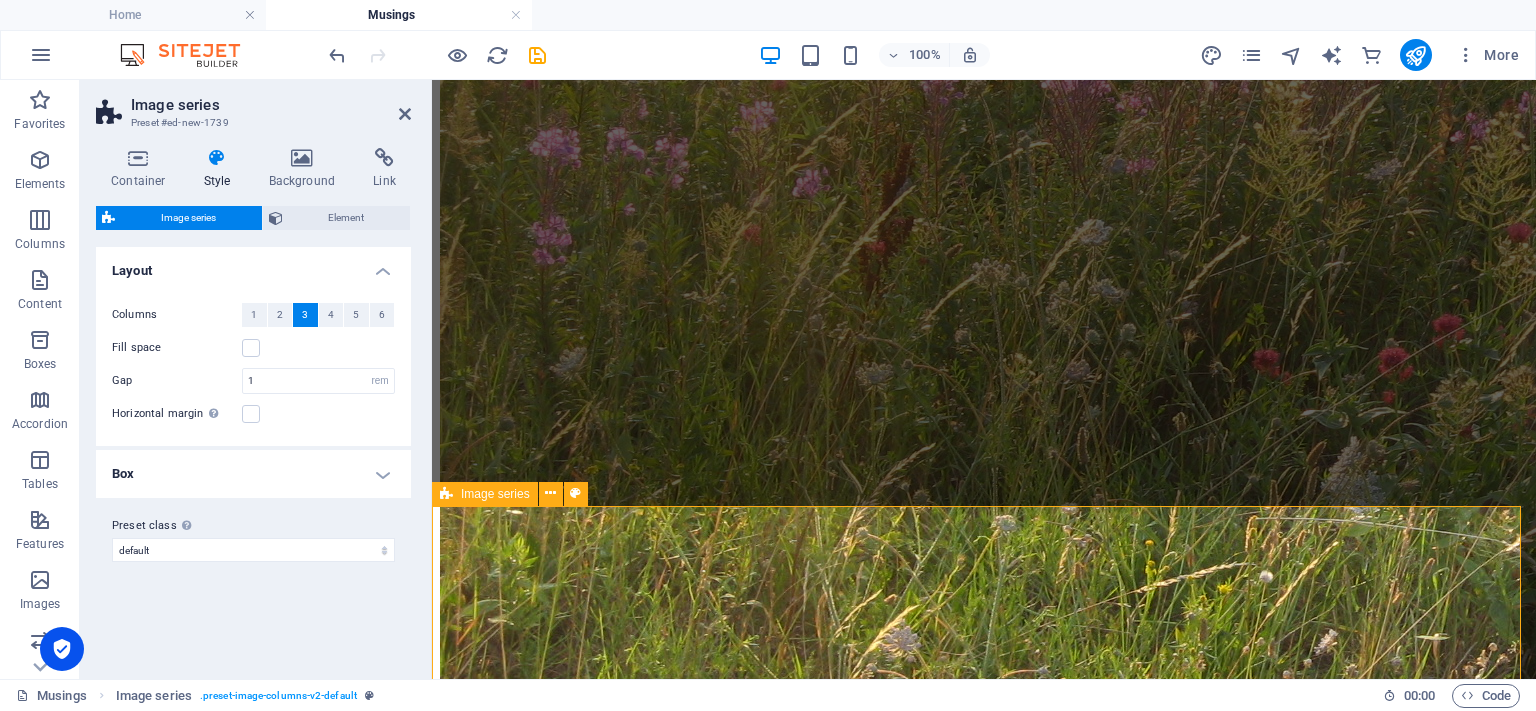 scroll, scrollTop: 2706, scrollLeft: 0, axis: vertical 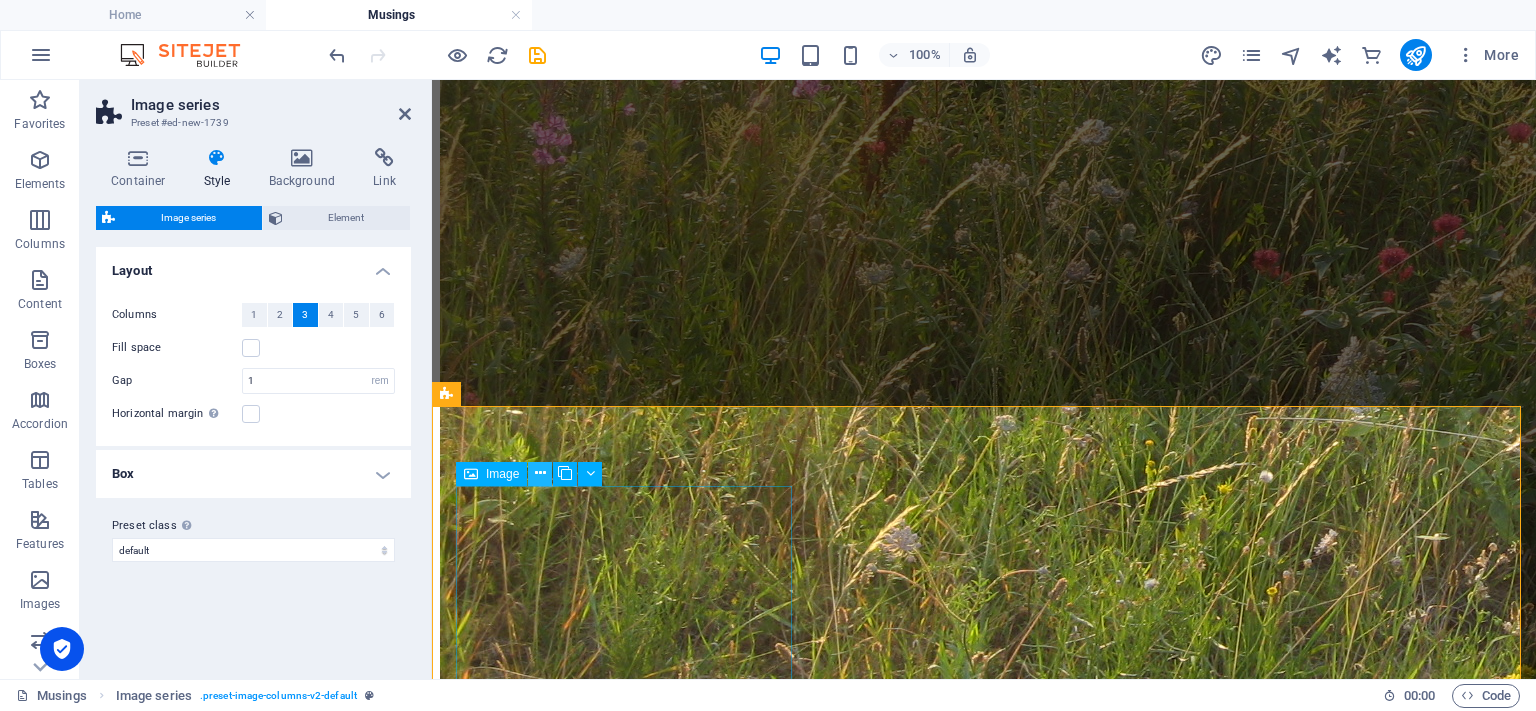 click at bounding box center (540, 473) 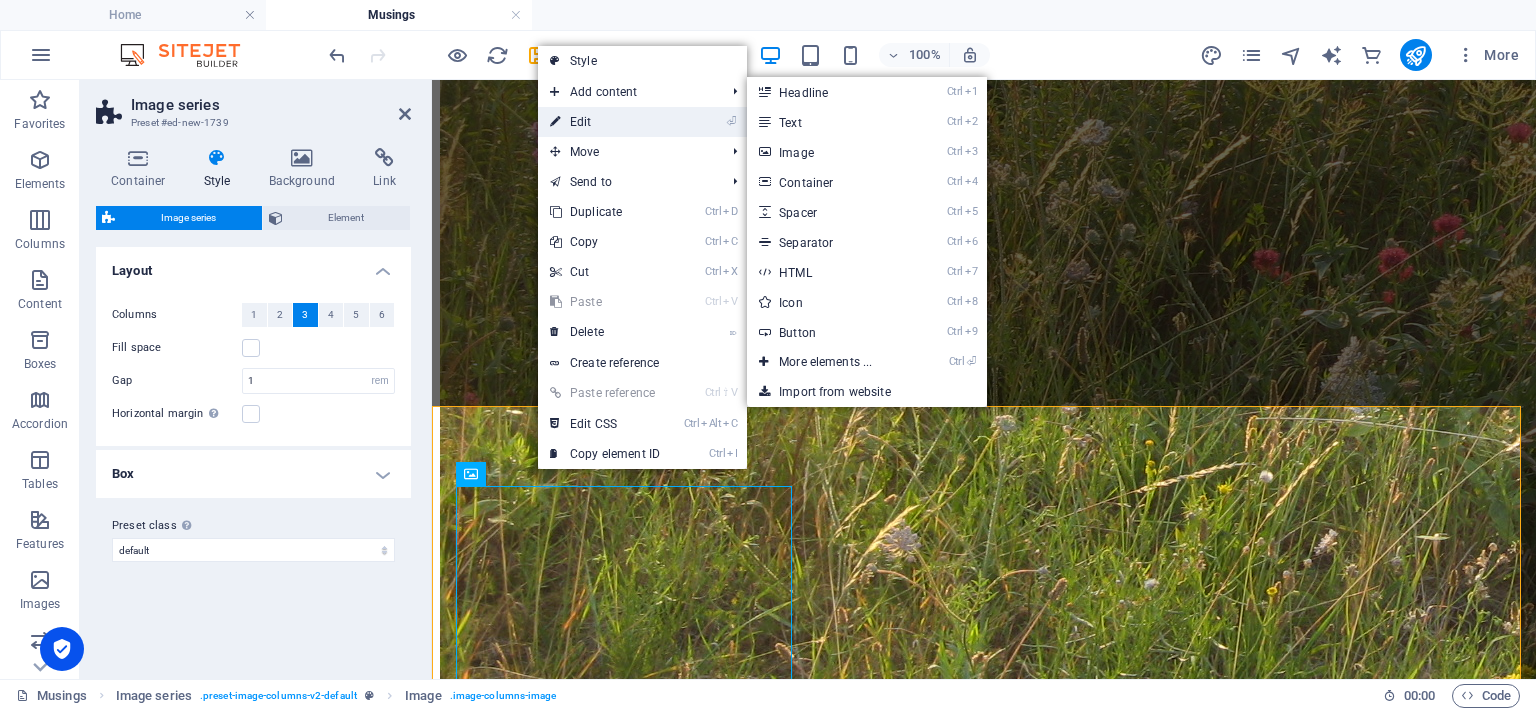 click on "⏎  Edit" at bounding box center [605, 122] 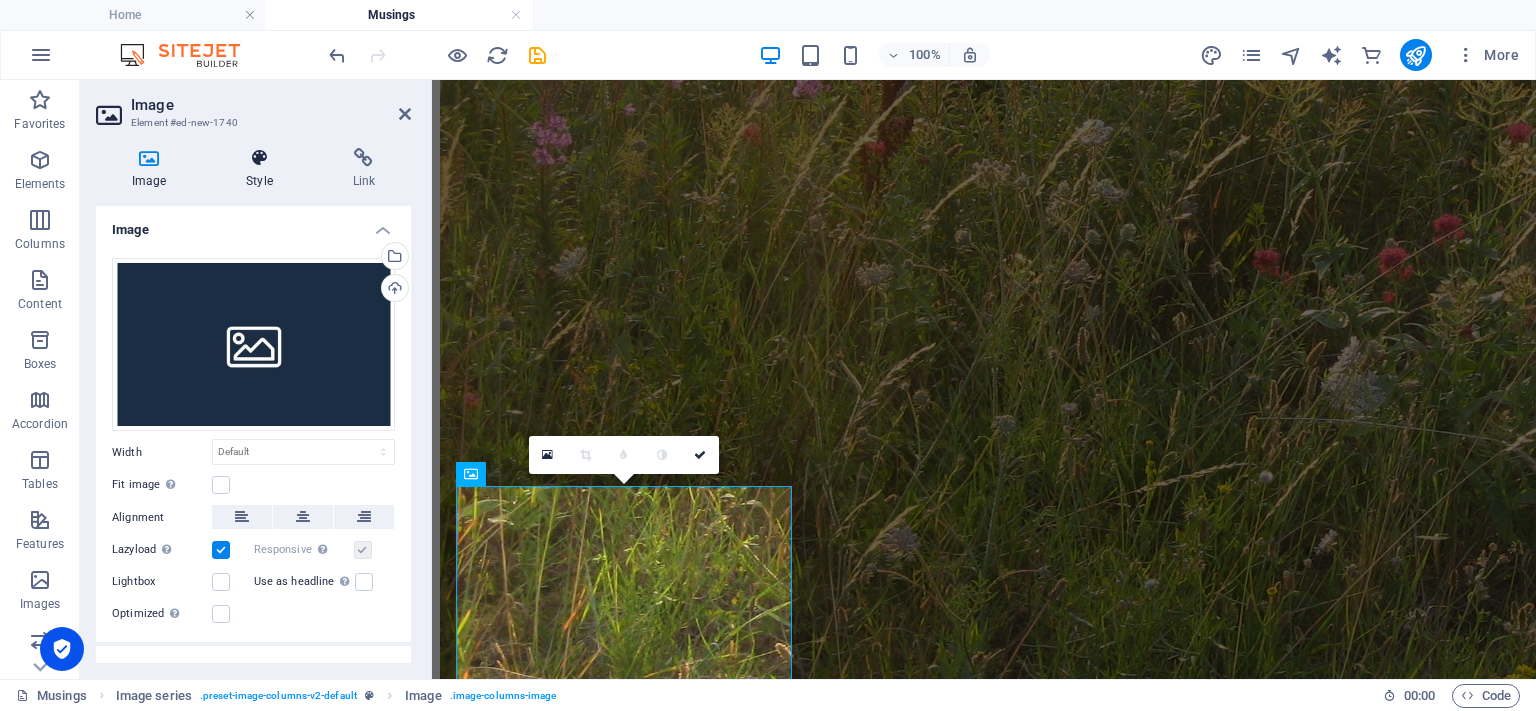 click on "Style" at bounding box center [263, 169] 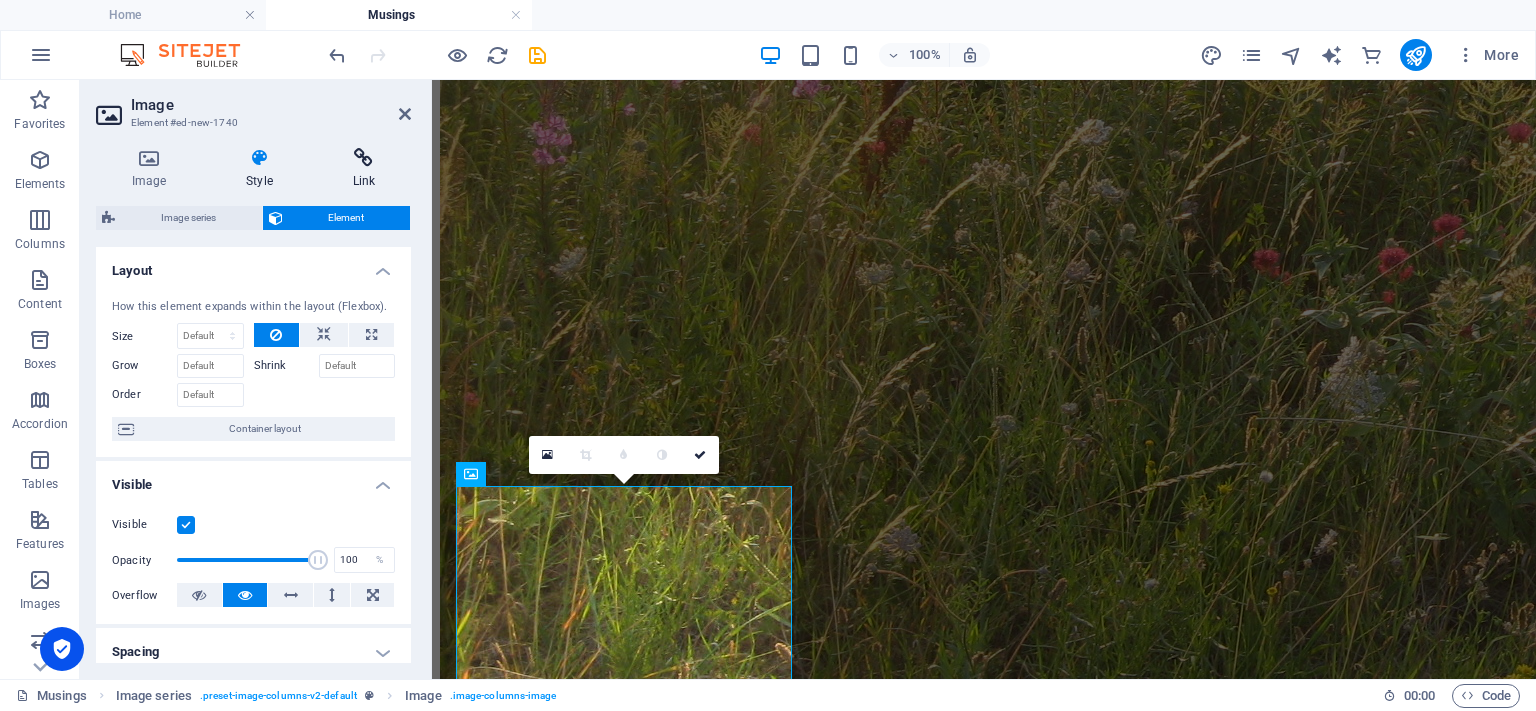 click at bounding box center (364, 158) 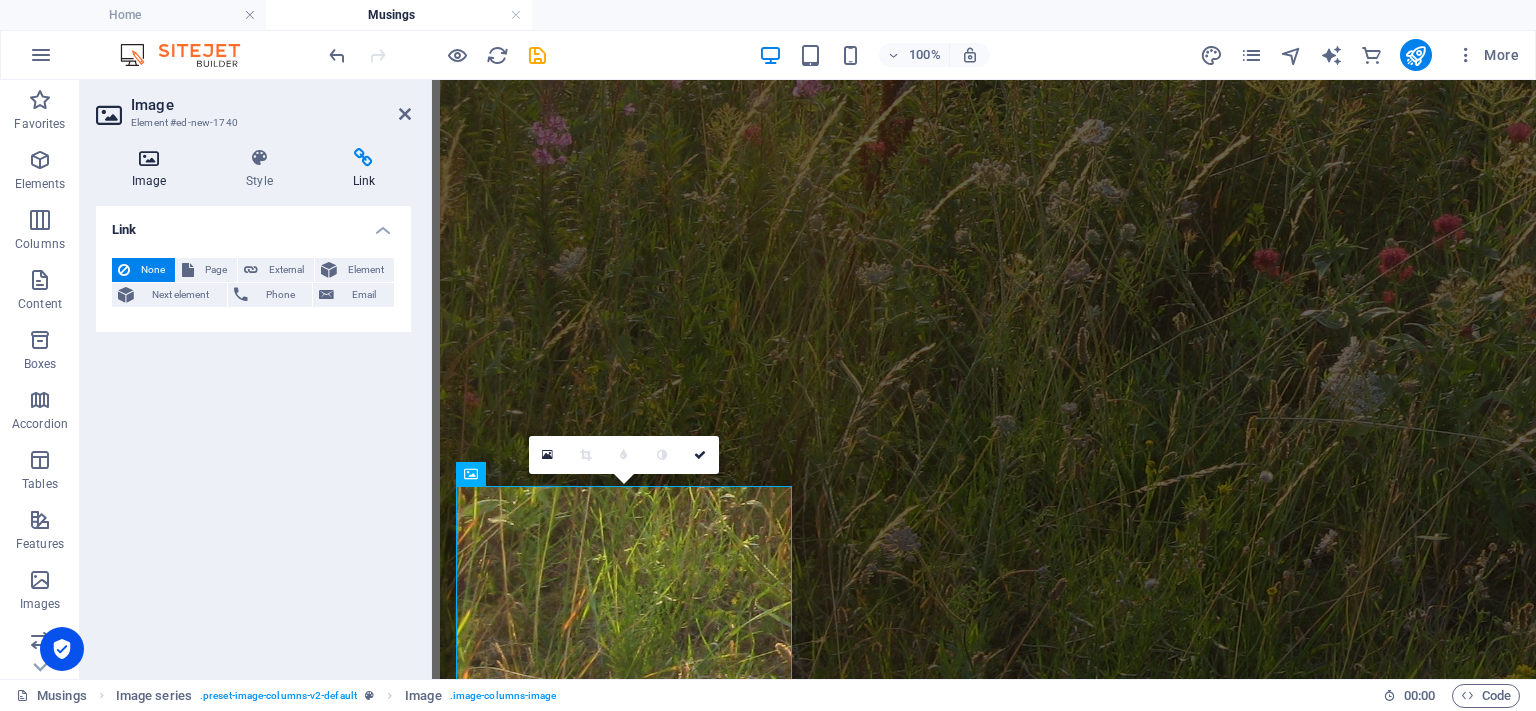 click on "Image" at bounding box center (153, 169) 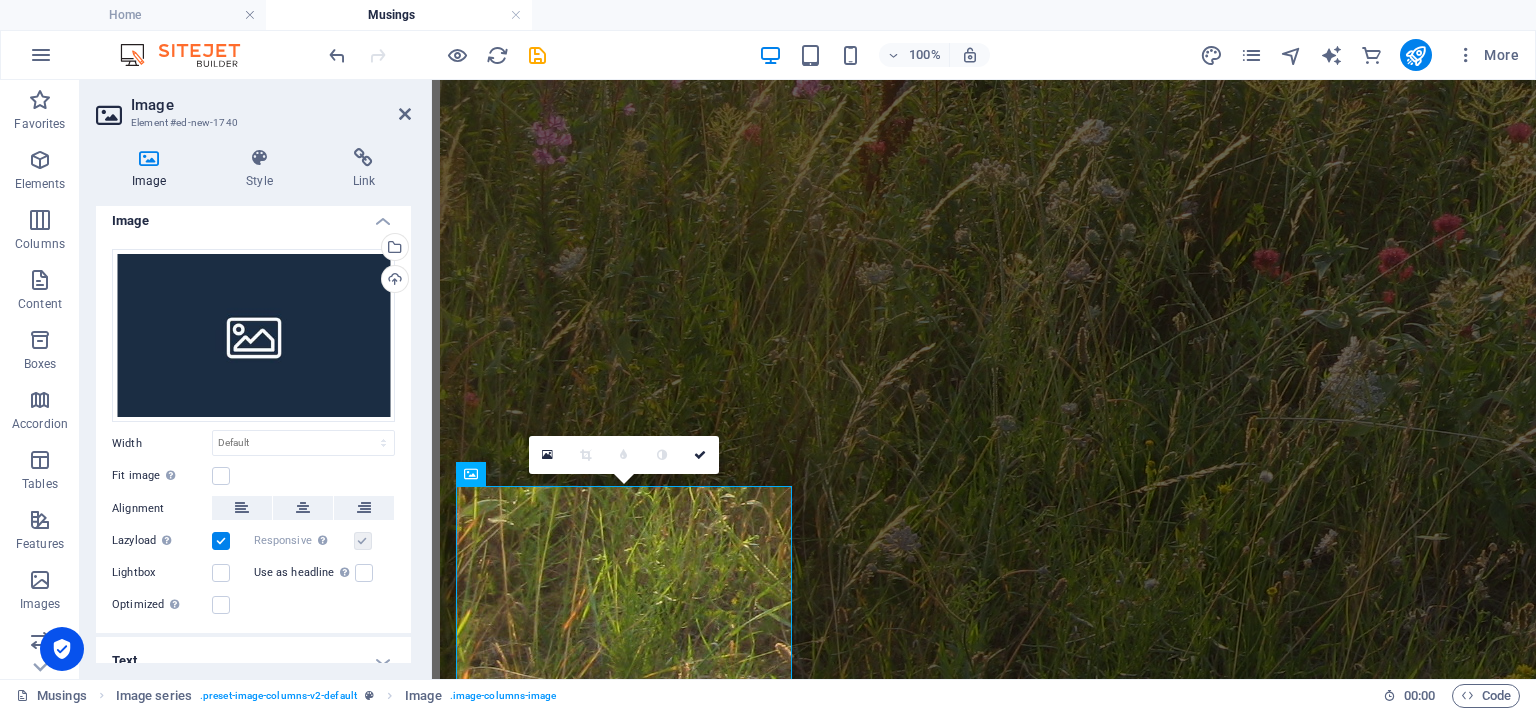 scroll, scrollTop: 0, scrollLeft: 0, axis: both 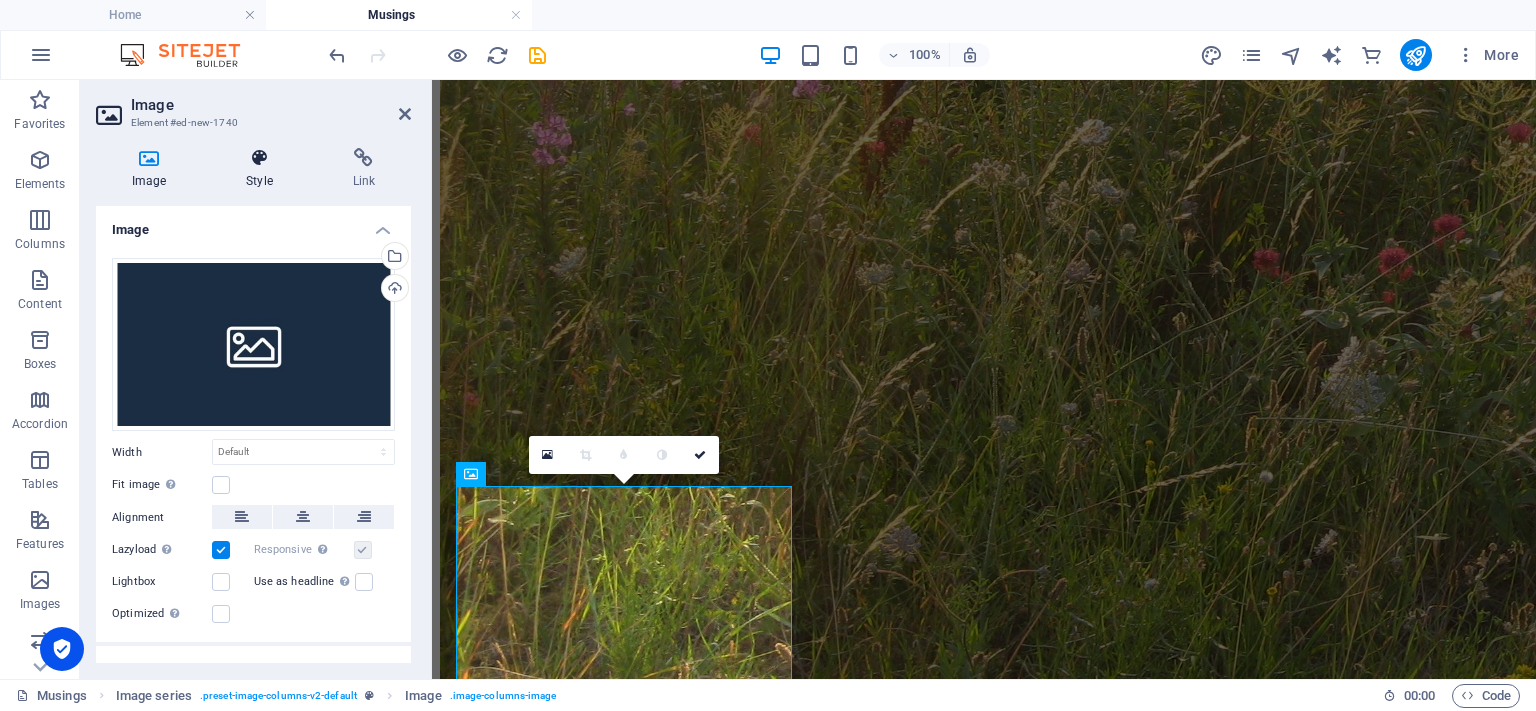 click on "Style" at bounding box center [263, 169] 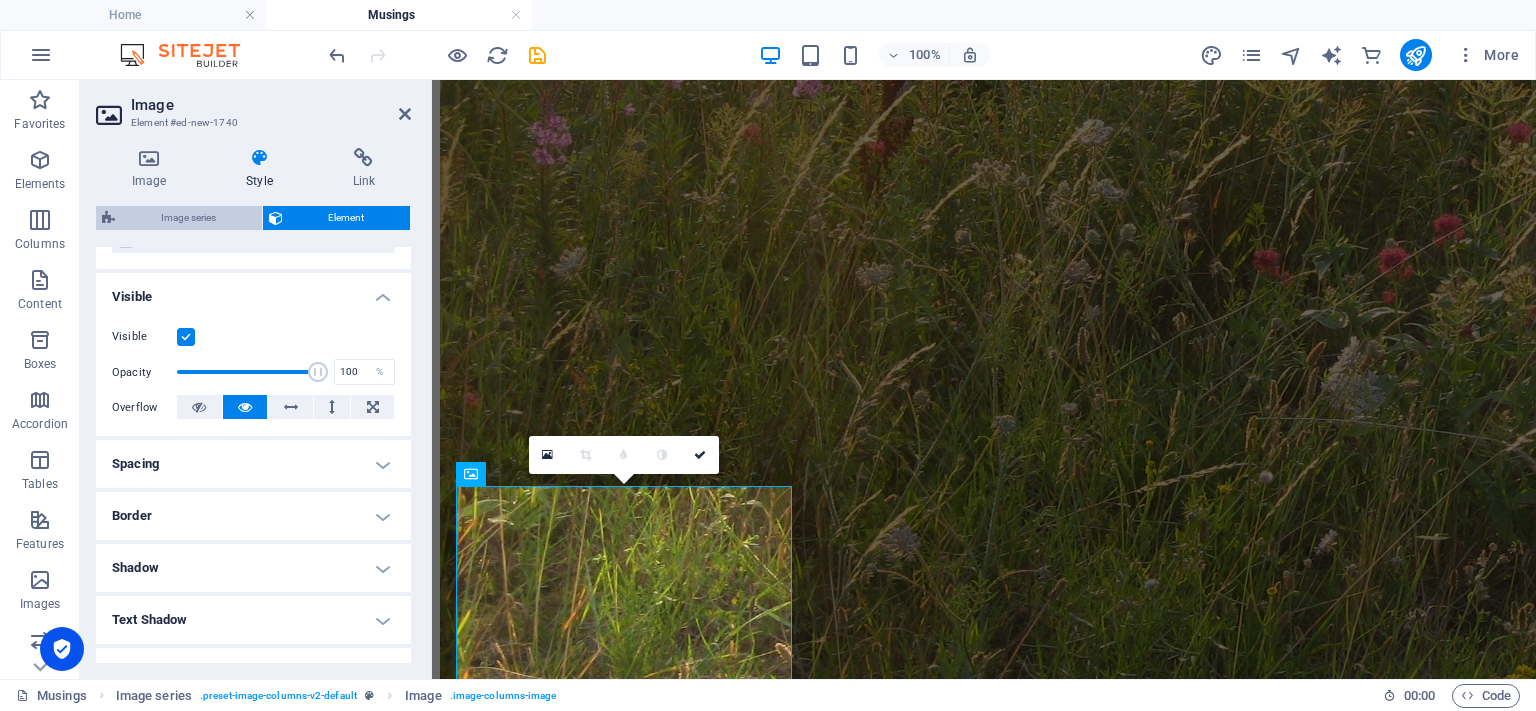 scroll, scrollTop: 100, scrollLeft: 0, axis: vertical 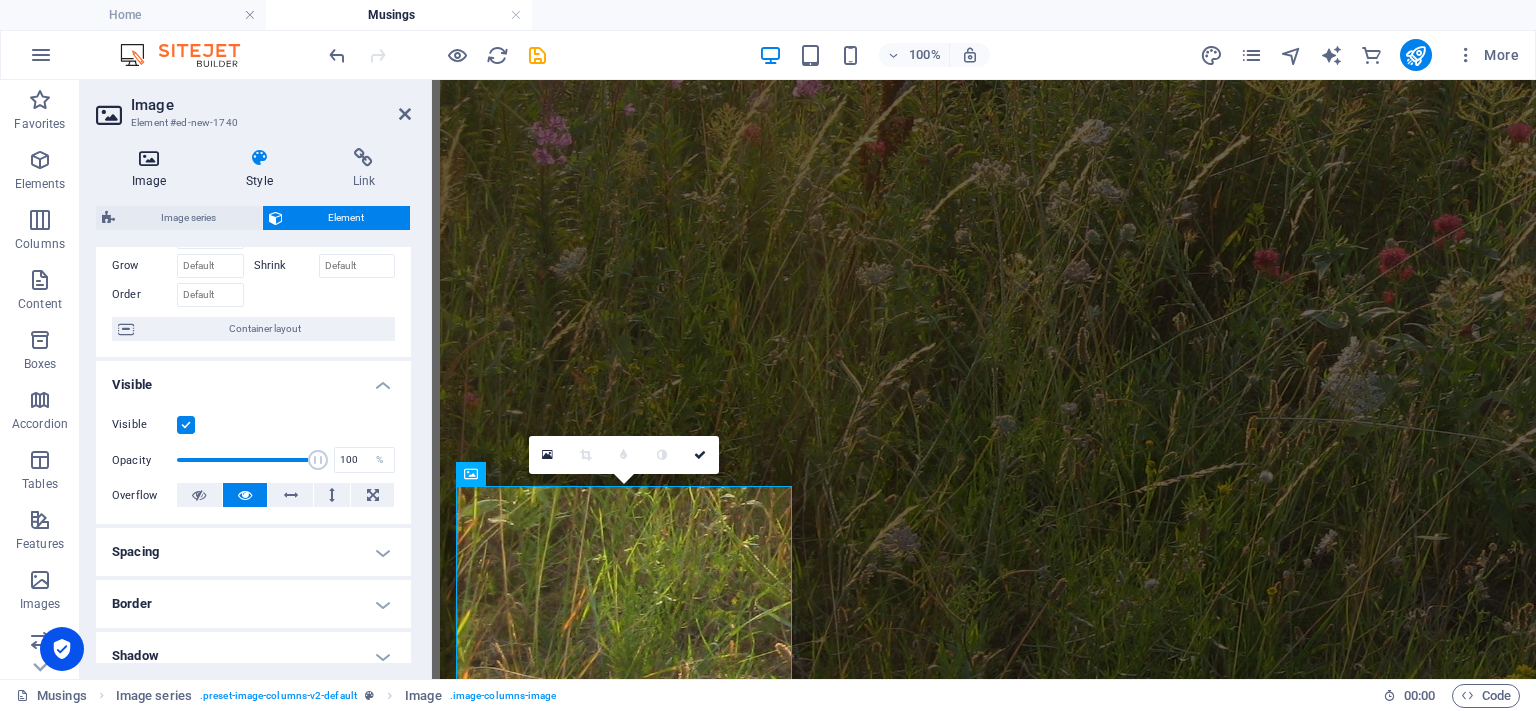 click at bounding box center (149, 158) 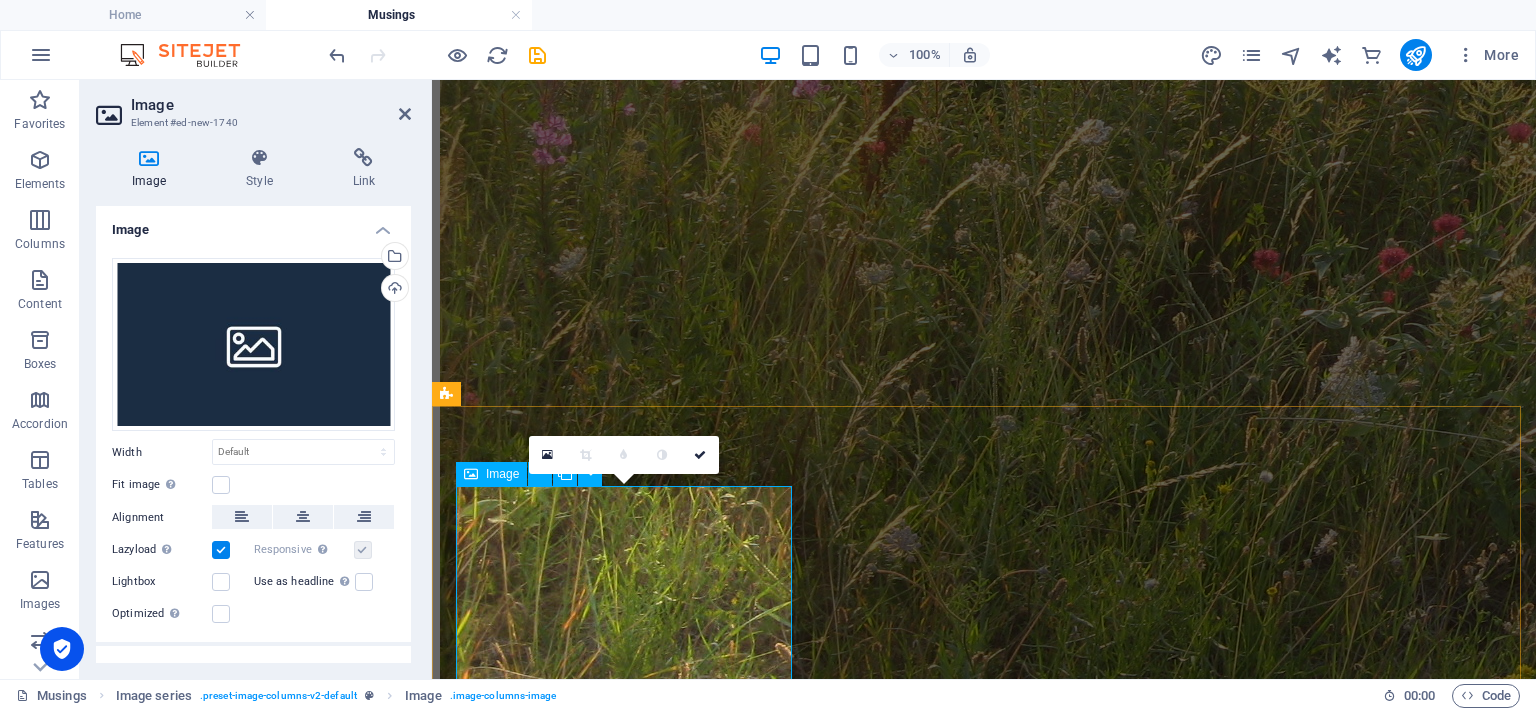 click at bounding box center (984, 8622) 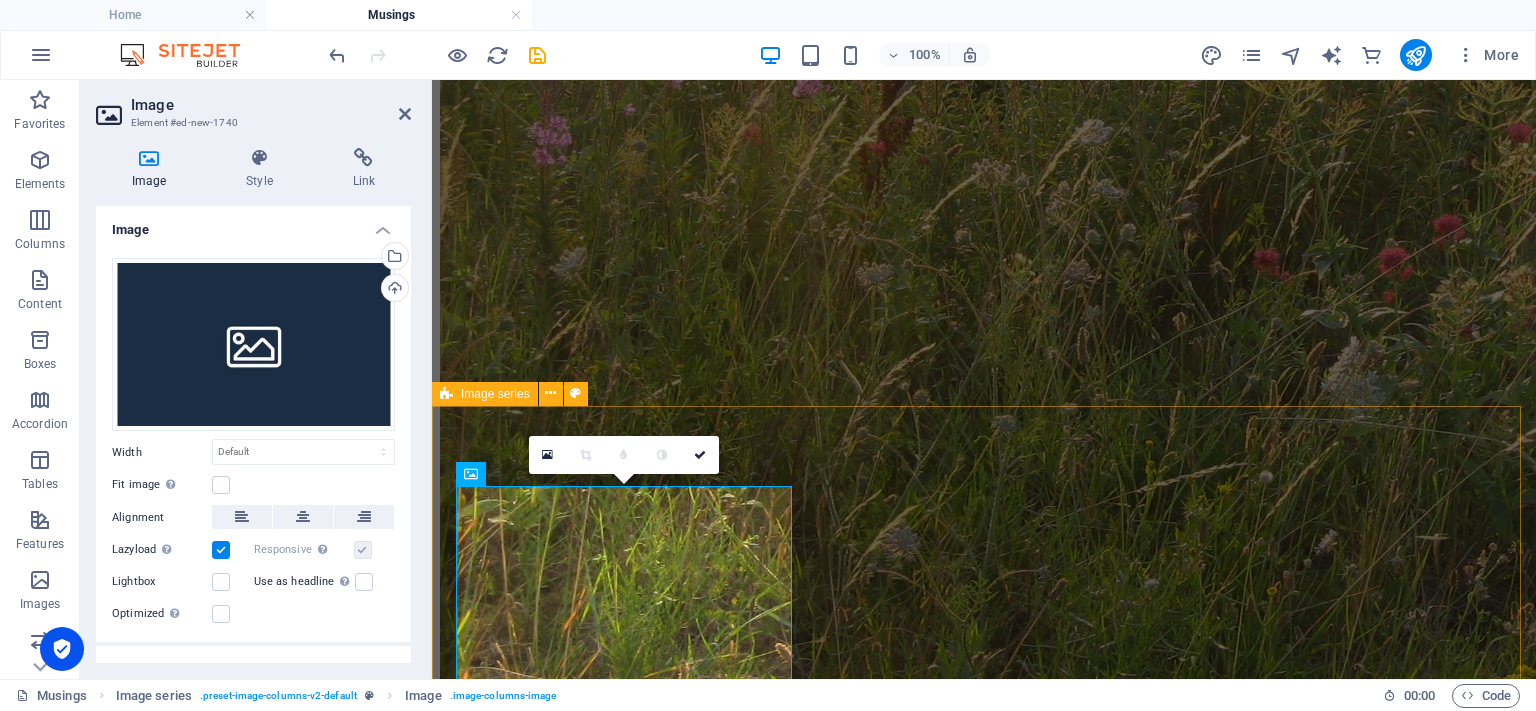 click at bounding box center (984, 9226) 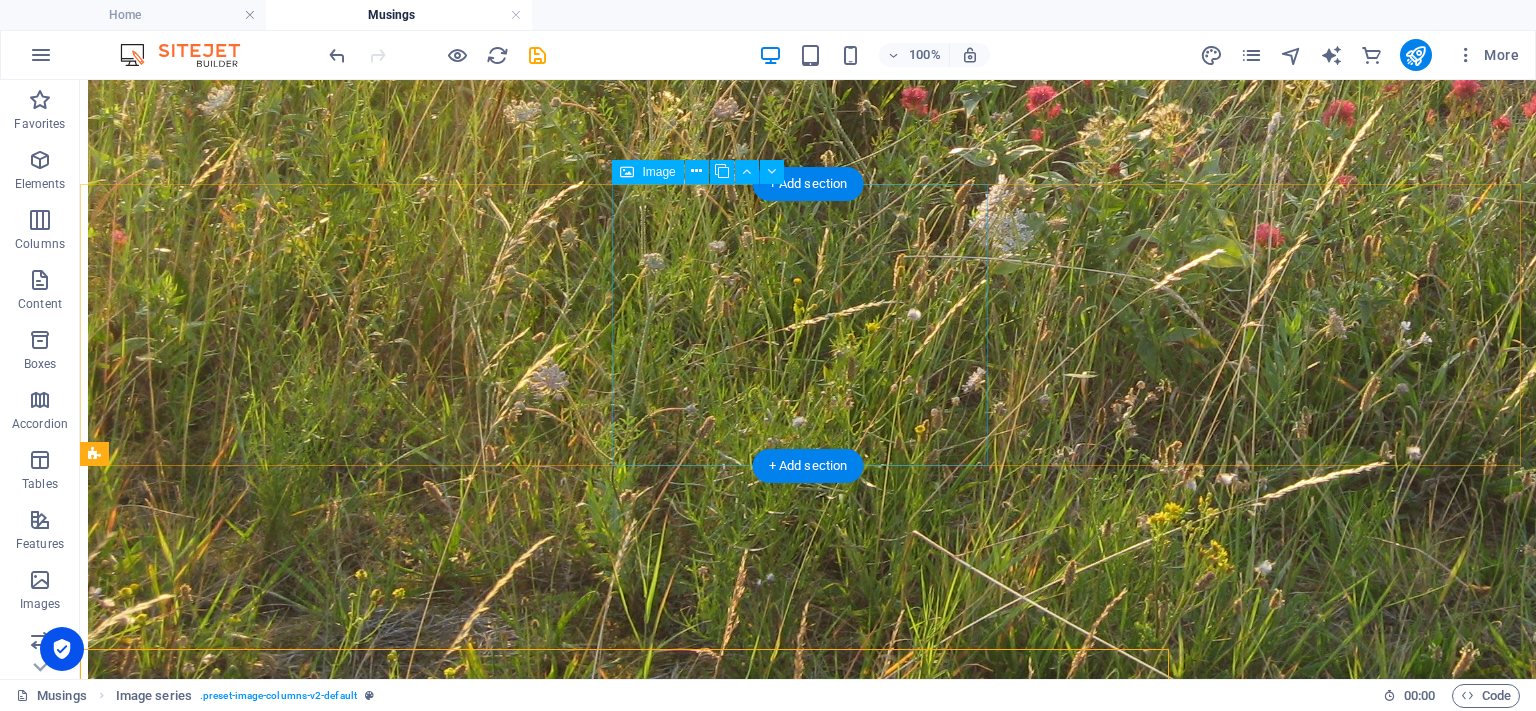 scroll, scrollTop: 2463, scrollLeft: 0, axis: vertical 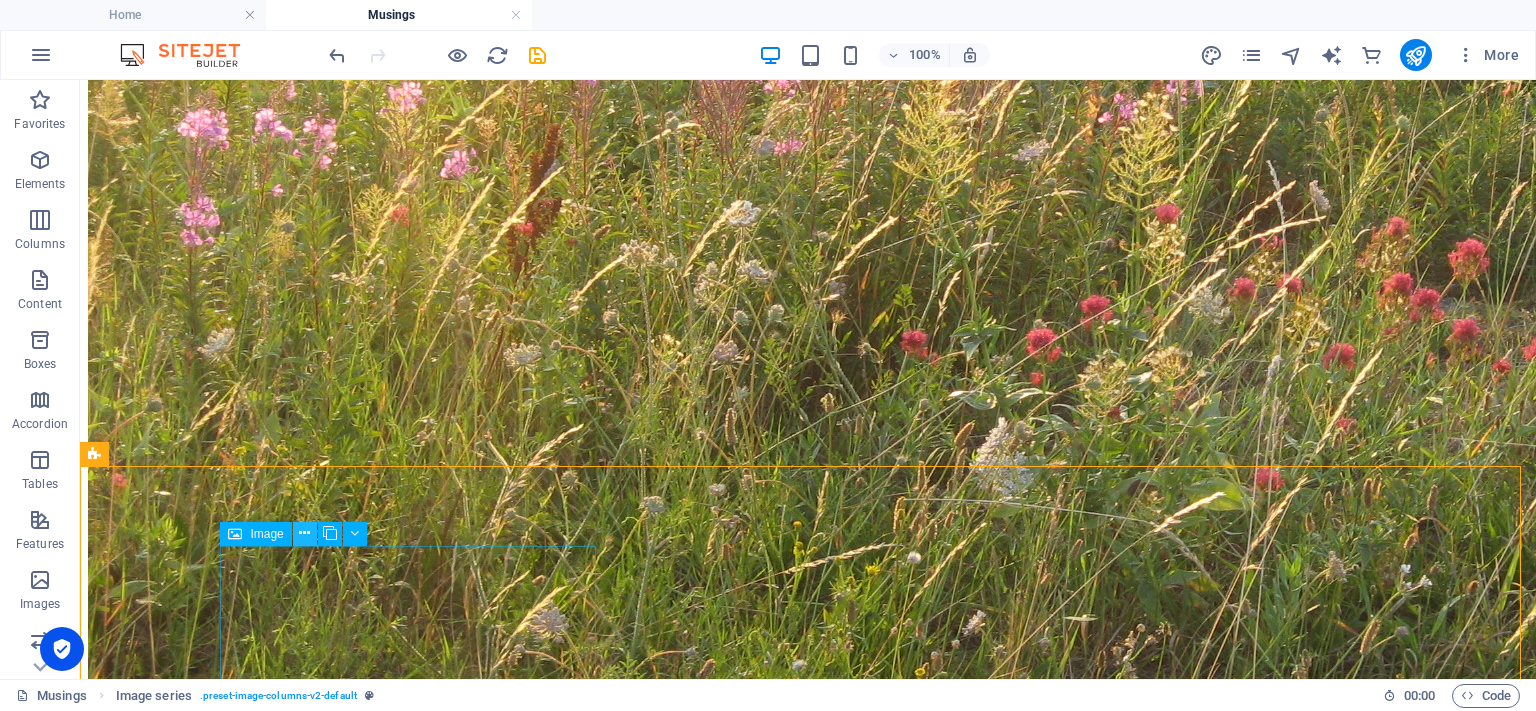 click at bounding box center [304, 533] 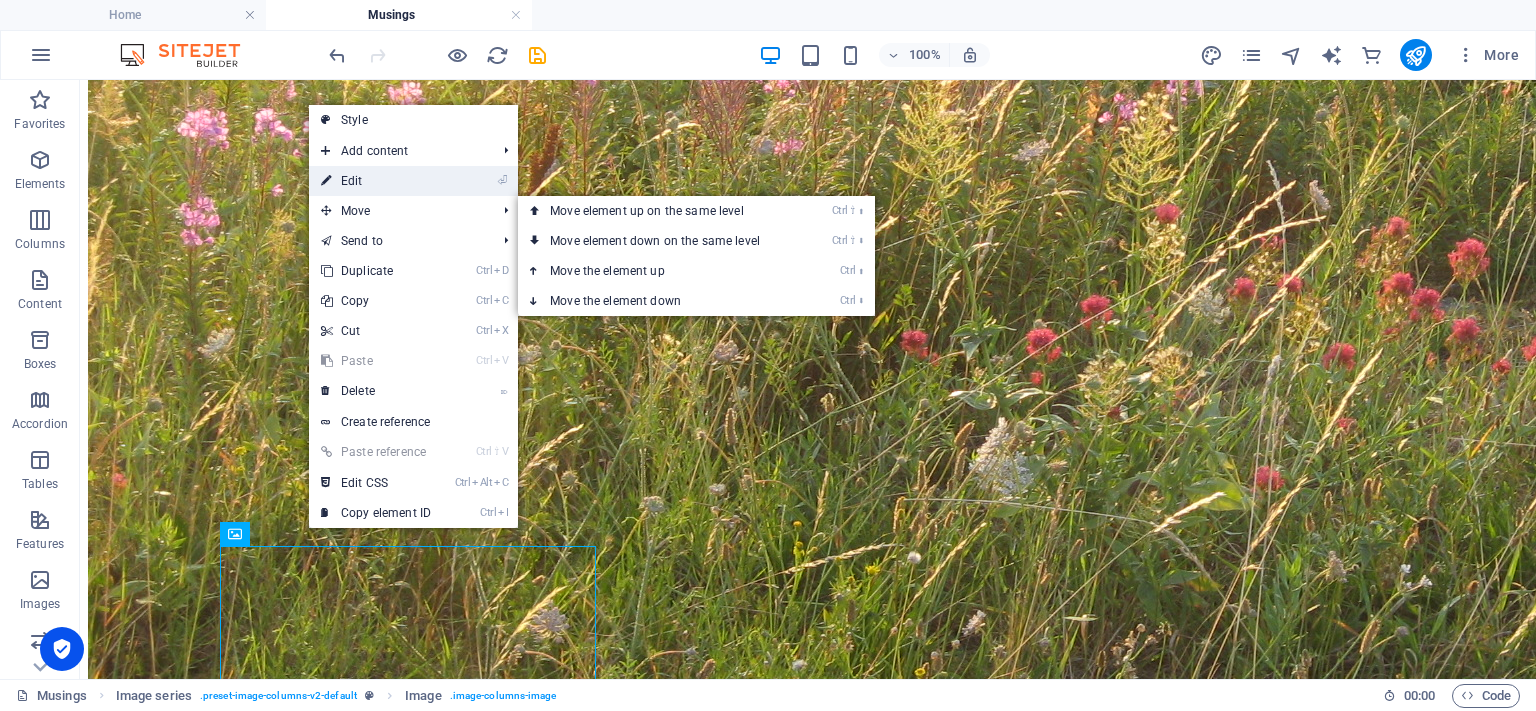 click on "⏎  Edit" at bounding box center [376, 181] 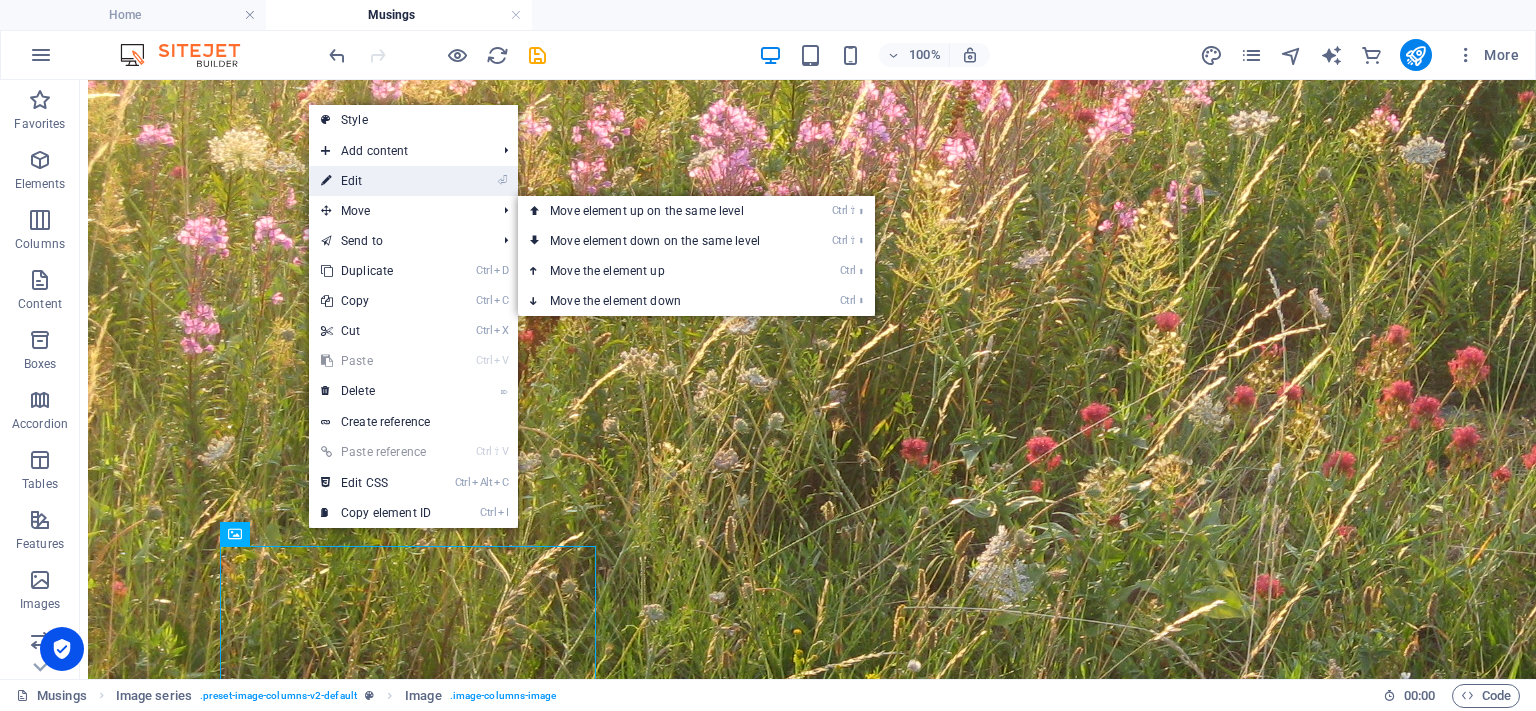 scroll, scrollTop: 2706, scrollLeft: 0, axis: vertical 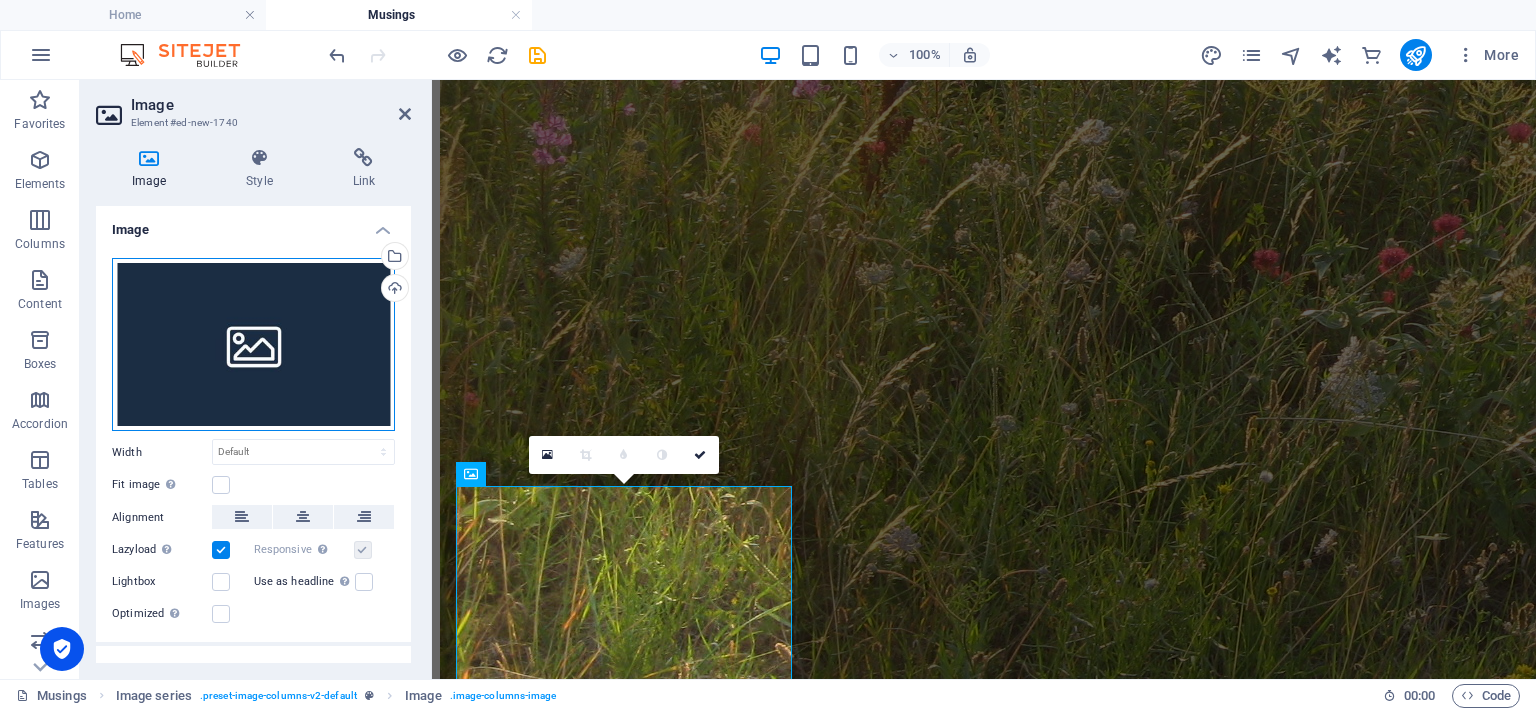 click on "Drag files here, click to choose files or select files from Files or our free stock photos & videos" at bounding box center (253, 345) 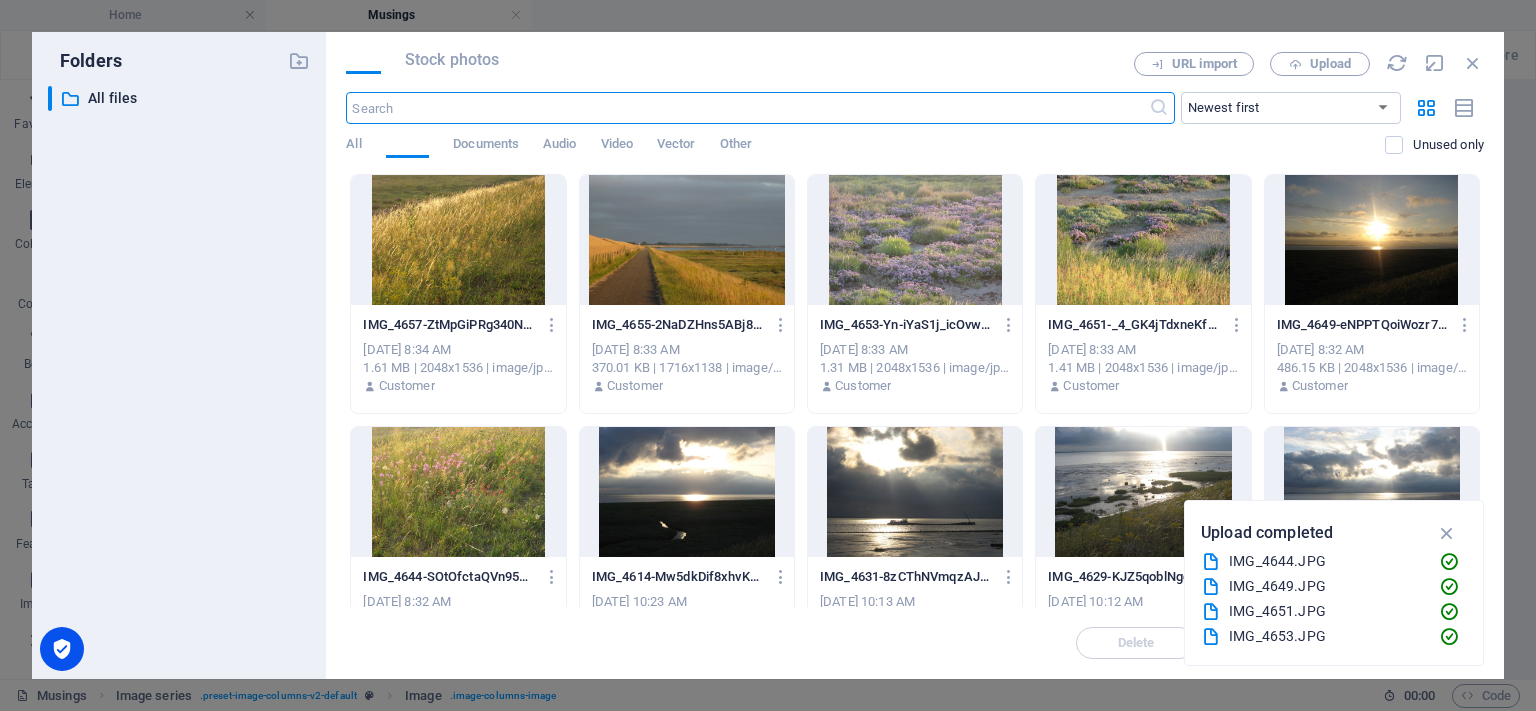 scroll, scrollTop: 2760, scrollLeft: 0, axis: vertical 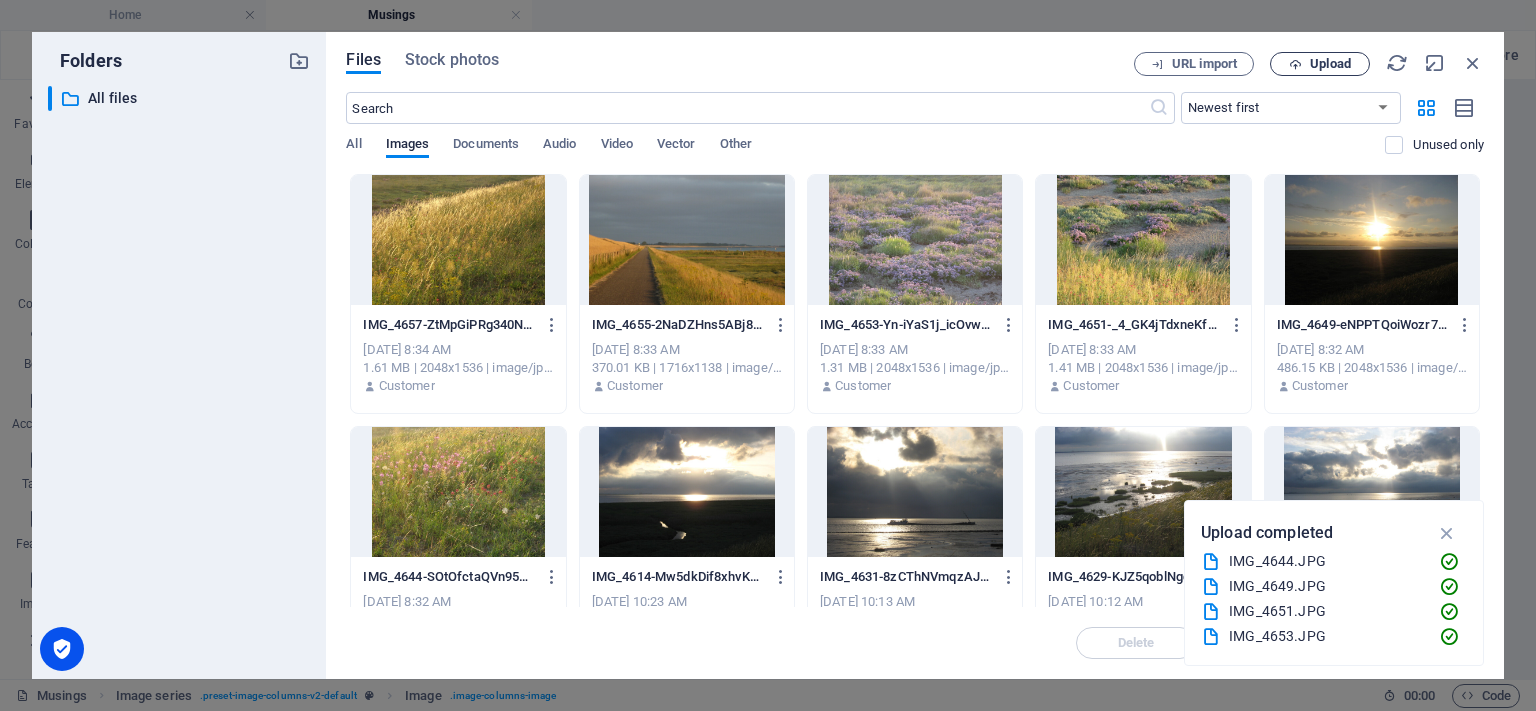 click on "Upload" at bounding box center [1320, 64] 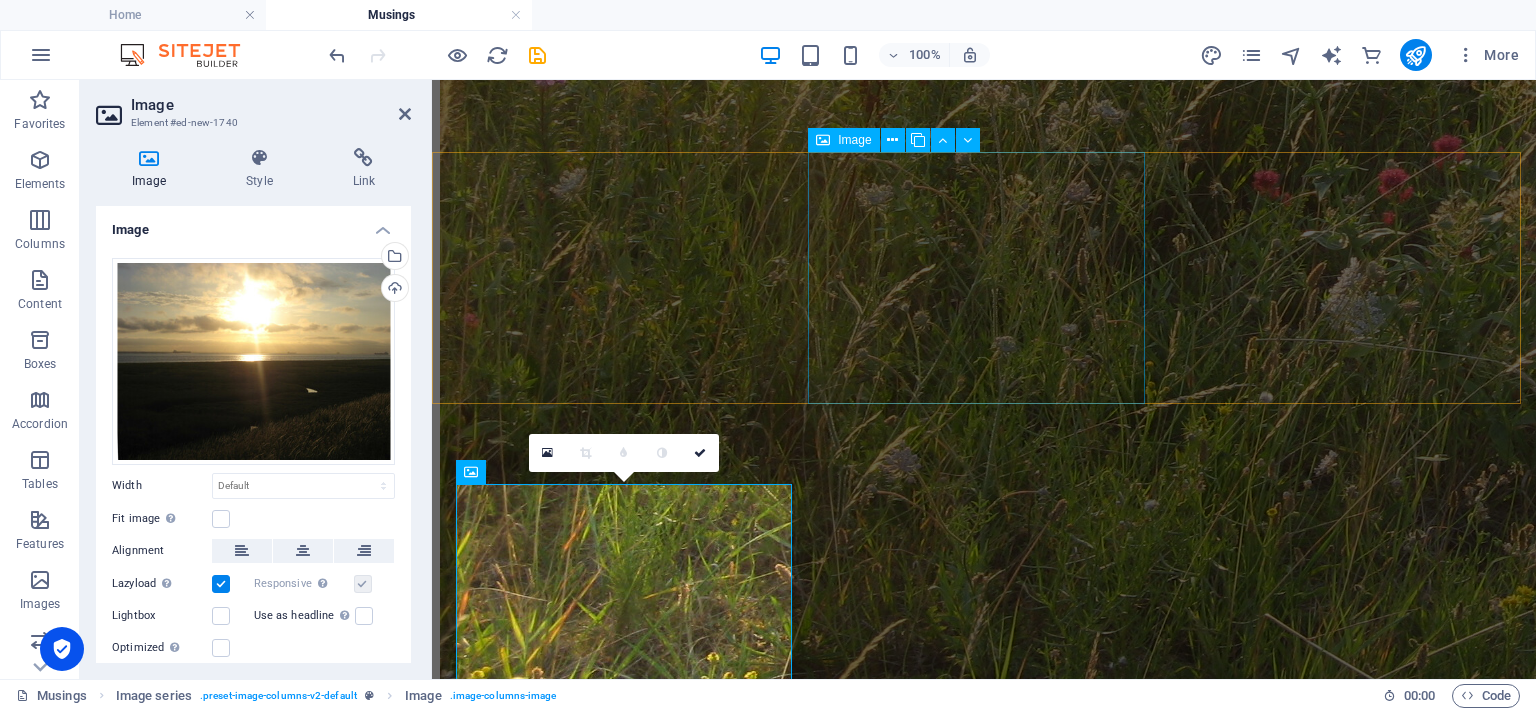scroll, scrollTop: 2806, scrollLeft: 0, axis: vertical 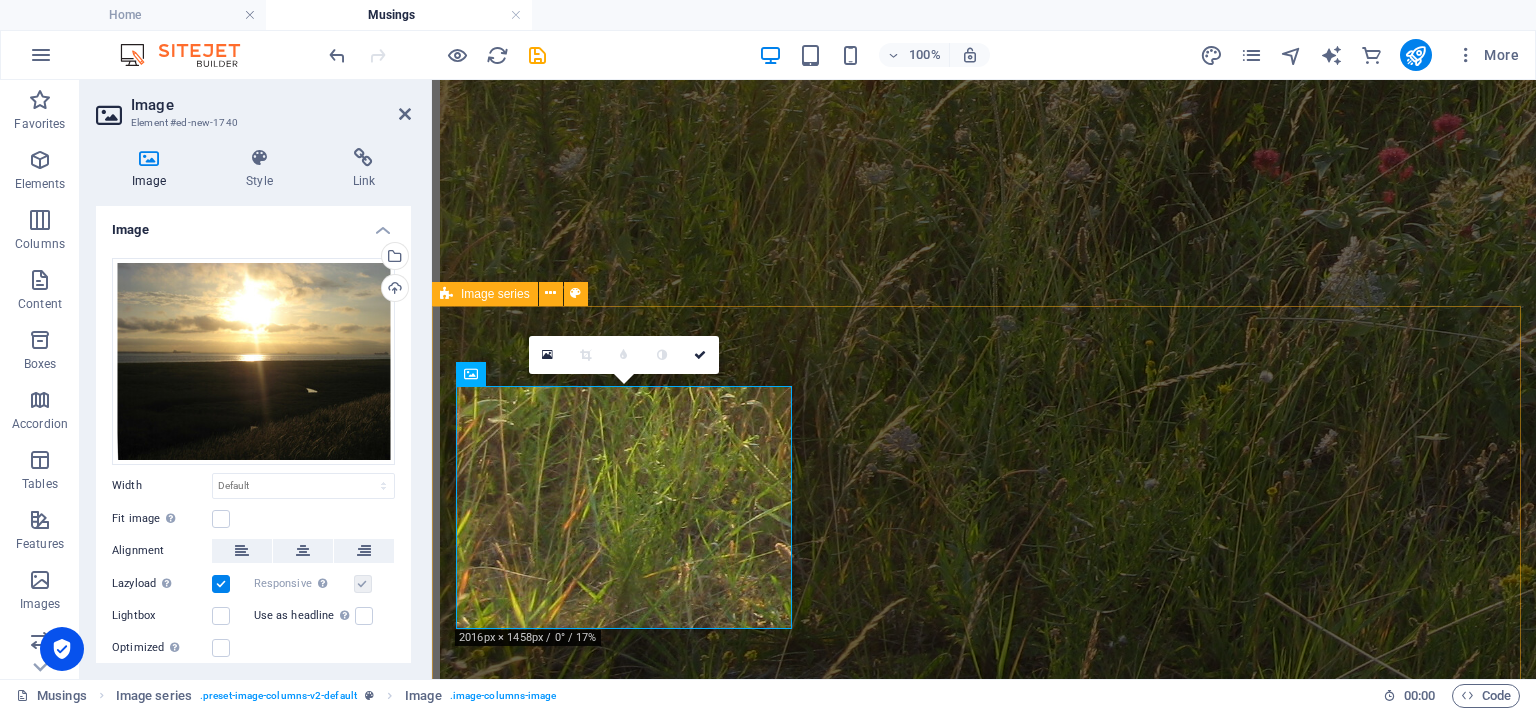 click at bounding box center (984, 9555) 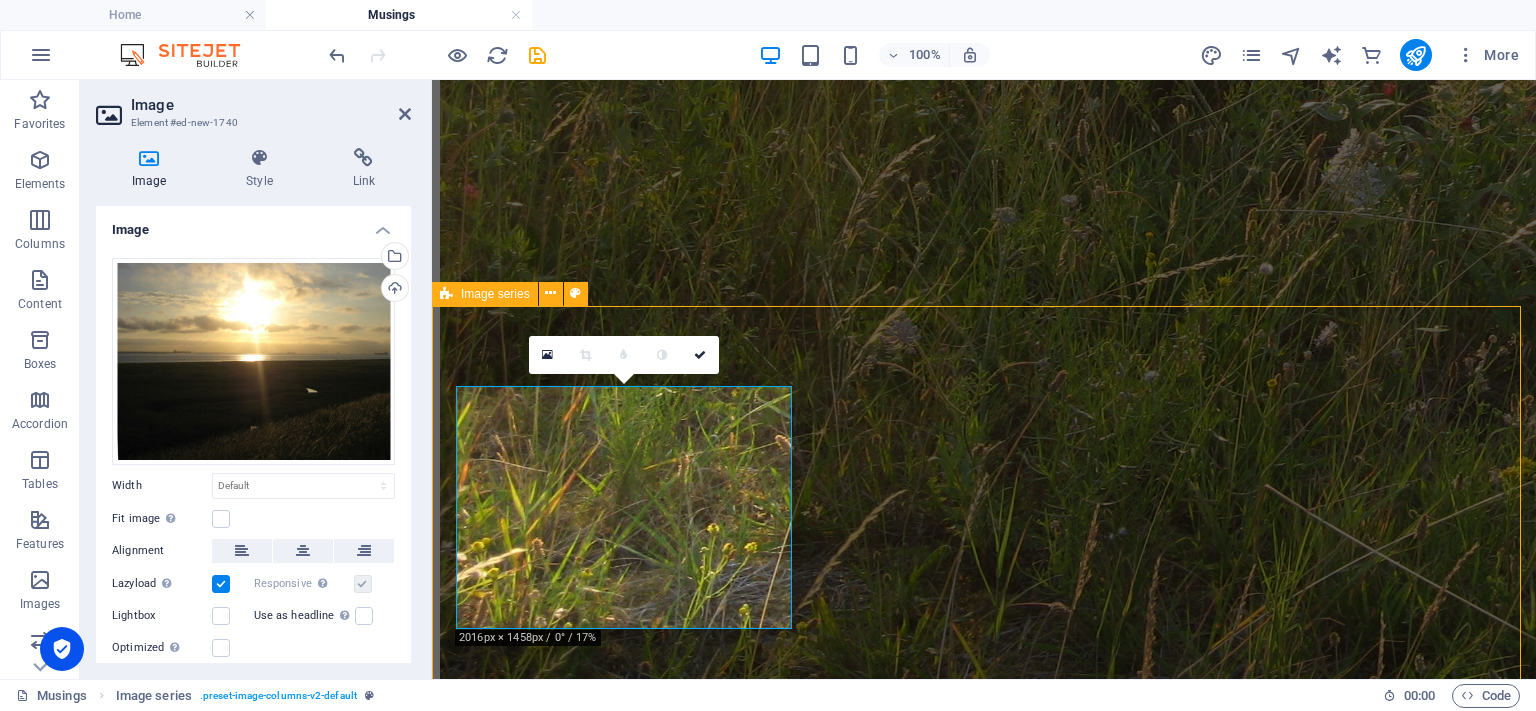 scroll, scrollTop: 2593, scrollLeft: 0, axis: vertical 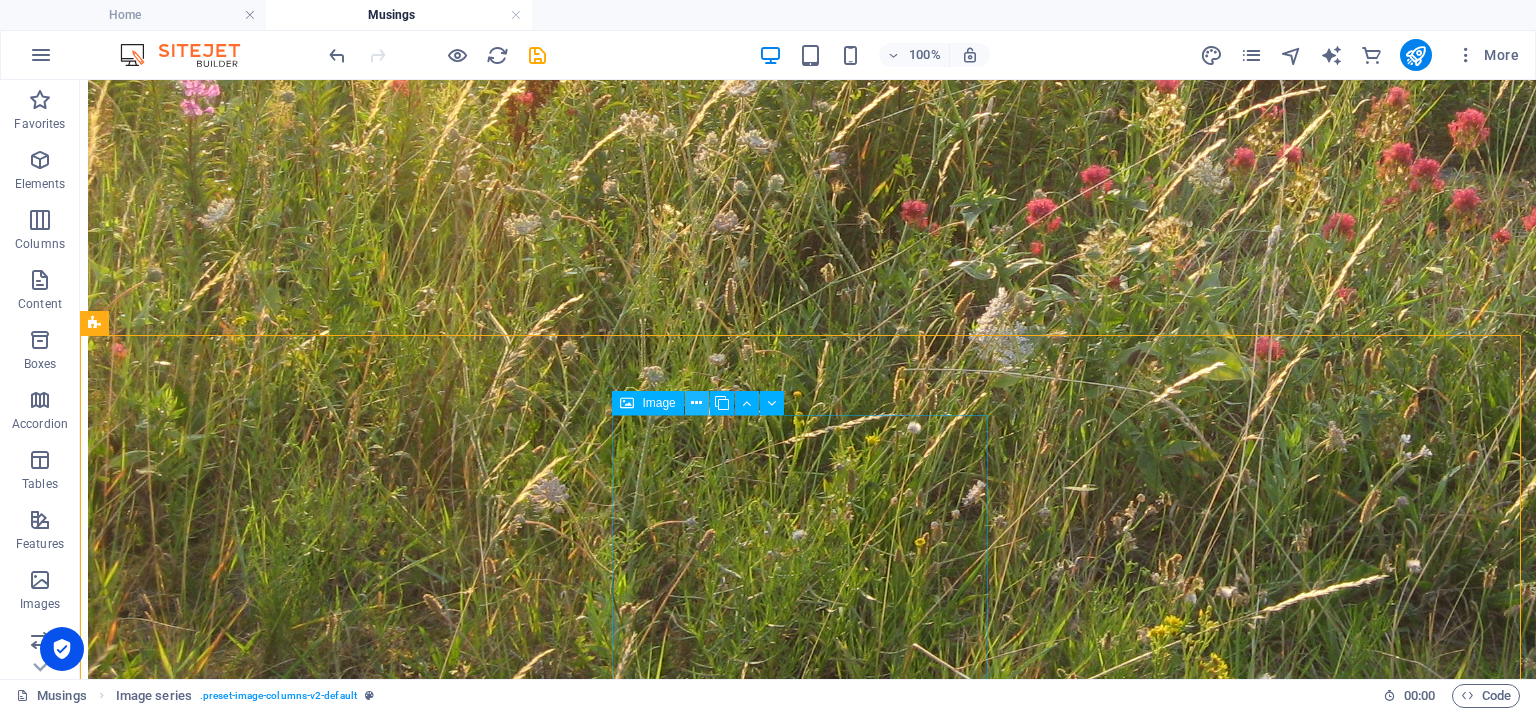 click at bounding box center [696, 403] 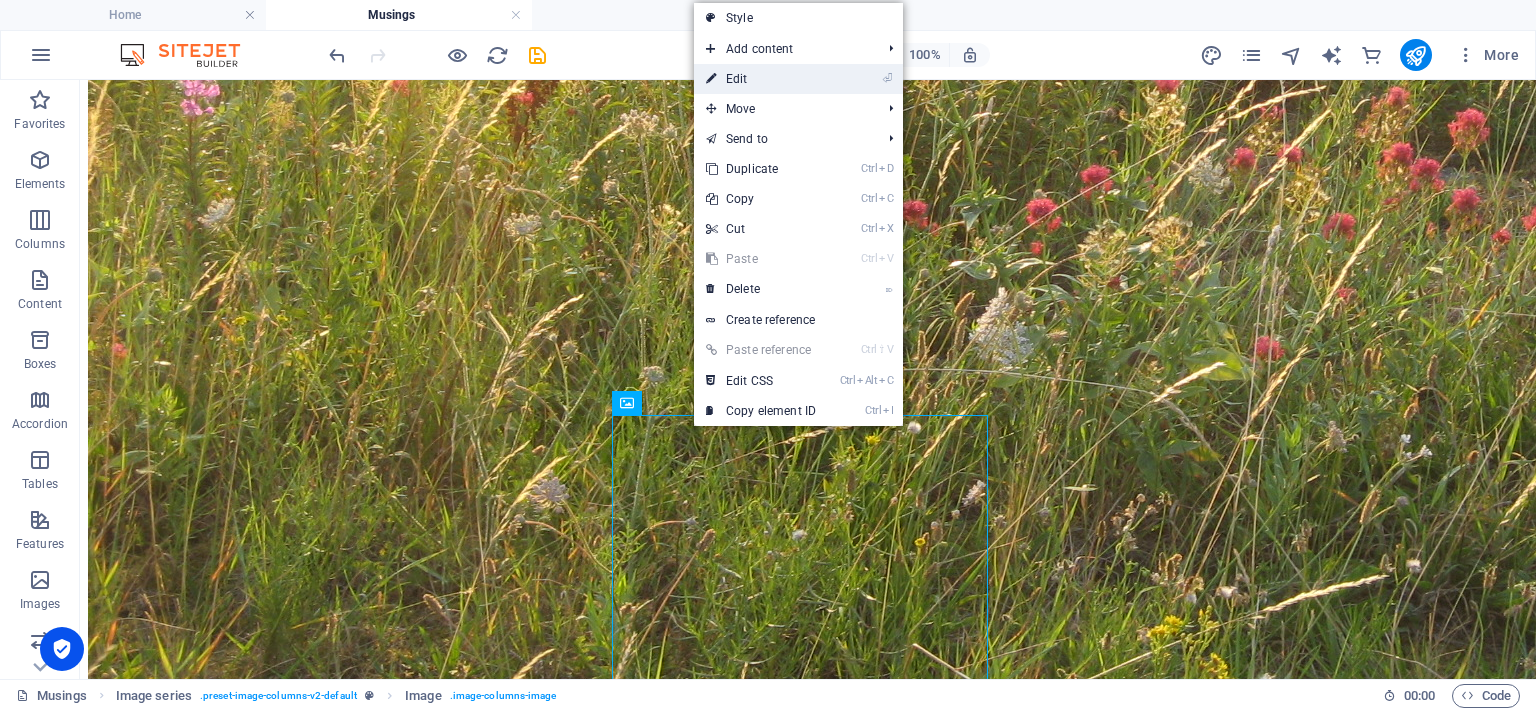 click on "⏎  Edit" at bounding box center [761, 79] 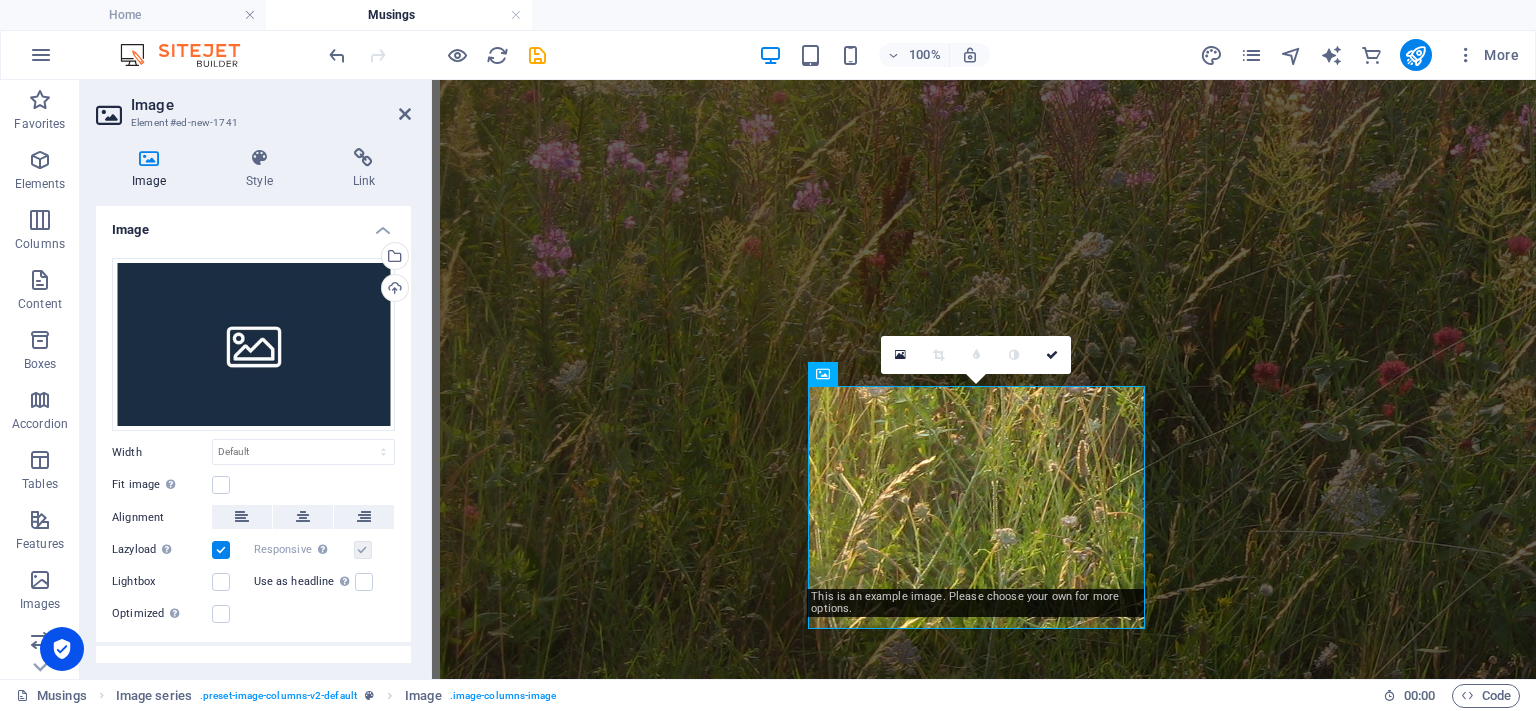 scroll, scrollTop: 2806, scrollLeft: 0, axis: vertical 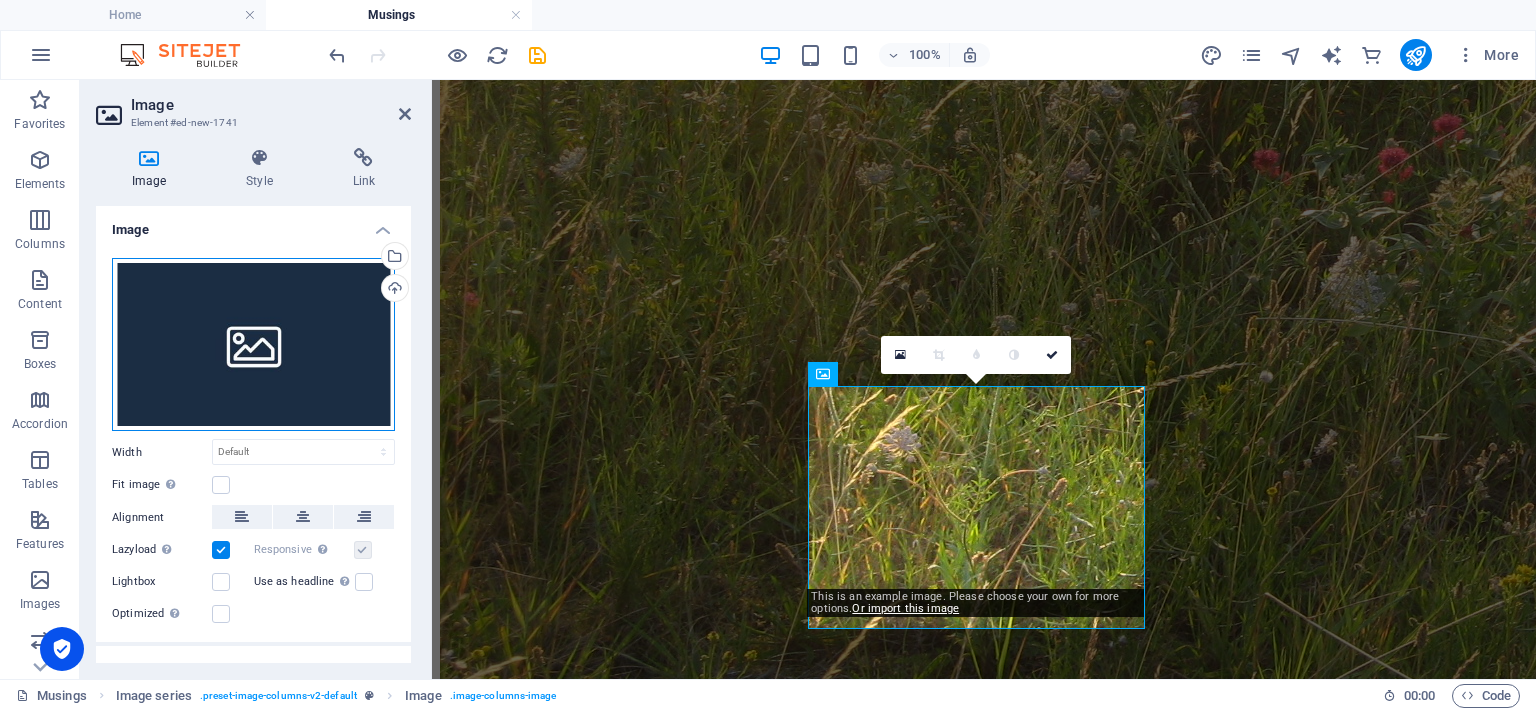 click on "Drag files here, click to choose files or select files from Files or our free stock photos & videos" at bounding box center [253, 345] 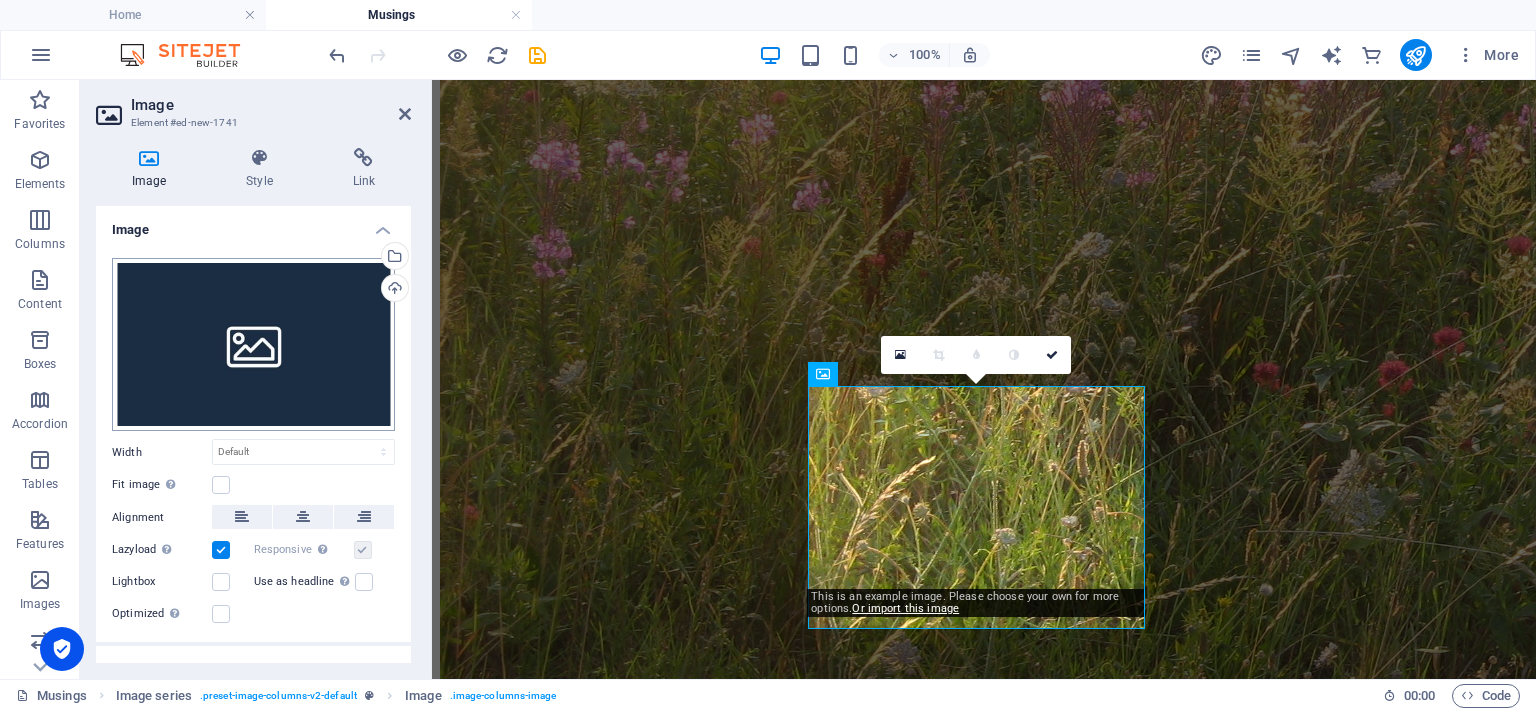 scroll, scrollTop: 2840, scrollLeft: 0, axis: vertical 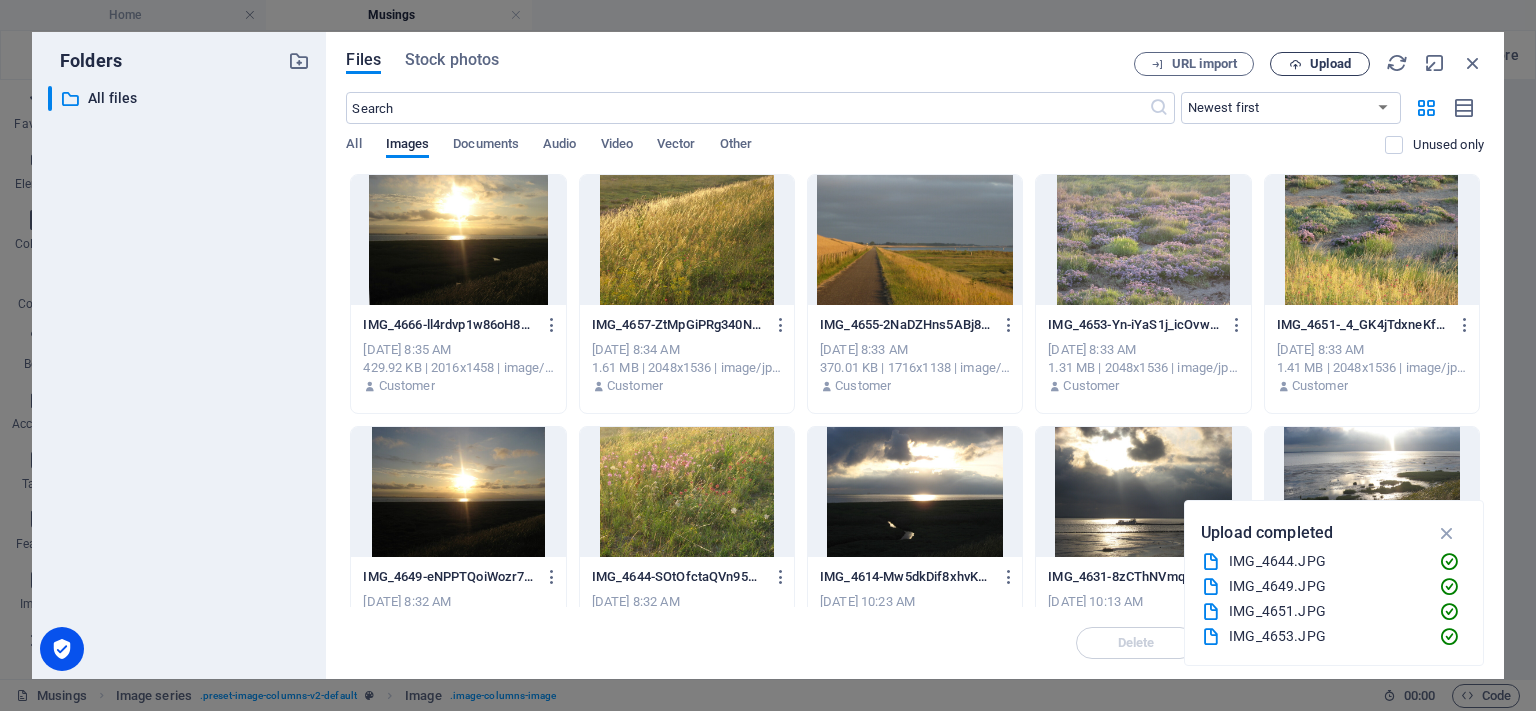 click on "Upload" at bounding box center [1320, 64] 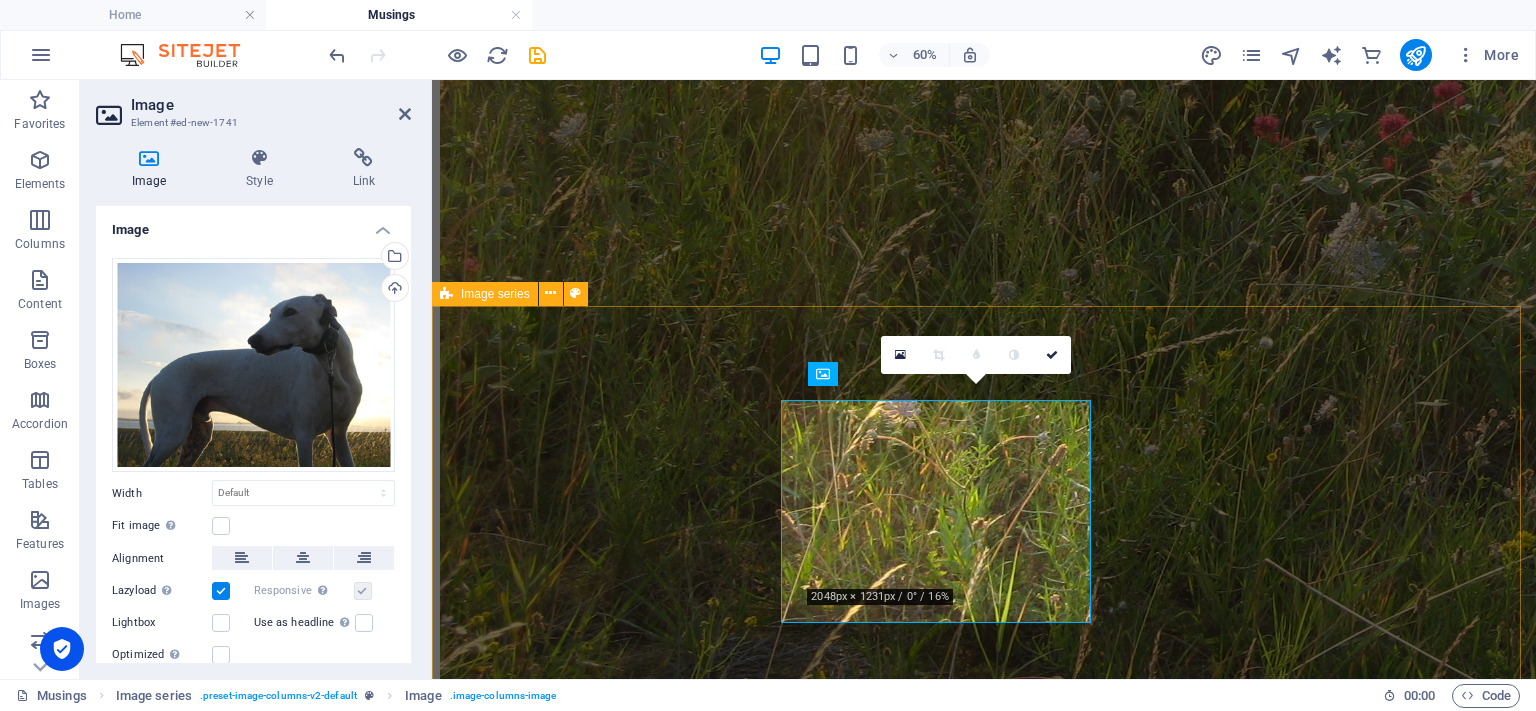 scroll, scrollTop: 2806, scrollLeft: 0, axis: vertical 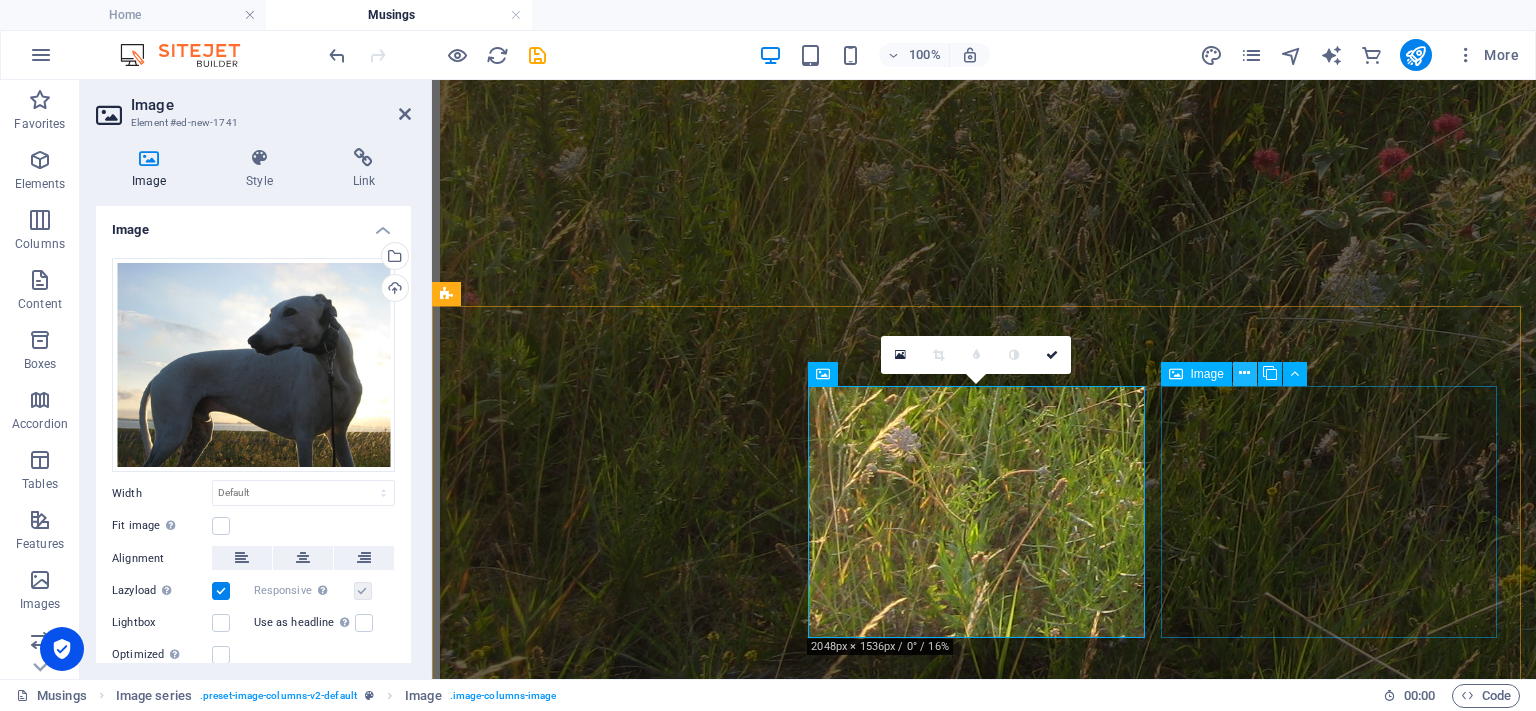 click at bounding box center (1244, 373) 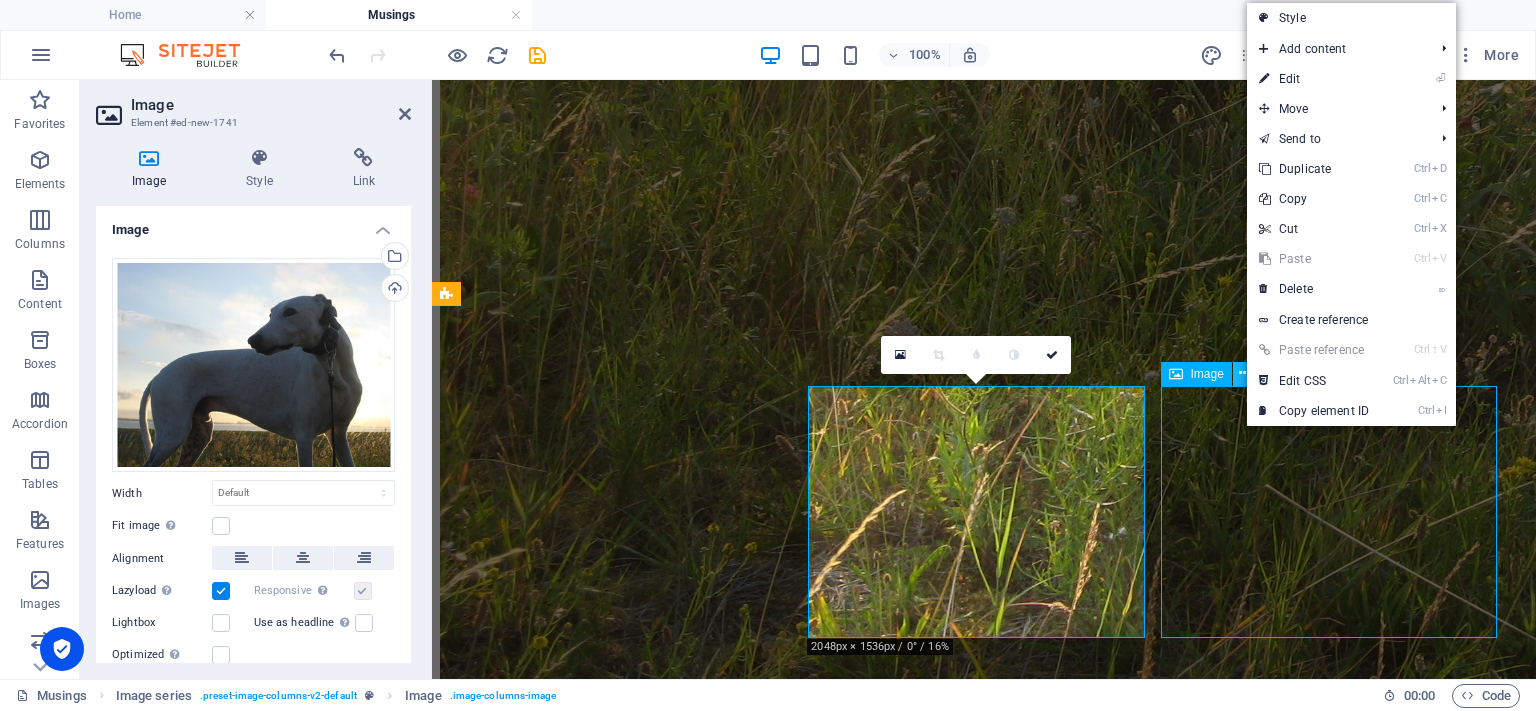scroll, scrollTop: 2593, scrollLeft: 0, axis: vertical 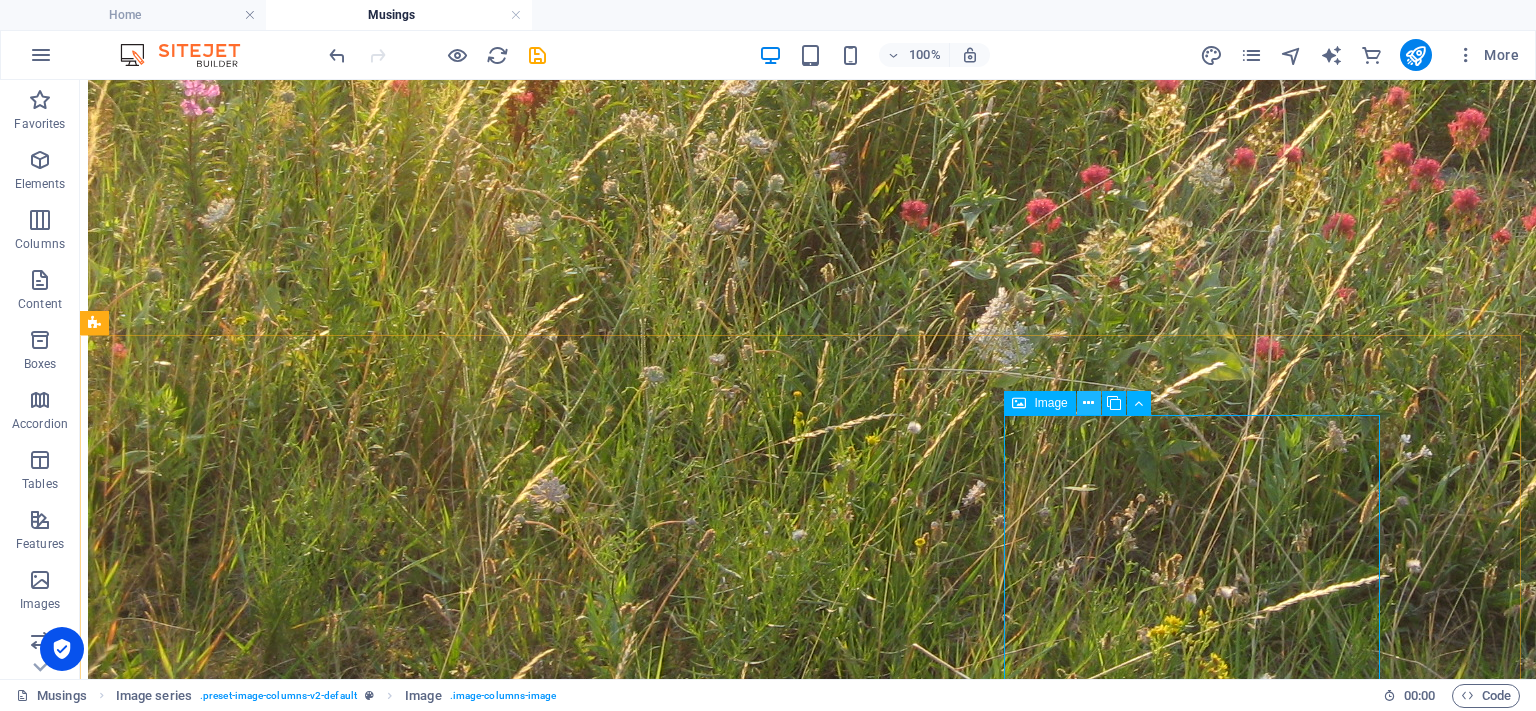 click at bounding box center [1088, 403] 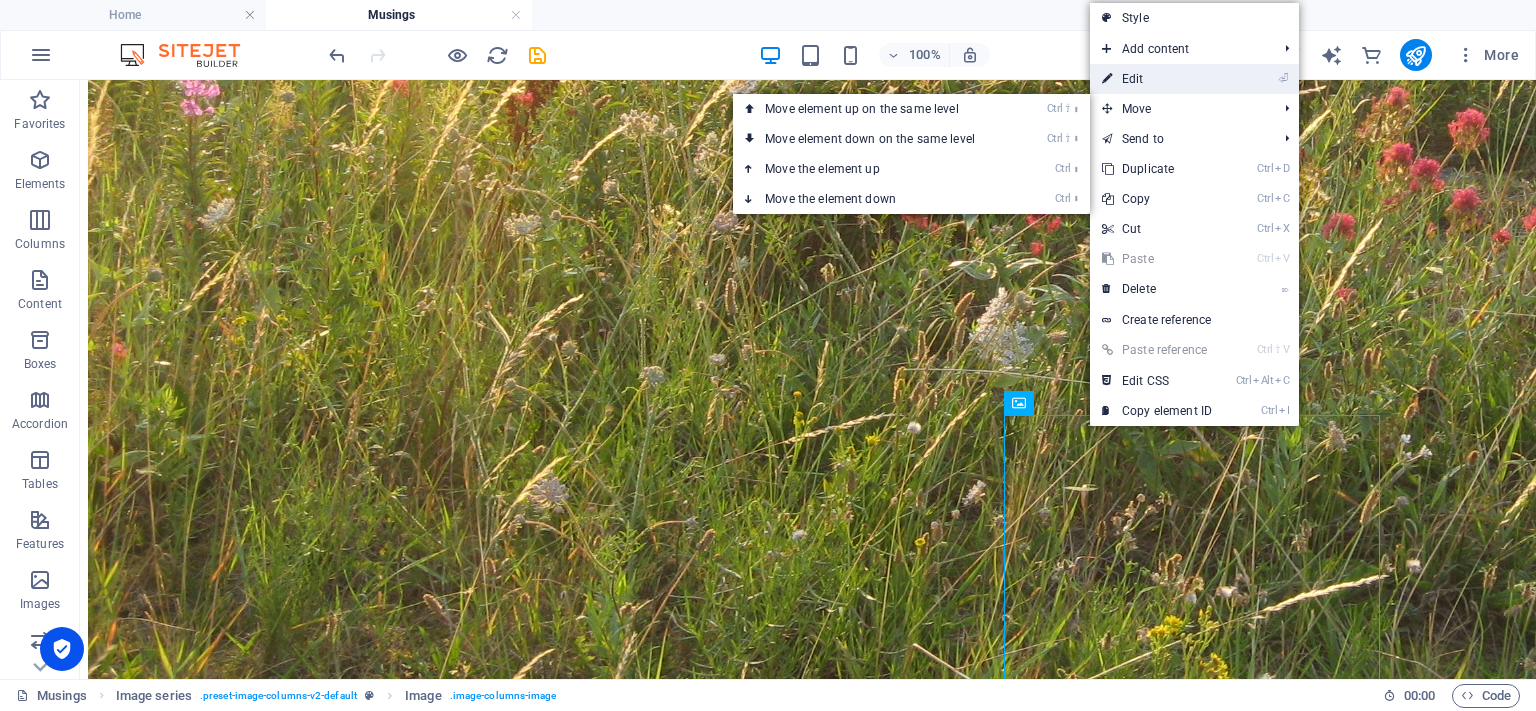 click on "⏎  Edit" at bounding box center [1157, 79] 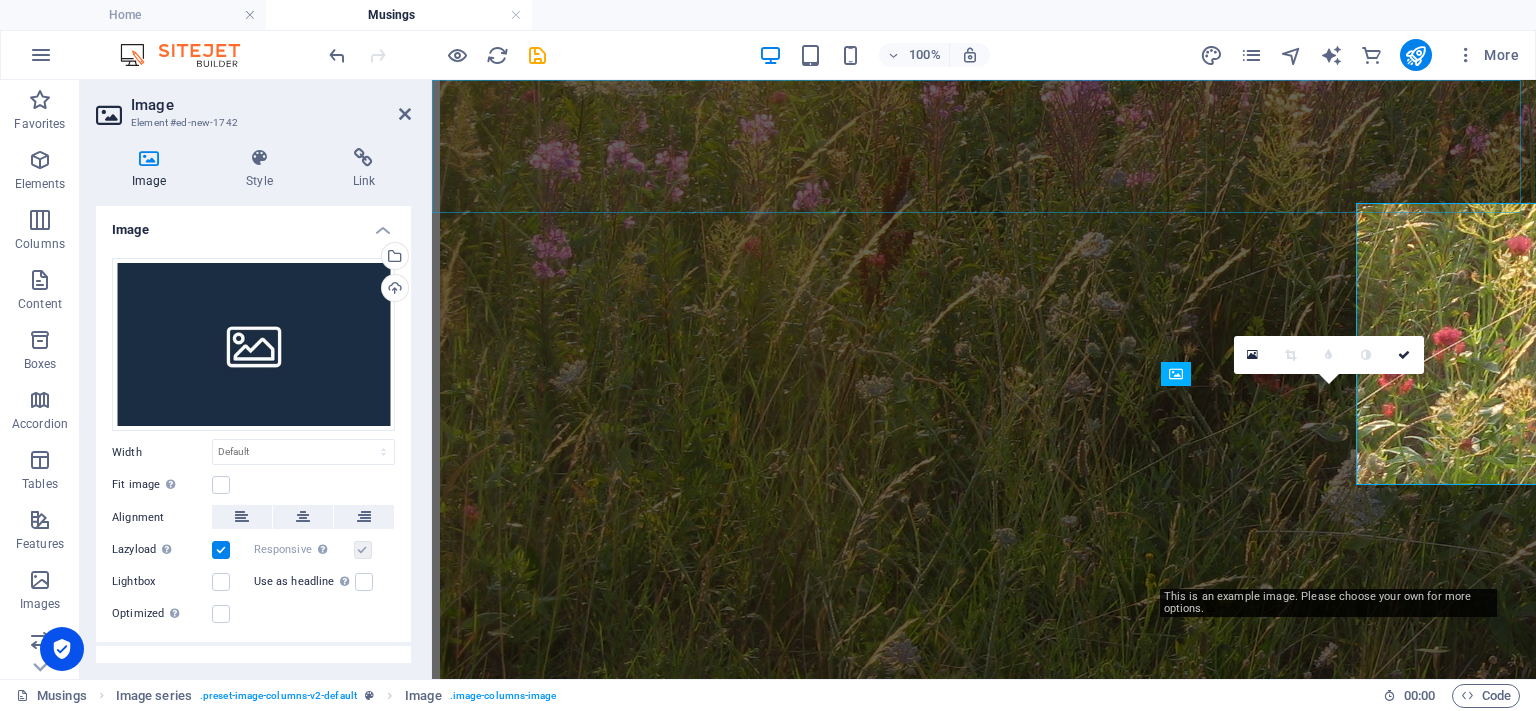 scroll, scrollTop: 2806, scrollLeft: 0, axis: vertical 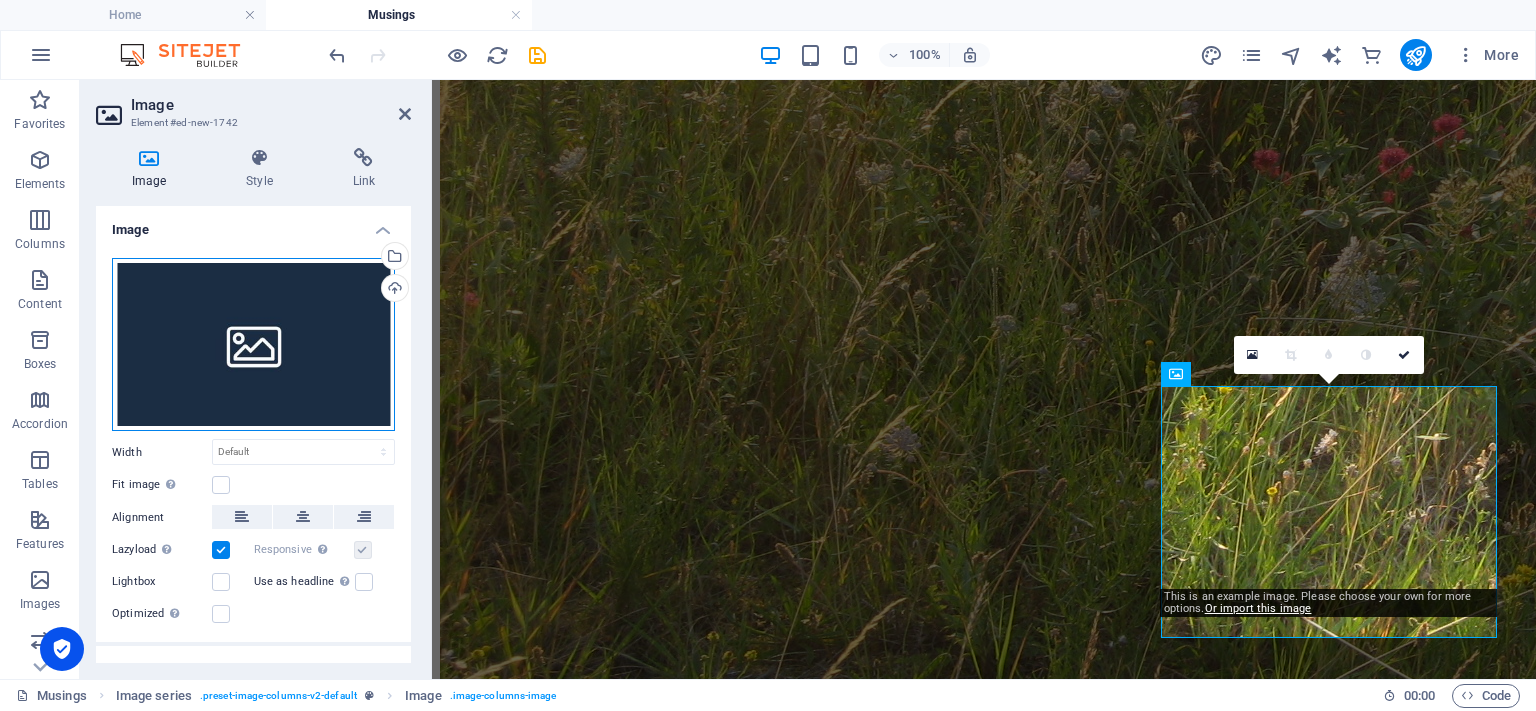 click on "Drag files here, click to choose files or select files from Files or our free stock photos & videos" at bounding box center (253, 345) 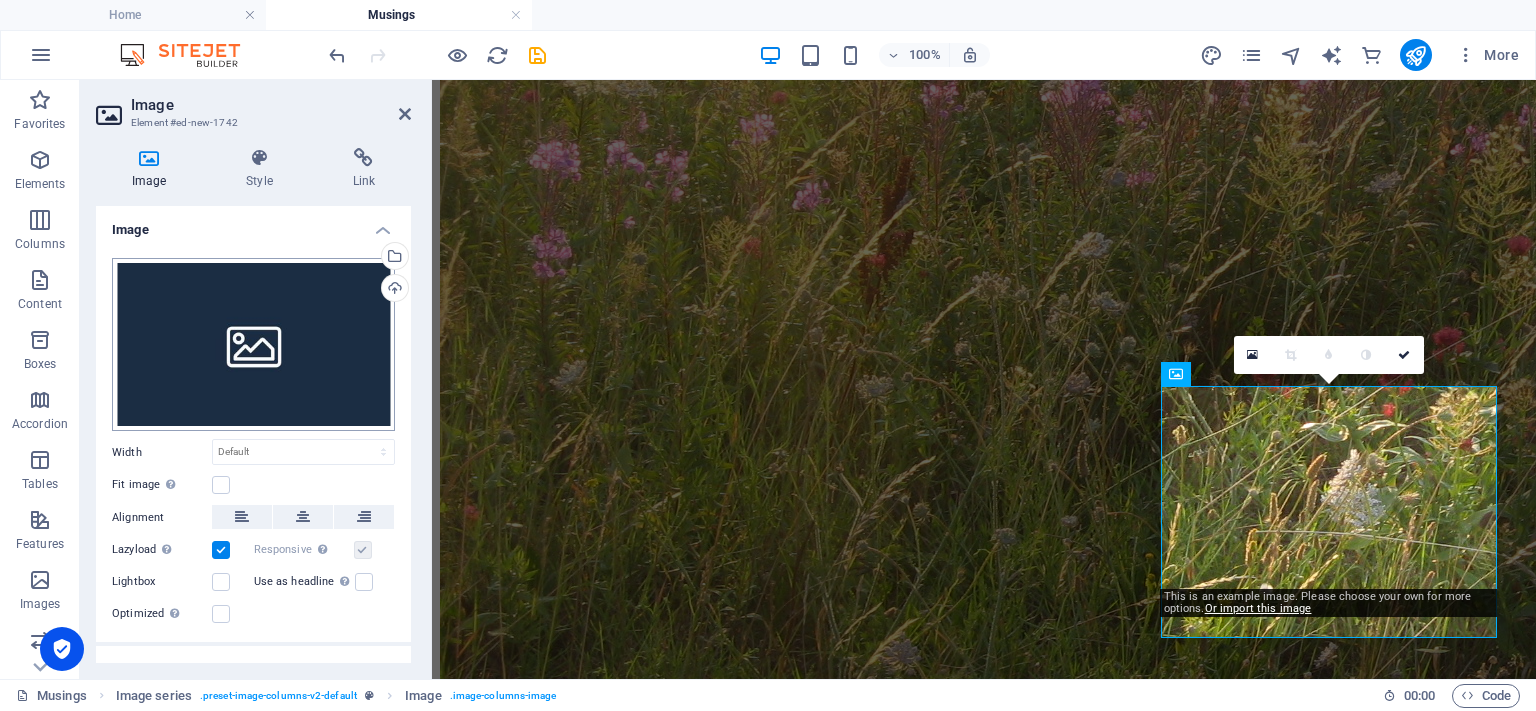 scroll, scrollTop: 2840, scrollLeft: 0, axis: vertical 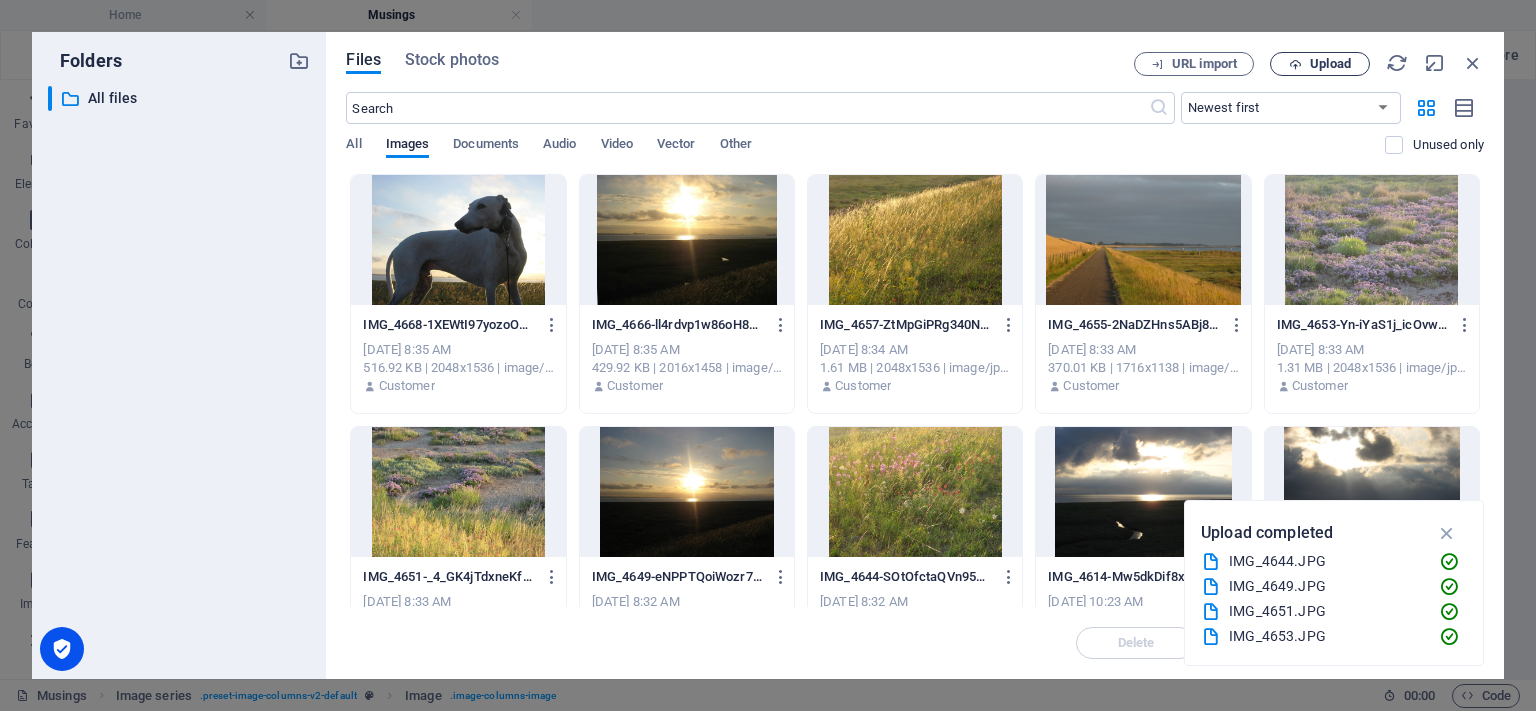 click on "Upload" at bounding box center (1320, 64) 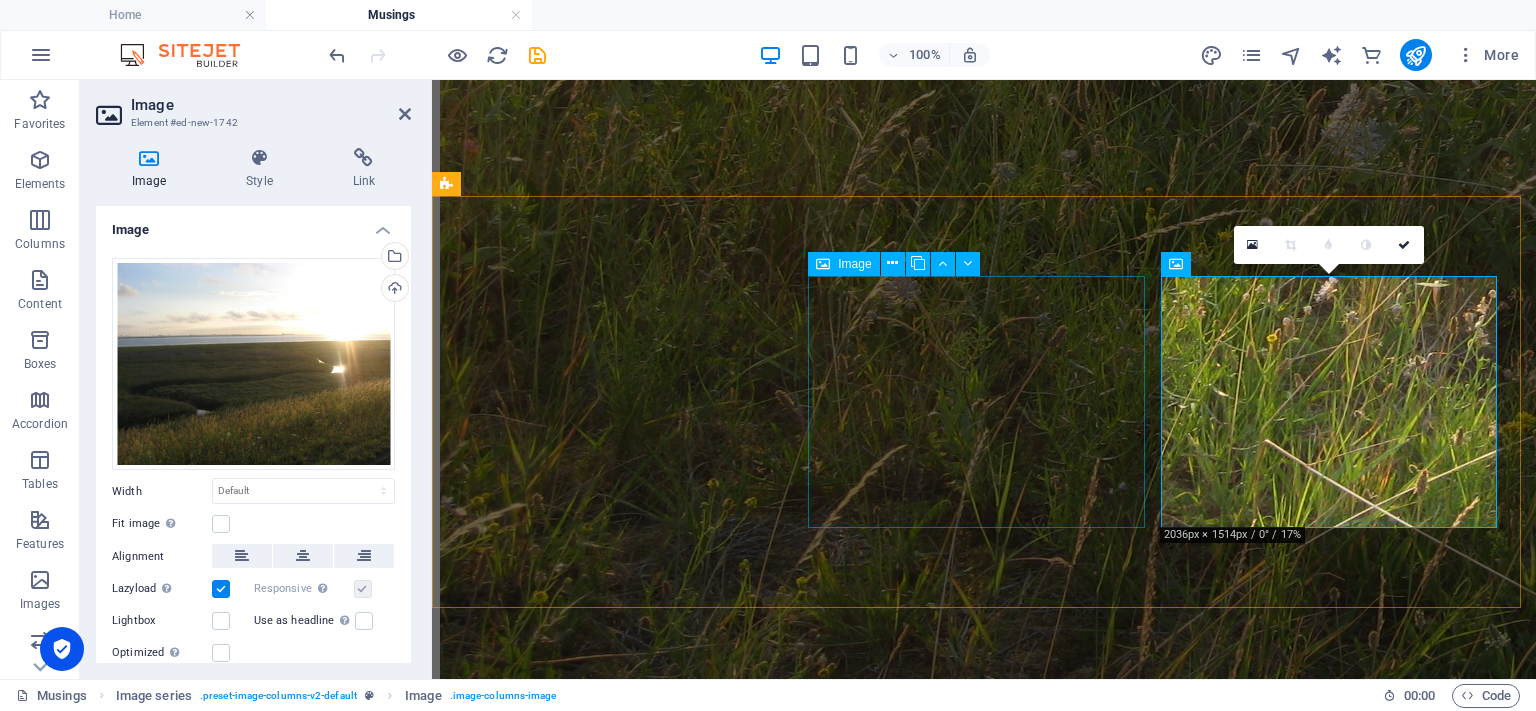 scroll, scrollTop: 3006, scrollLeft: 0, axis: vertical 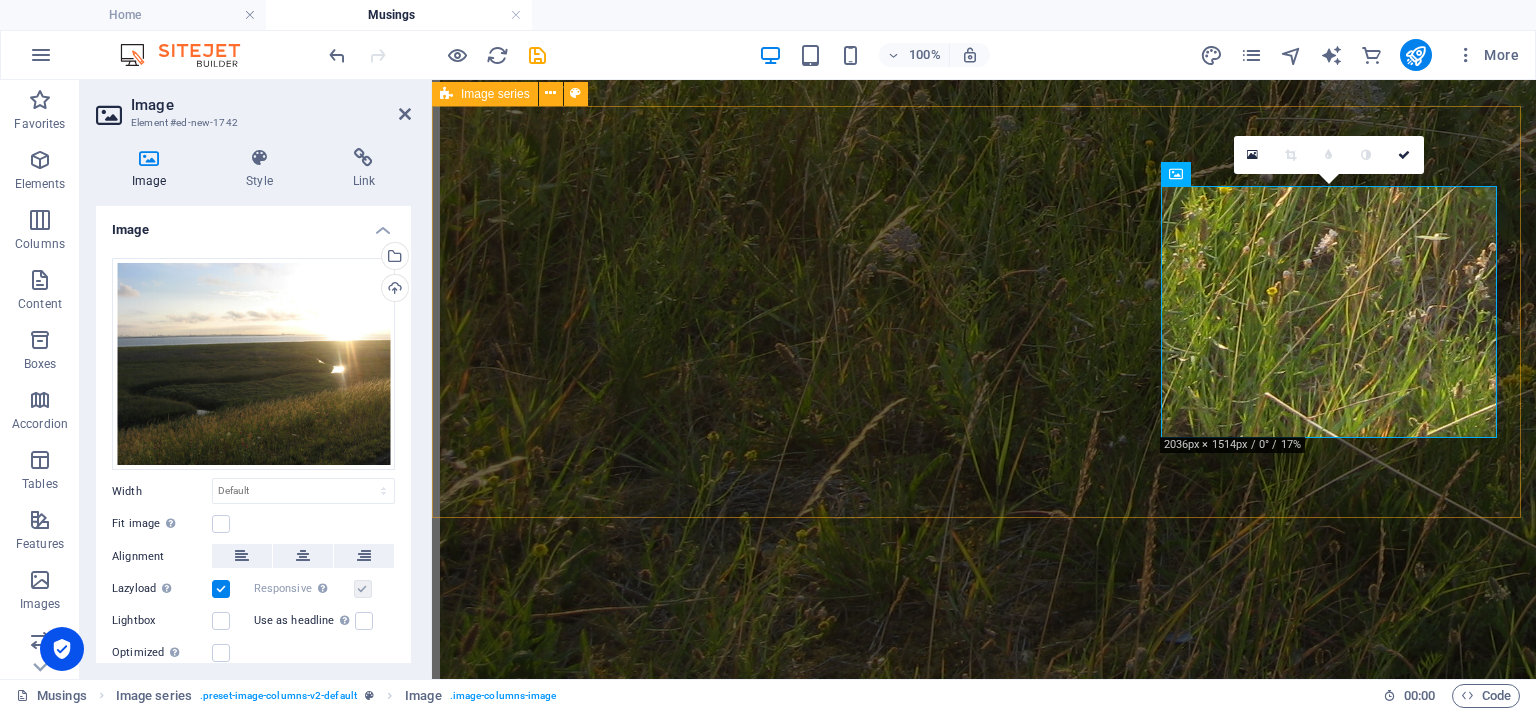 click at bounding box center [984, 10280] 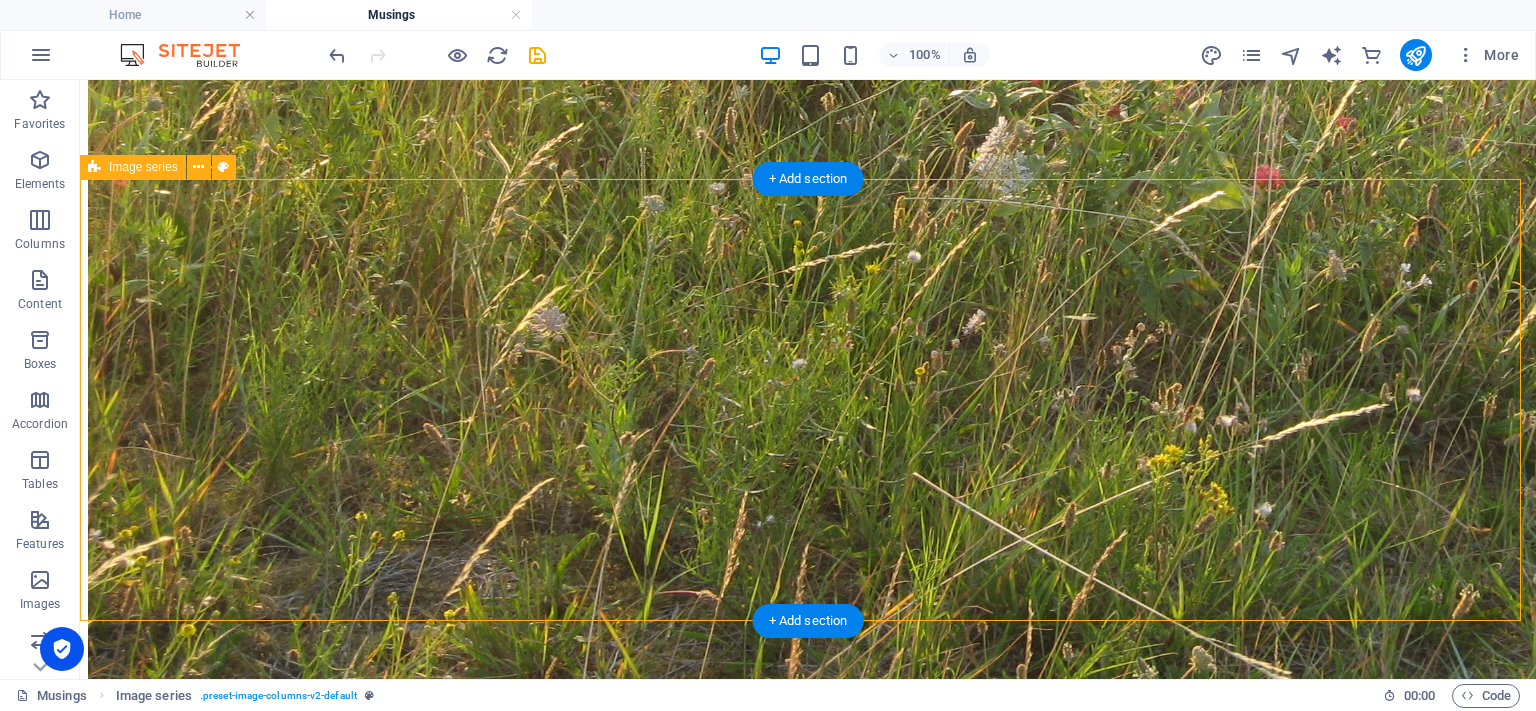 scroll, scrollTop: 2793, scrollLeft: 0, axis: vertical 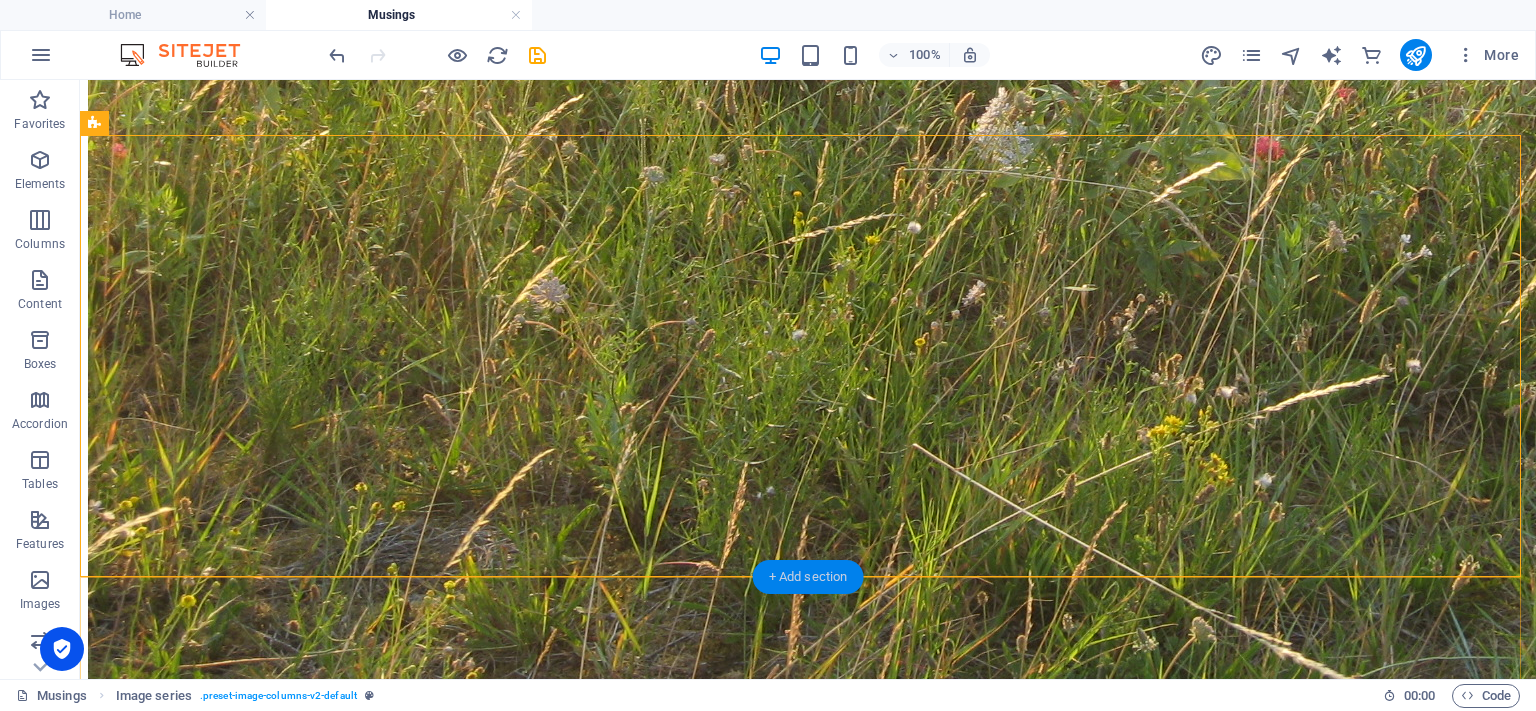 click on "+ Add section" at bounding box center (808, 577) 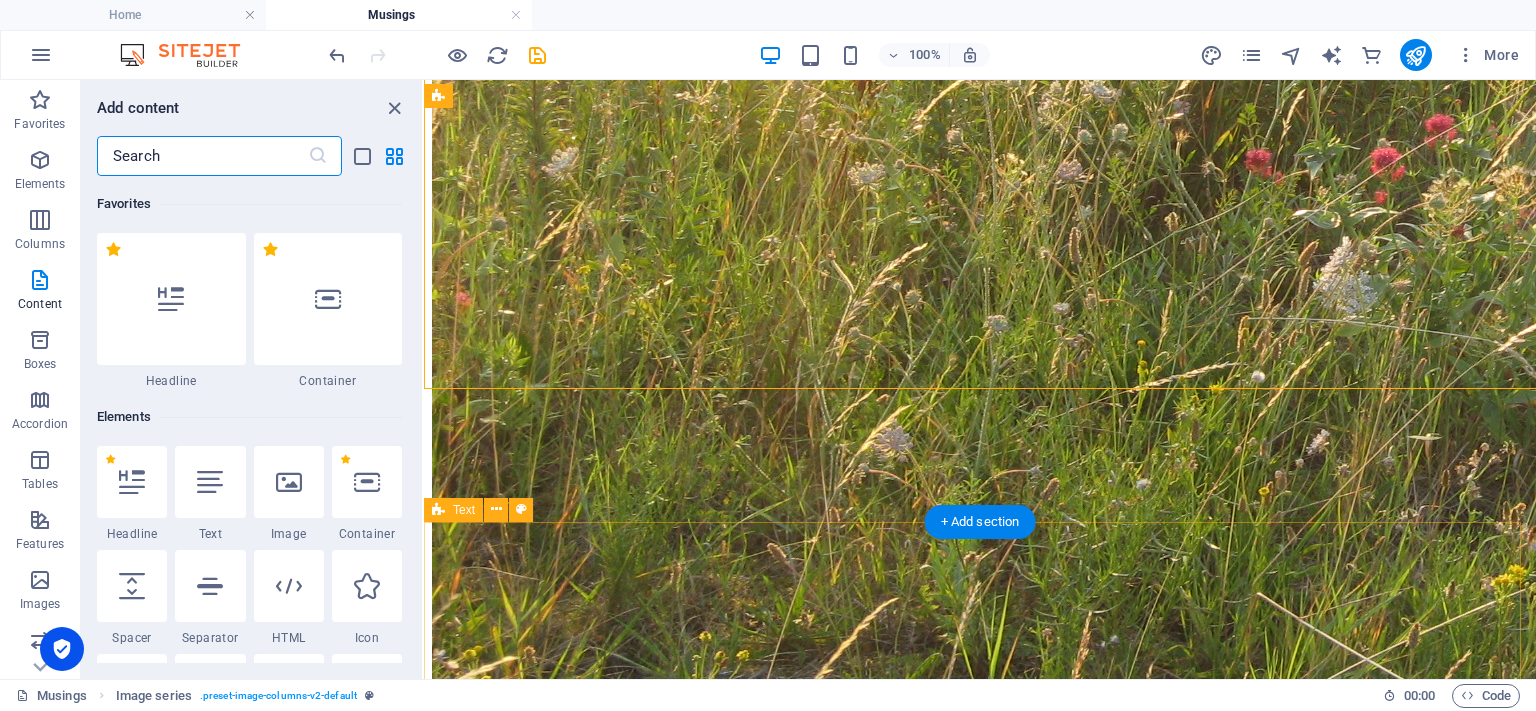 scroll, scrollTop: 2981, scrollLeft: 0, axis: vertical 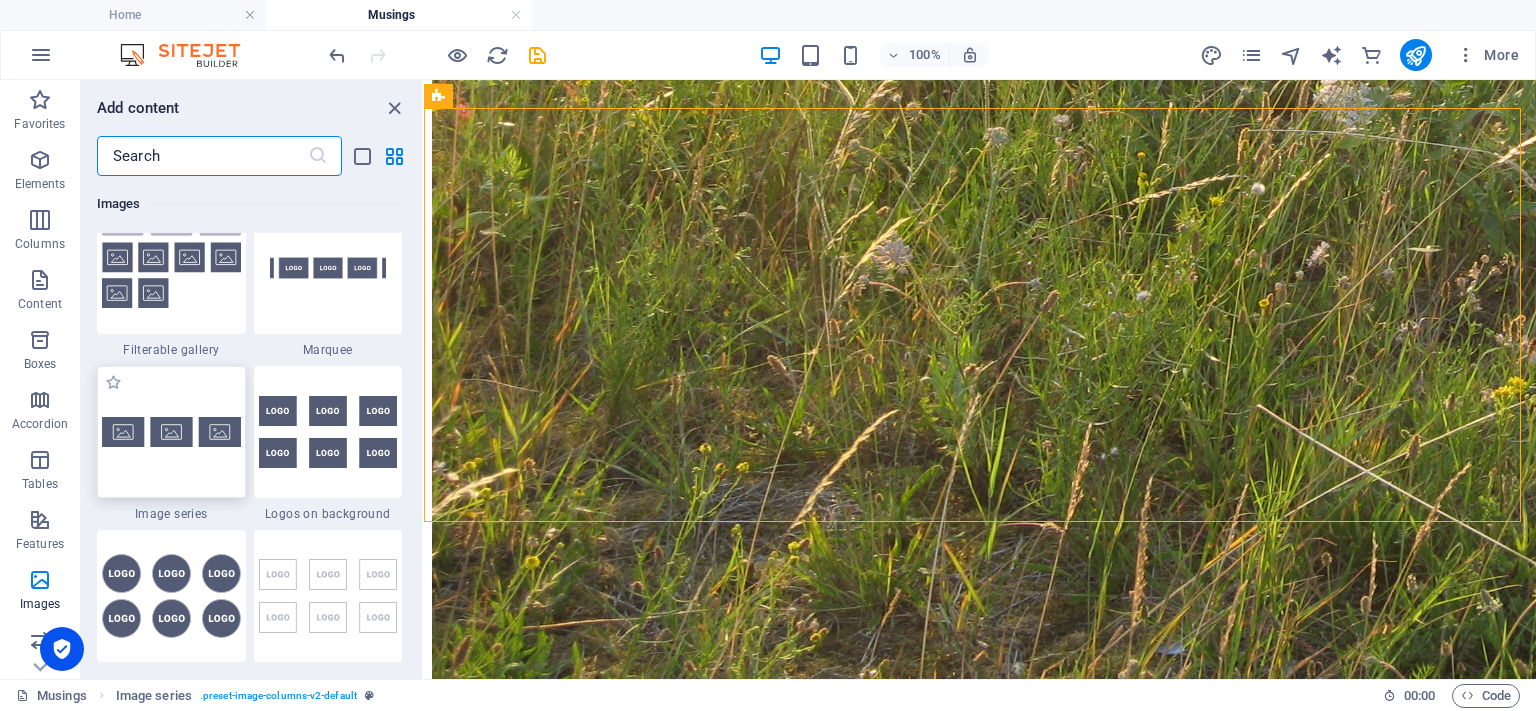 click at bounding box center (171, 432) 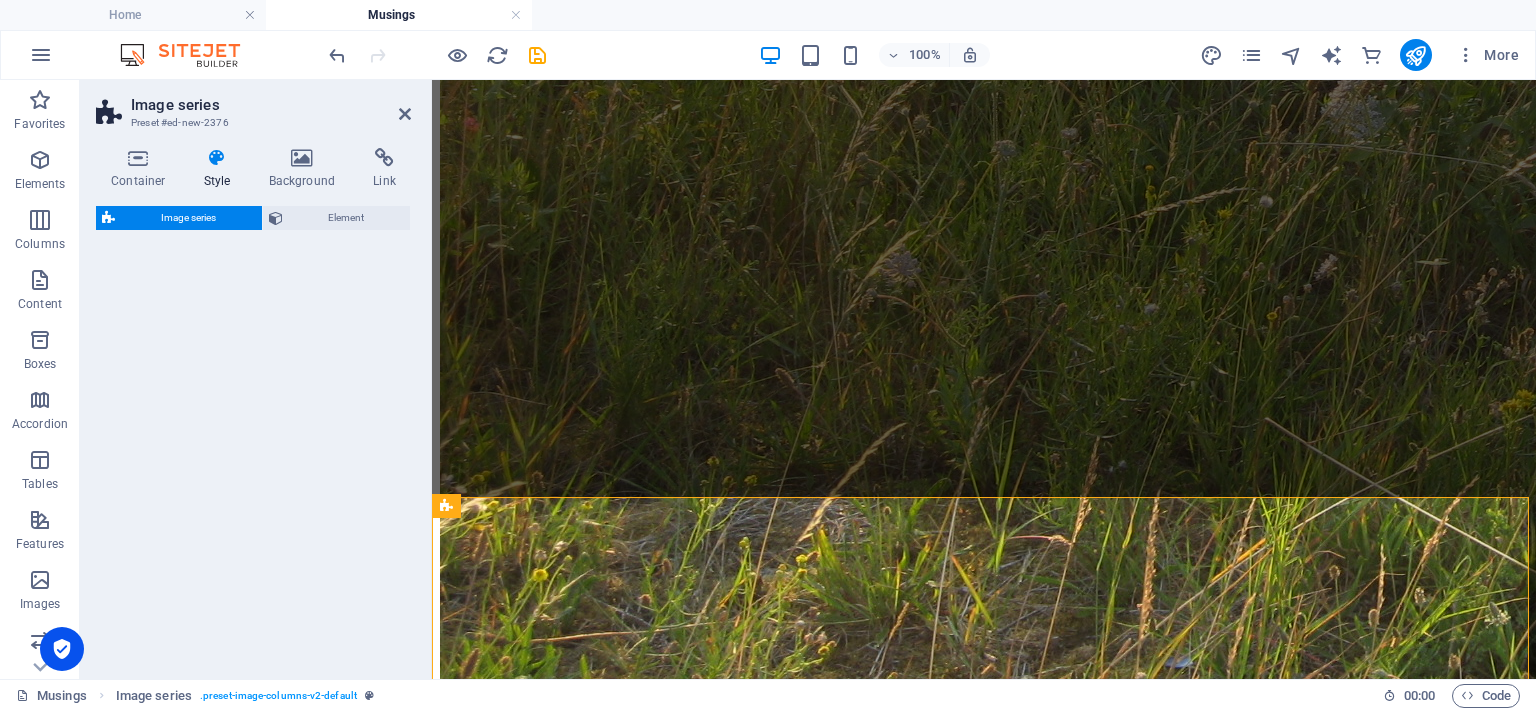 scroll, scrollTop: 3006, scrollLeft: 0, axis: vertical 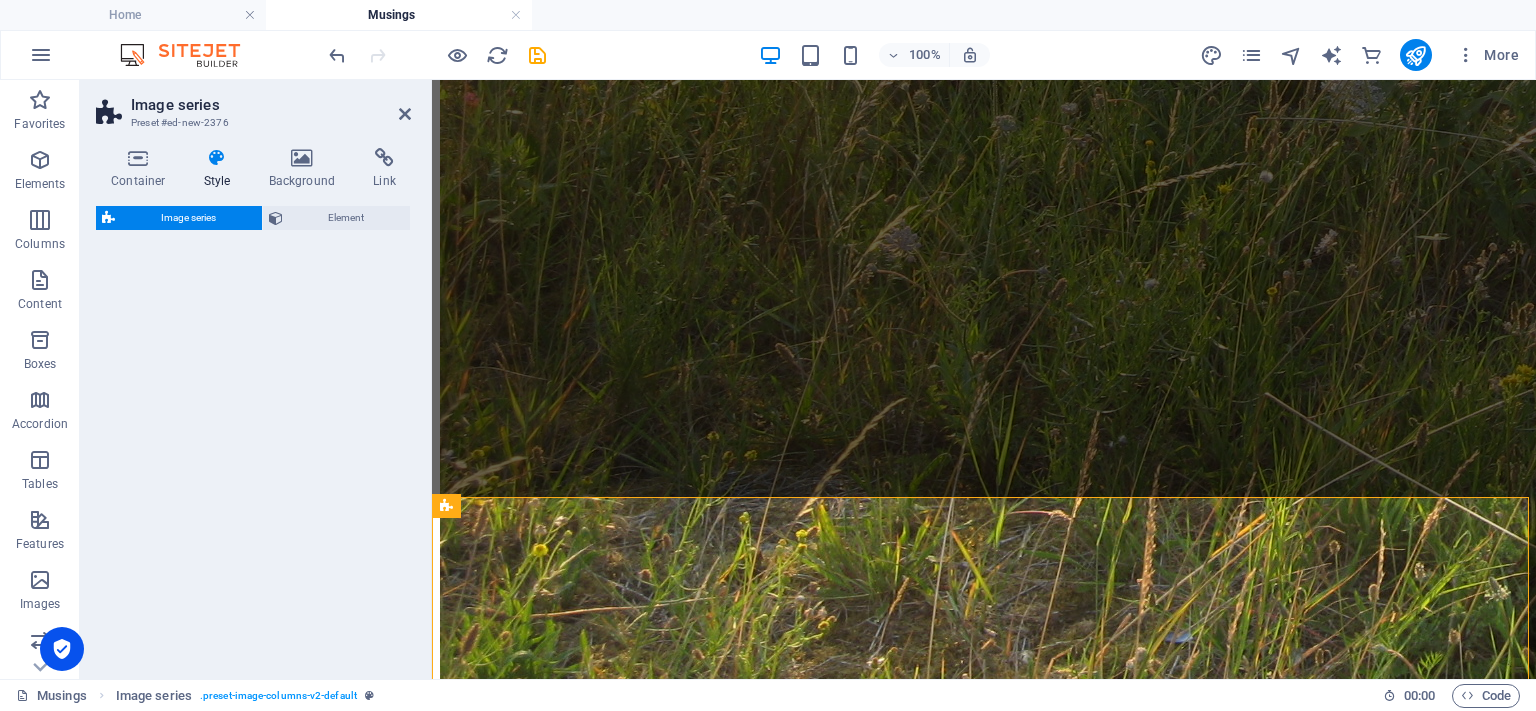select on "rem" 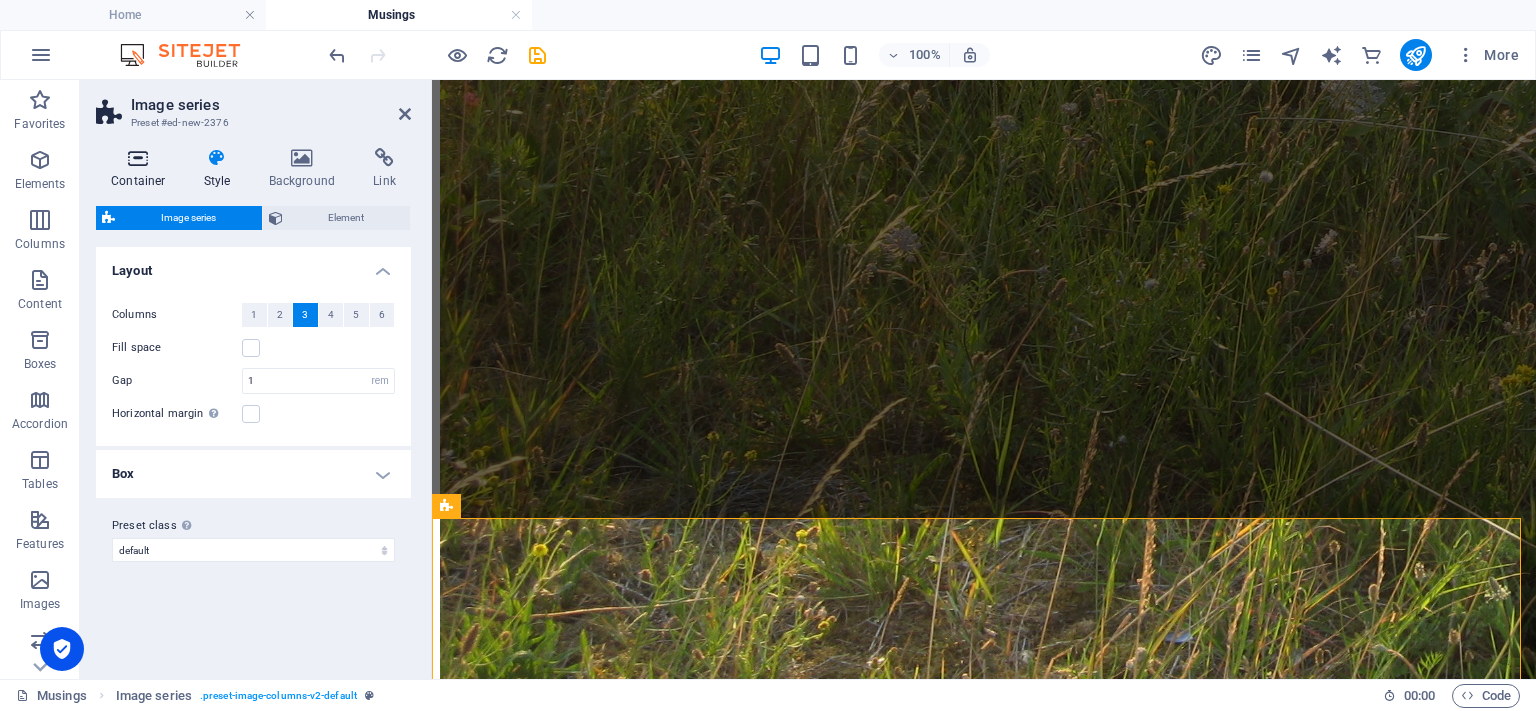 click at bounding box center (138, 158) 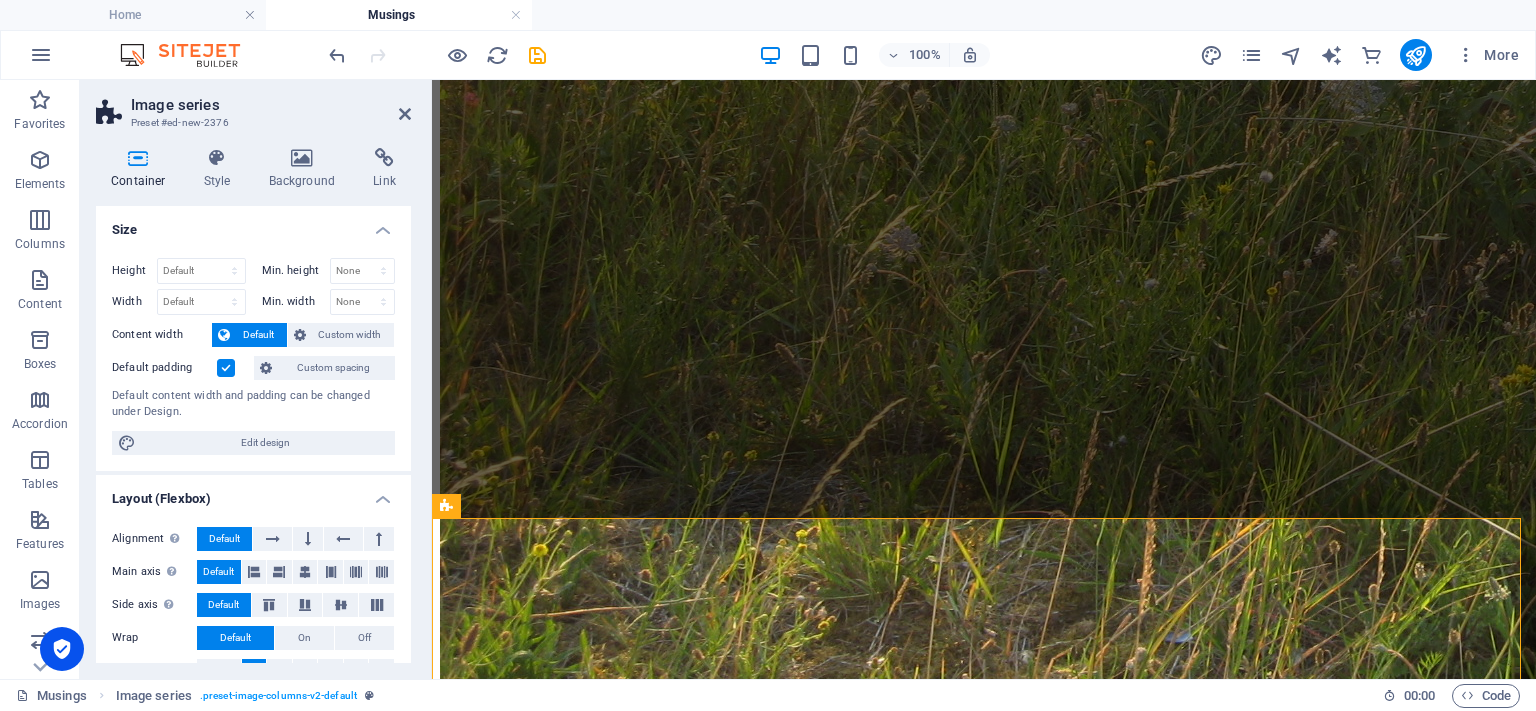 click at bounding box center (226, 368) 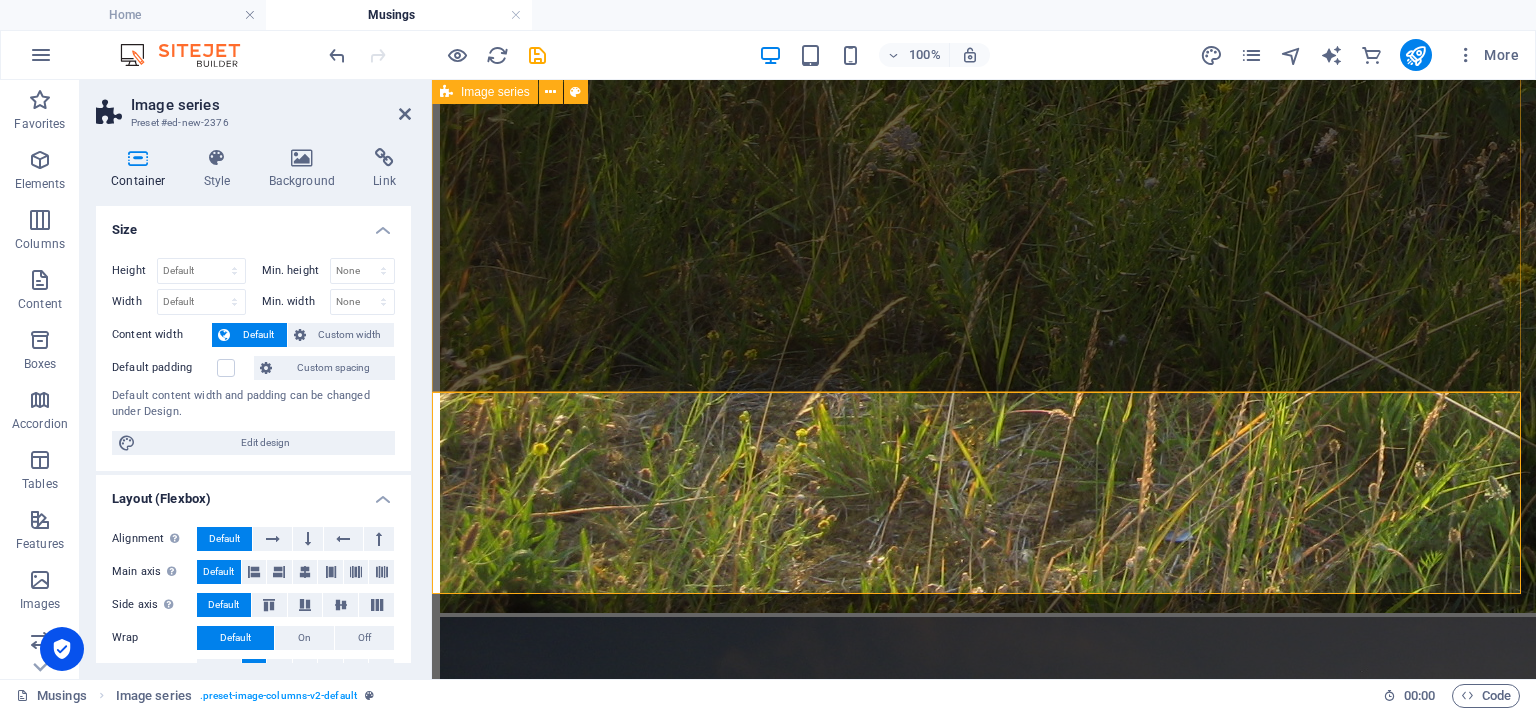 scroll, scrollTop: 3006, scrollLeft: 0, axis: vertical 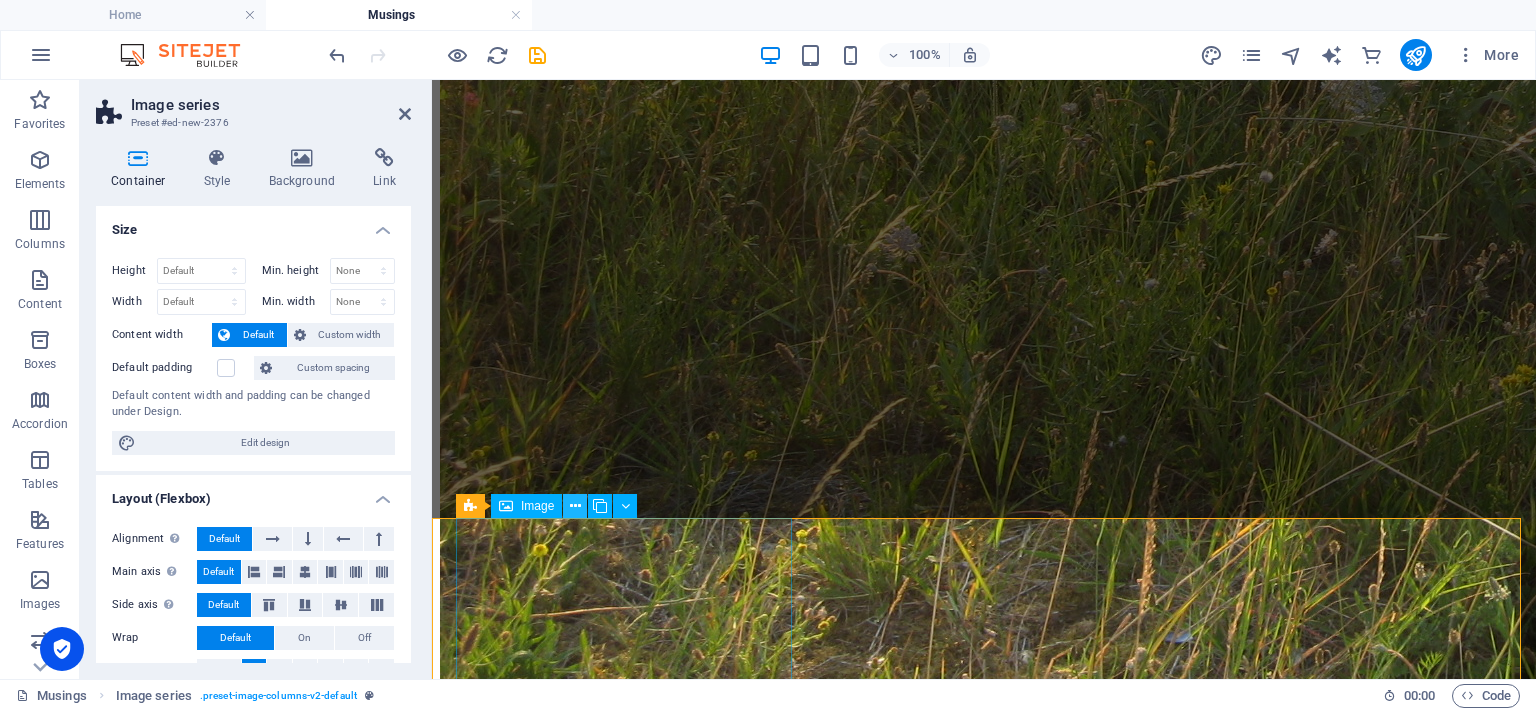 click at bounding box center (575, 506) 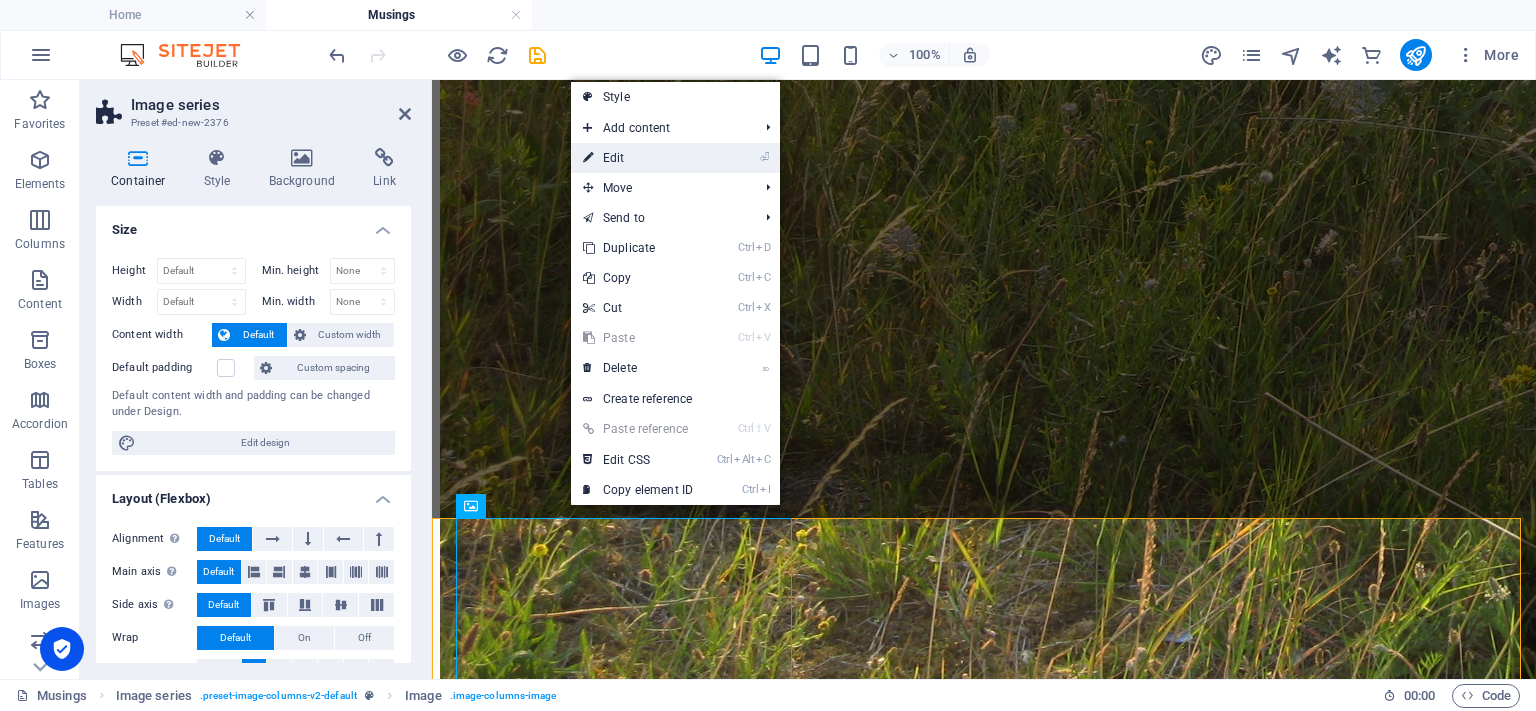 click on "⏎  Edit" at bounding box center (638, 158) 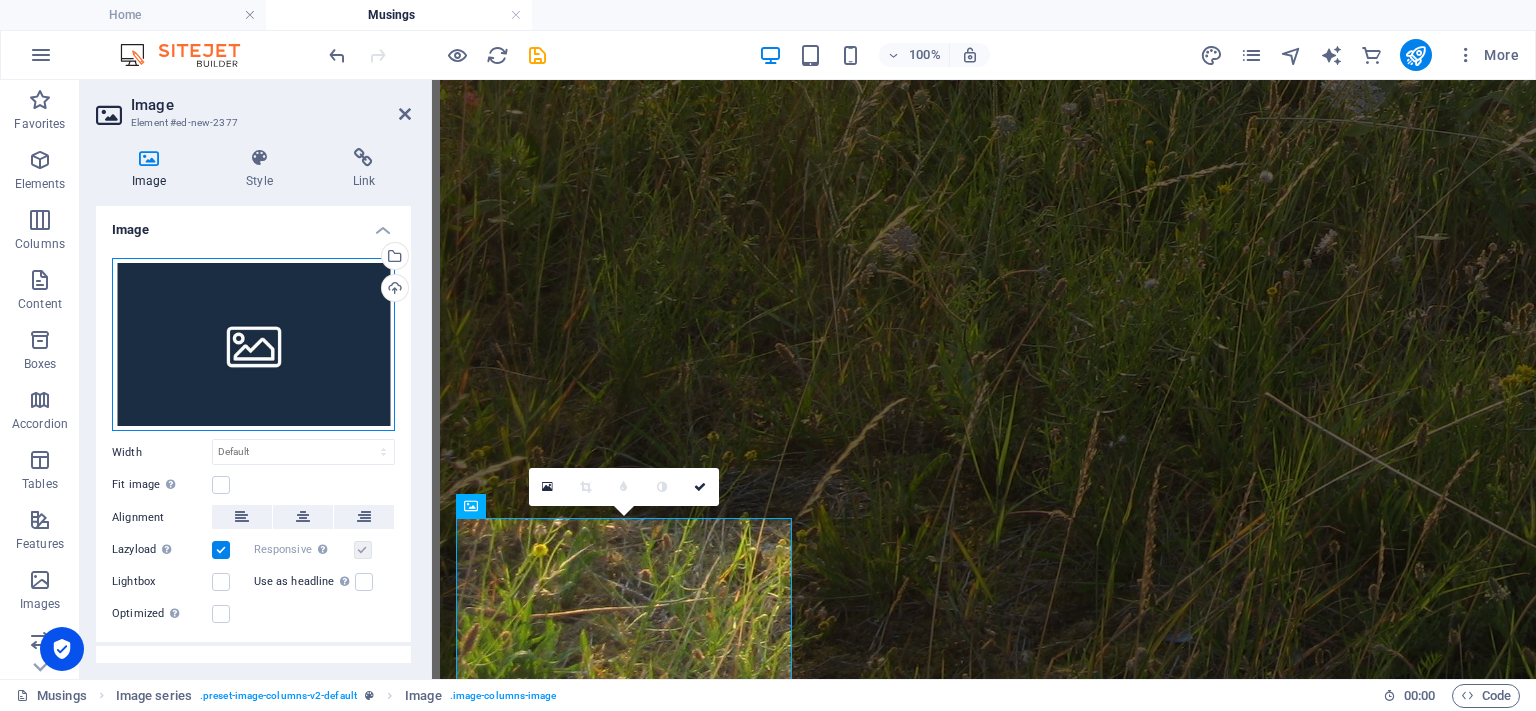click on "Drag files here, click to choose files or select files from Files or our free stock photos & videos" at bounding box center [253, 345] 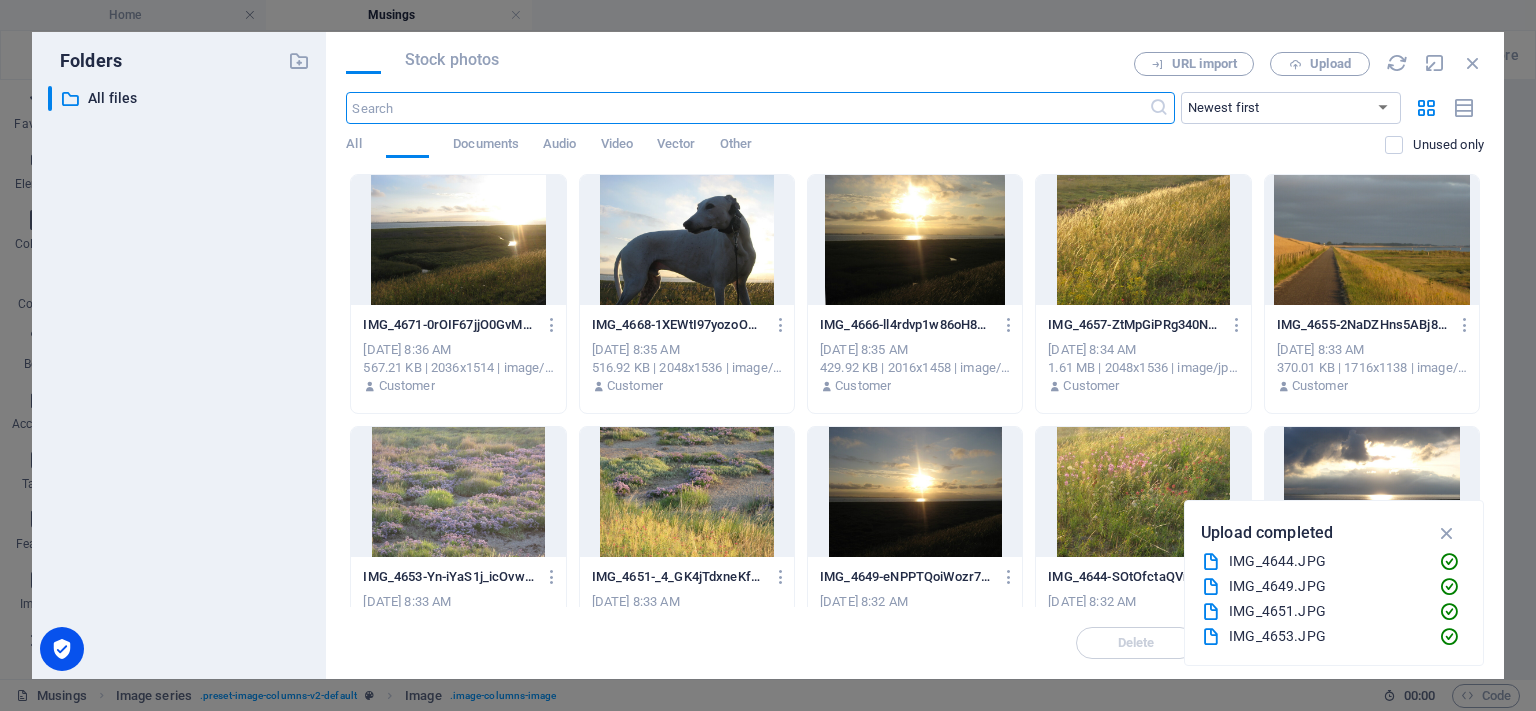 scroll, scrollTop: 3040, scrollLeft: 0, axis: vertical 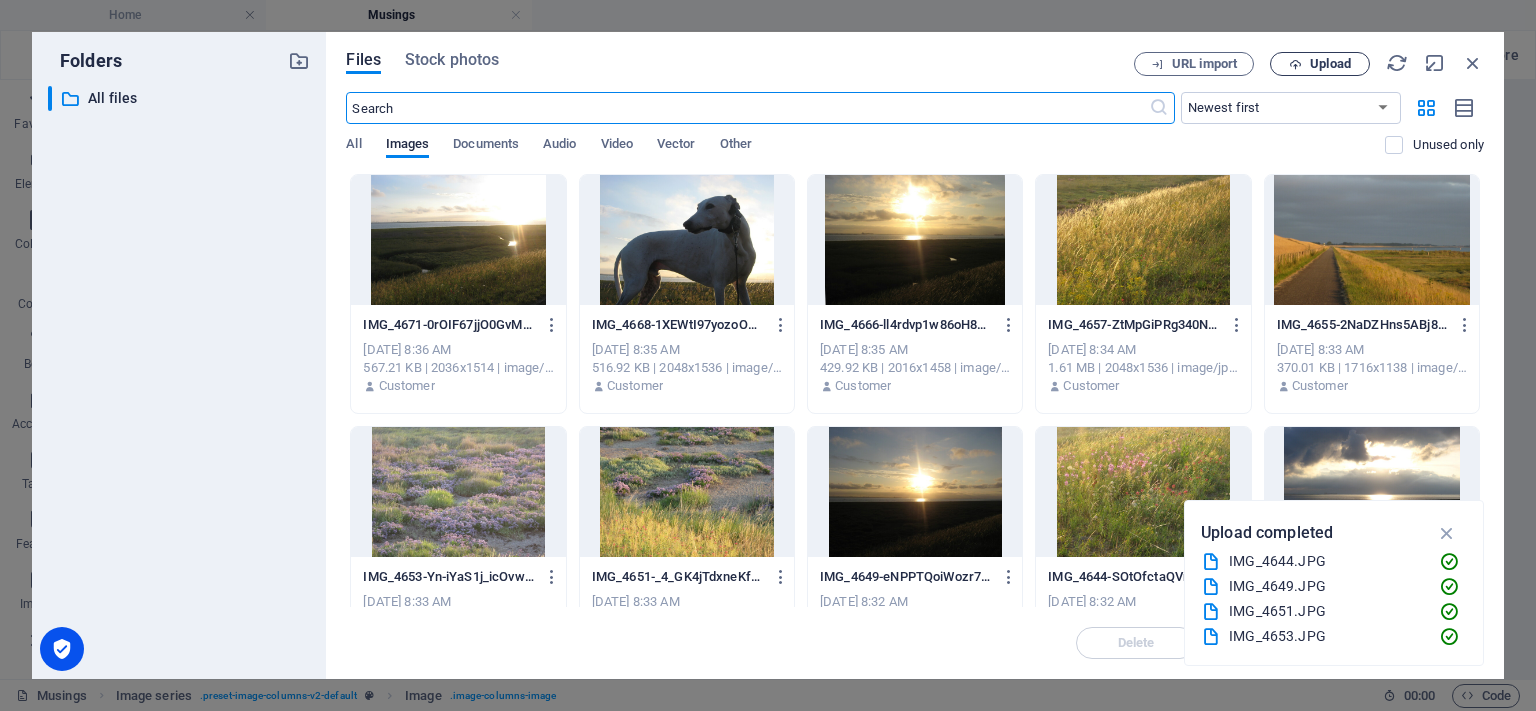 click on "Upload" at bounding box center [1330, 64] 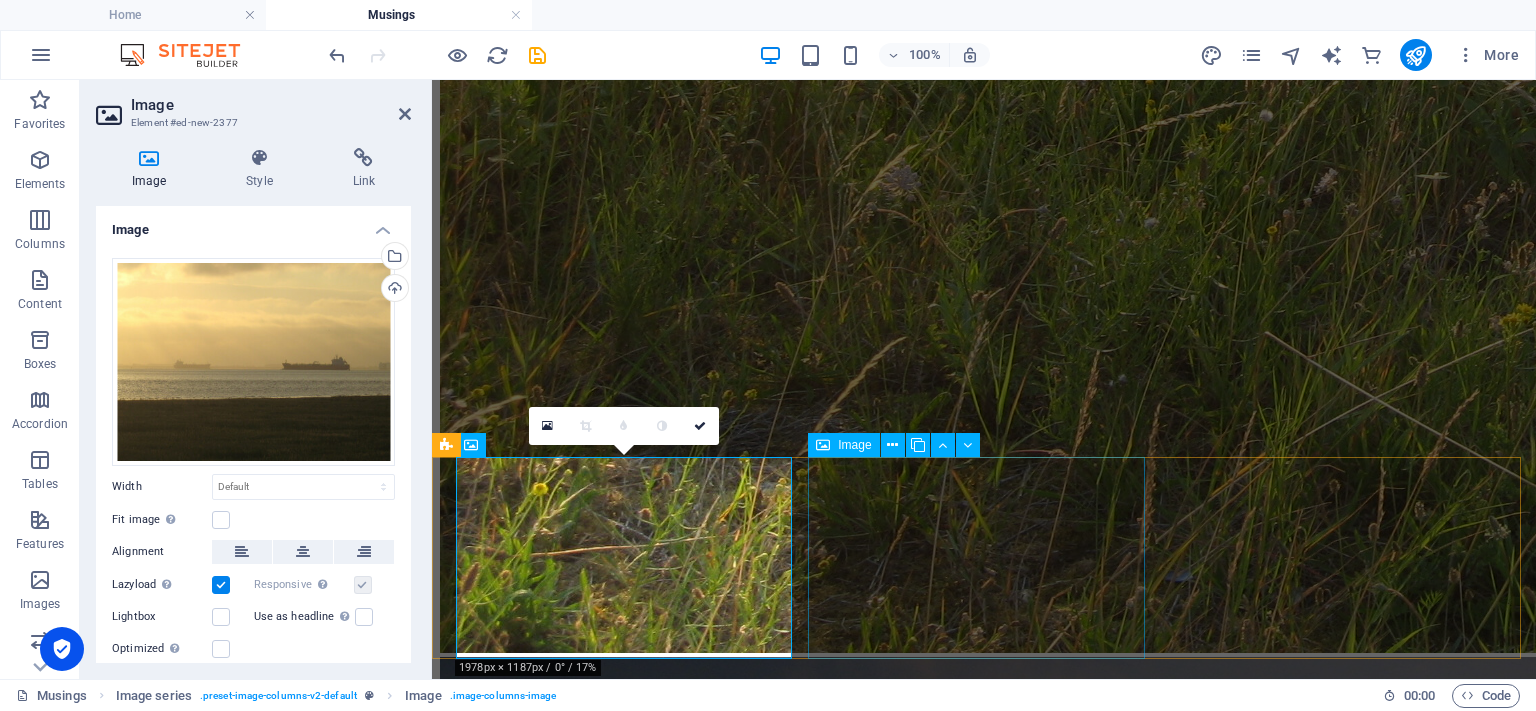 scroll, scrollTop: 3106, scrollLeft: 0, axis: vertical 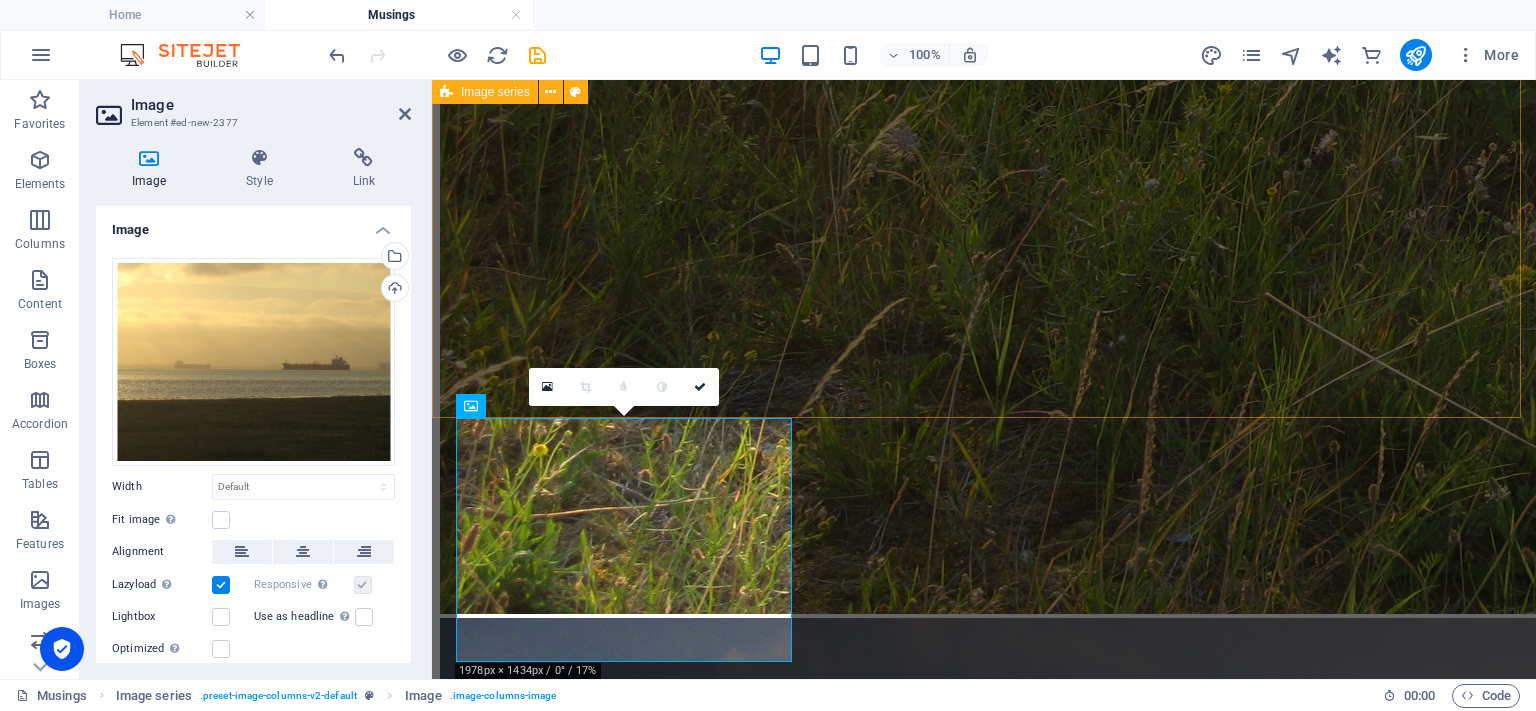 click at bounding box center (984, 10180) 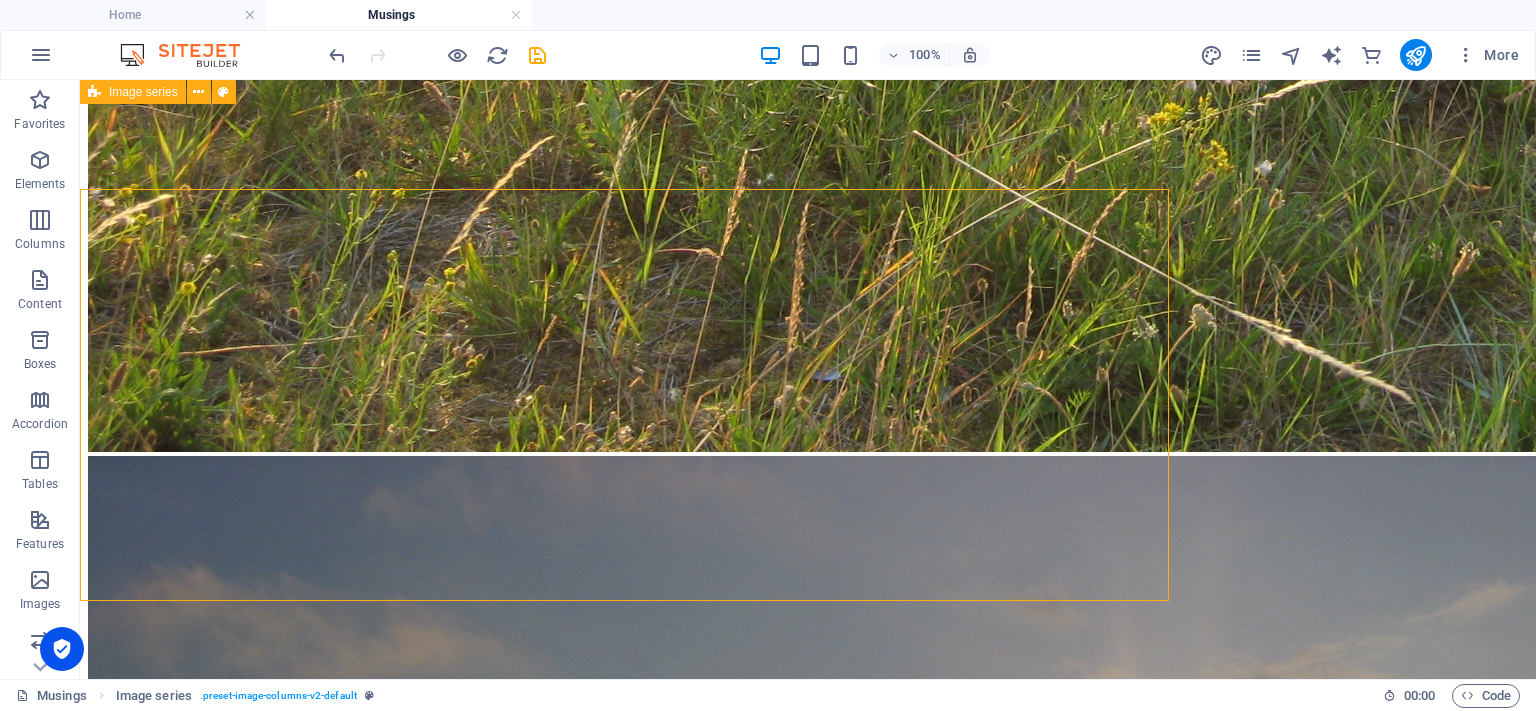 scroll, scrollTop: 2923, scrollLeft: 0, axis: vertical 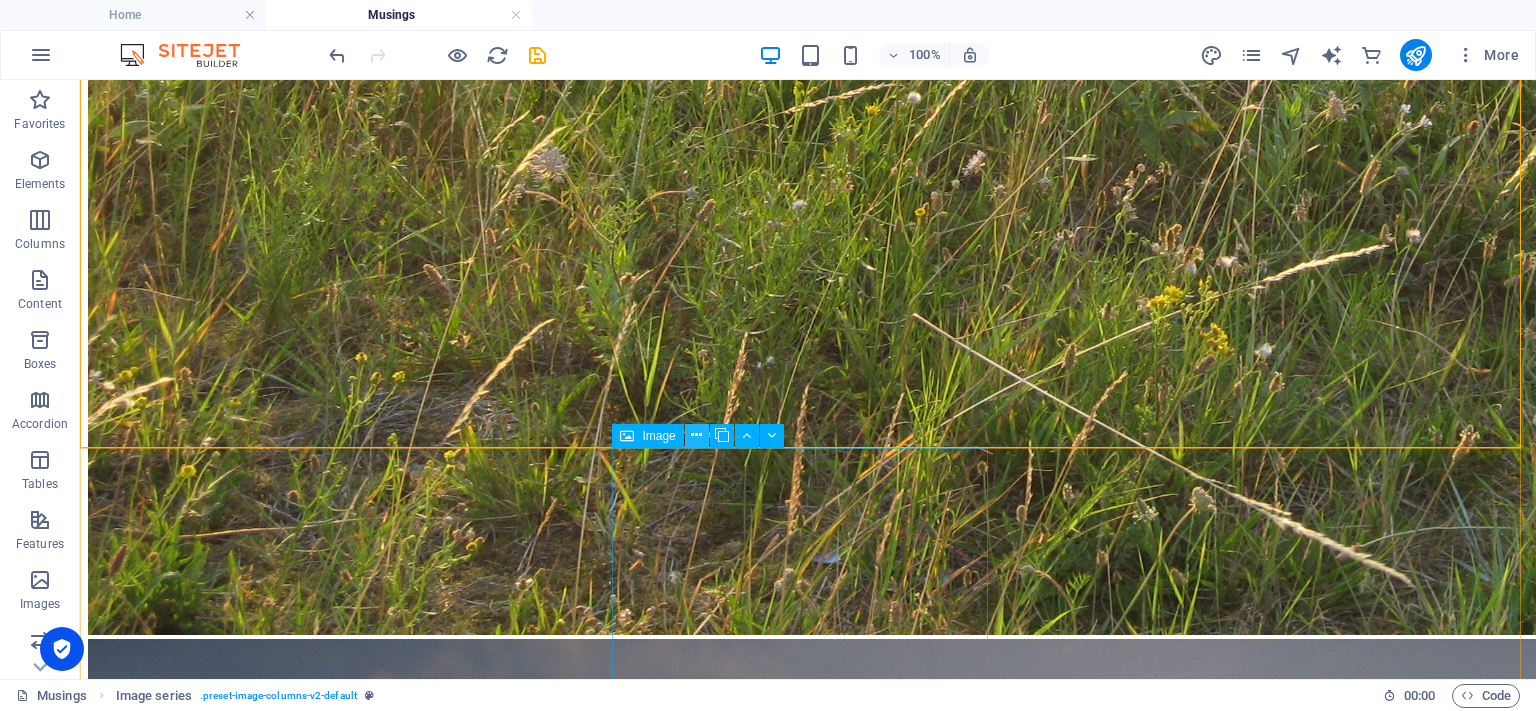 click at bounding box center [696, 435] 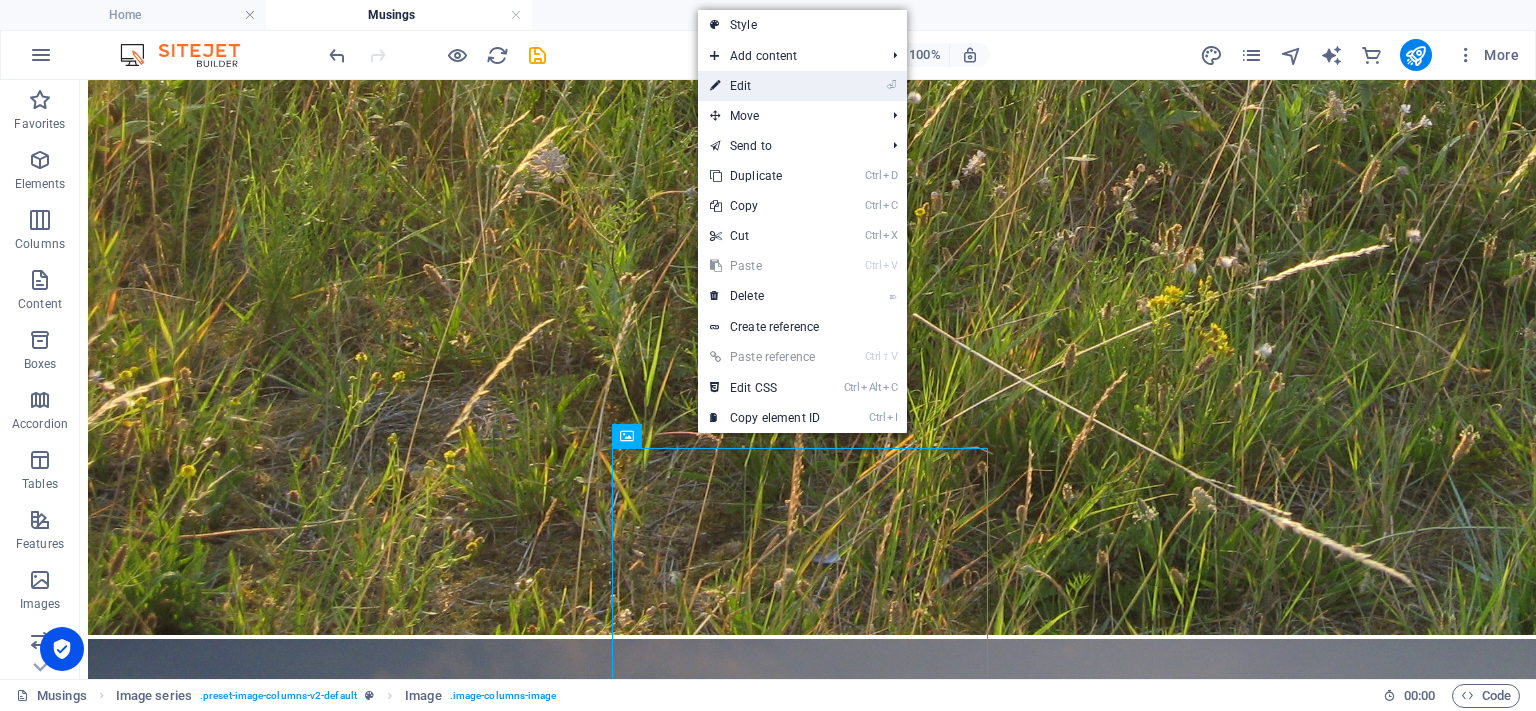 click on "⏎  Edit" at bounding box center [765, 86] 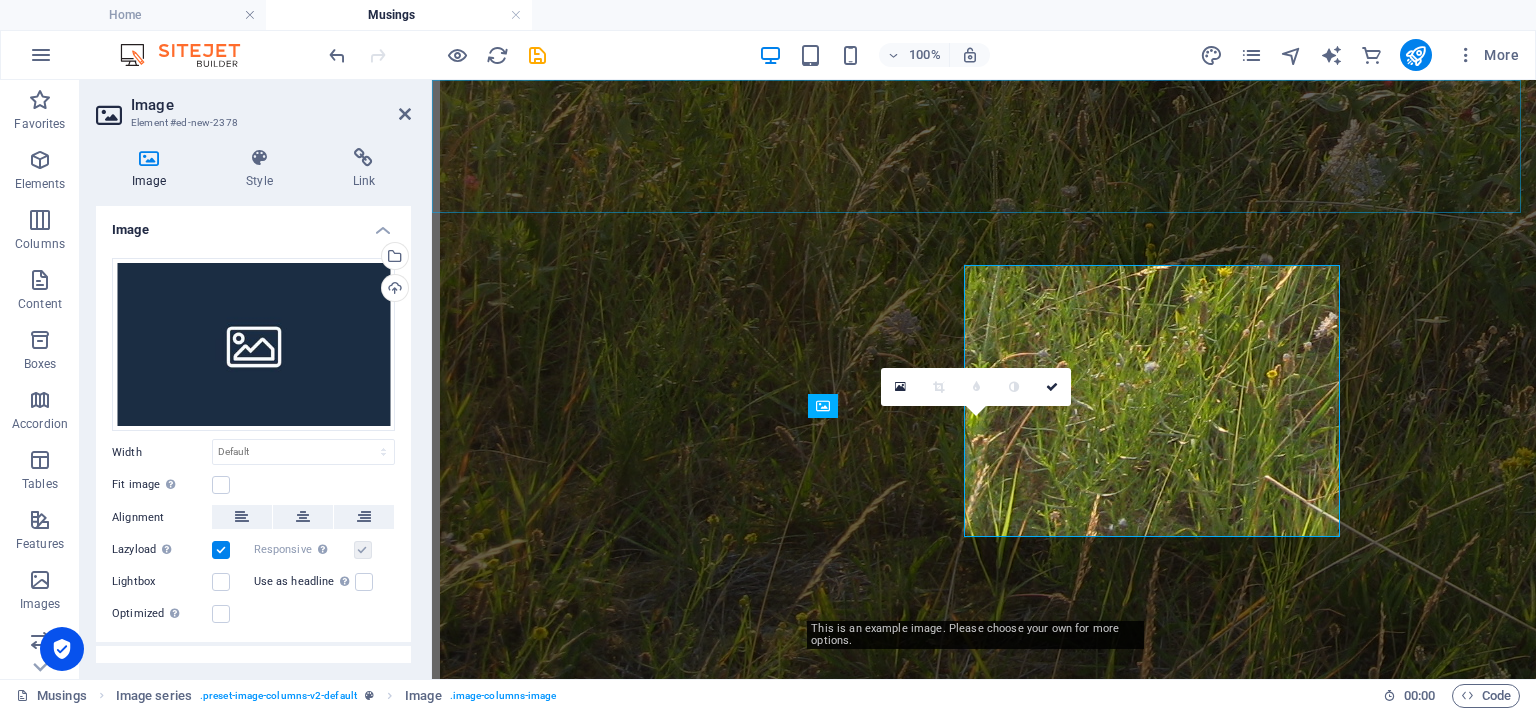scroll, scrollTop: 3106, scrollLeft: 0, axis: vertical 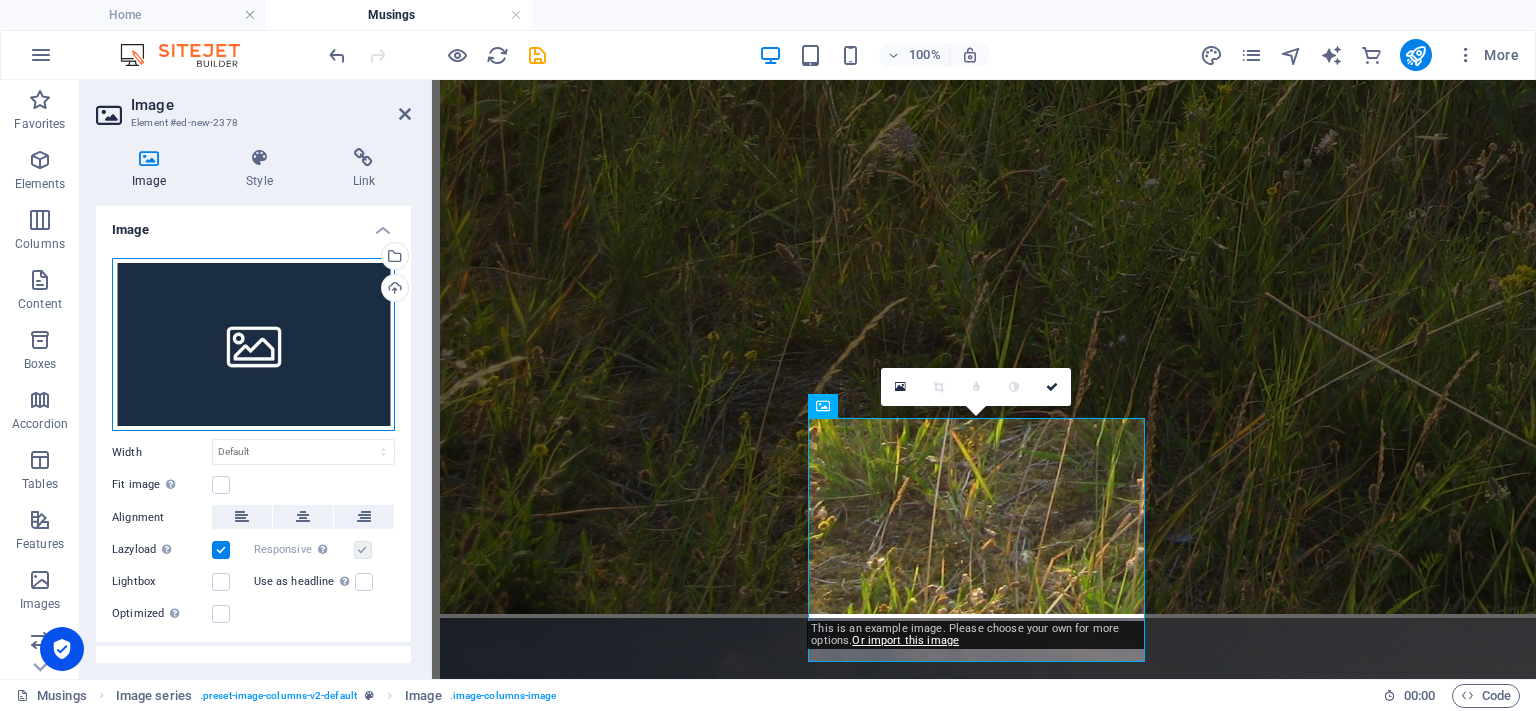 click on "Drag files here, click to choose files or select files from Files or our free stock photos & videos" at bounding box center [253, 345] 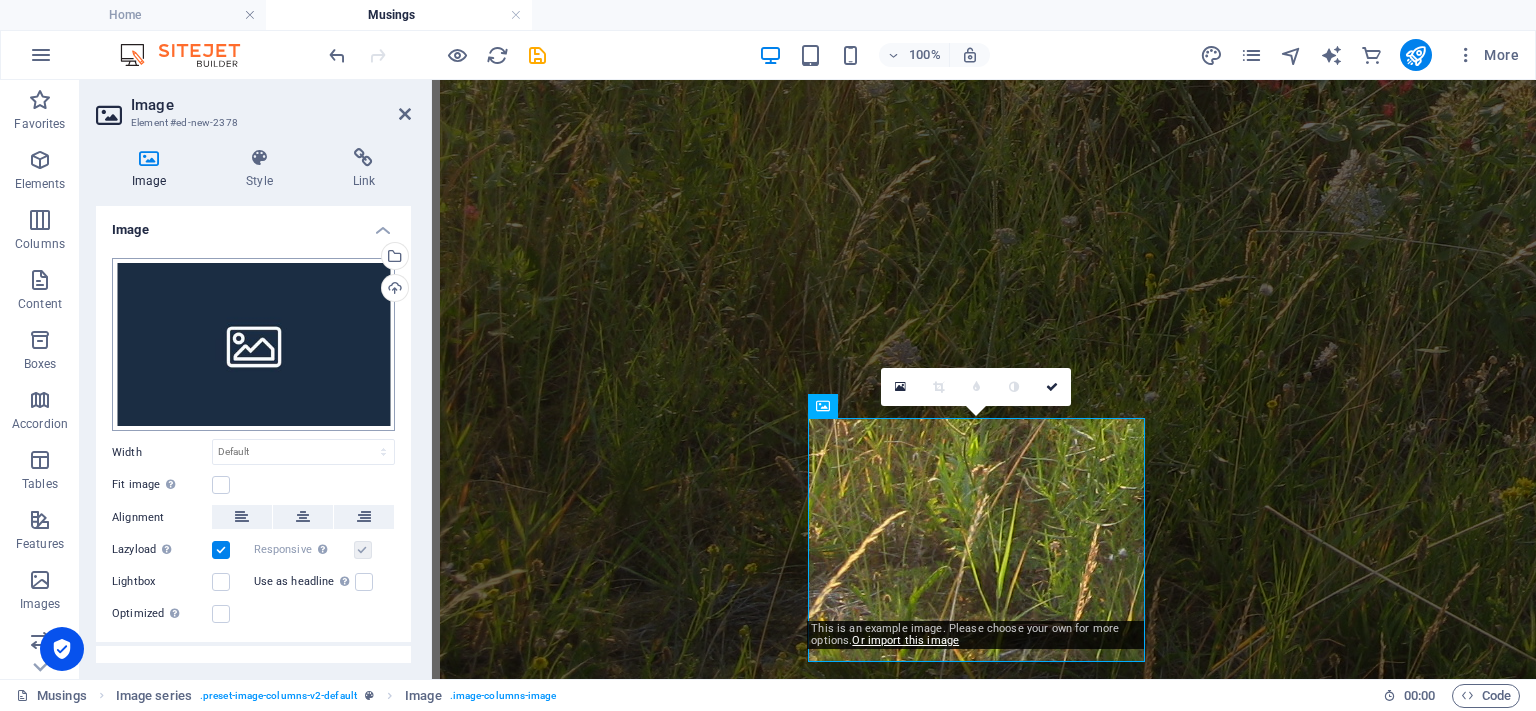 scroll, scrollTop: 3120, scrollLeft: 0, axis: vertical 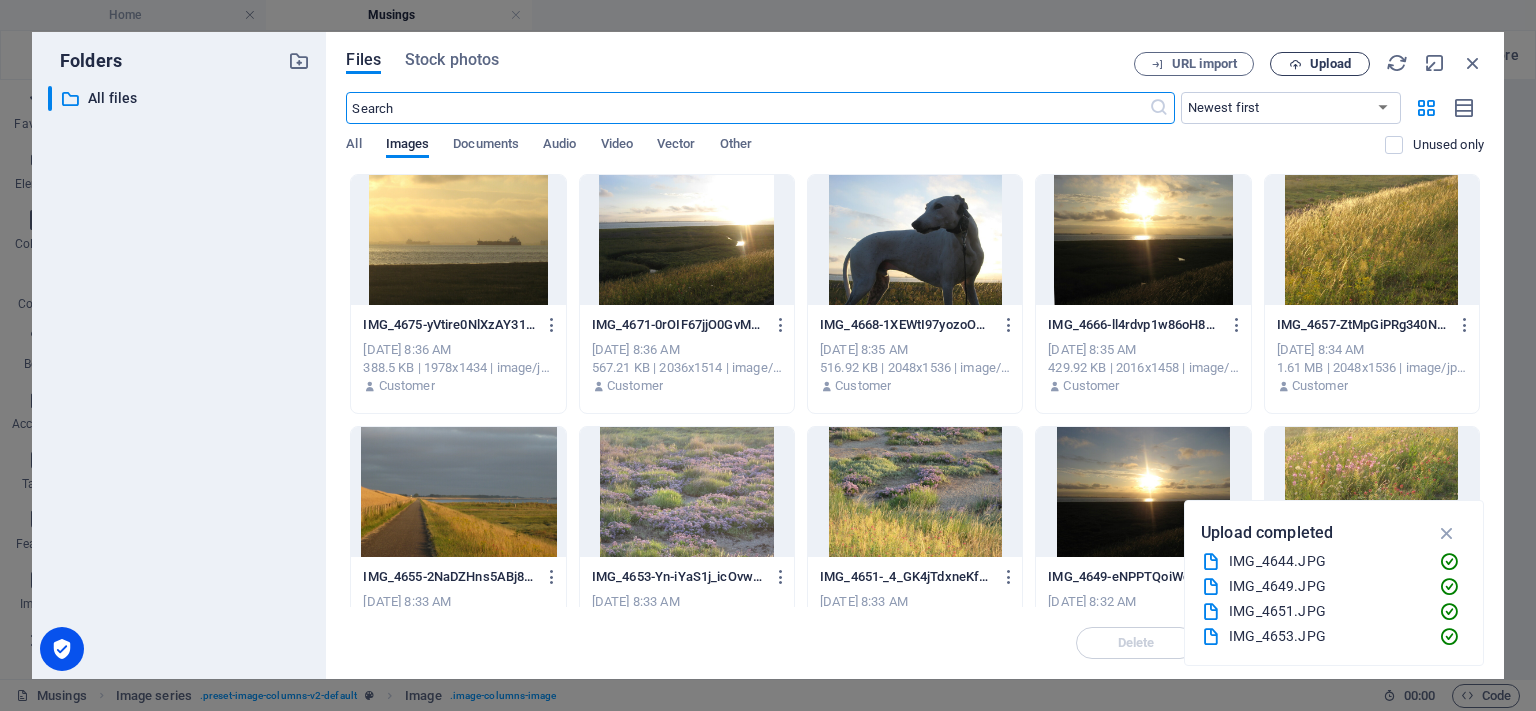 click on "Upload" at bounding box center (1330, 64) 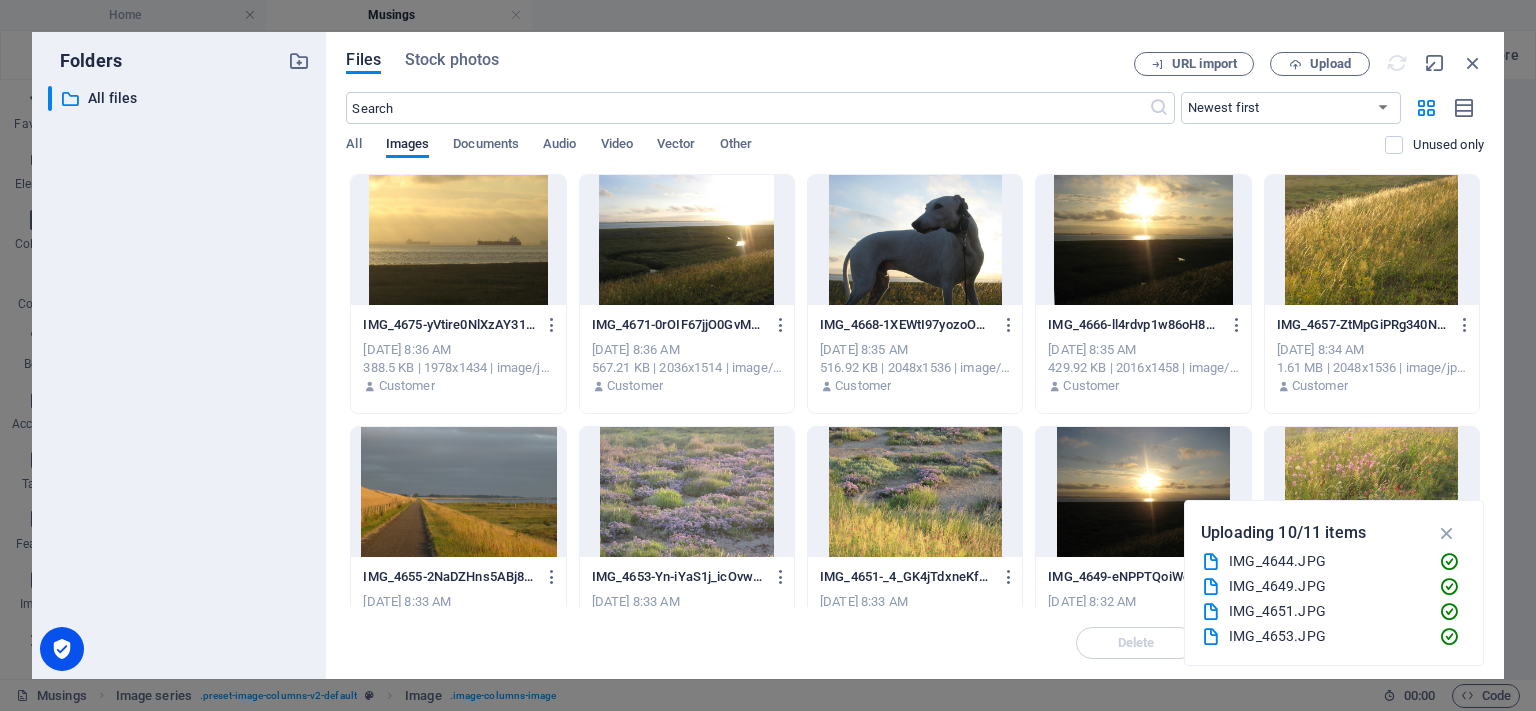 scroll, scrollTop: 3106, scrollLeft: 0, axis: vertical 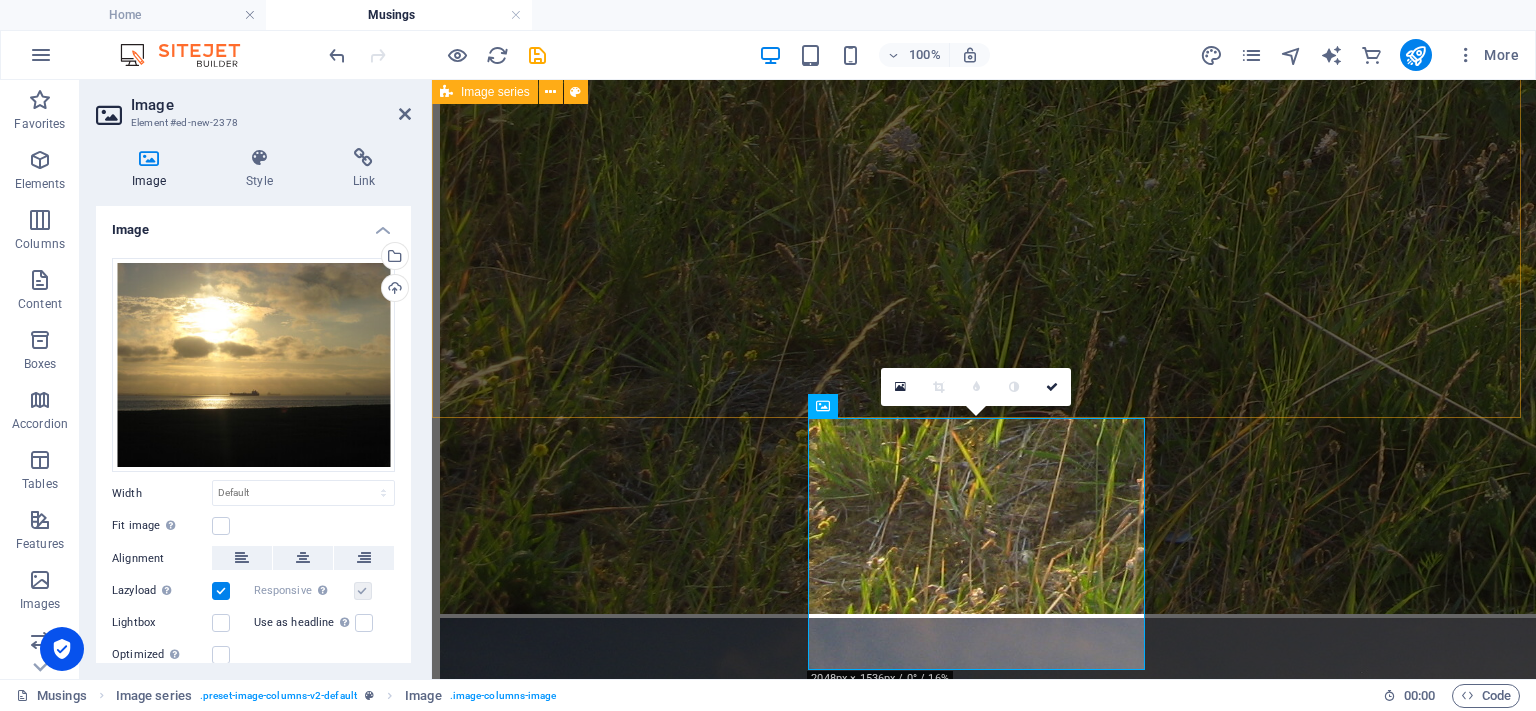 click at bounding box center (984, 10180) 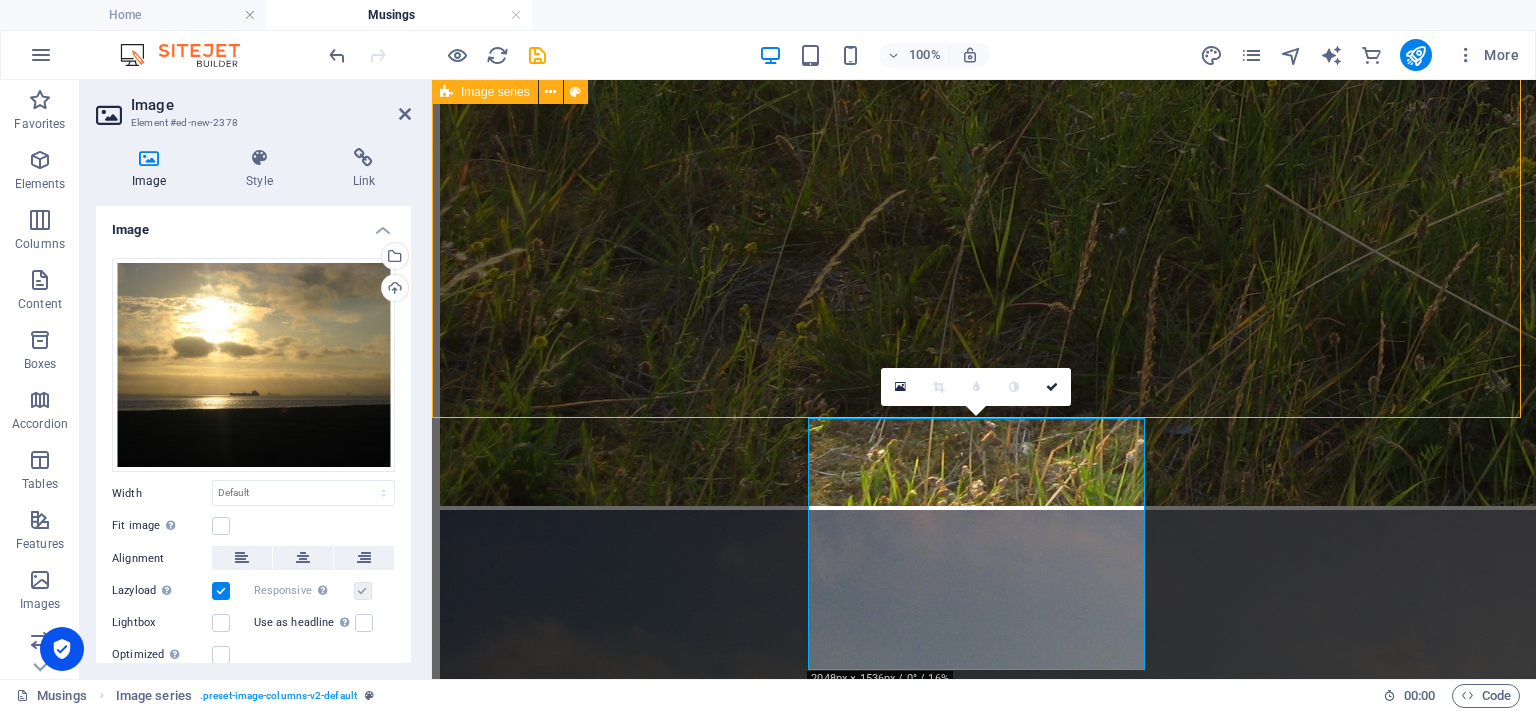 scroll, scrollTop: 2923, scrollLeft: 0, axis: vertical 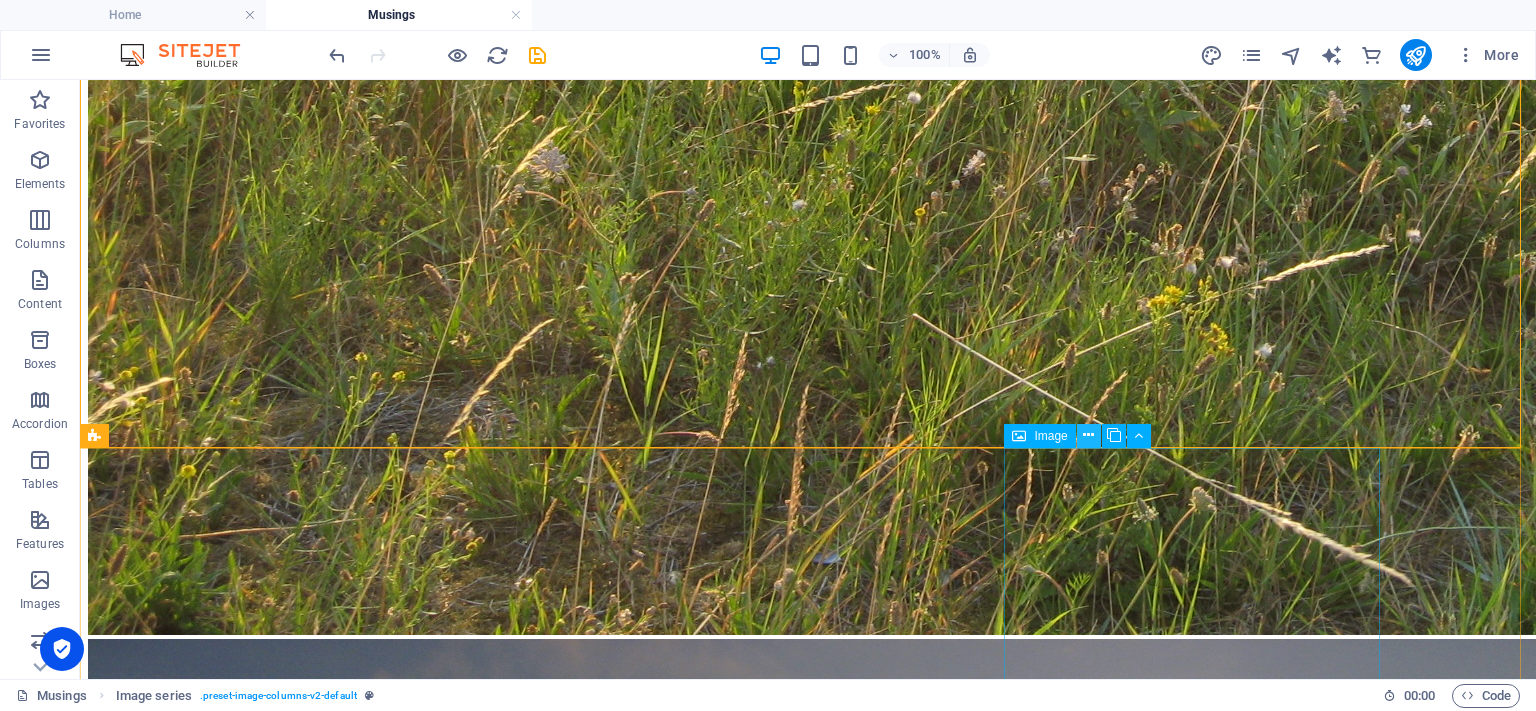 click at bounding box center [1089, 436] 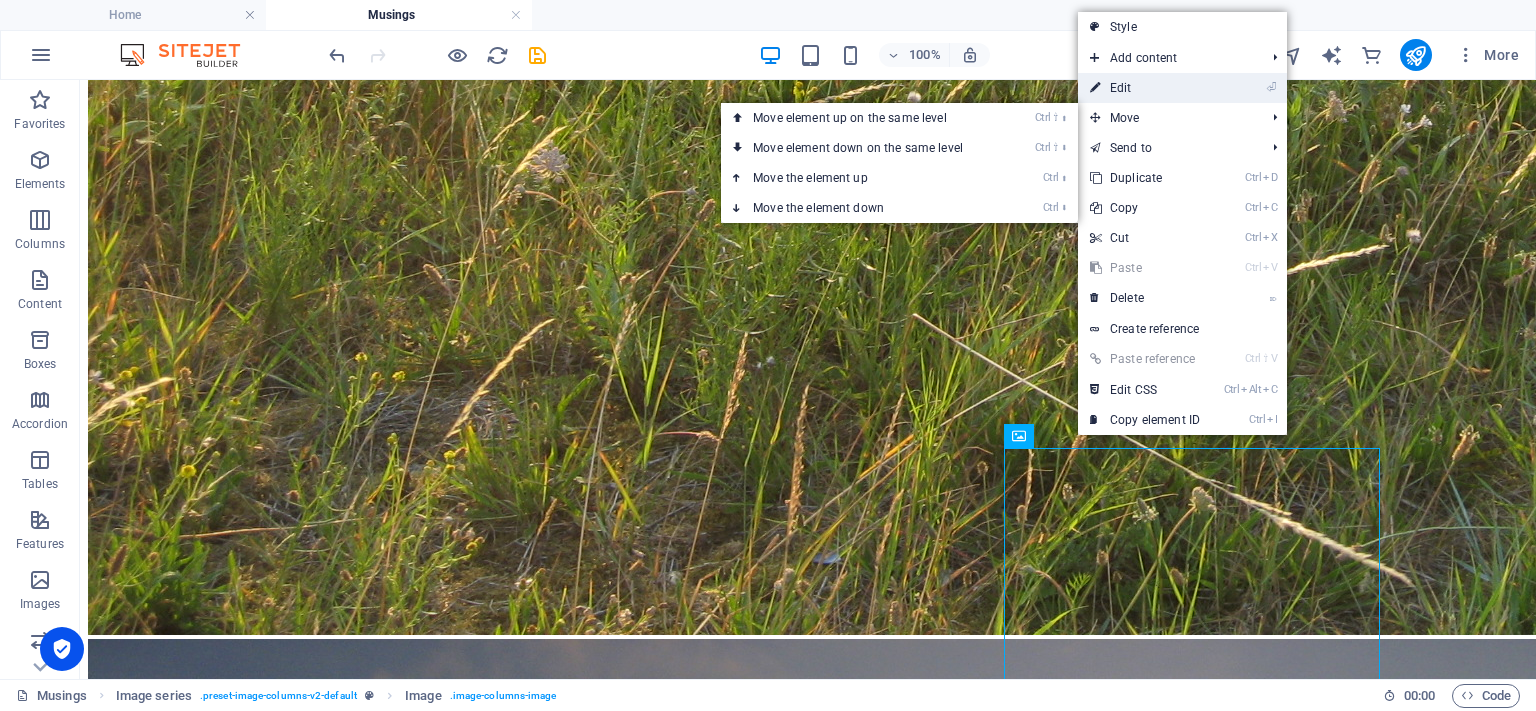click on "⏎  Edit" at bounding box center (1145, 88) 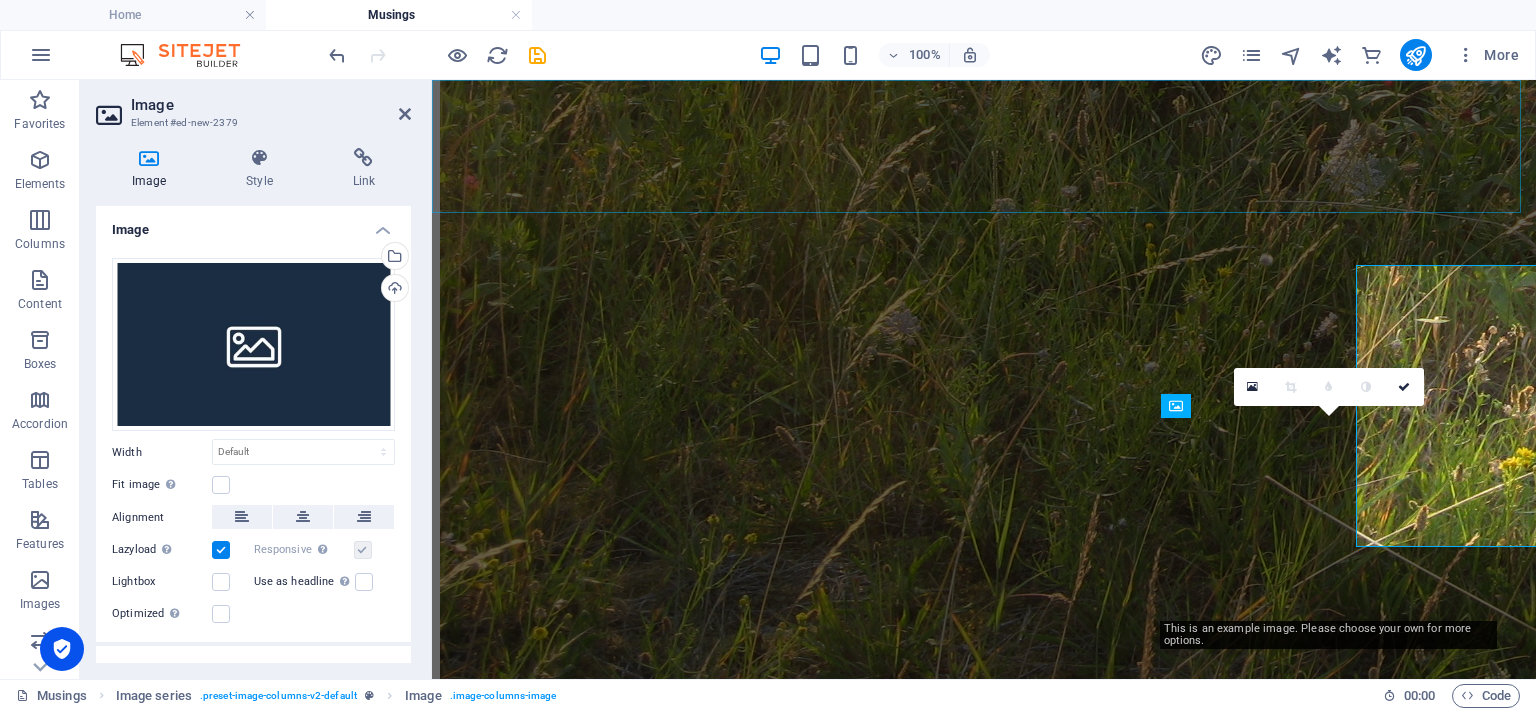 scroll, scrollTop: 3106, scrollLeft: 0, axis: vertical 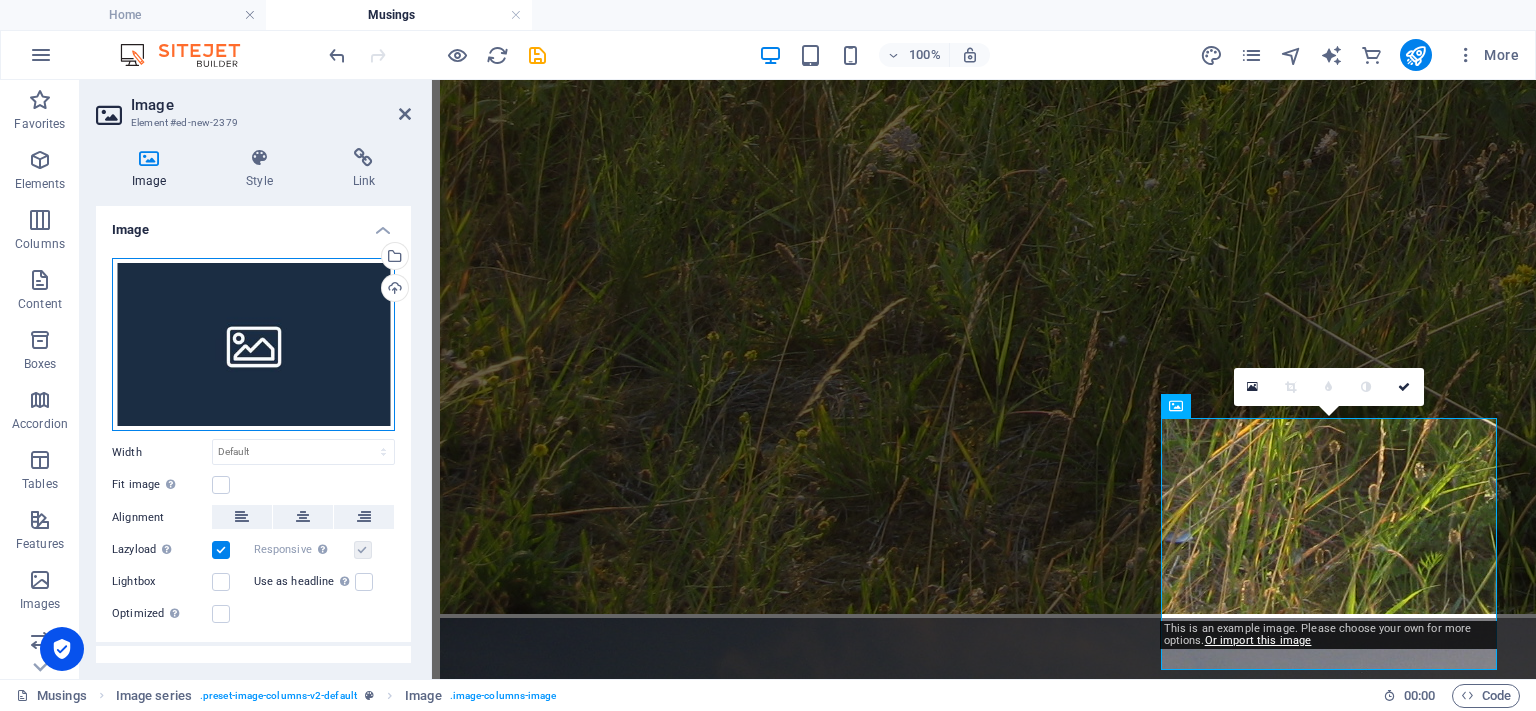 click on "Drag files here, click to choose files or select files from Files or our free stock photos & videos" at bounding box center [253, 345] 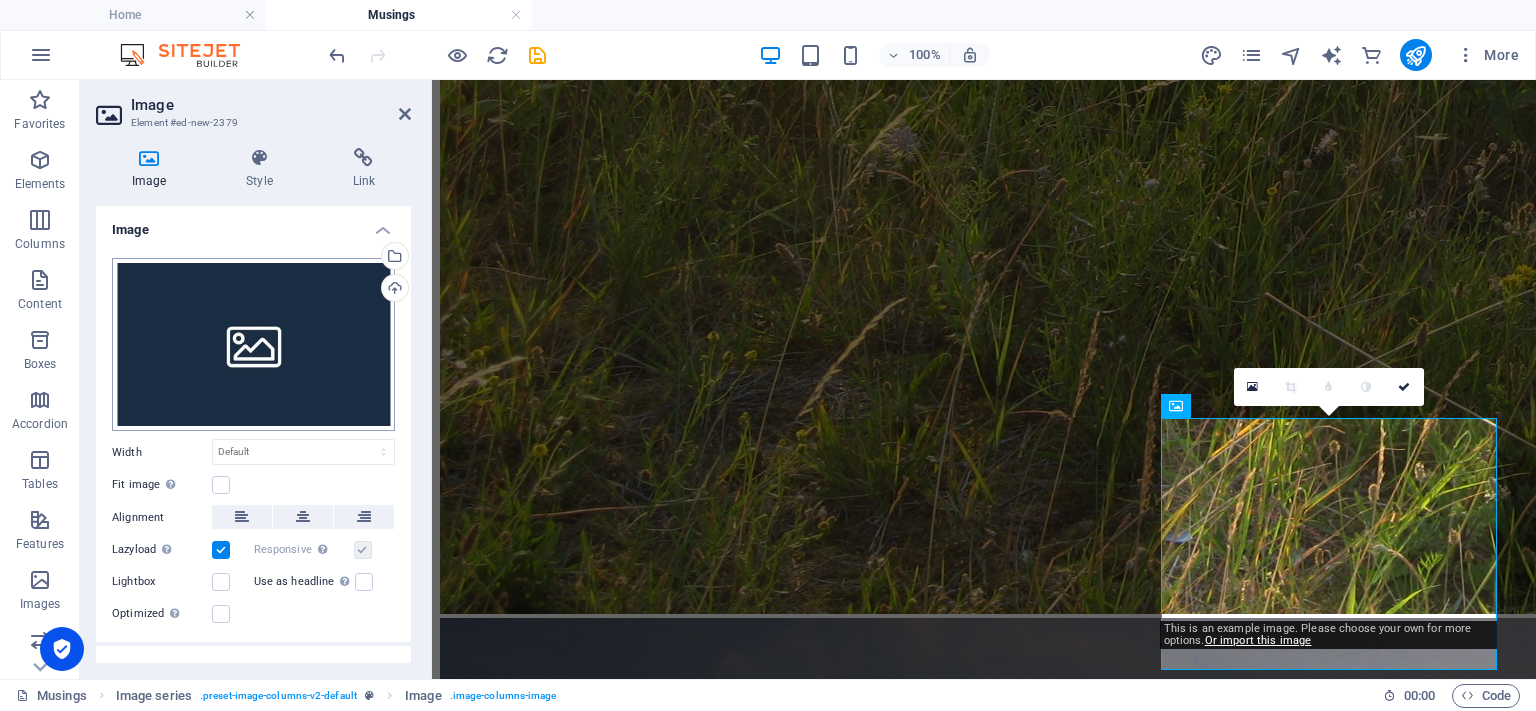 scroll, scrollTop: 3120, scrollLeft: 0, axis: vertical 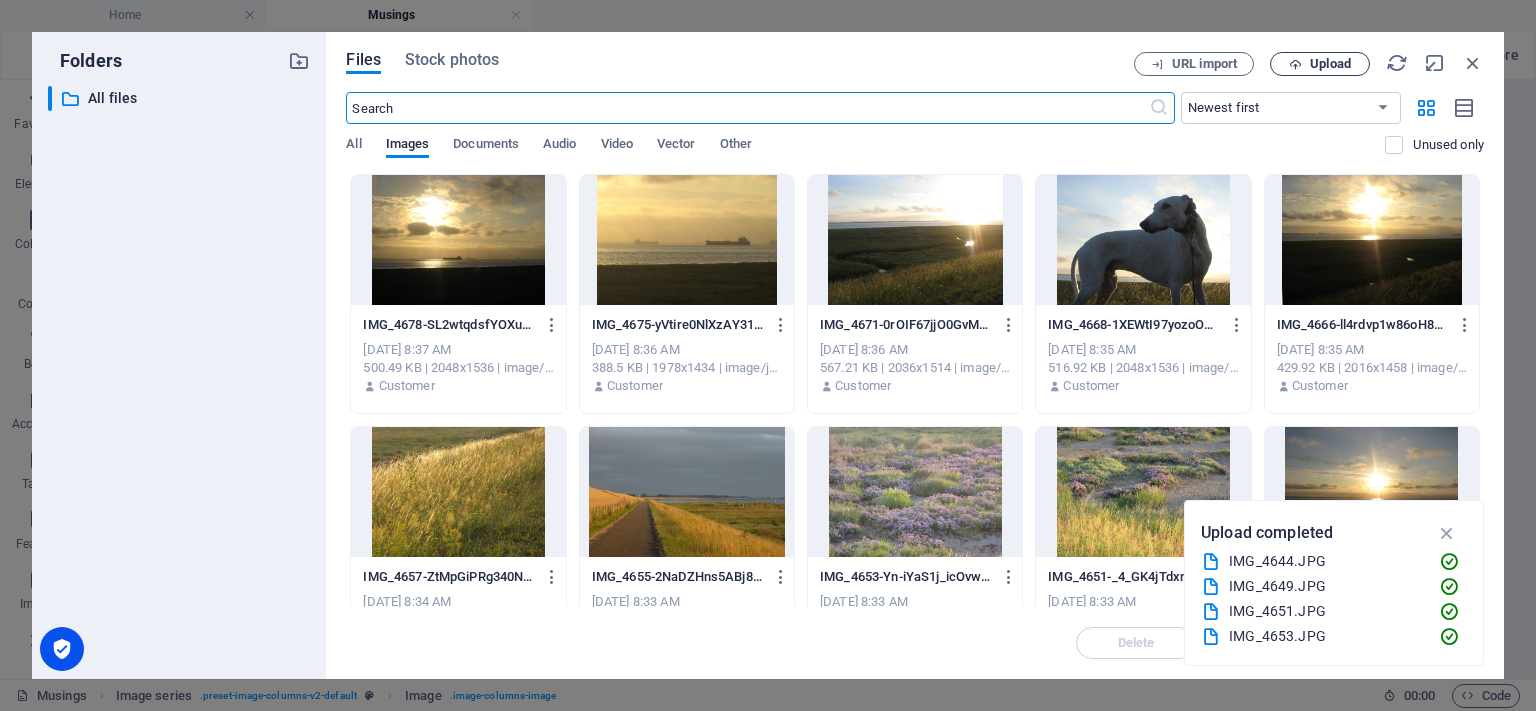 click on "Upload" at bounding box center (1320, 64) 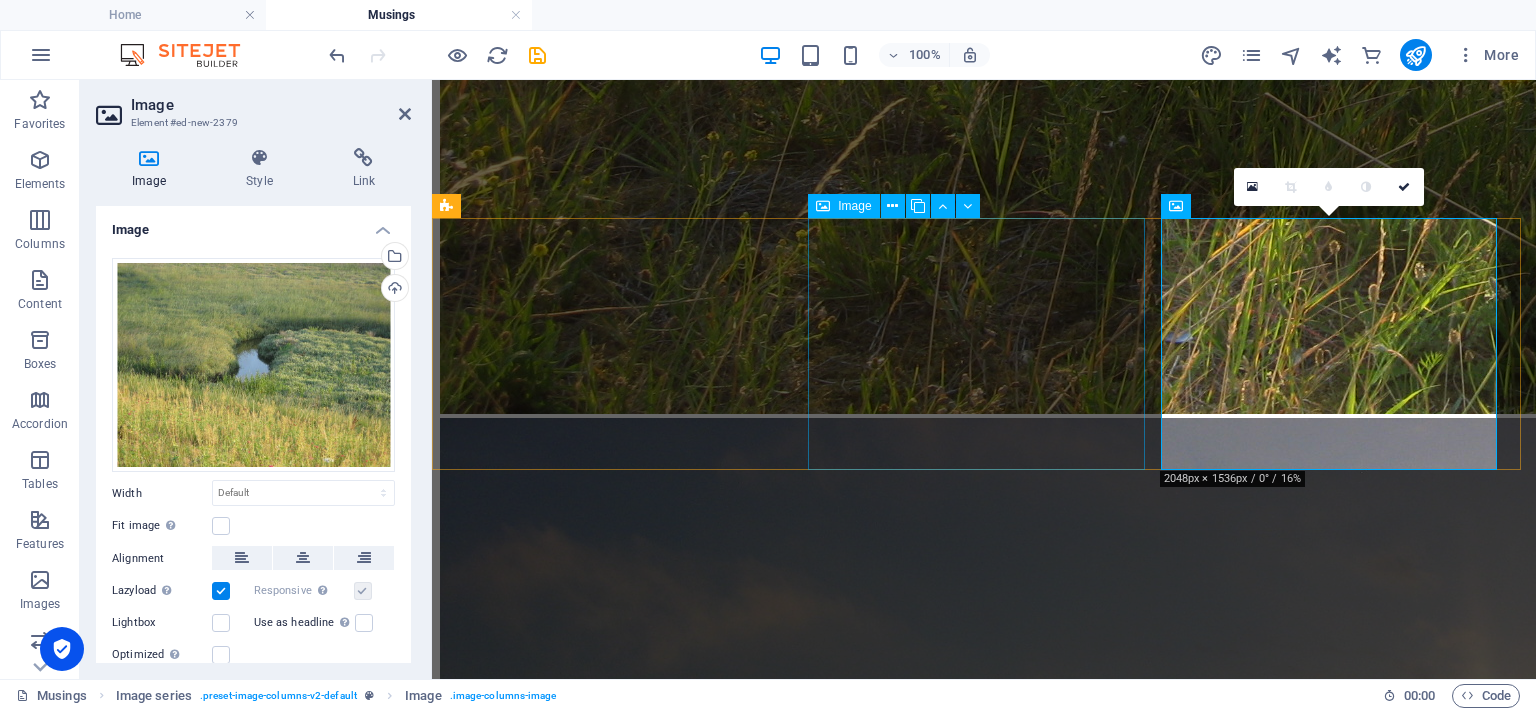 scroll, scrollTop: 3406, scrollLeft: 0, axis: vertical 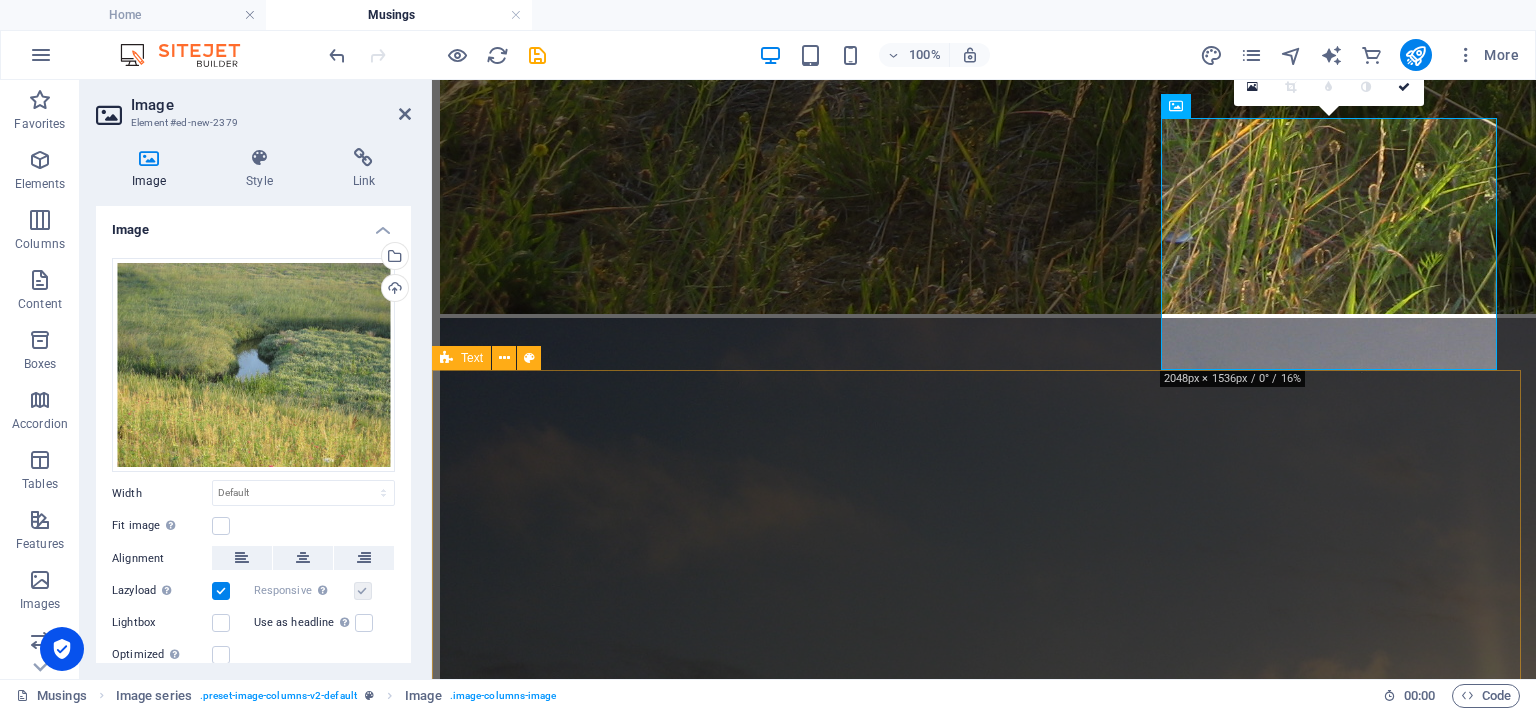 click on "Eternal Culture Shock The [DATE] The mental theme of the day is Intrusive People. Having been raised in an individualistic culture in [GEOGRAPHIC_DATA], and later in [GEOGRAPHIC_DATA] having lived in the same, I simply could not  conceive  of the collectivistic mentality that dominates human society in the [GEOGRAPHIC_DATA]. This is not unique to this country though, and it is the ultimate source of the constant misunderstandings between the [DEMOGRAPHIC_DATA], who have an individualistic culture, and the [DEMOGRAPHIC_DATA]. This is not a complaint; it is simply a question of needing to be aware of and work with it. As a recluse though, even living as rurally as is possible in my current situation, it never ceases to surprise me though. There are nosy people everywhere of course, but it is a whole different thing when it takes place in a society that considers it the birthright of every person to know absolutely everything about the others. I  lived. binoculars . if refuse  to lower my standards in order to combat other low ones." at bounding box center (984, 17058) 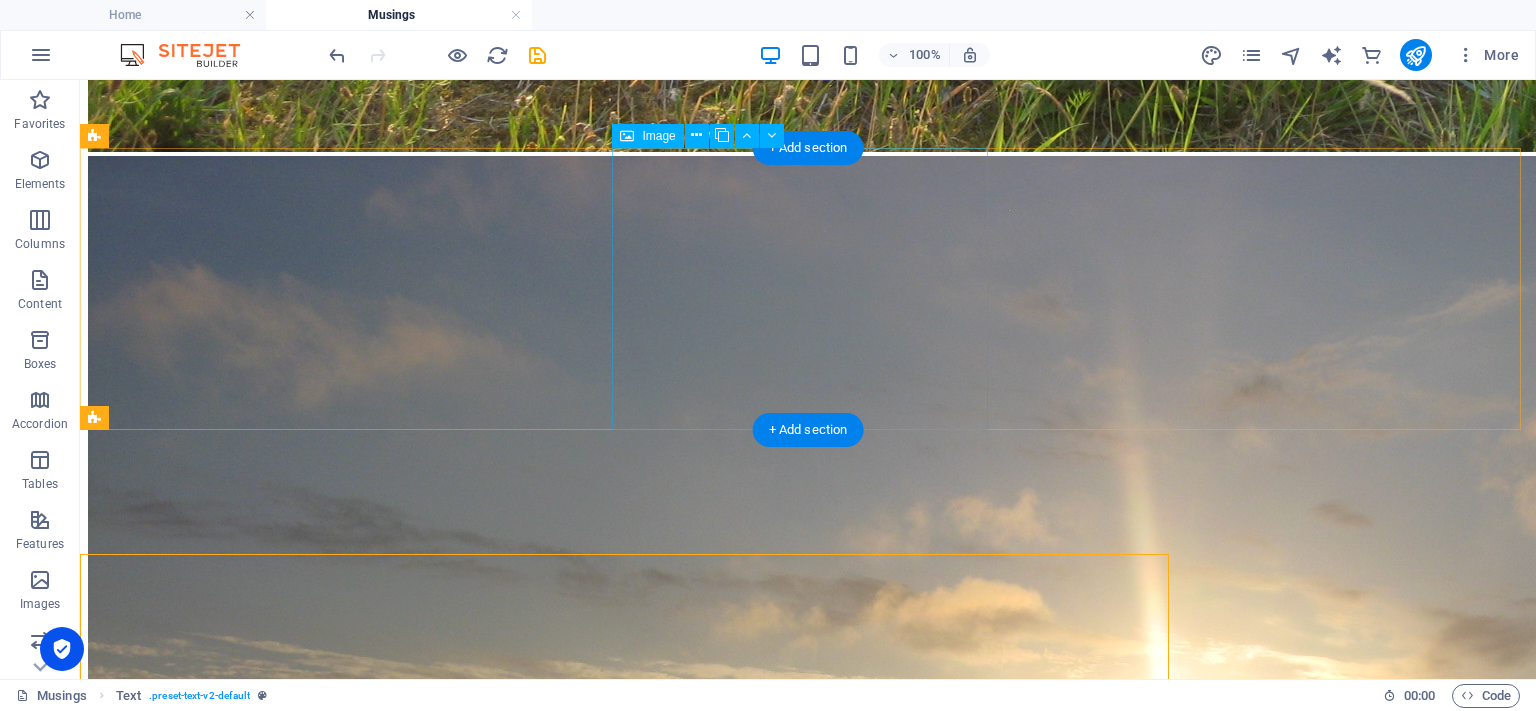 scroll, scrollTop: 3223, scrollLeft: 0, axis: vertical 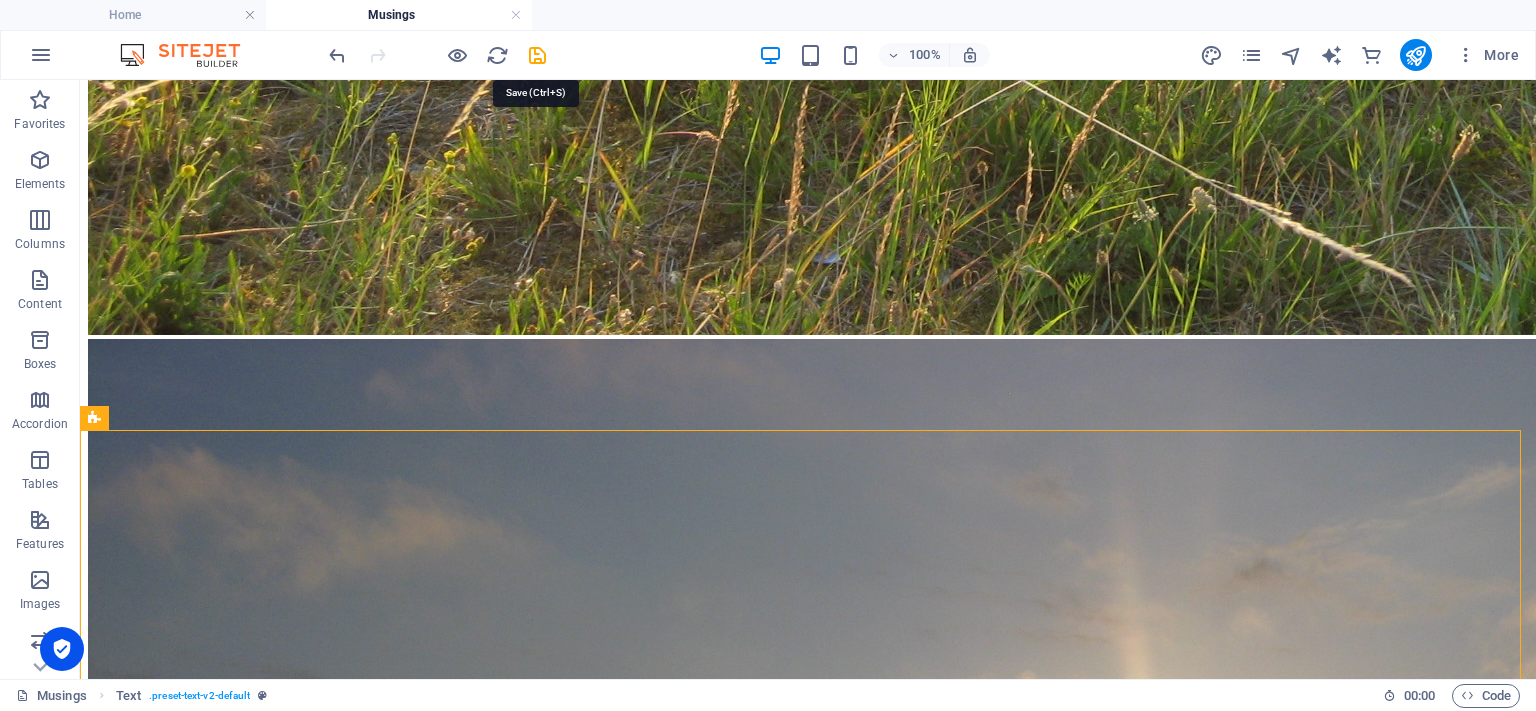 click at bounding box center (537, 55) 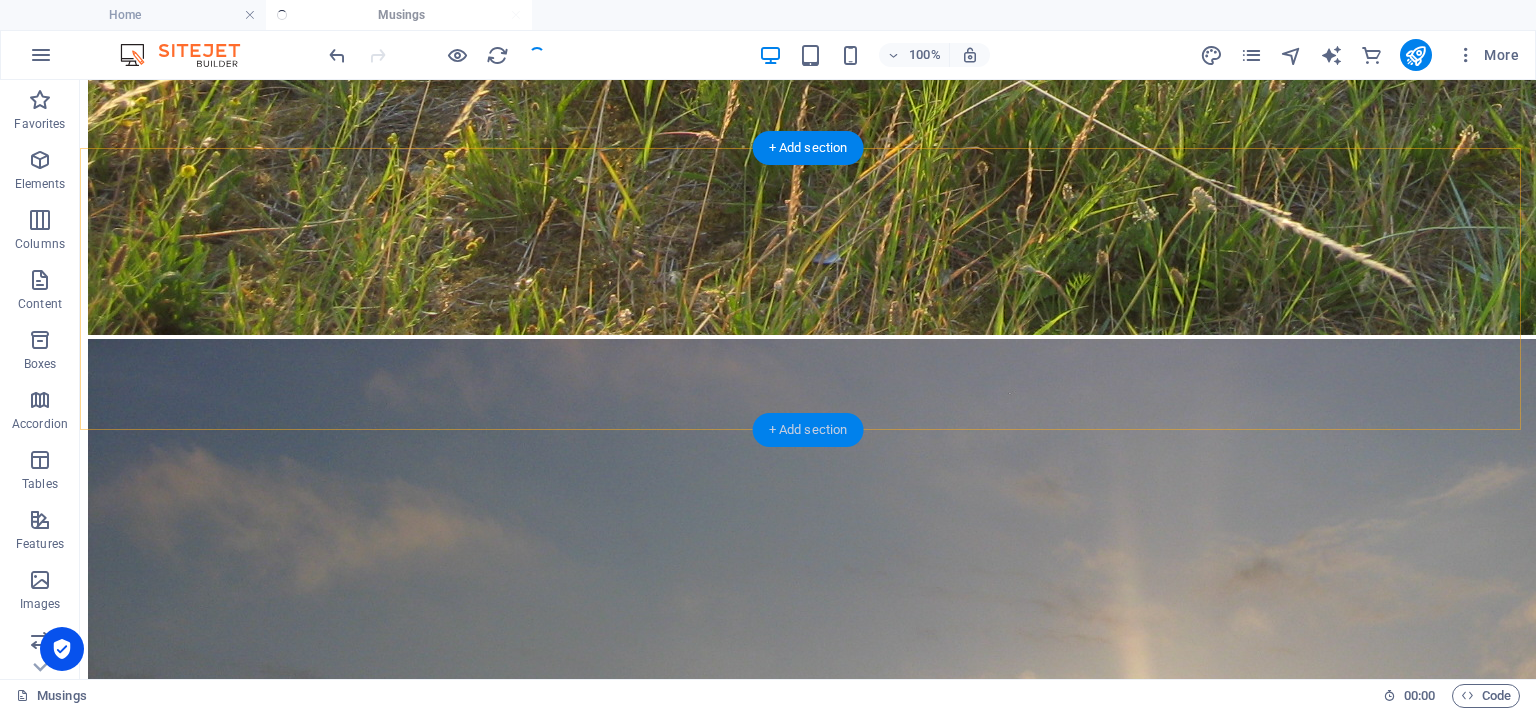 click on "+ Add section" at bounding box center [808, 430] 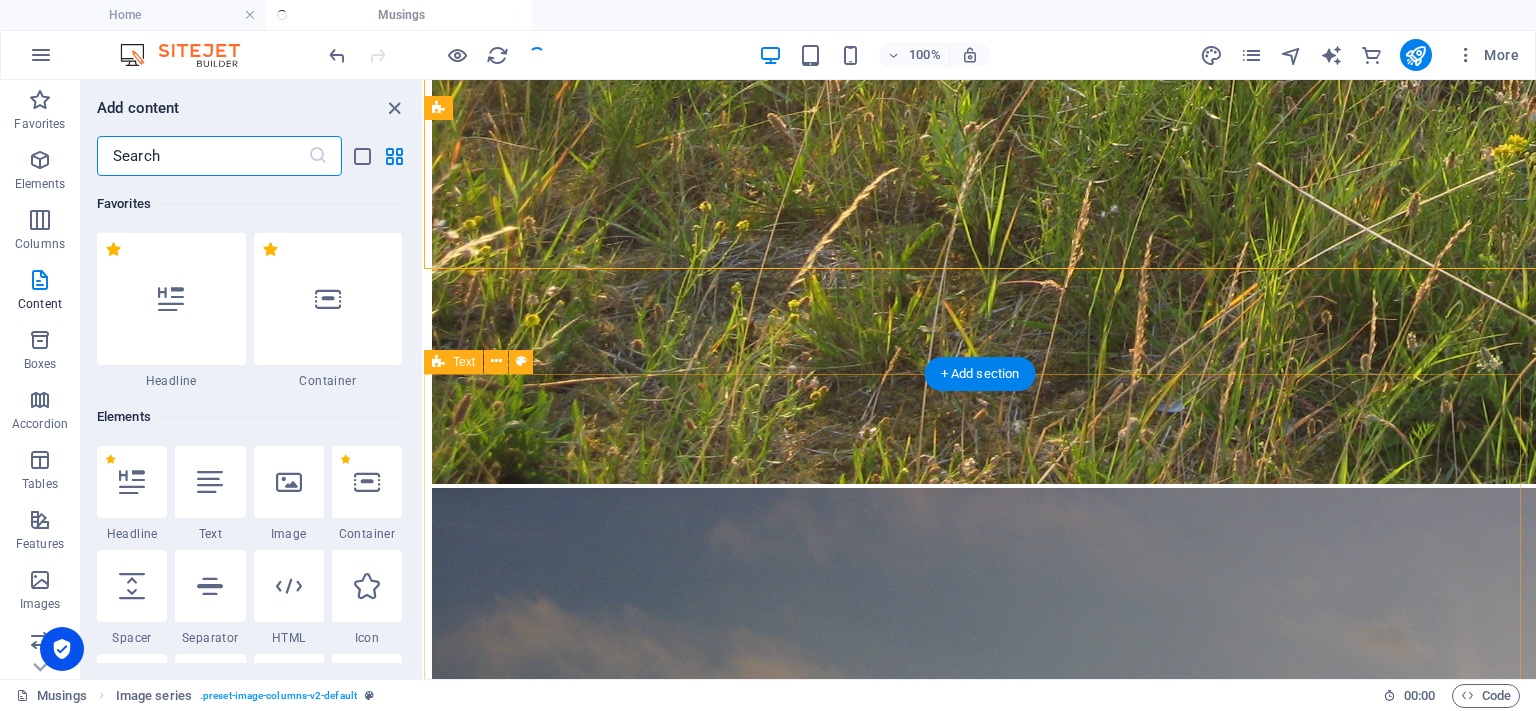 scroll, scrollTop: 3384, scrollLeft: 0, axis: vertical 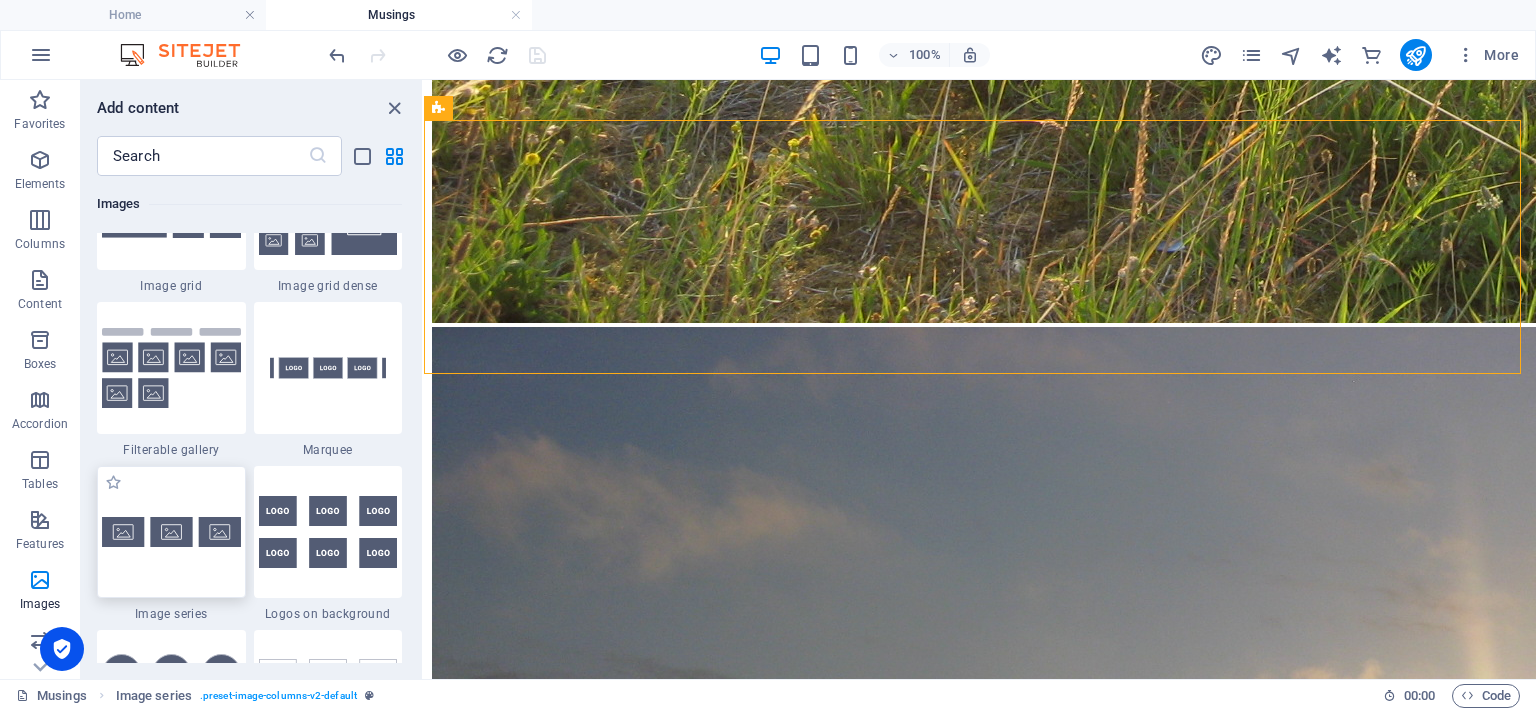 click at bounding box center [171, 532] 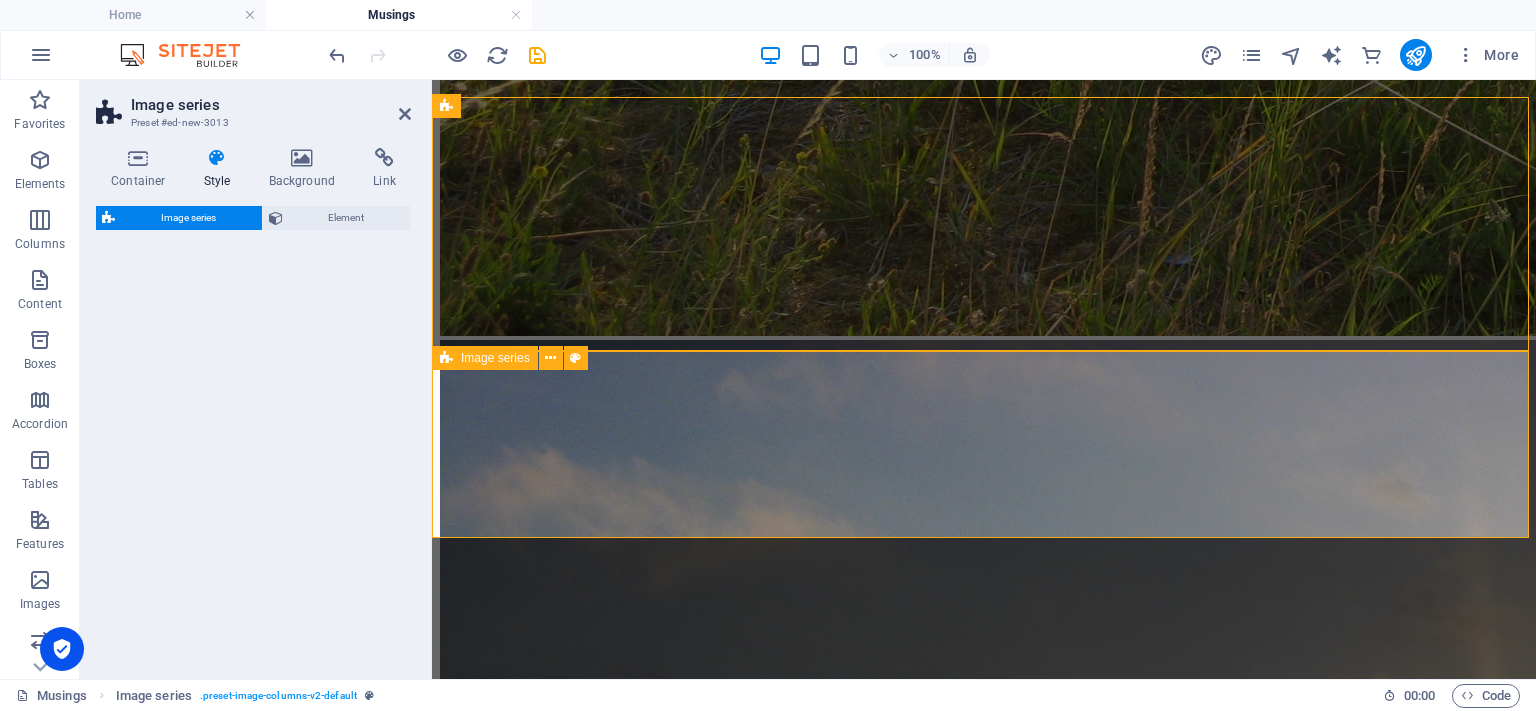 select on "rem" 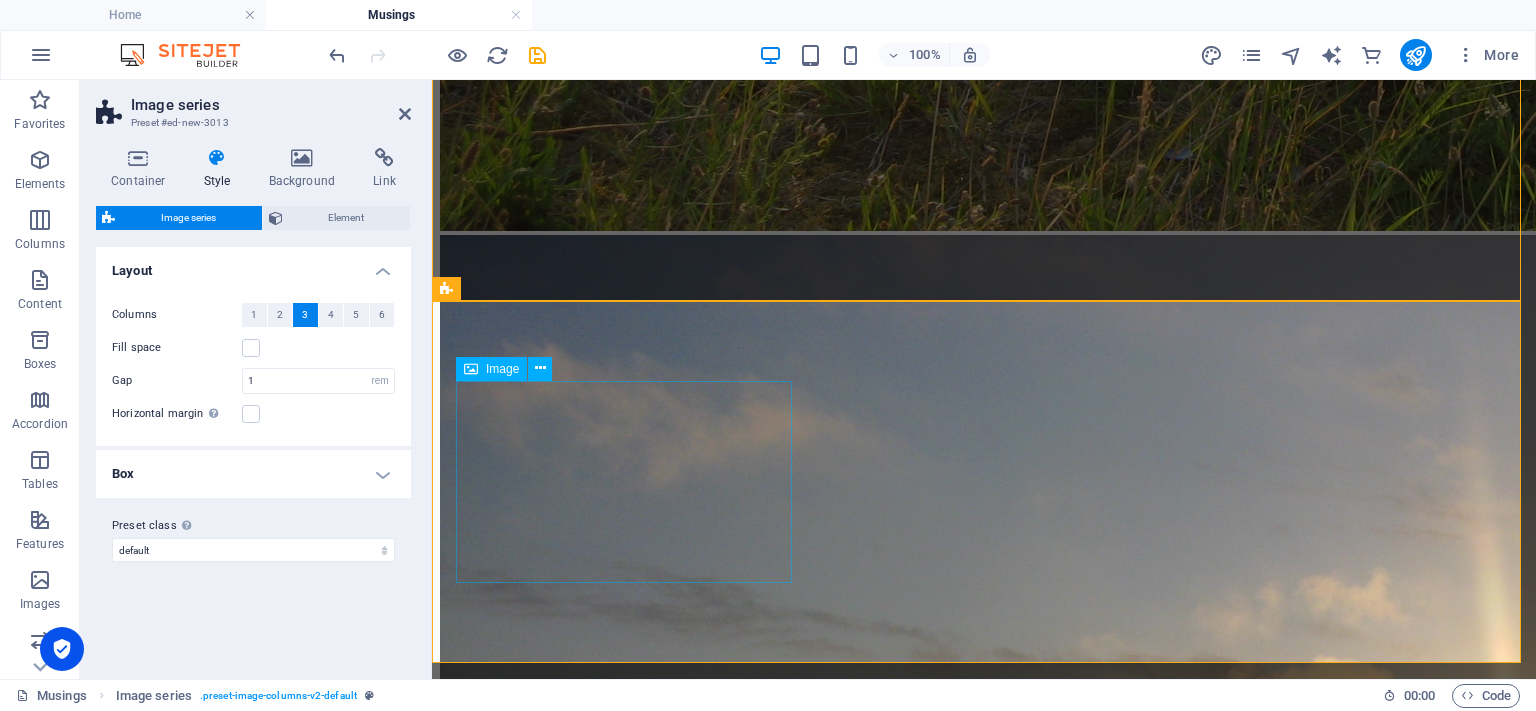 scroll, scrollTop: 3506, scrollLeft: 0, axis: vertical 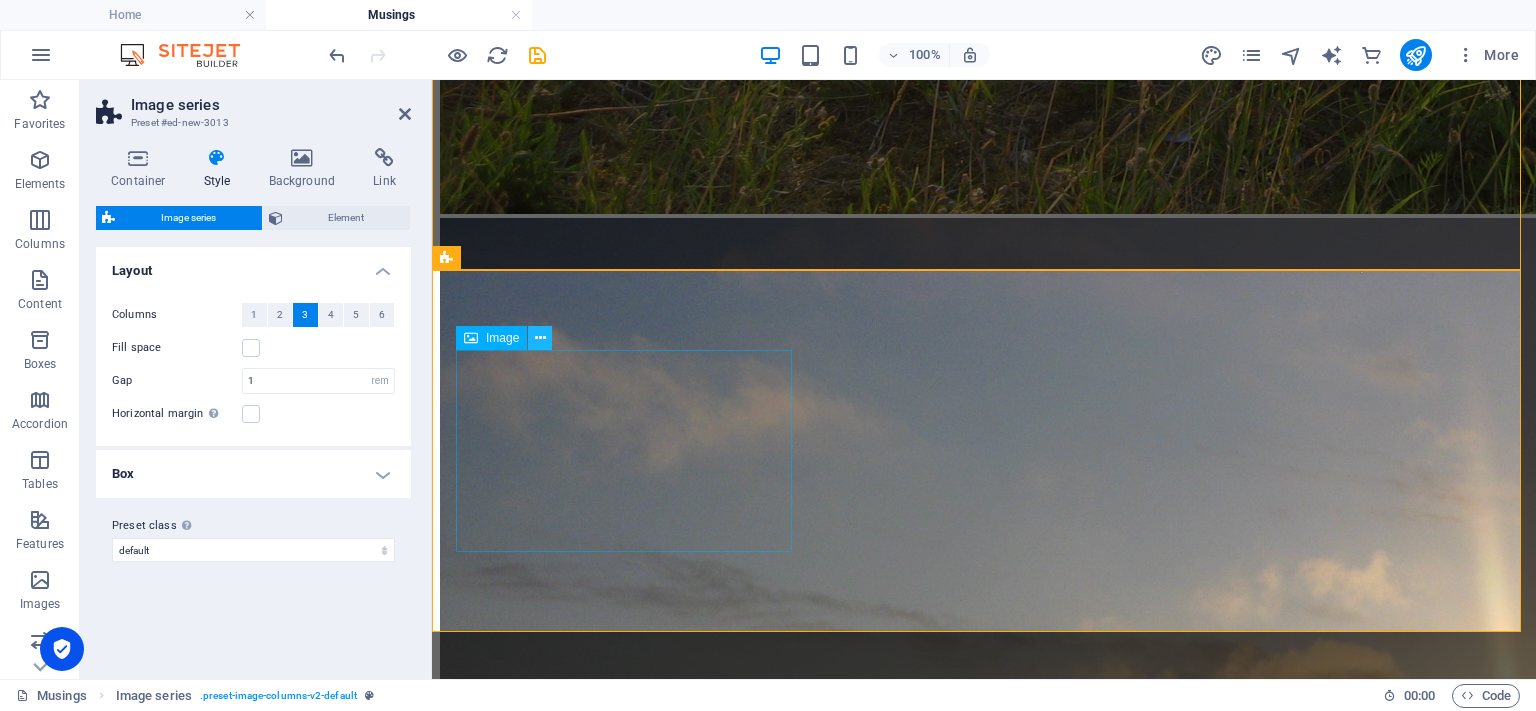 click at bounding box center (540, 338) 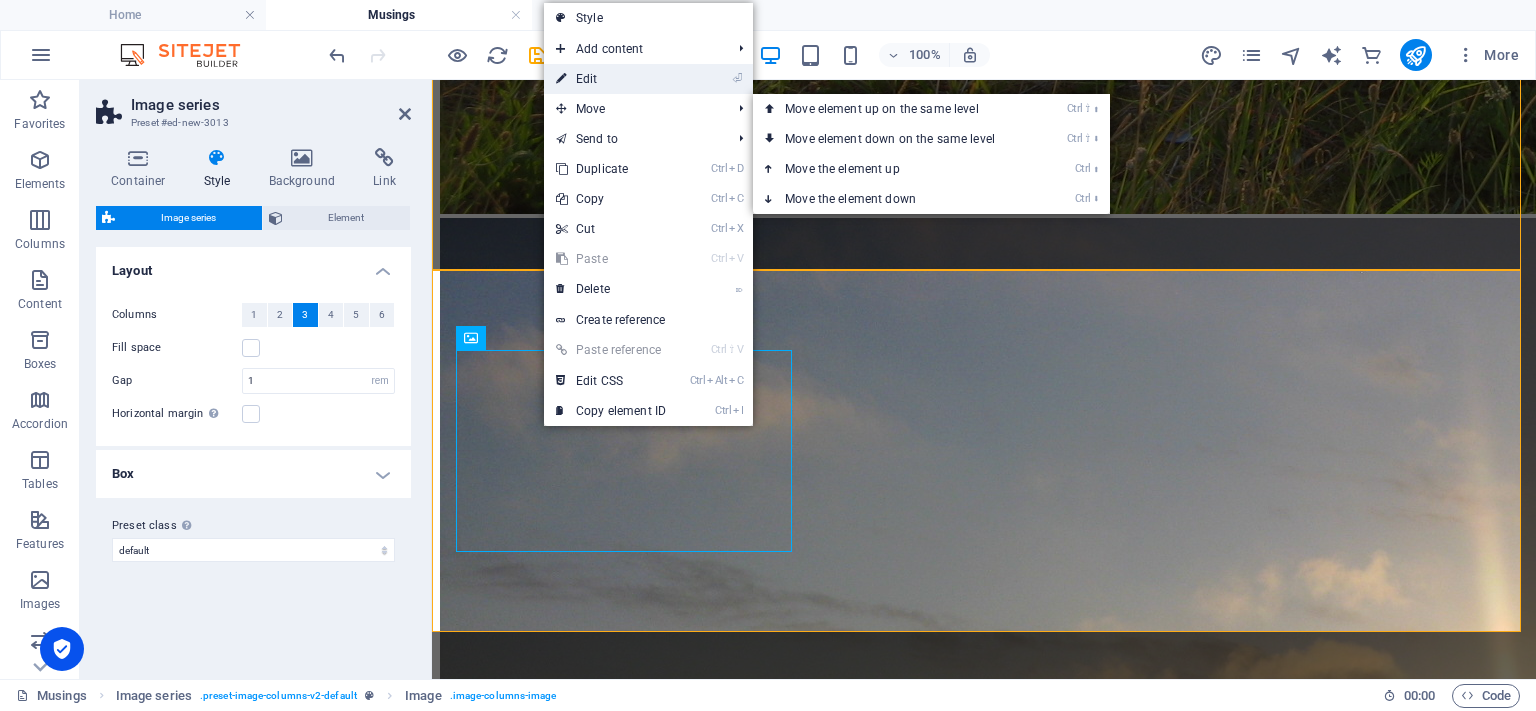 click on "⏎  Edit" at bounding box center [611, 79] 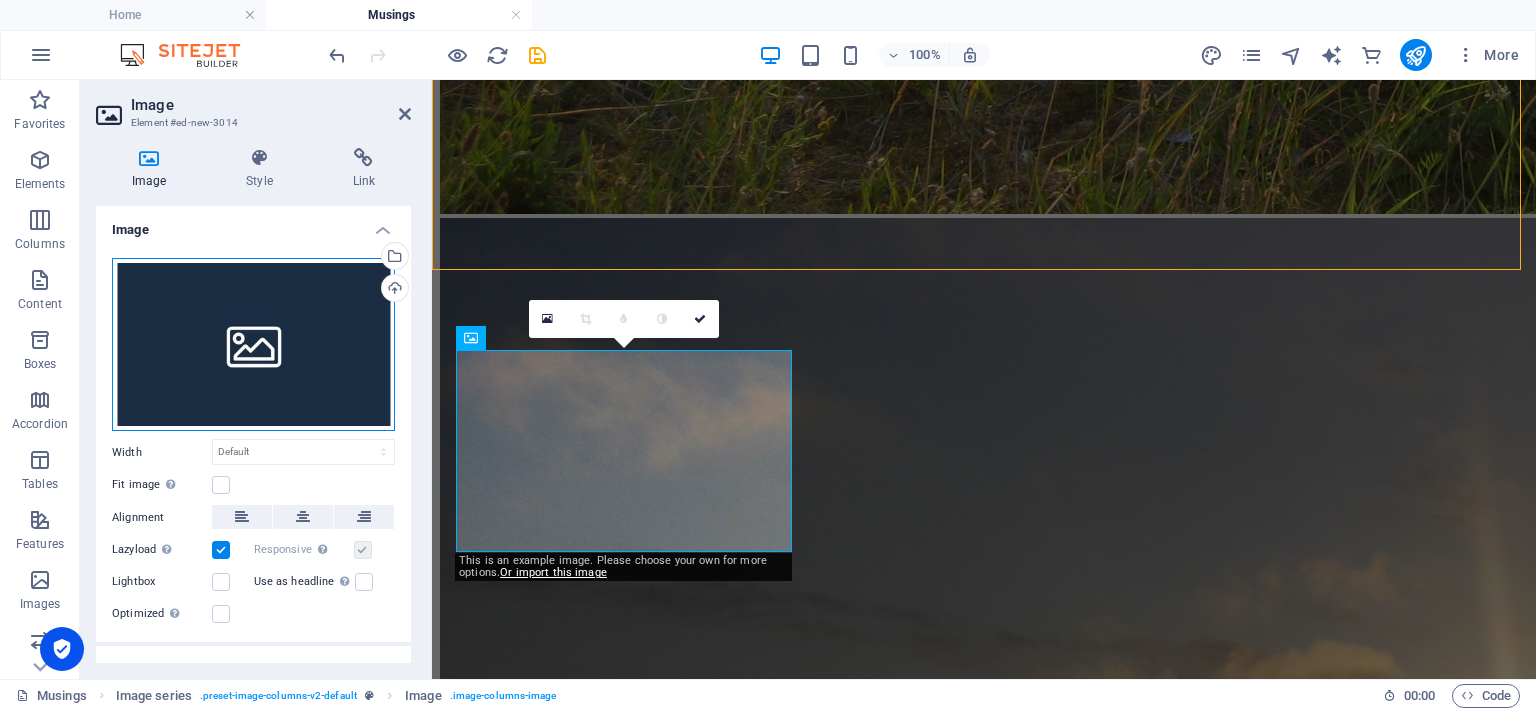 click on "Drag files here, click to choose files or select files from Files or our free stock photos & videos" at bounding box center (253, 345) 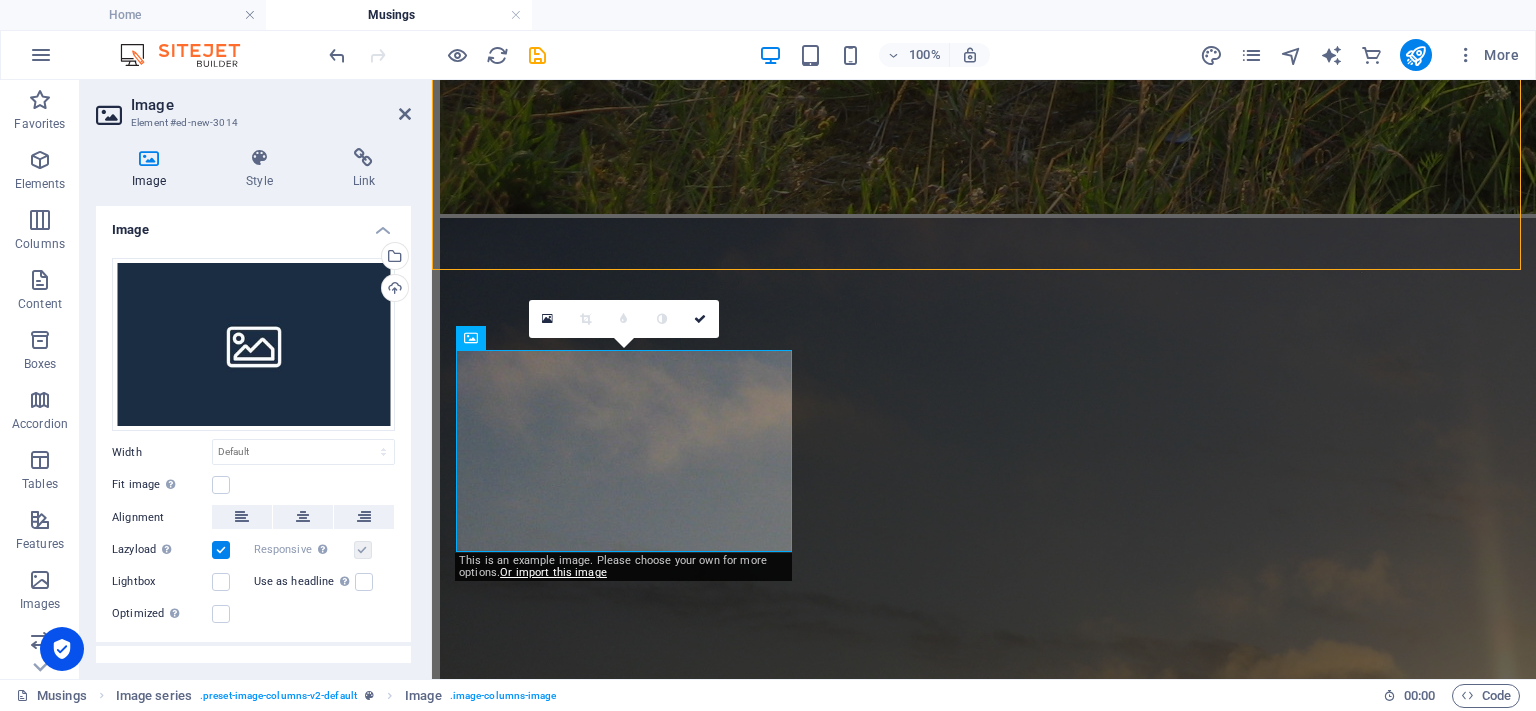 scroll, scrollTop: 3499, scrollLeft: 0, axis: vertical 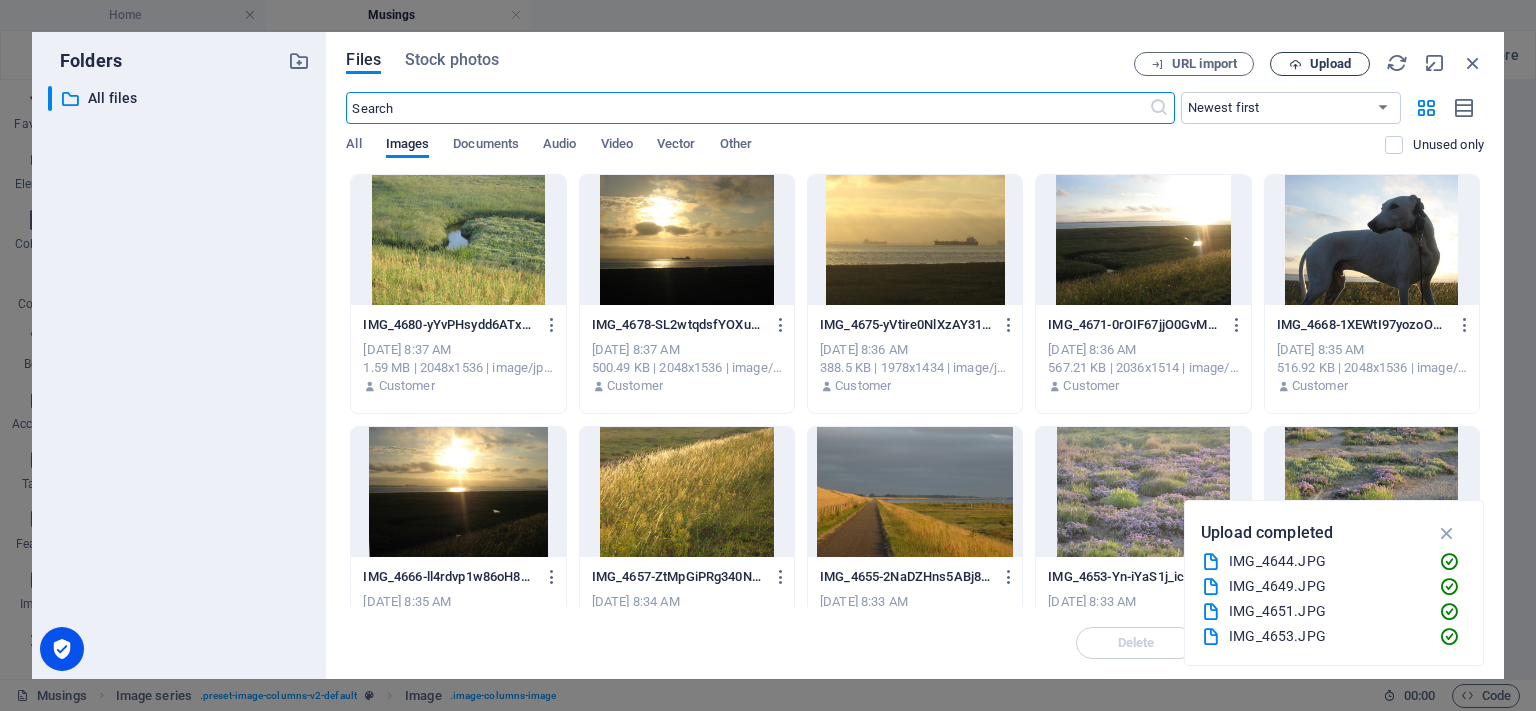 click at bounding box center (1295, 64) 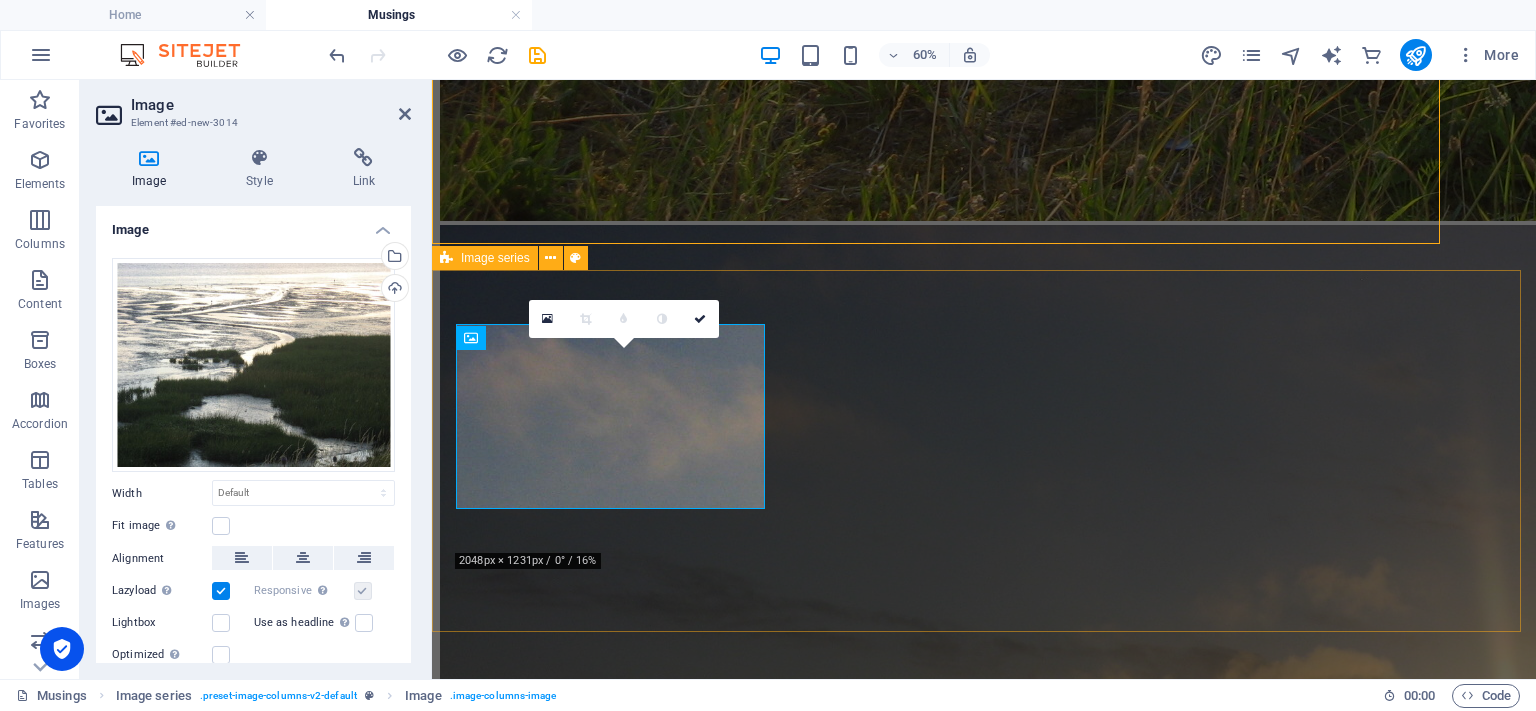 scroll, scrollTop: 3506, scrollLeft: 0, axis: vertical 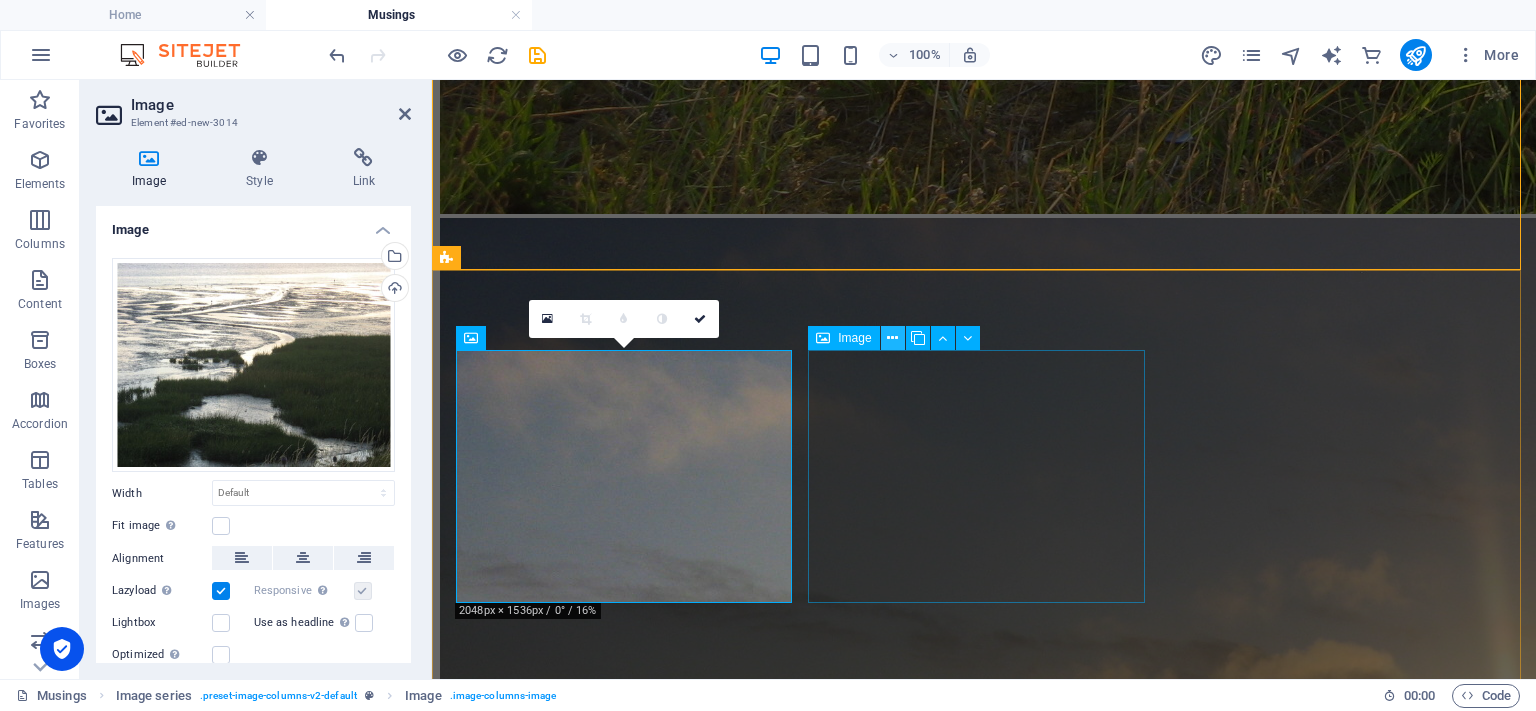 click at bounding box center [892, 338] 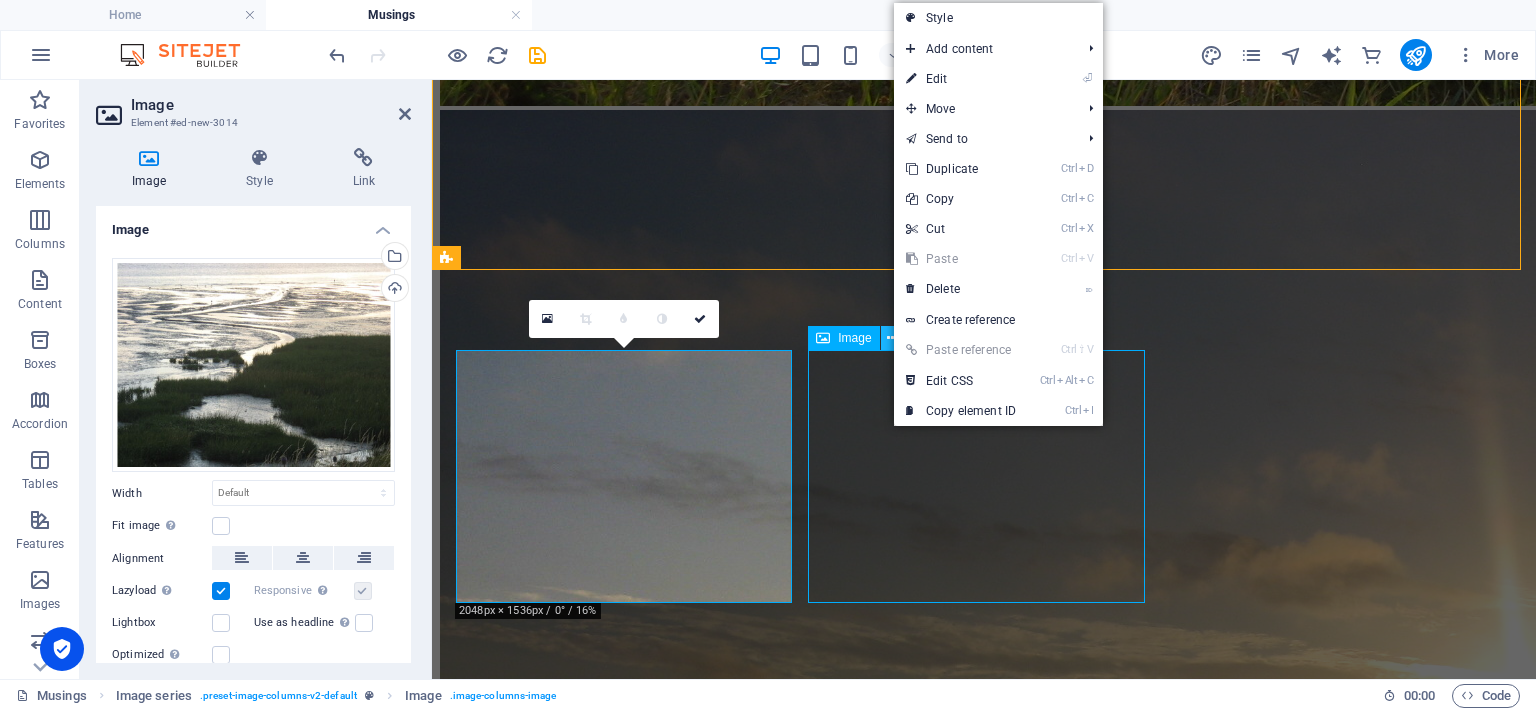 scroll, scrollTop: 3352, scrollLeft: 0, axis: vertical 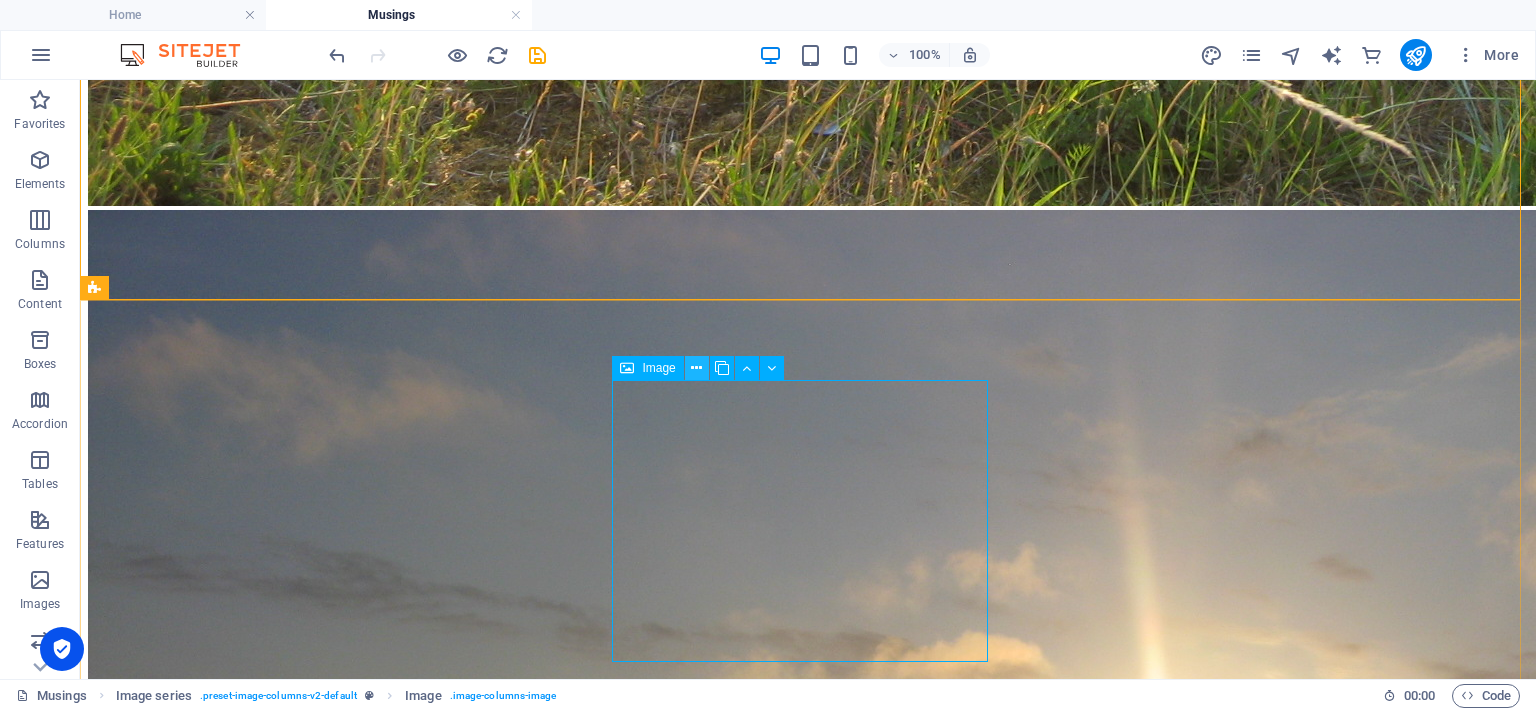 click at bounding box center (697, 368) 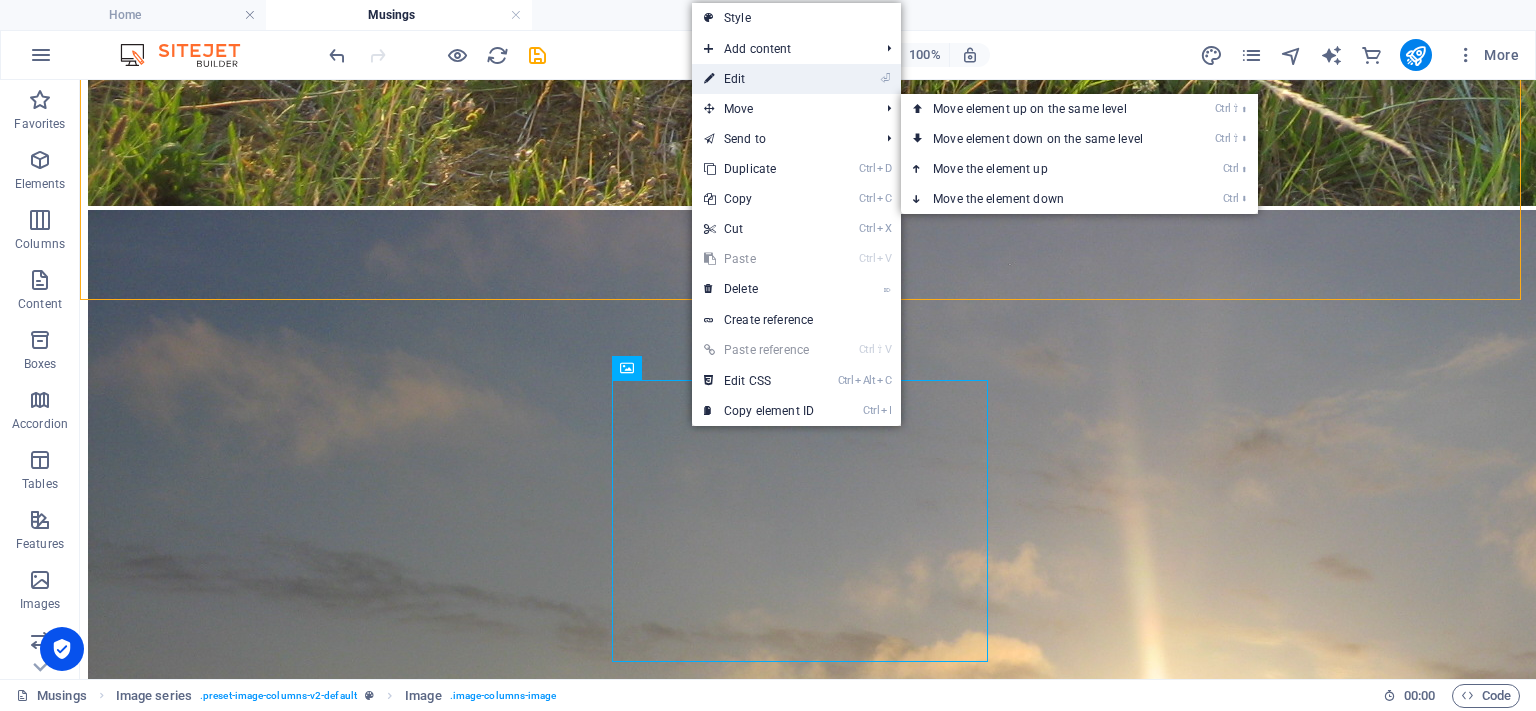 click on "⏎  Edit" at bounding box center [759, 79] 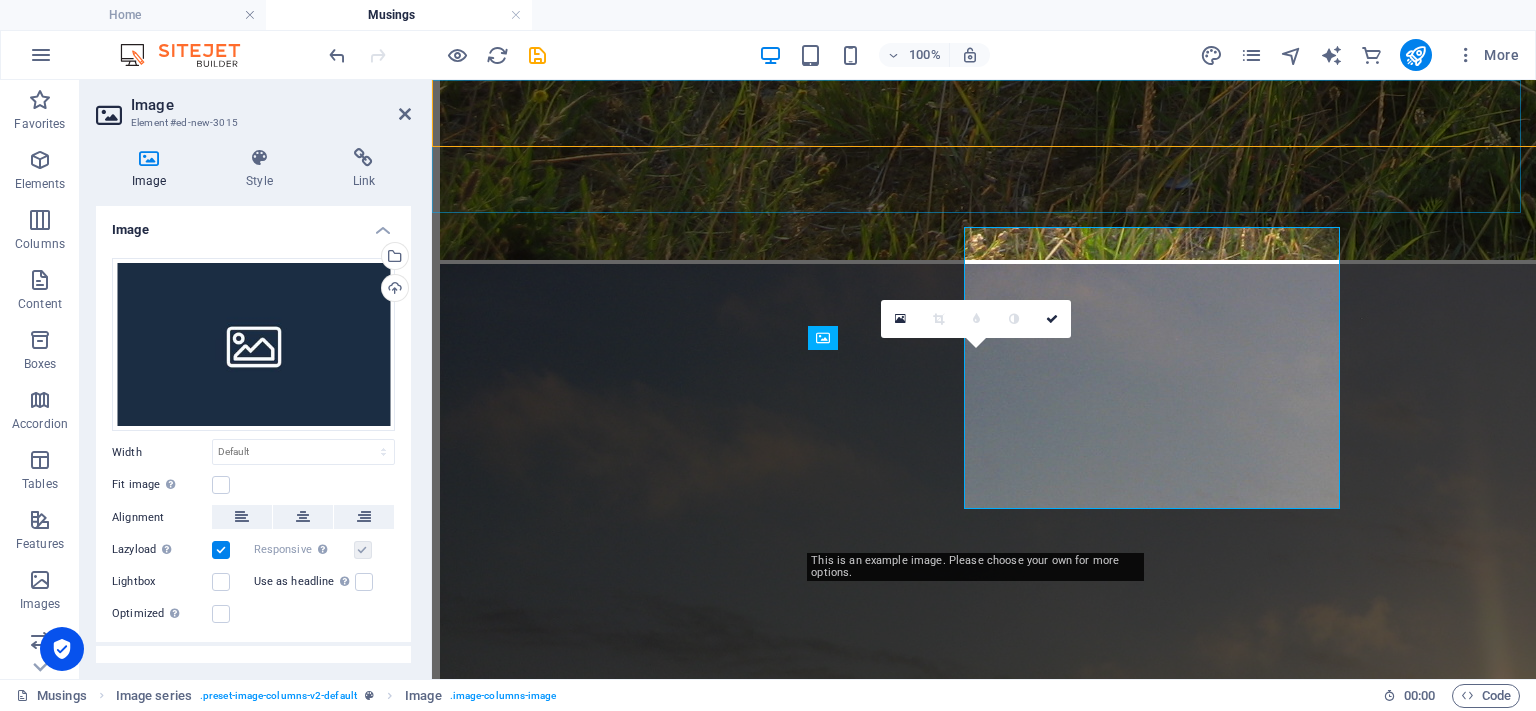 scroll, scrollTop: 3506, scrollLeft: 0, axis: vertical 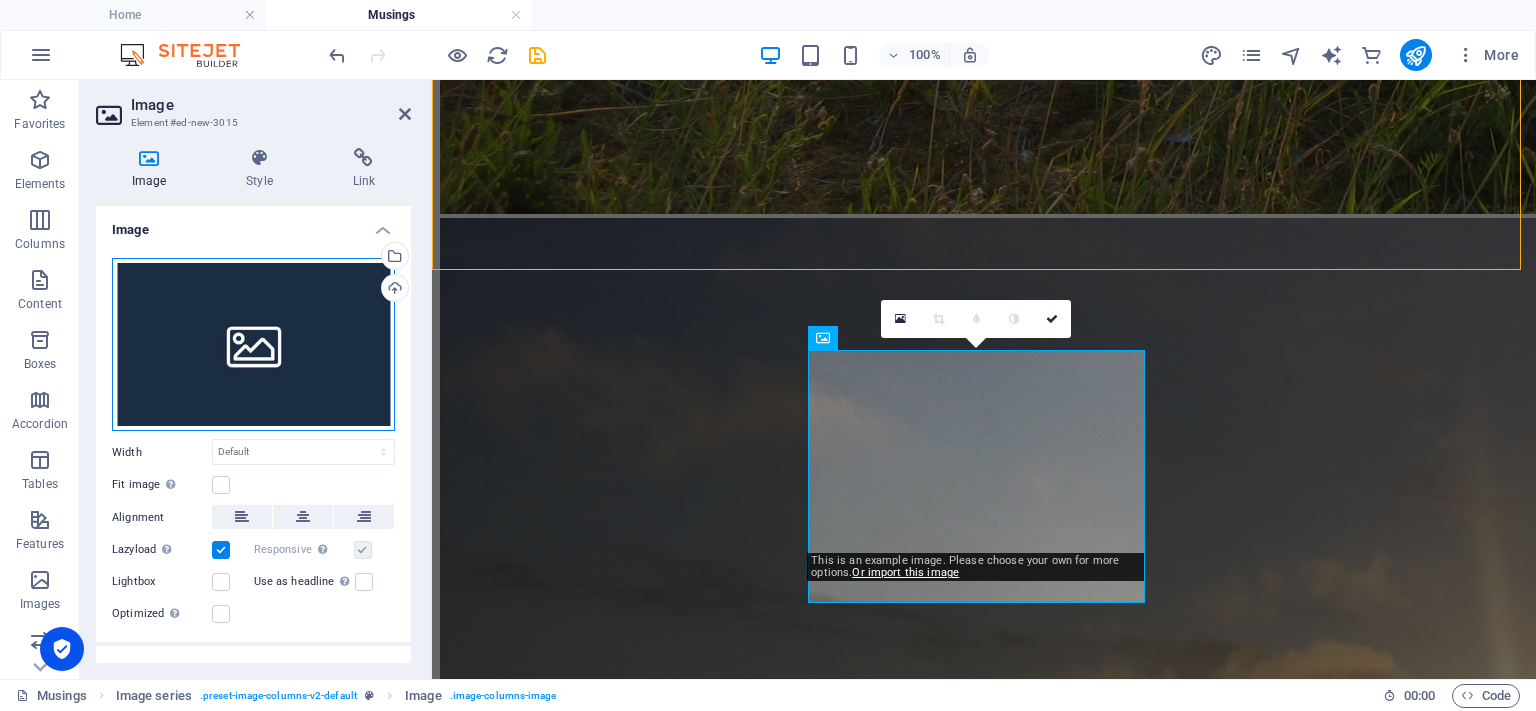 click on "Drag files here, click to choose files or select files from Files or our free stock photos & videos" at bounding box center [253, 345] 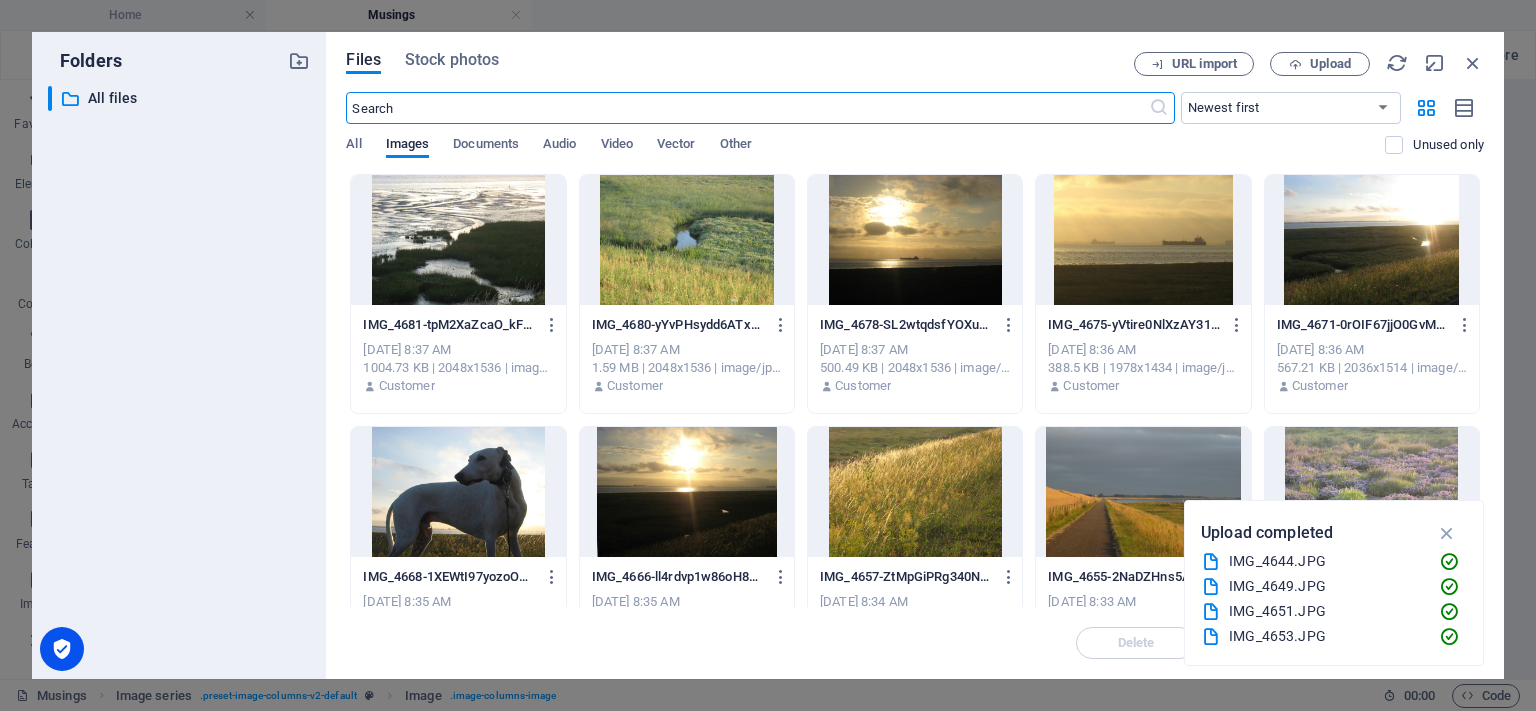 scroll, scrollTop: 3499, scrollLeft: 0, axis: vertical 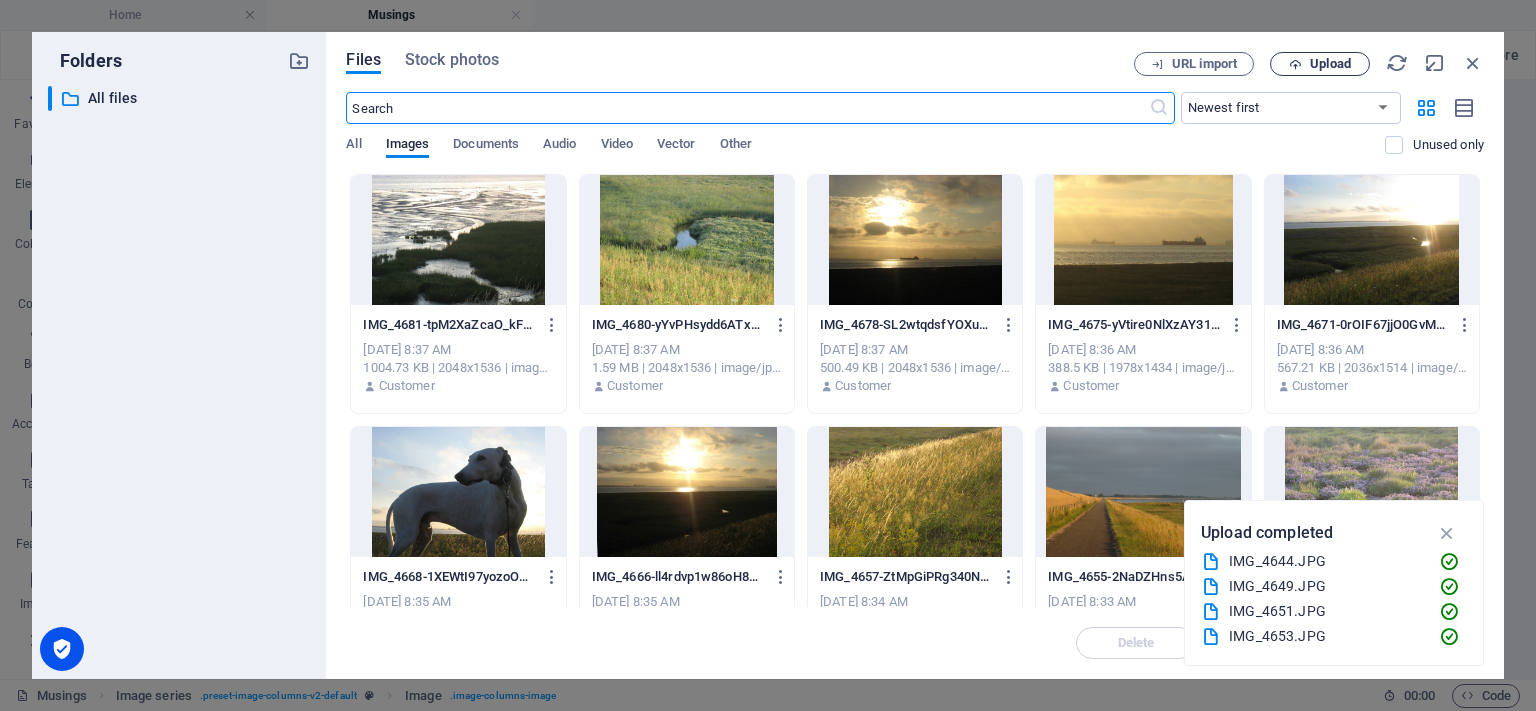 click on "Upload" at bounding box center (1320, 64) 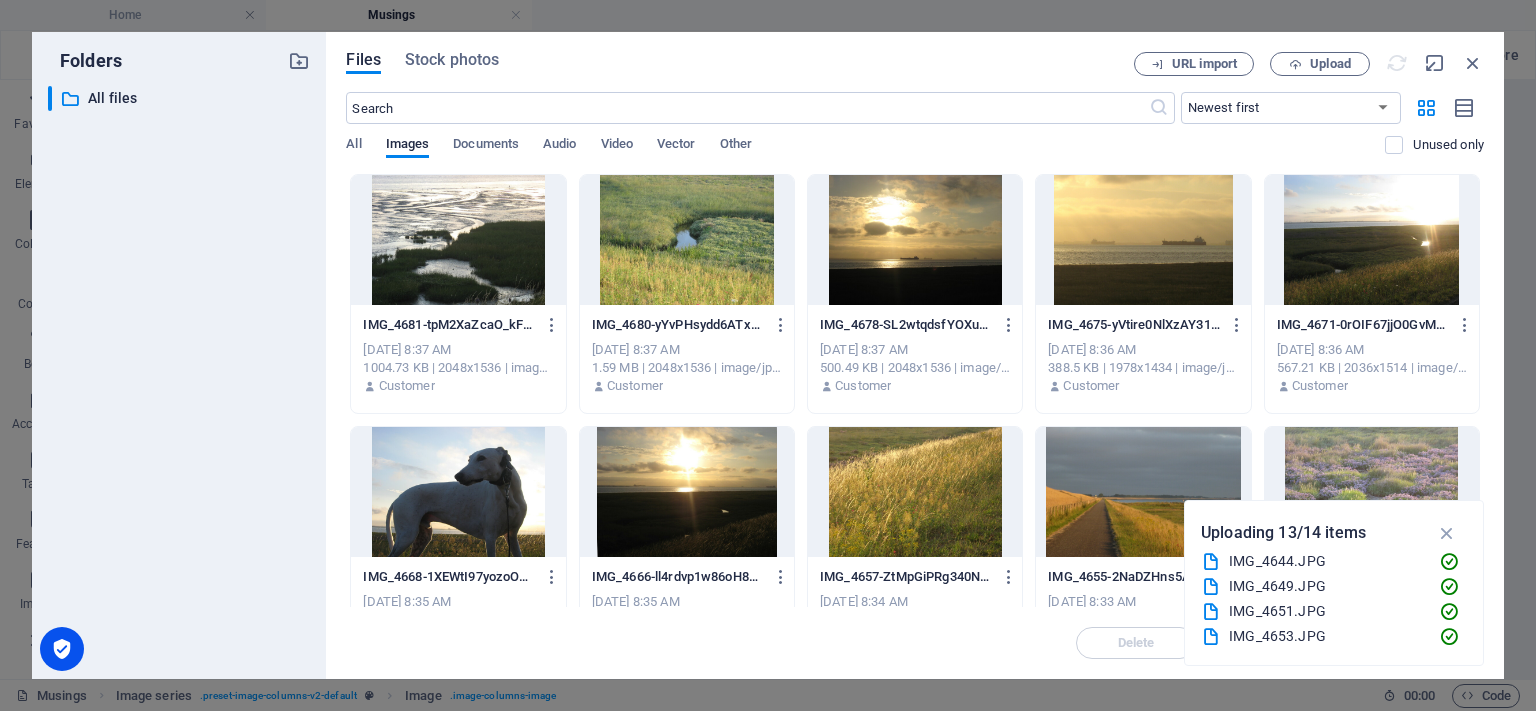 scroll, scrollTop: 3506, scrollLeft: 0, axis: vertical 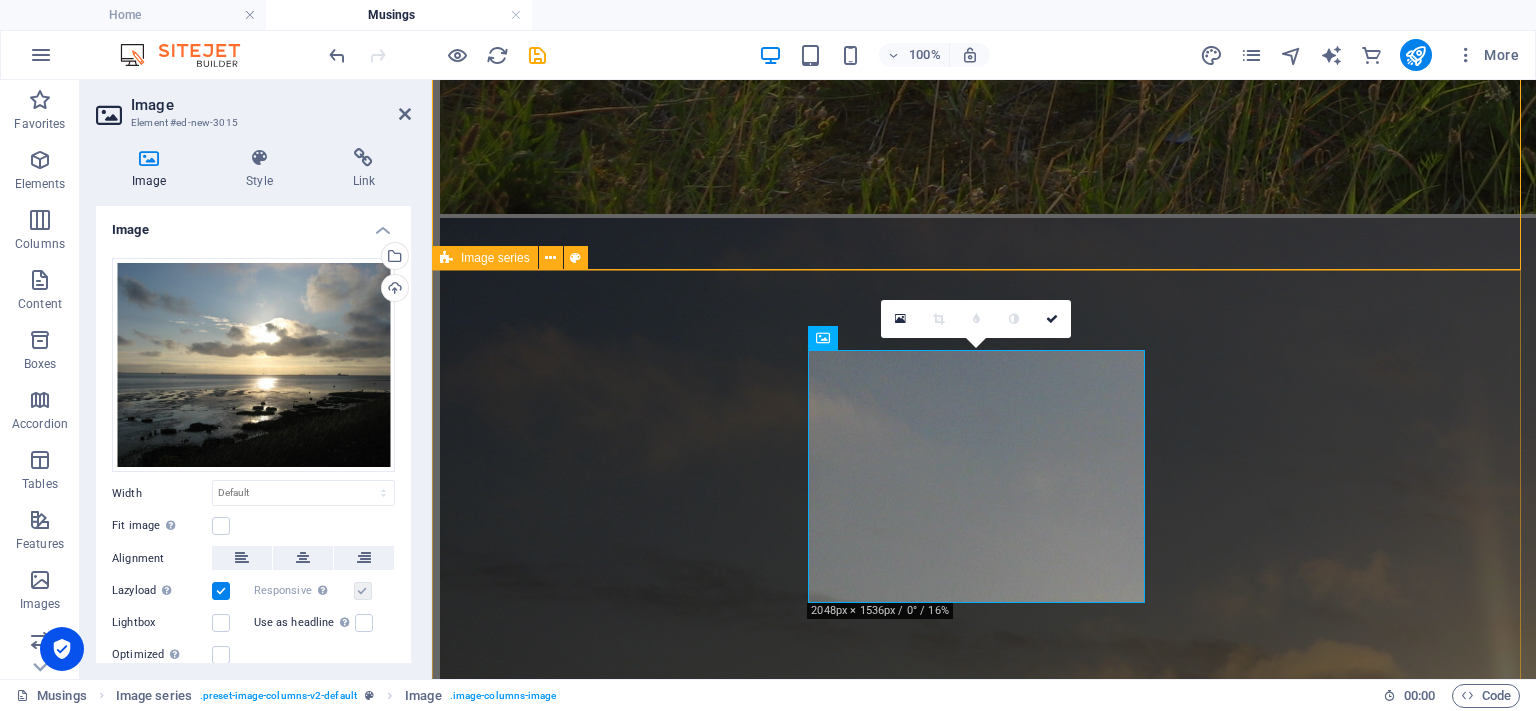 click at bounding box center [984, 18400] 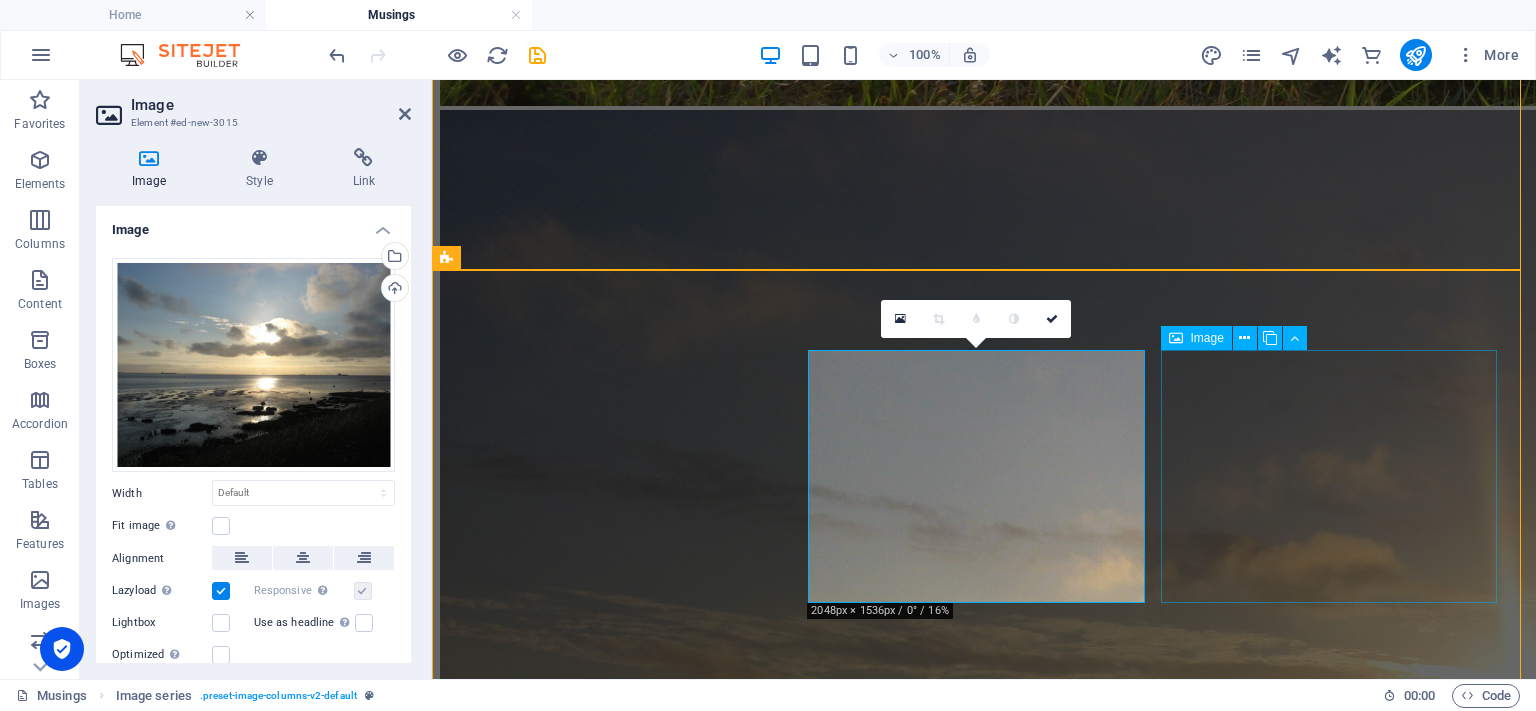 scroll, scrollTop: 3352, scrollLeft: 0, axis: vertical 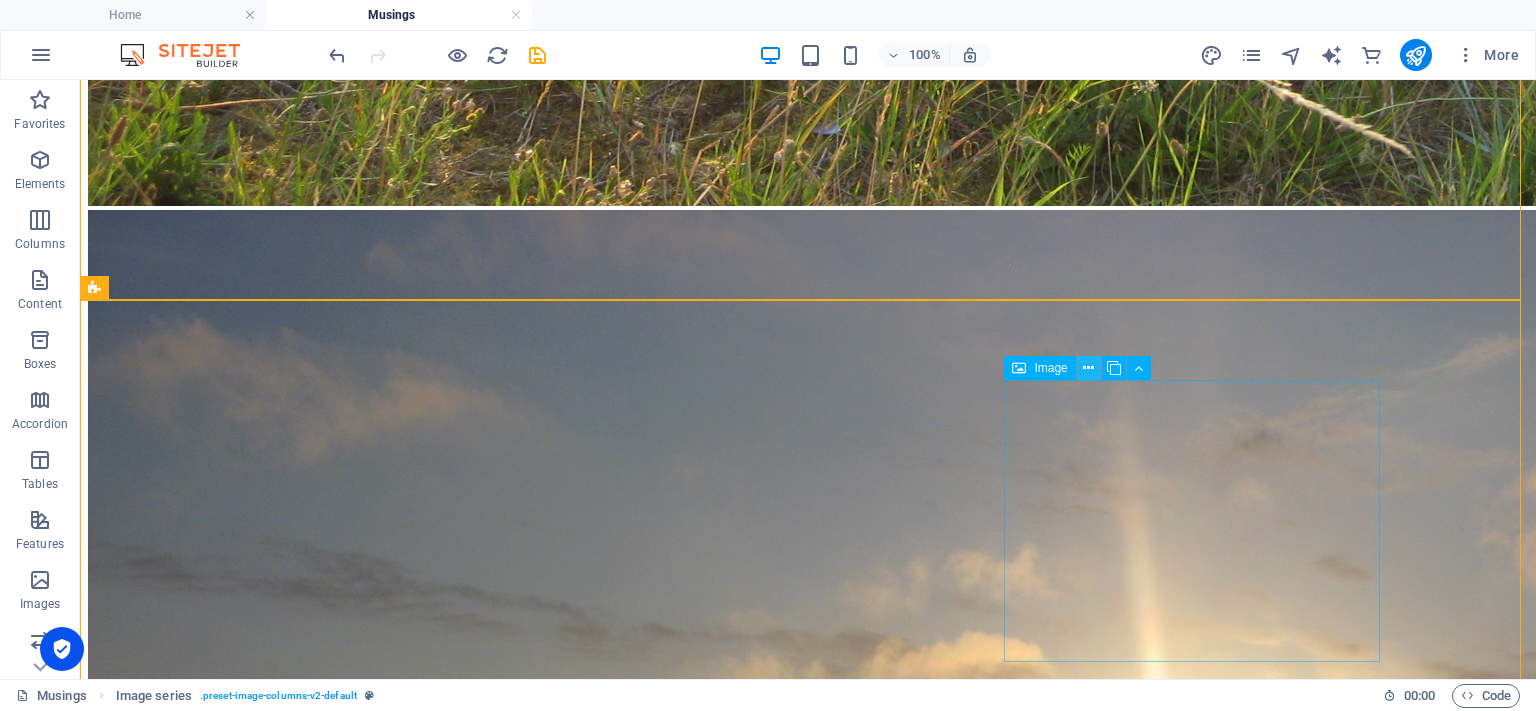 click at bounding box center [1088, 368] 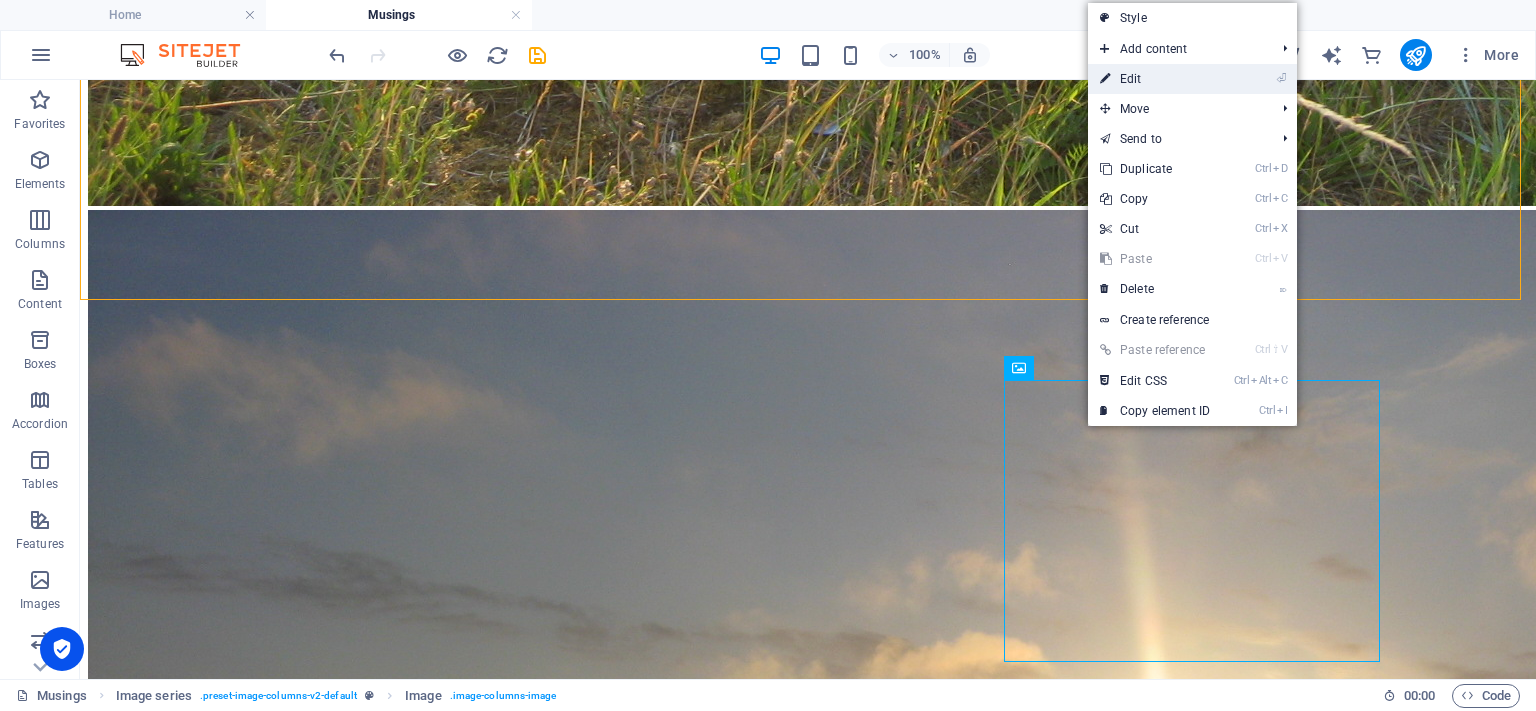 drag, startPoint x: 1156, startPoint y: 78, endPoint x: 700, endPoint y: 9, distance: 461.19086 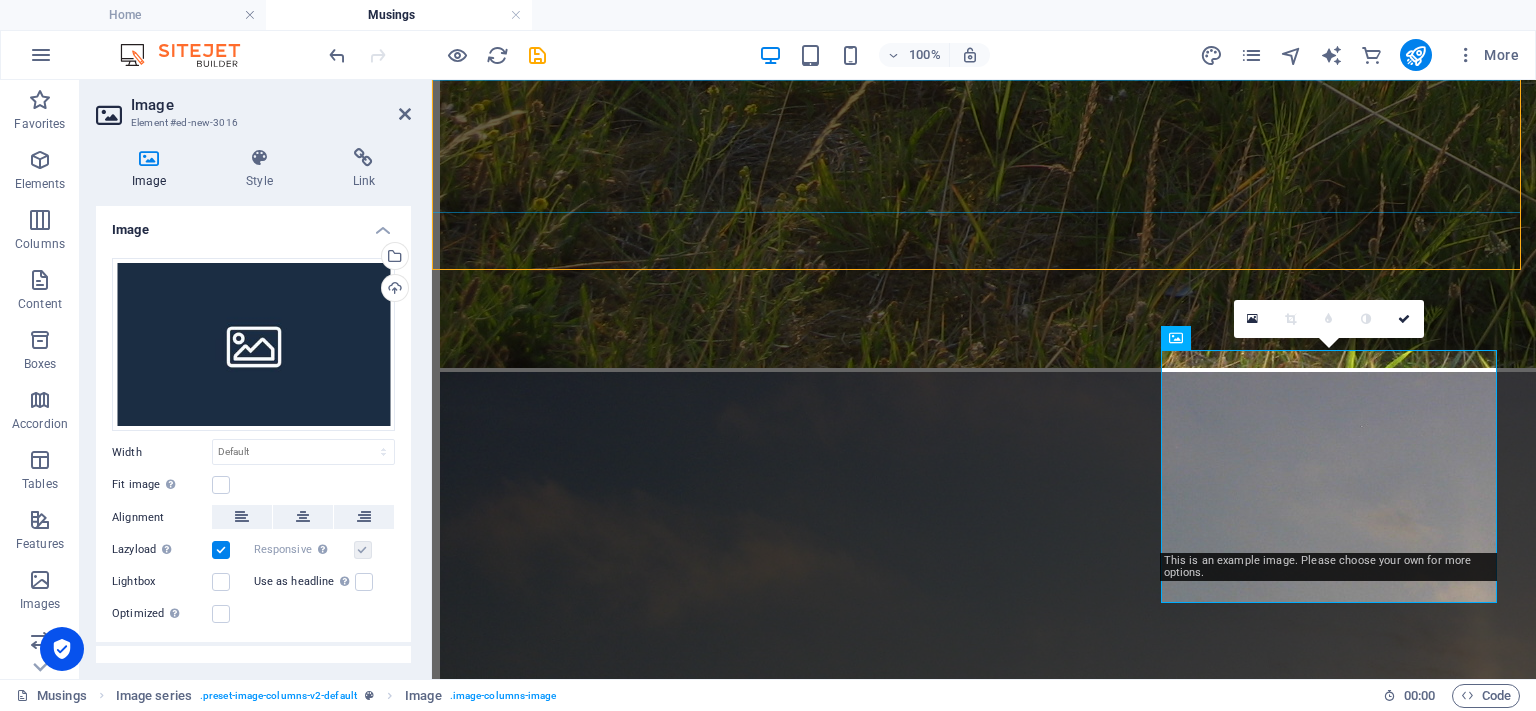 scroll, scrollTop: 3506, scrollLeft: 0, axis: vertical 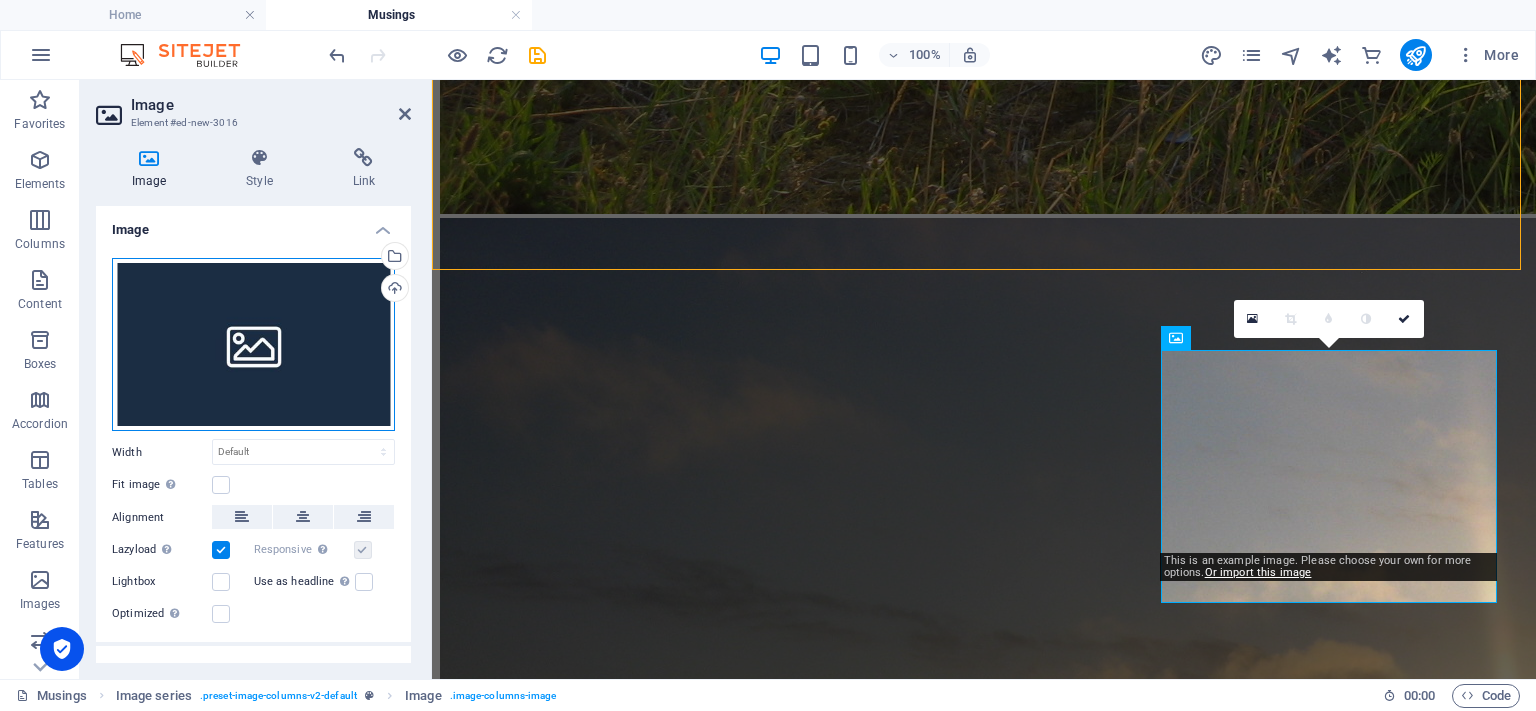 click on "Drag files here, click to choose files or select files from Files or our free stock photos & videos" at bounding box center (253, 345) 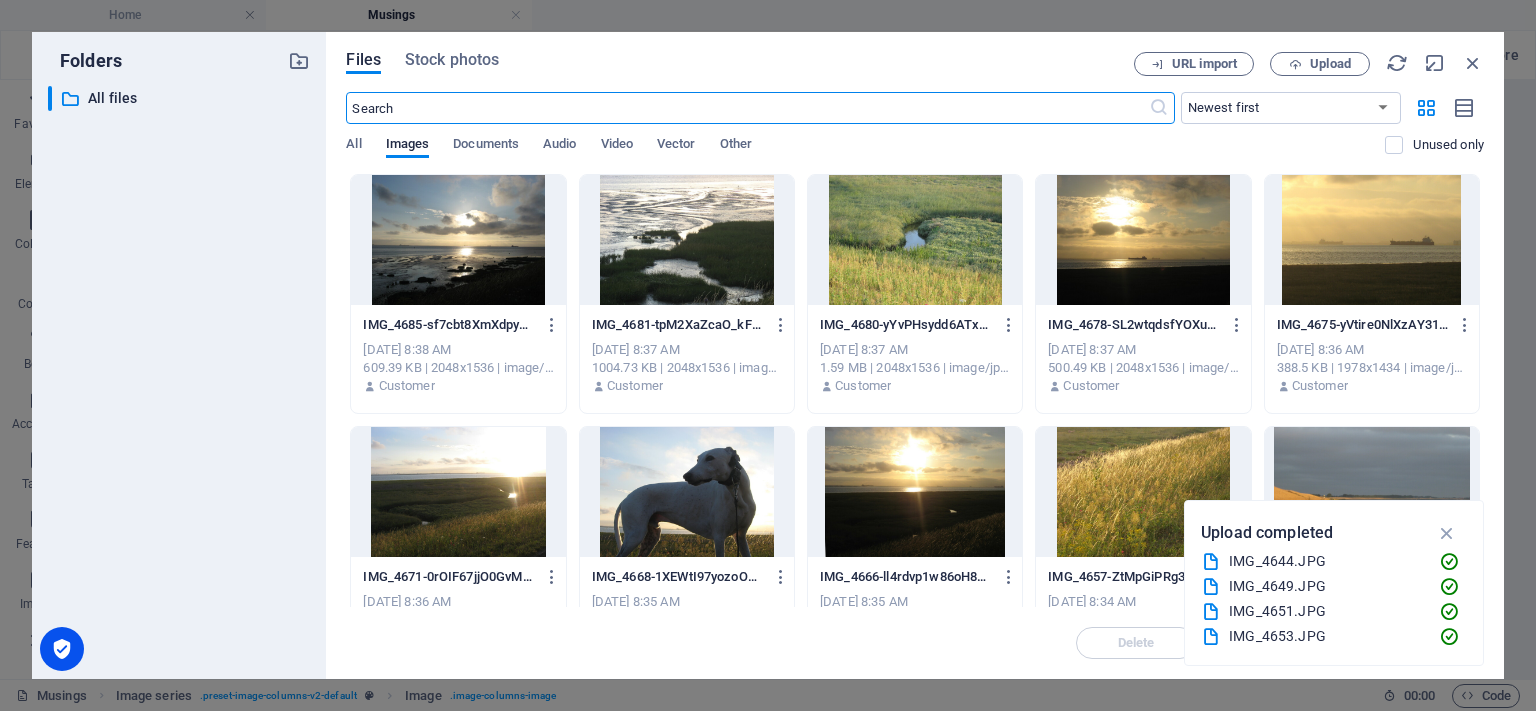 scroll, scrollTop: 3499, scrollLeft: 0, axis: vertical 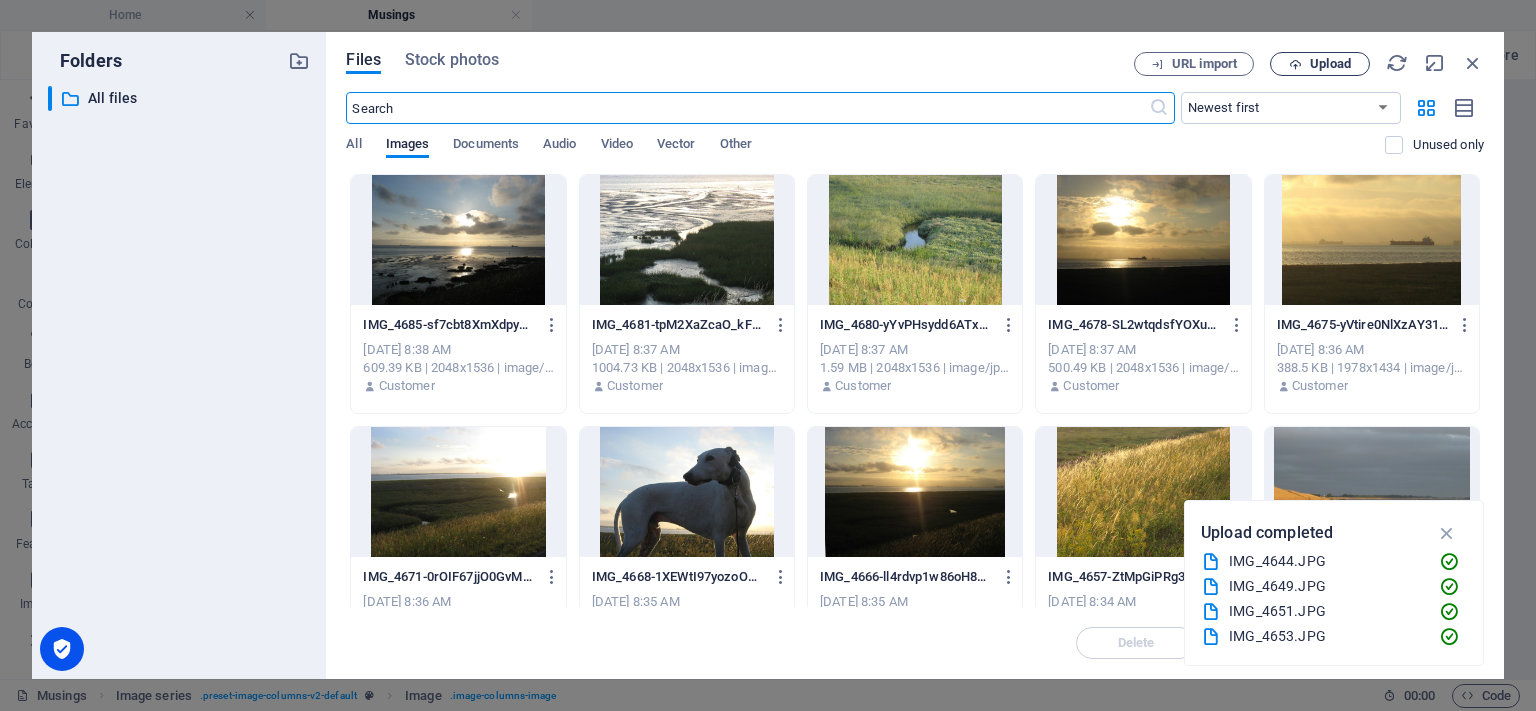 click on "Upload" at bounding box center [1320, 64] 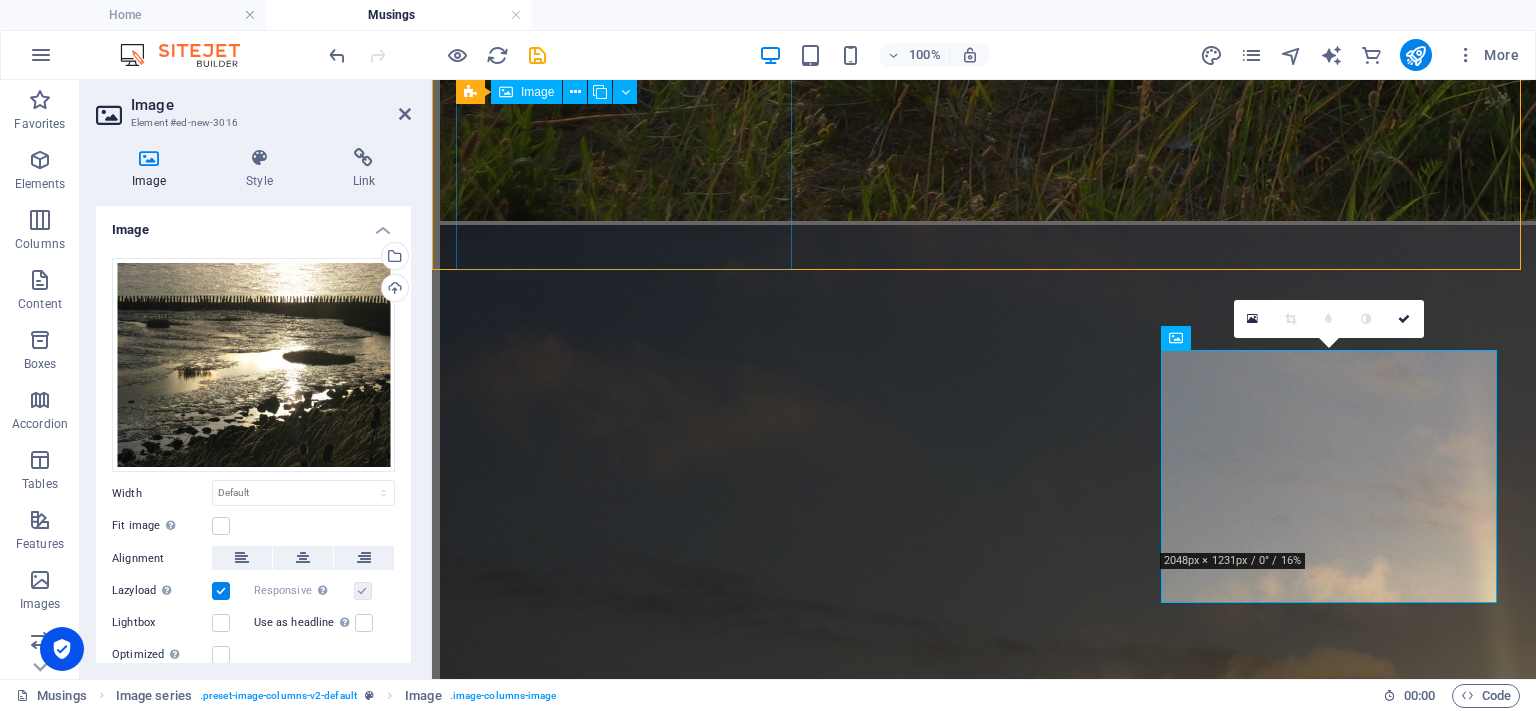 scroll, scrollTop: 3506, scrollLeft: 0, axis: vertical 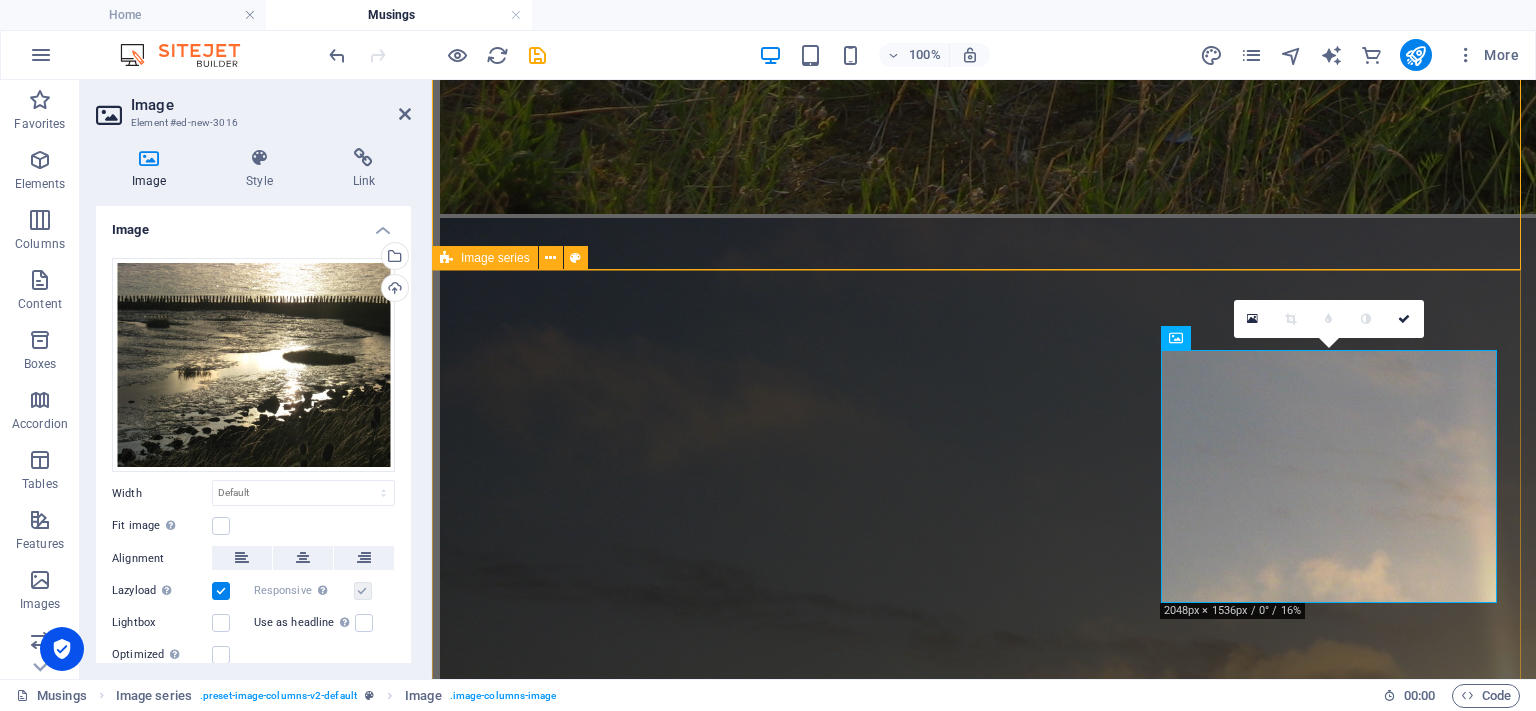 click at bounding box center (984, 18868) 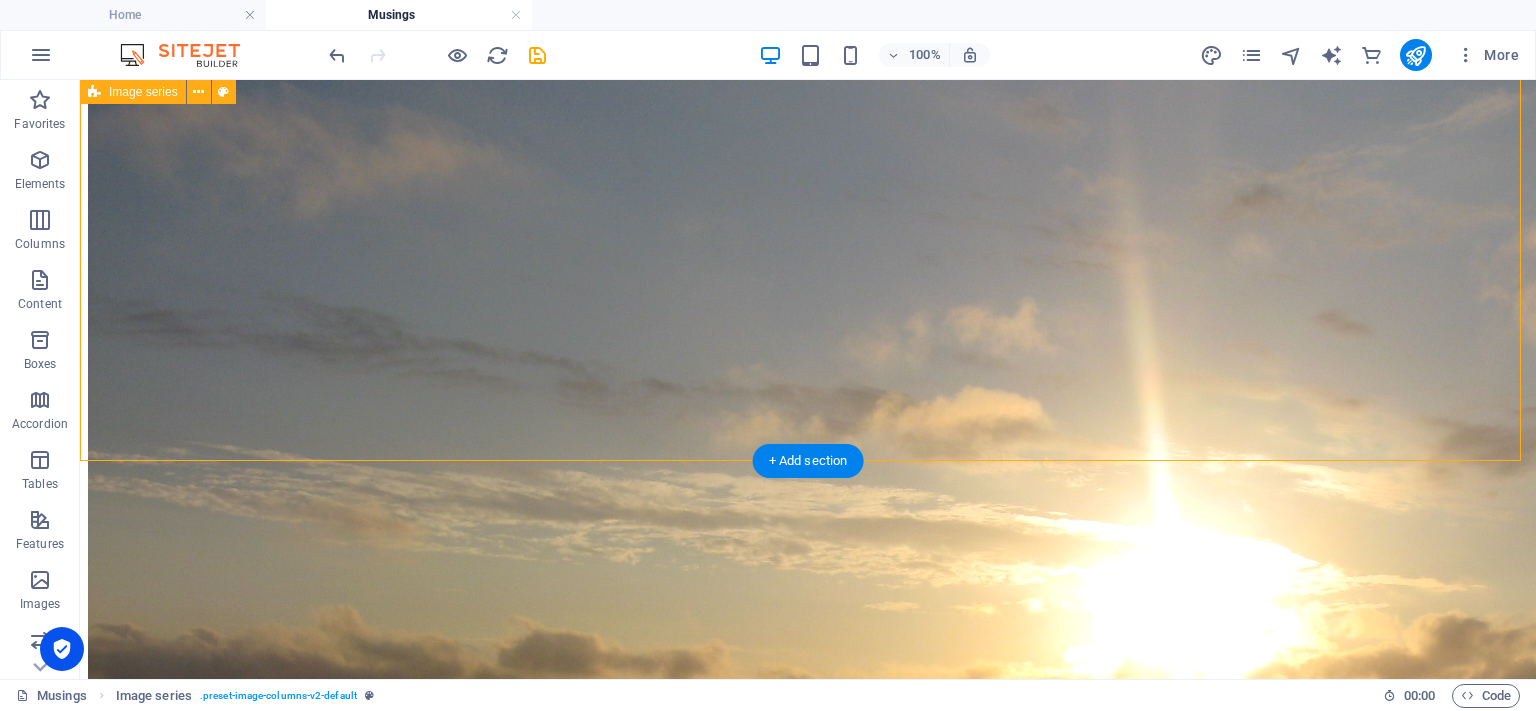 scroll, scrollTop: 3652, scrollLeft: 0, axis: vertical 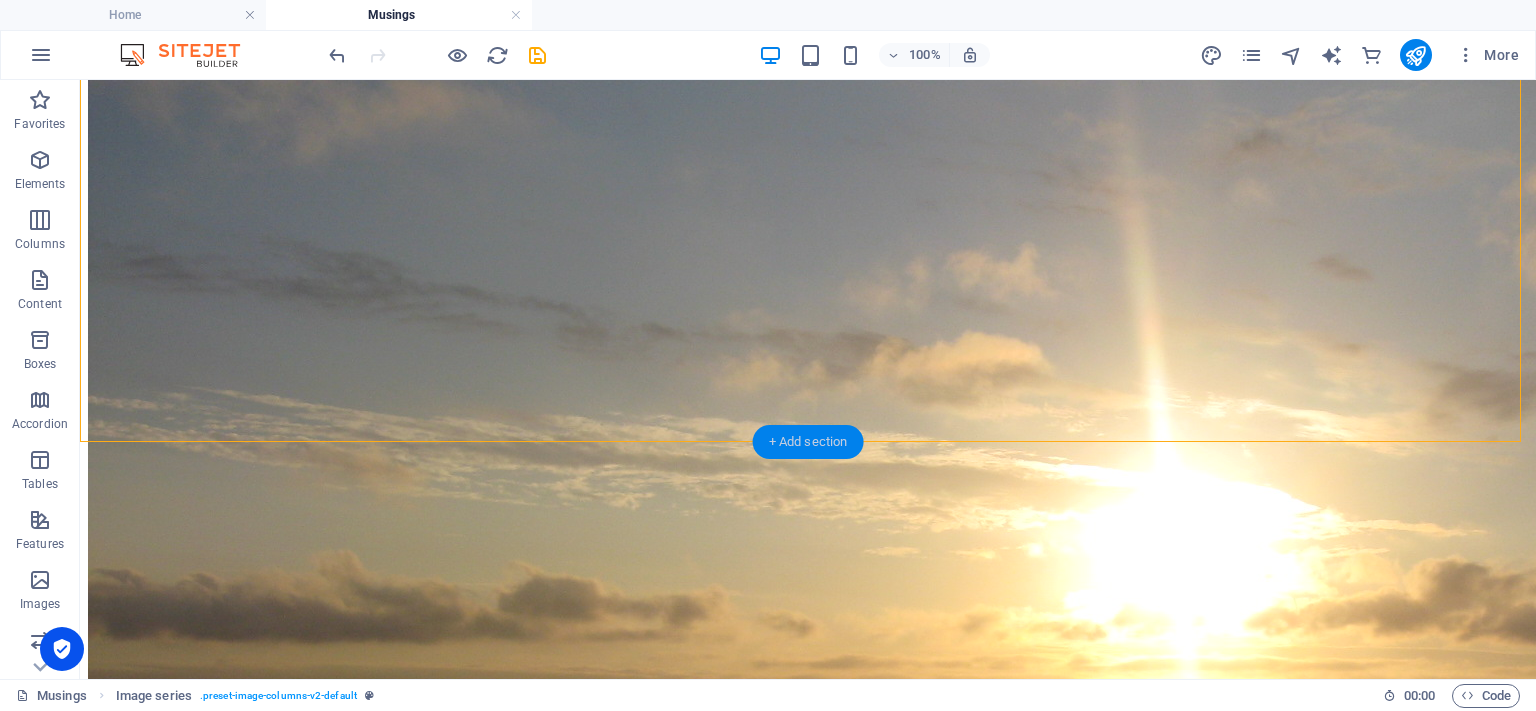 click on "+ Add section" at bounding box center [808, 442] 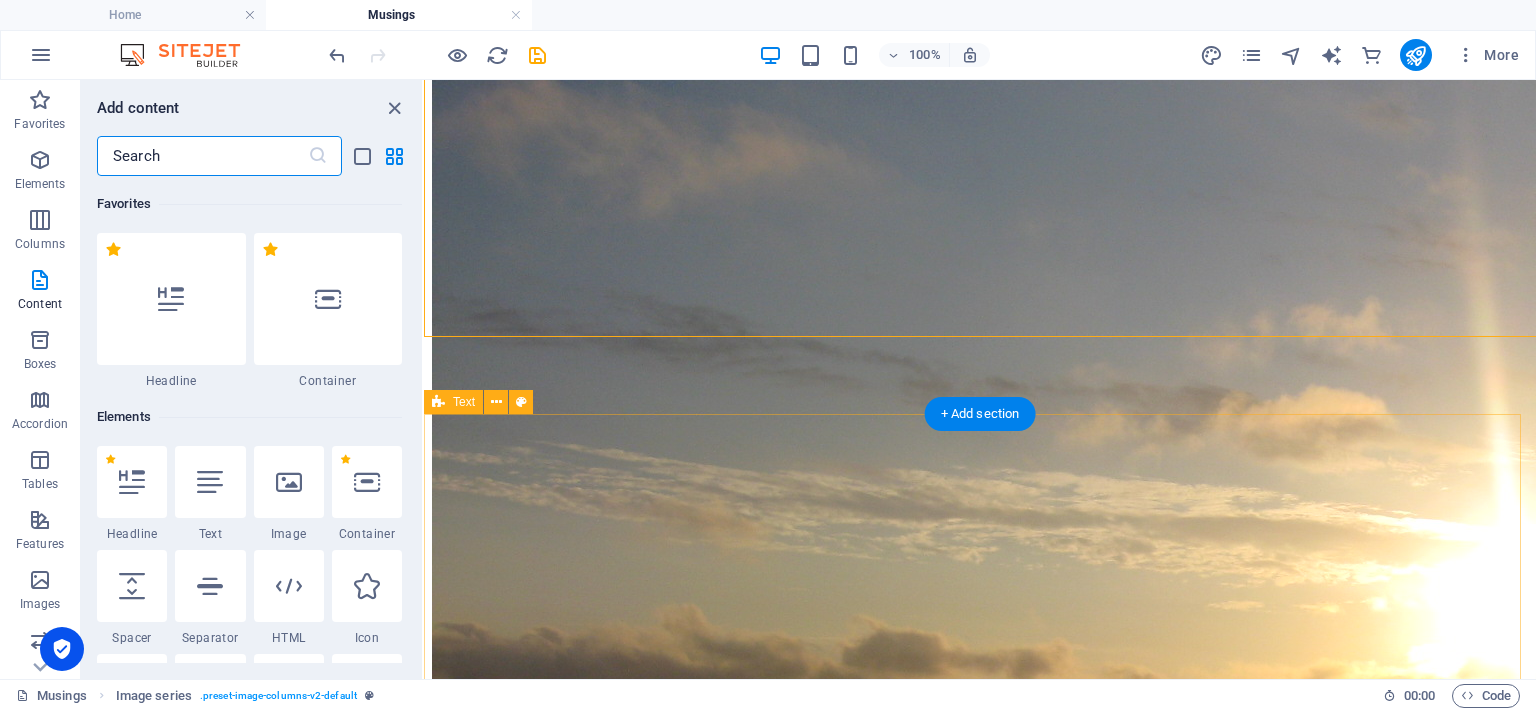 scroll, scrollTop: 3757, scrollLeft: 0, axis: vertical 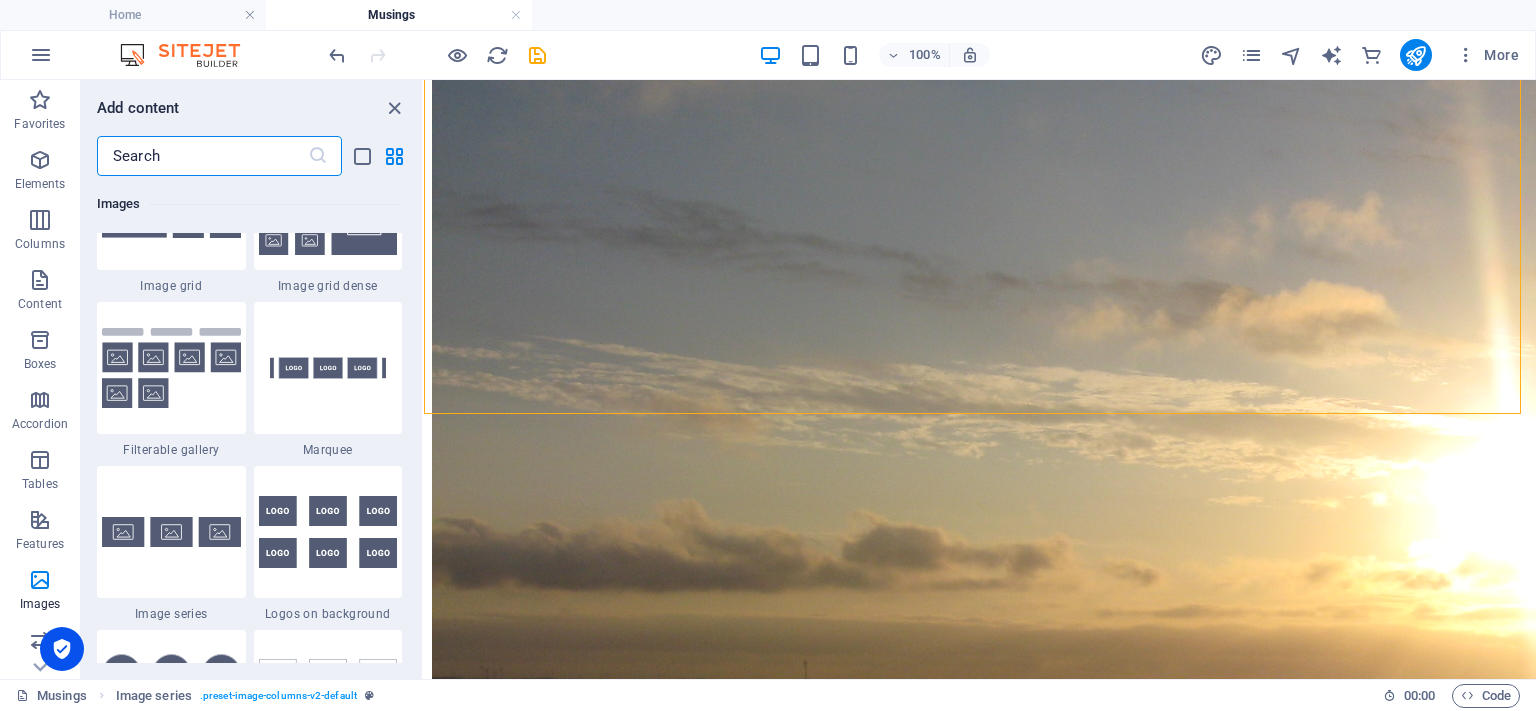 click at bounding box center [171, 532] 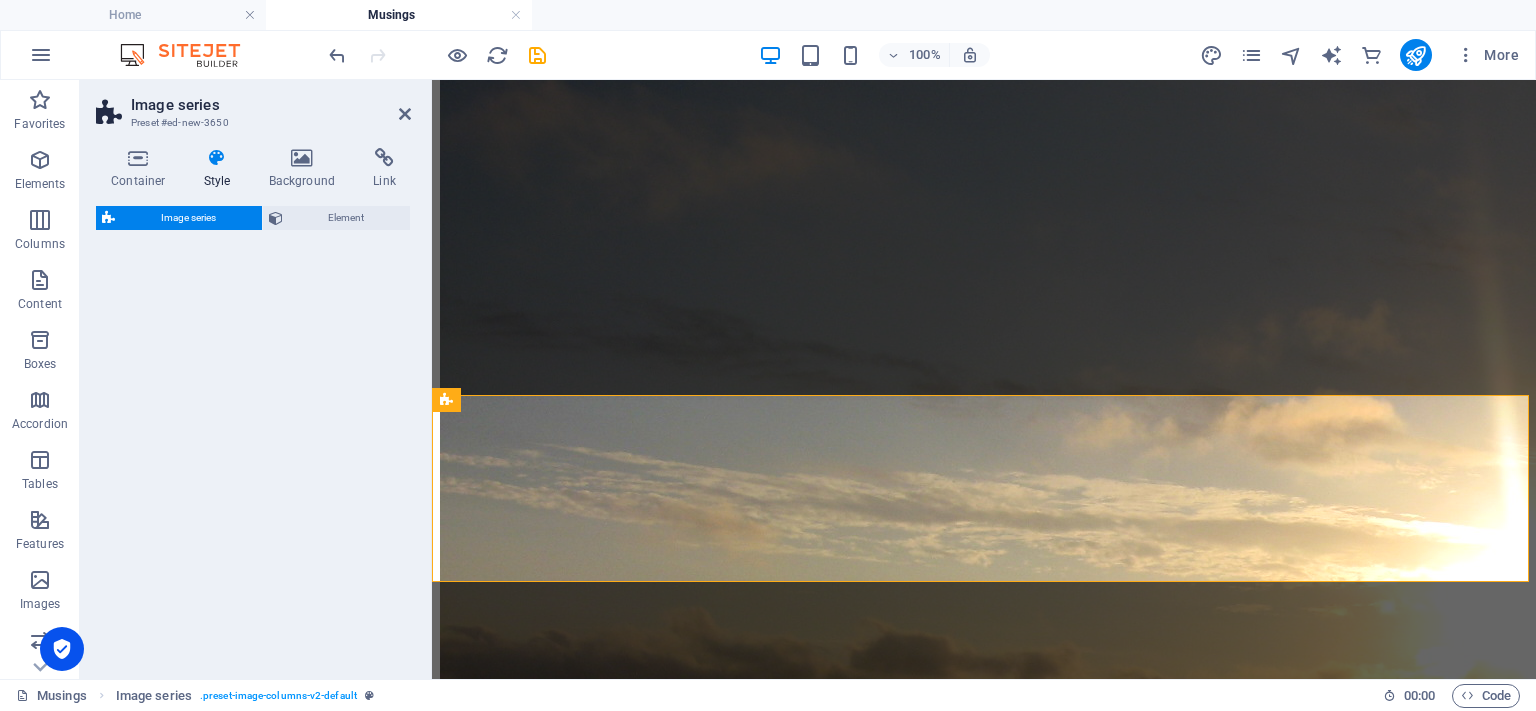 scroll, scrollTop: 3776, scrollLeft: 0, axis: vertical 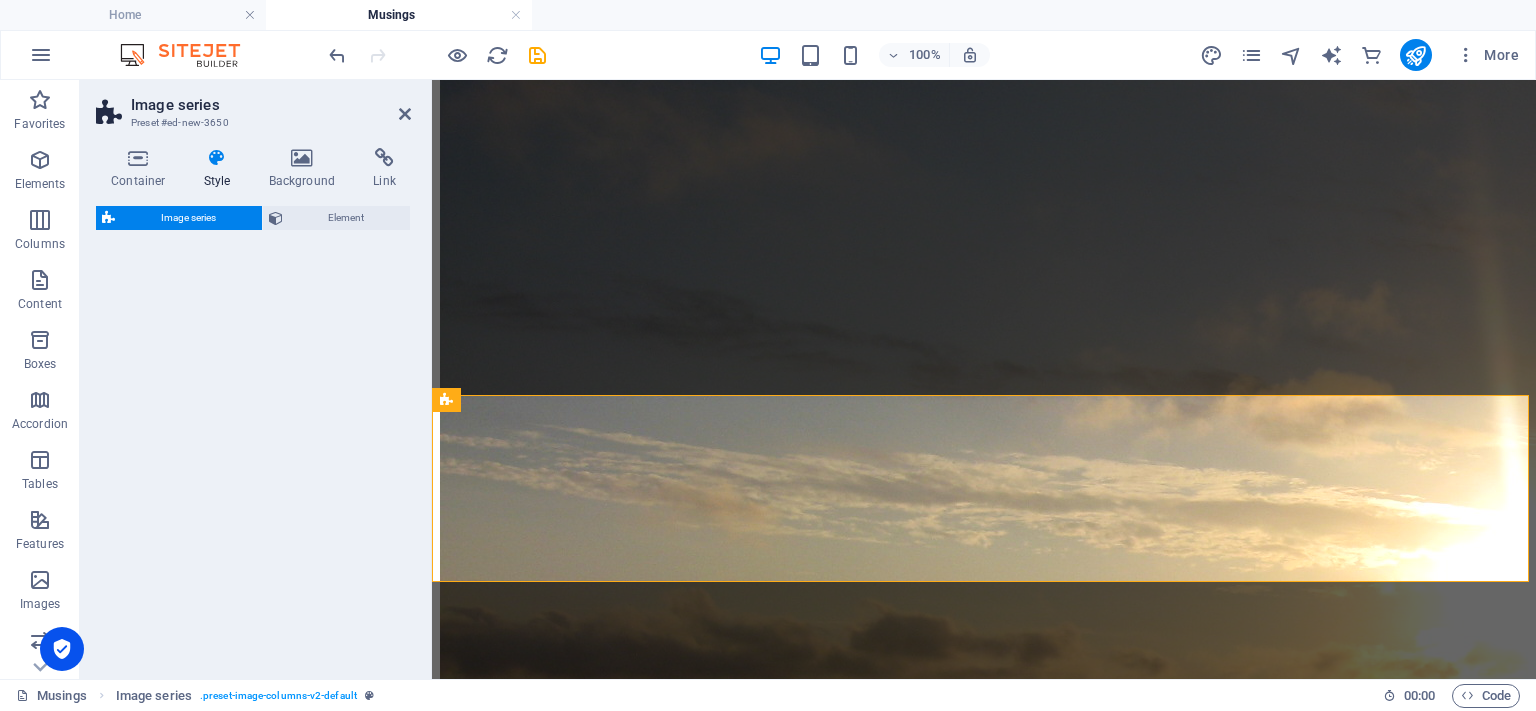 select on "rem" 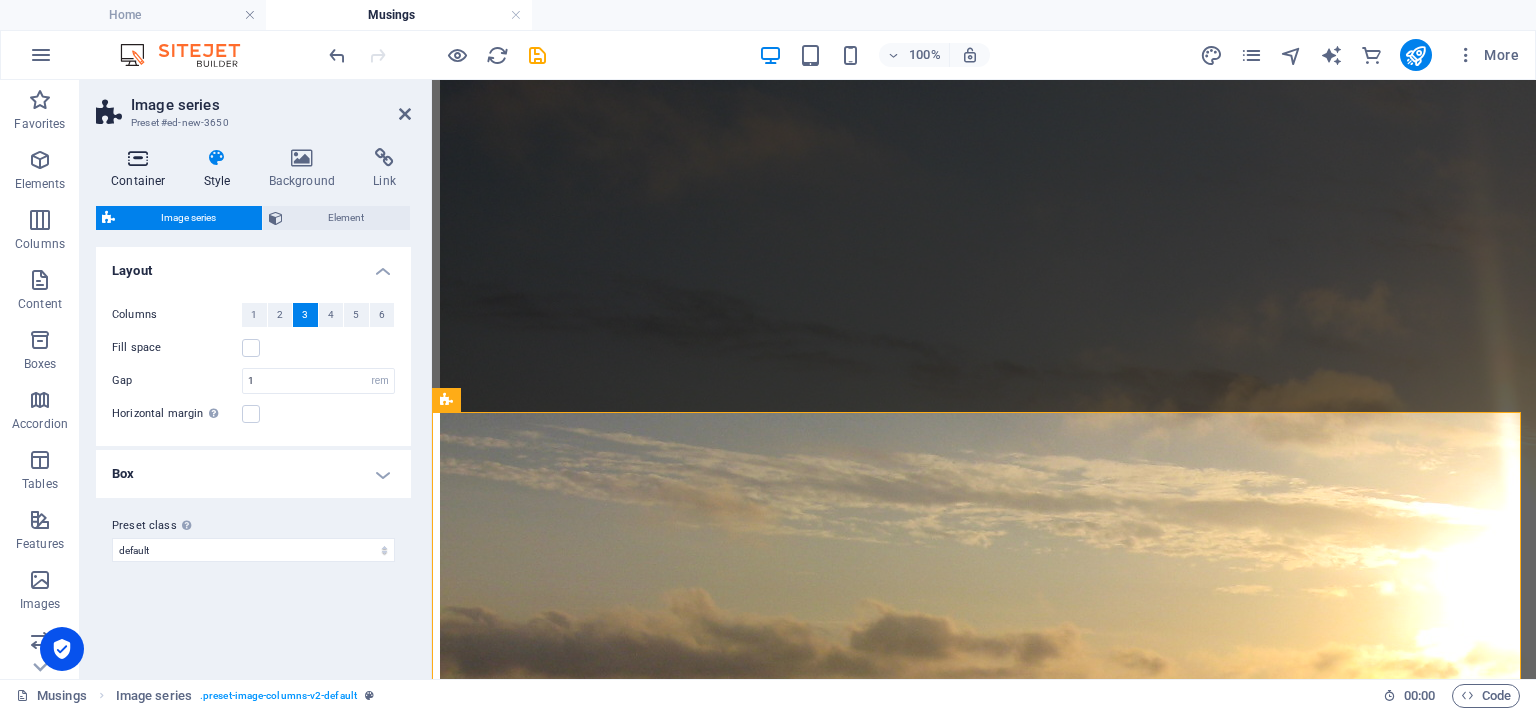 click at bounding box center (138, 158) 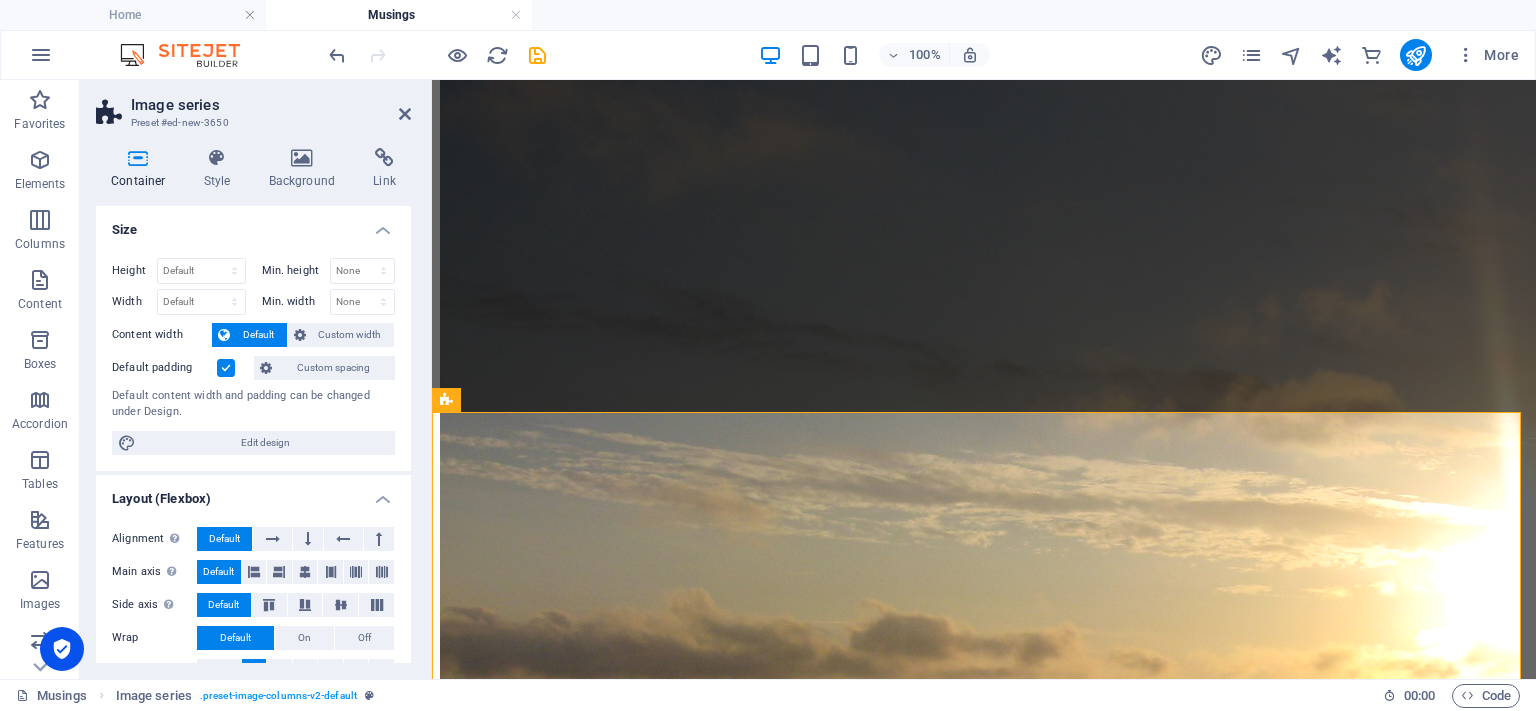 click at bounding box center [226, 368] 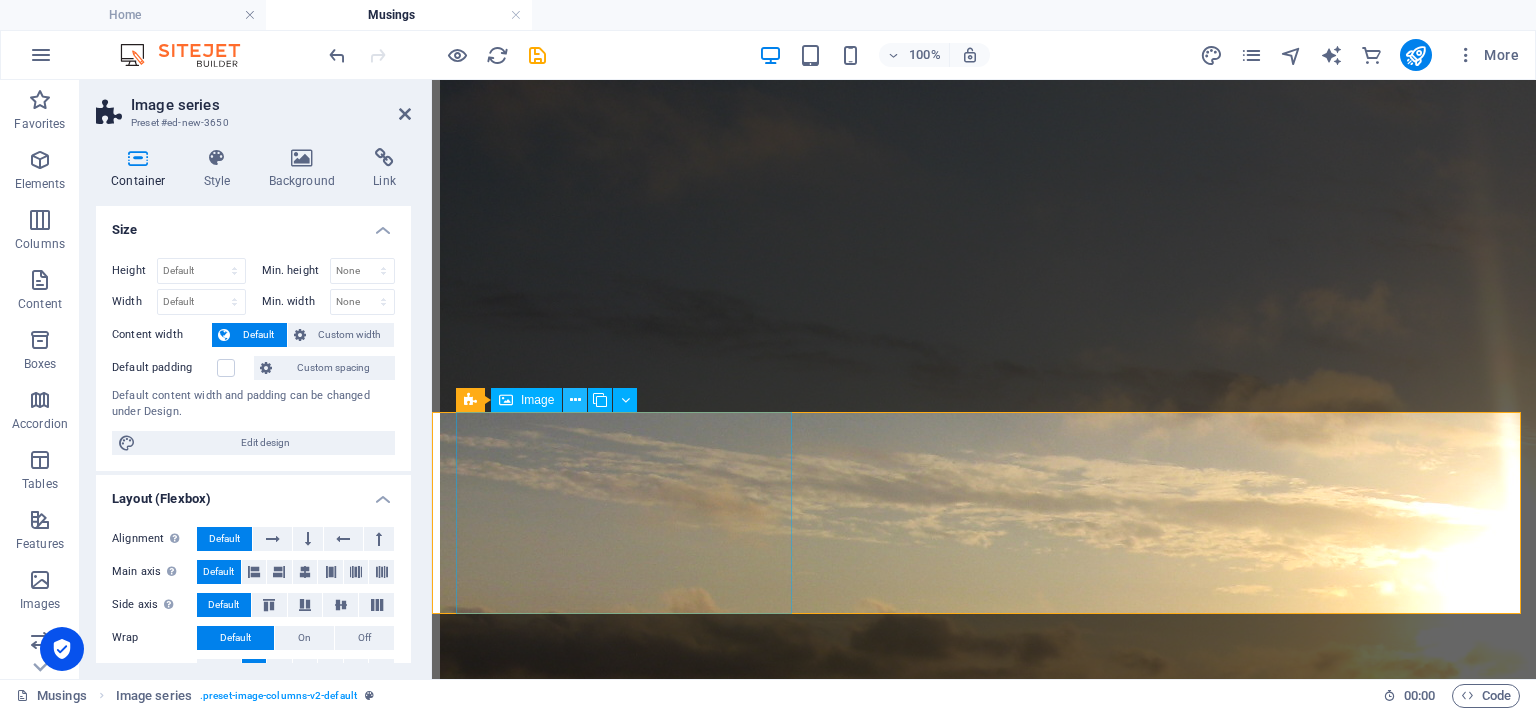 click at bounding box center [575, 400] 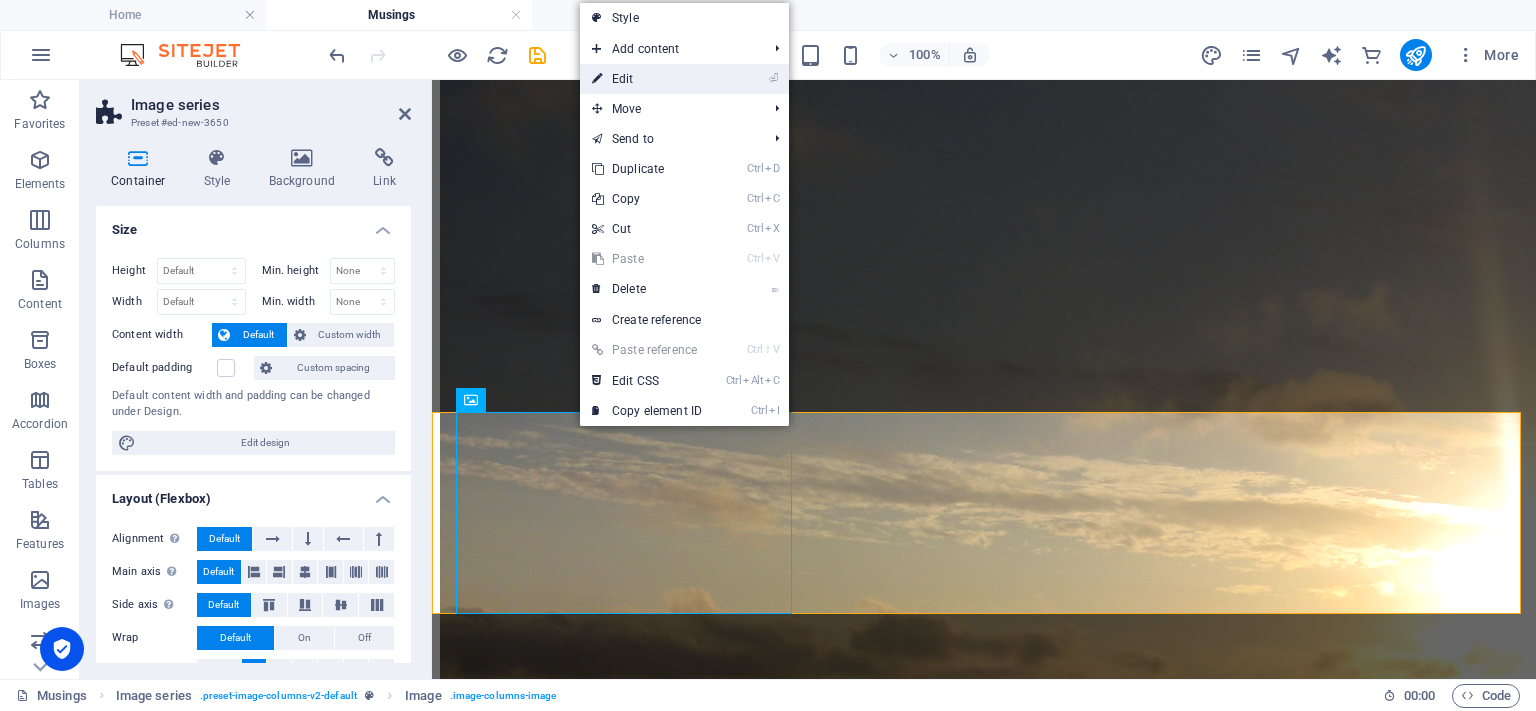 click on "⏎  Edit" at bounding box center (647, 79) 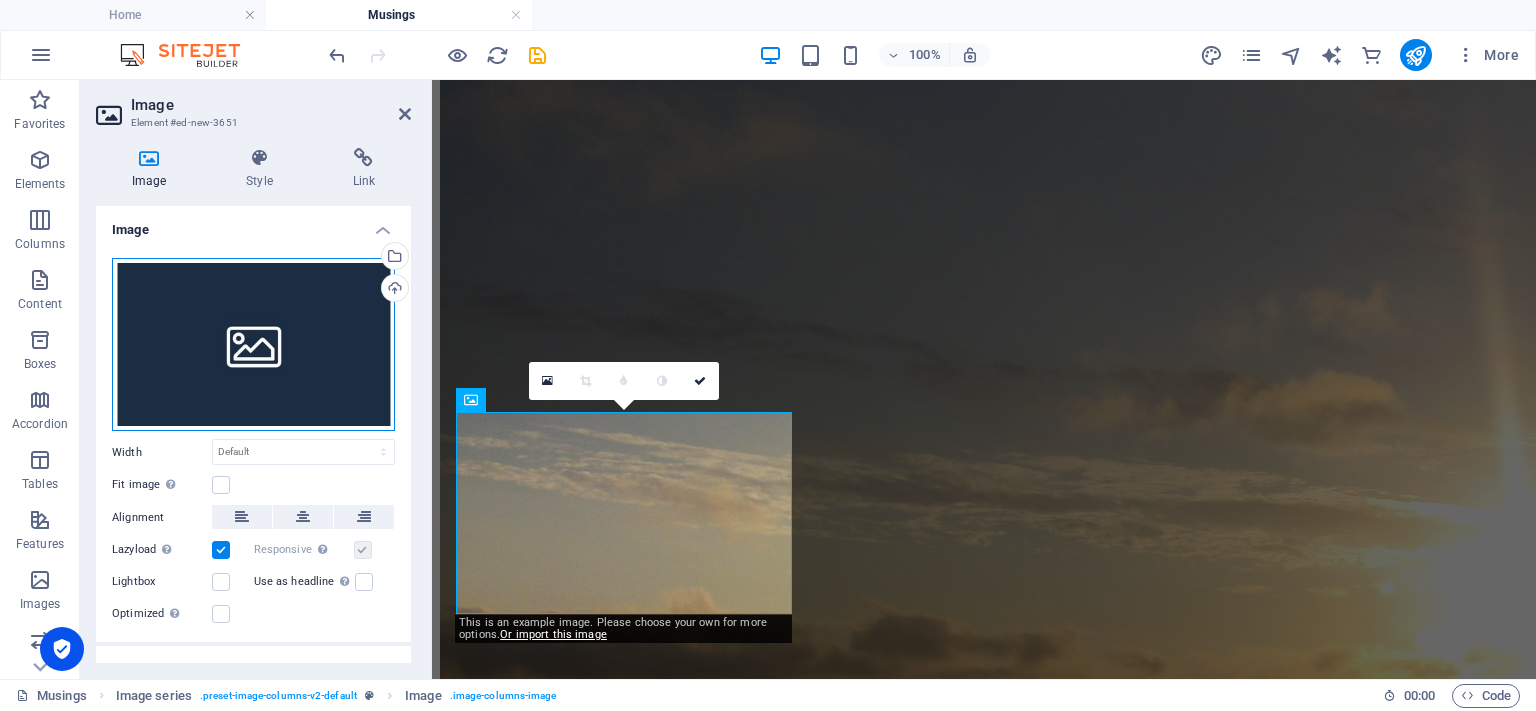 click on "Drag files here, click to choose files or select files from Files or our free stock photos & videos" at bounding box center (253, 345) 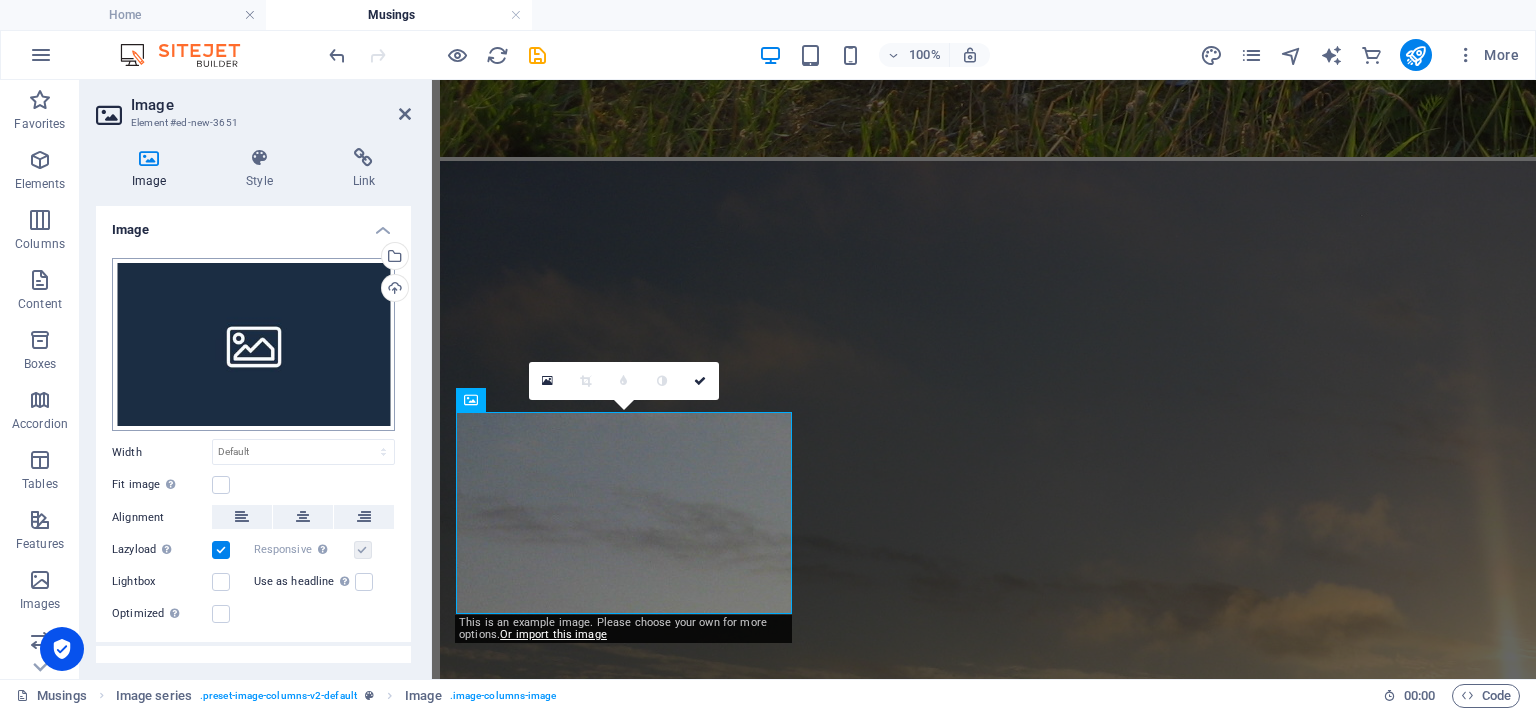 scroll, scrollTop: 3749, scrollLeft: 0, axis: vertical 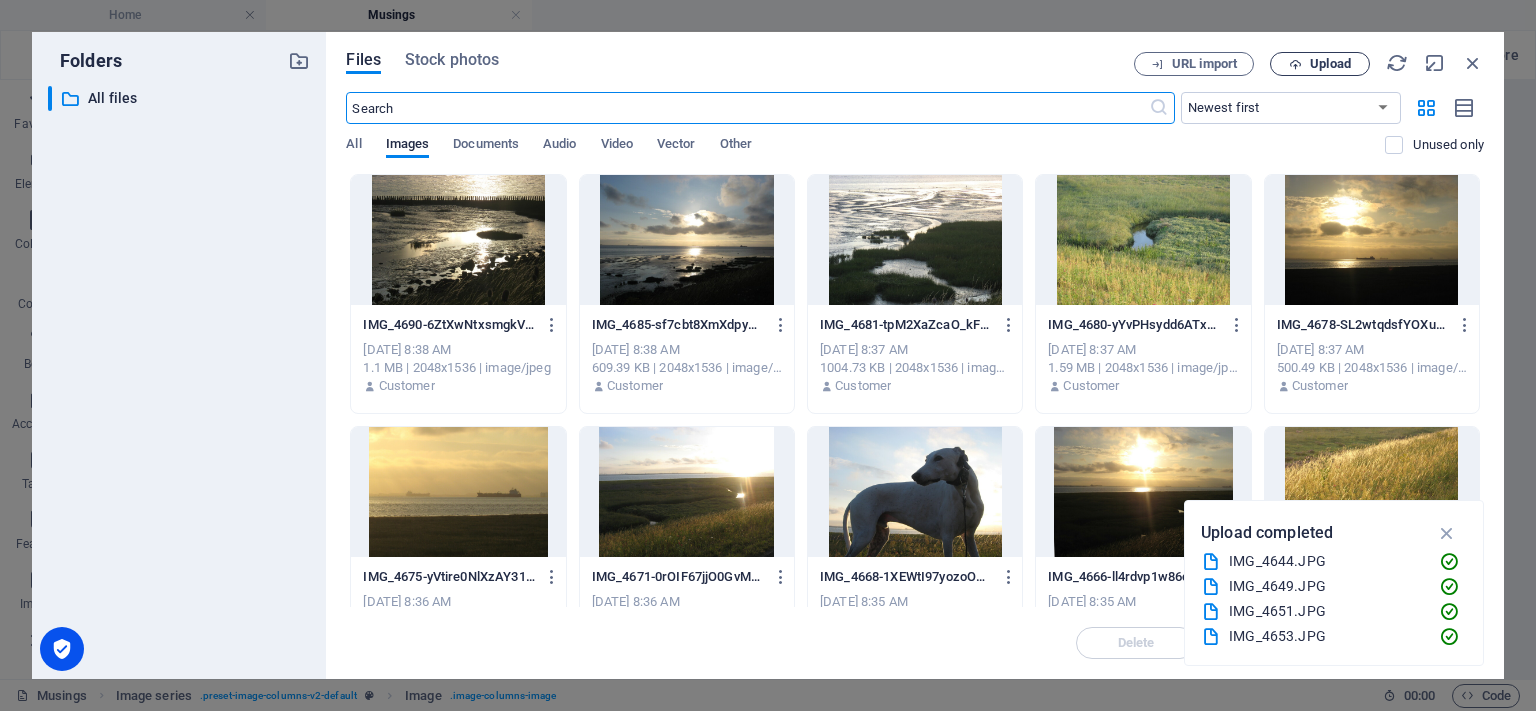 click on "Upload" at bounding box center [1320, 64] 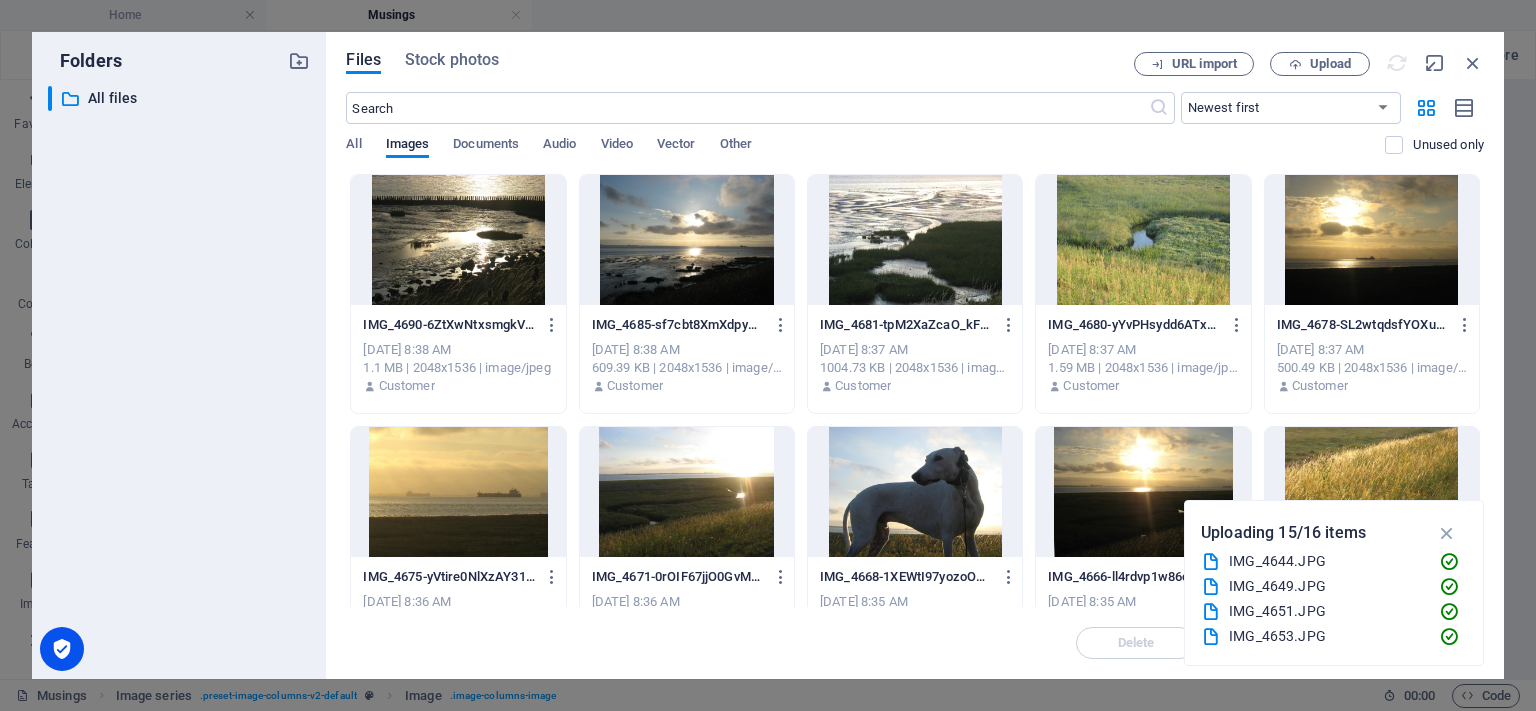 scroll, scrollTop: 3776, scrollLeft: 0, axis: vertical 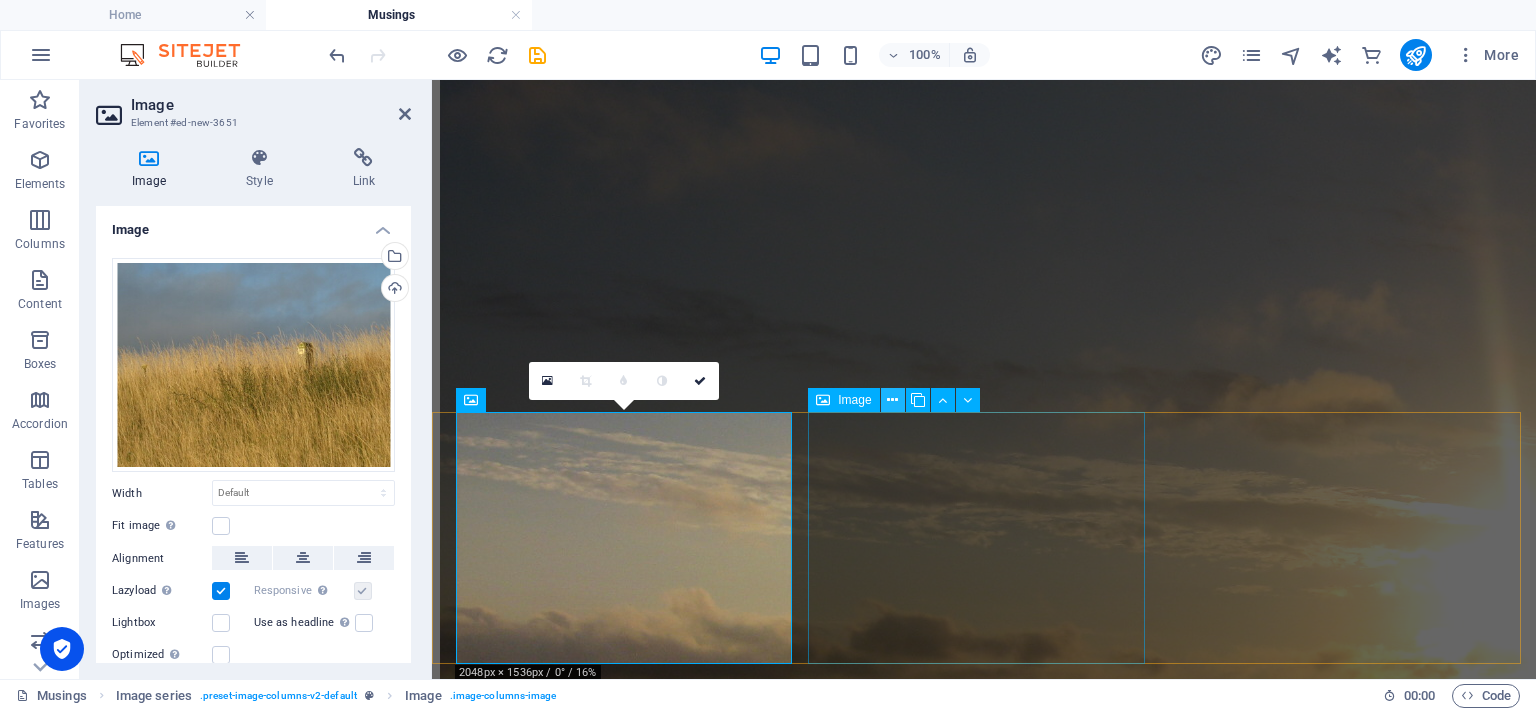click at bounding box center [893, 400] 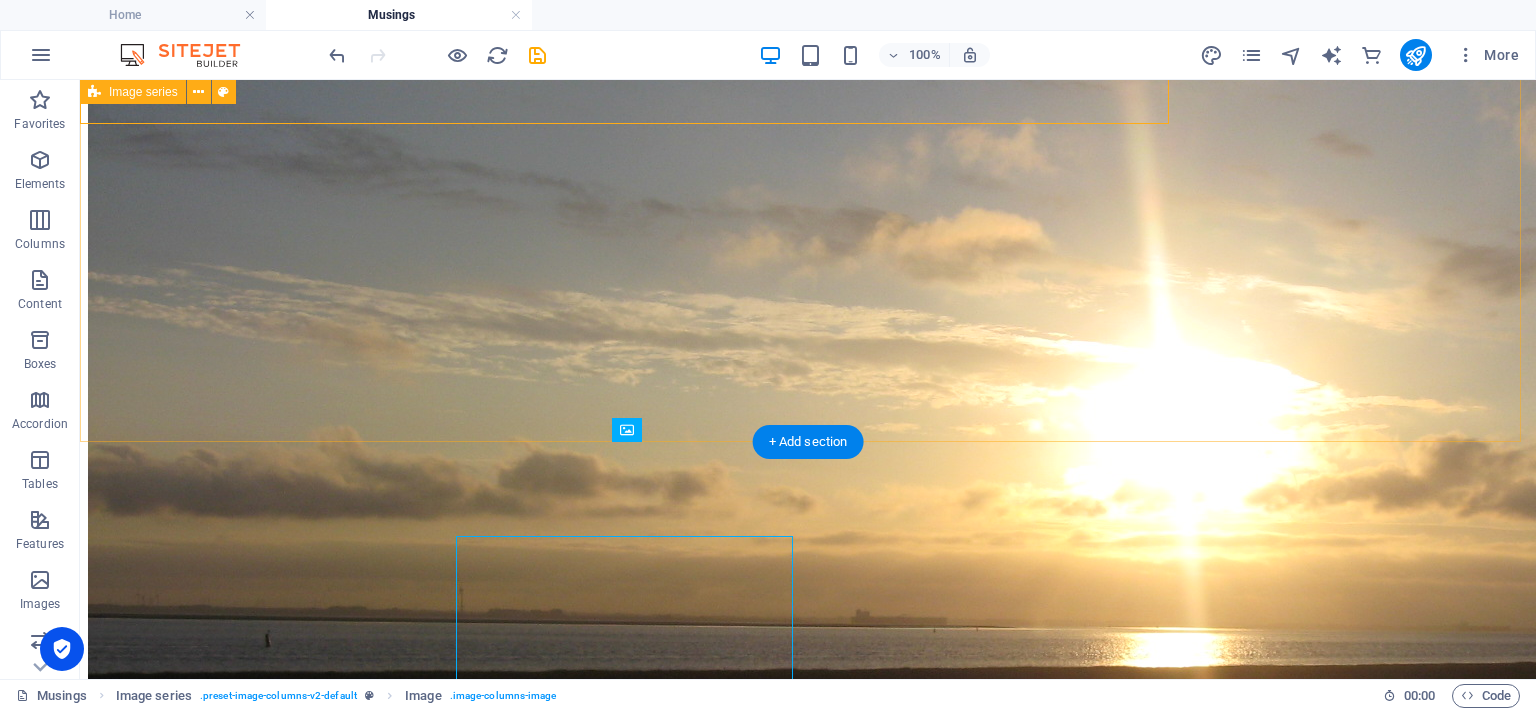 scroll, scrollTop: 3652, scrollLeft: 0, axis: vertical 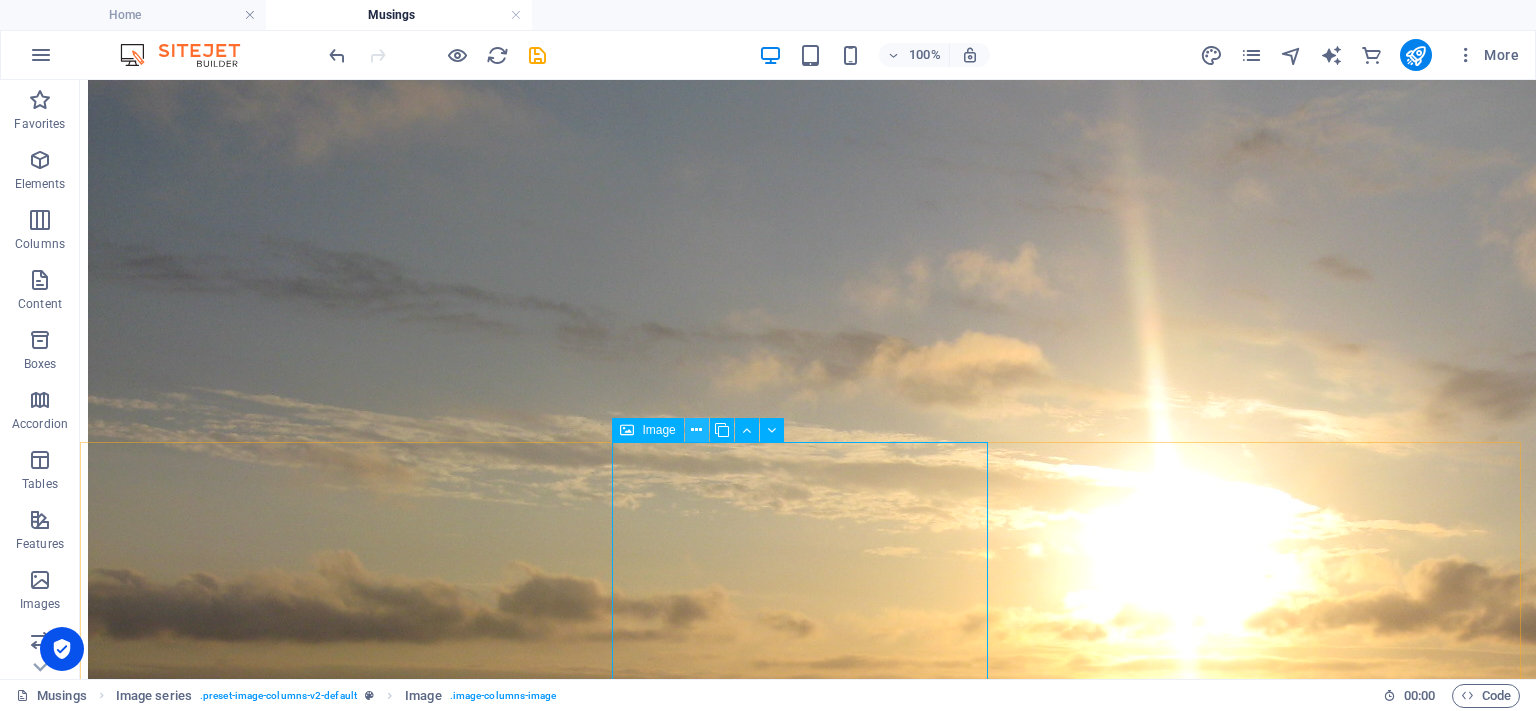 click at bounding box center (696, 430) 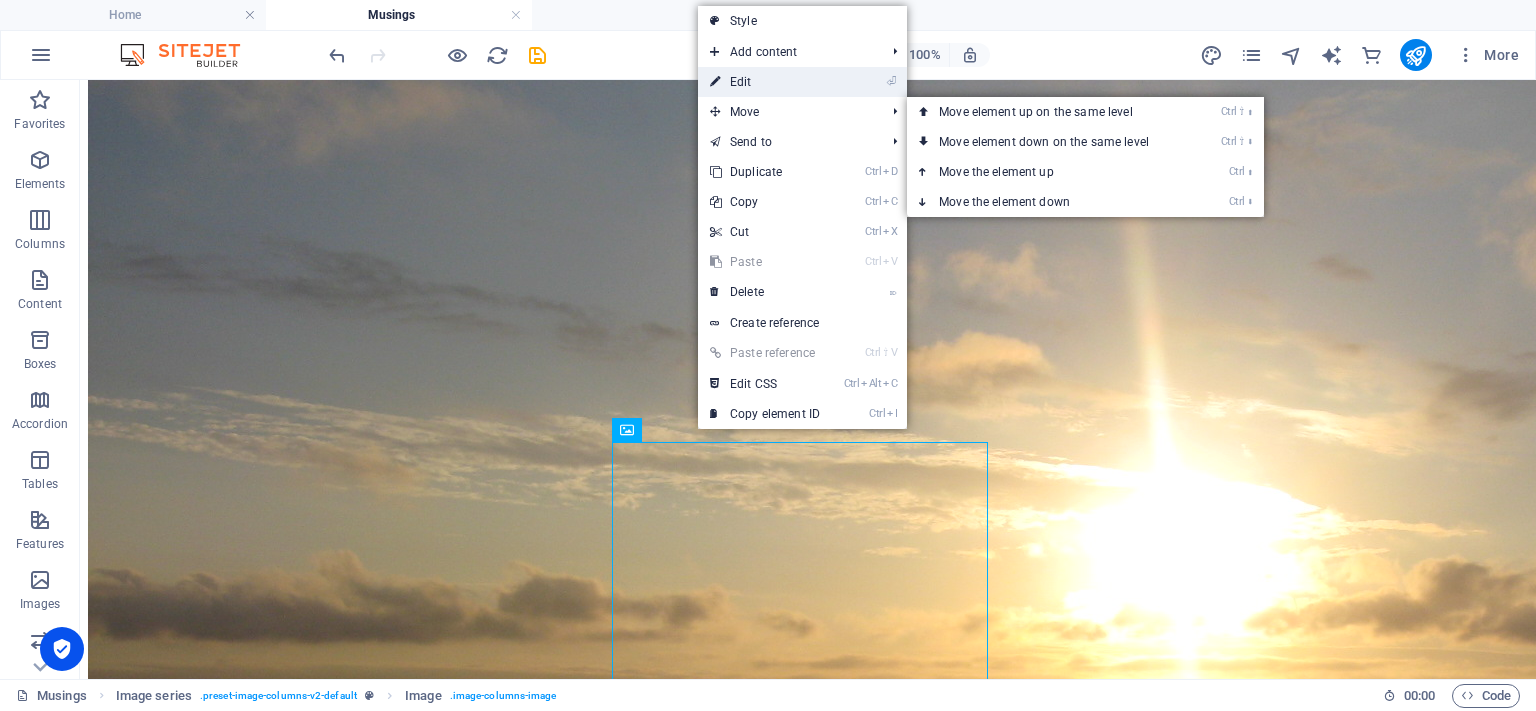 click on "⏎  Edit" at bounding box center (765, 82) 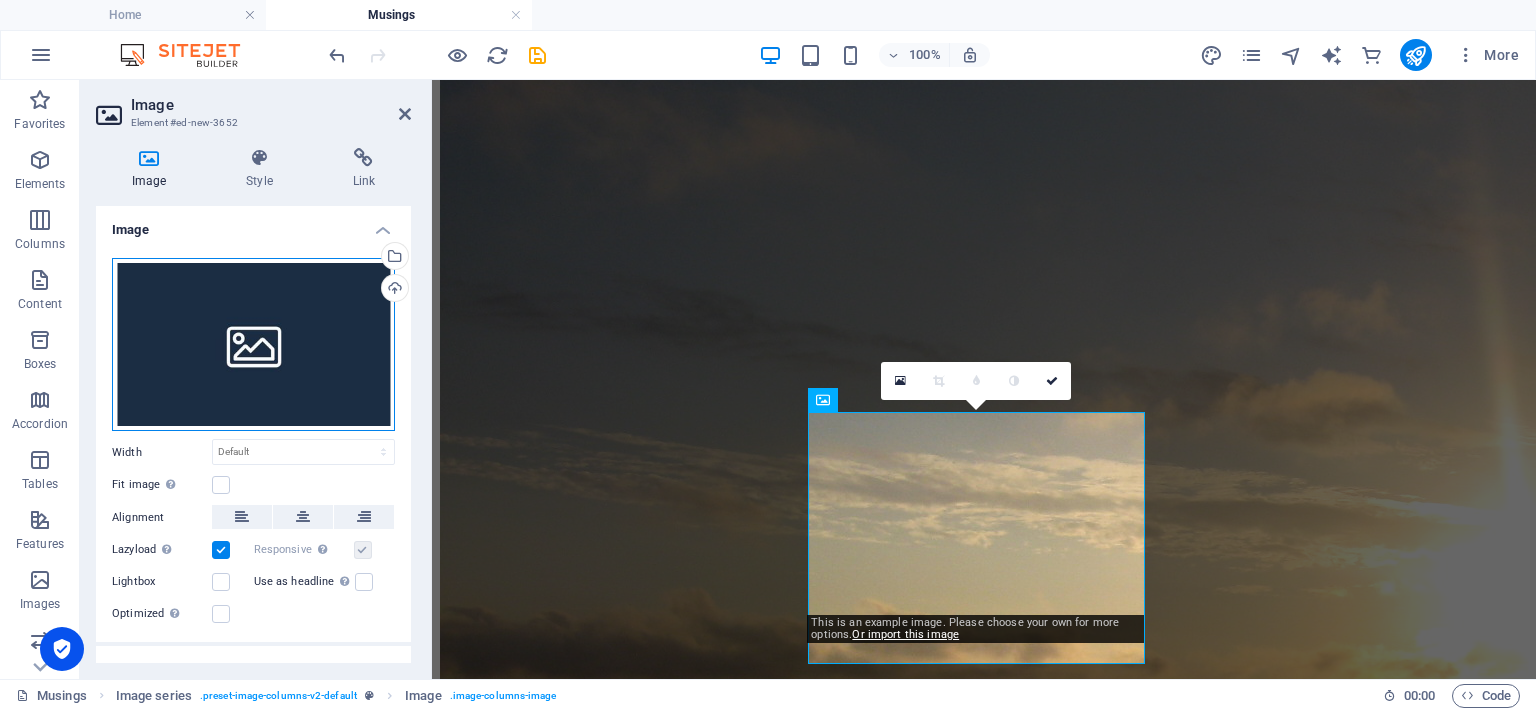click on "Drag files here, click to choose files or select files from Files or our free stock photos & videos" at bounding box center [253, 345] 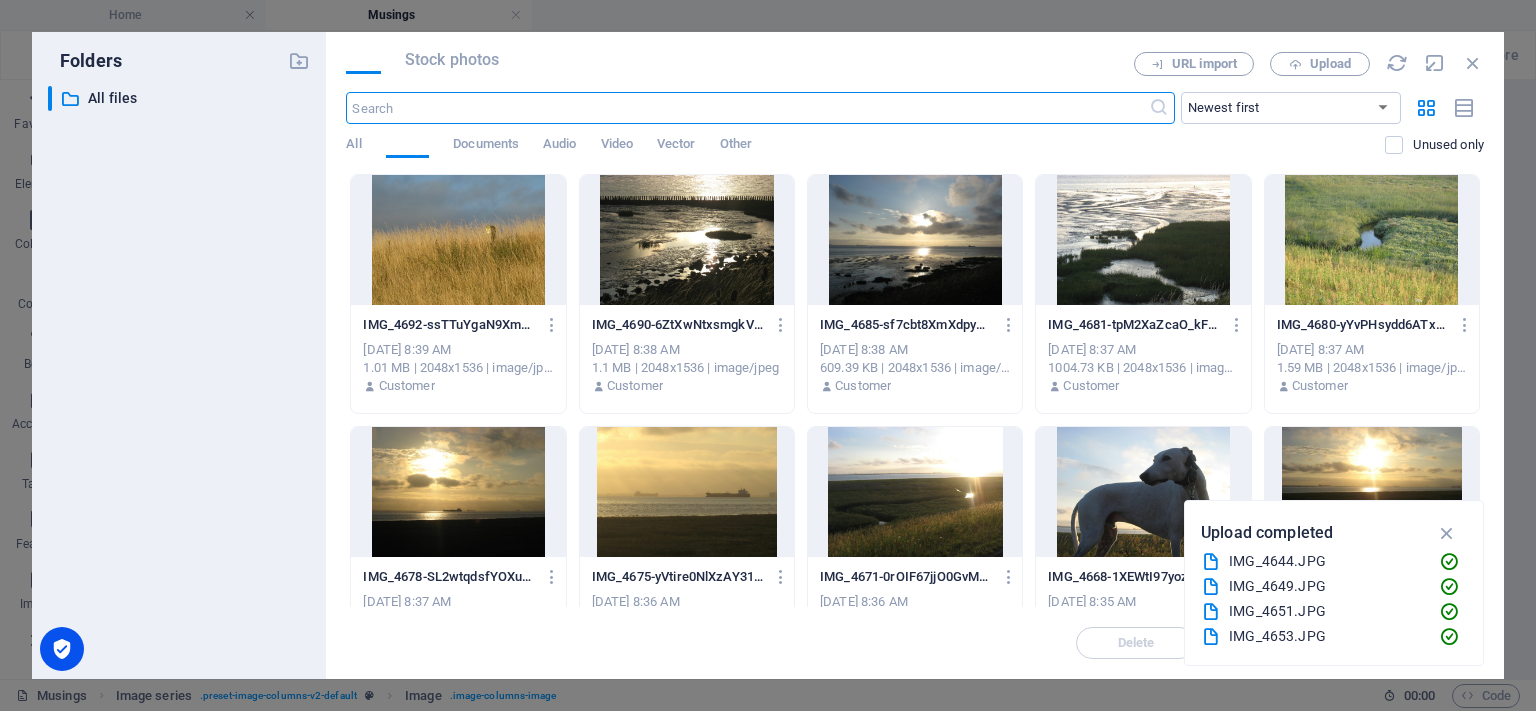scroll, scrollTop: 3749, scrollLeft: 0, axis: vertical 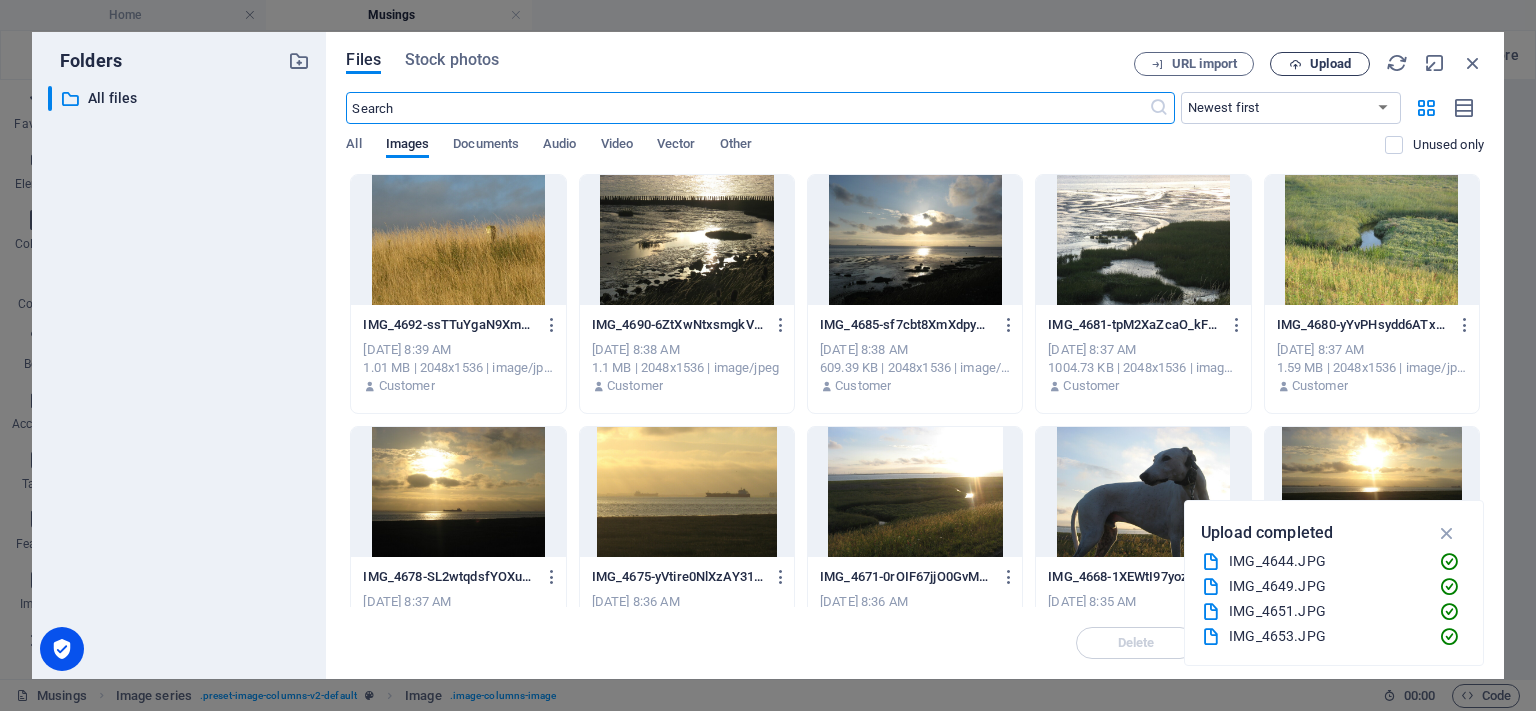 click on "Upload" at bounding box center [1320, 64] 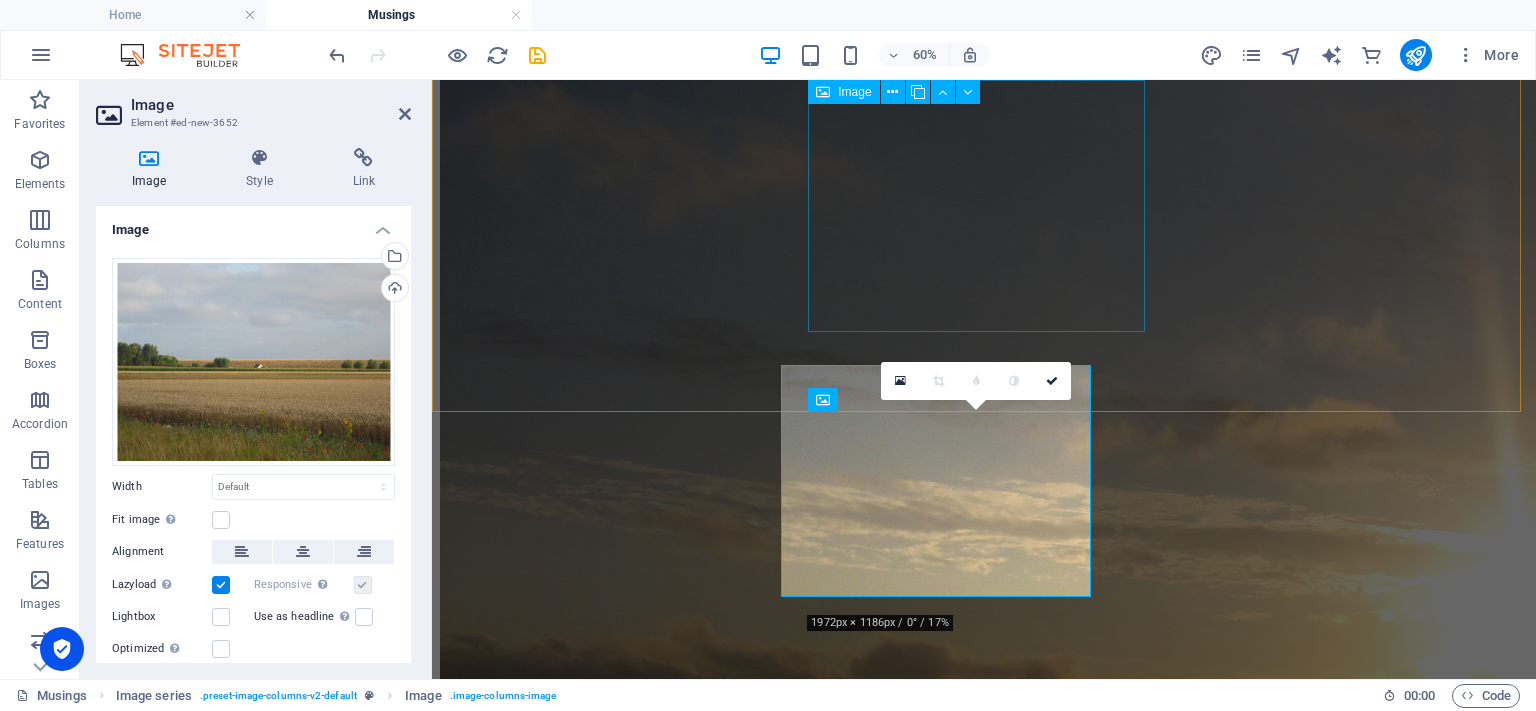scroll, scrollTop: 3776, scrollLeft: 0, axis: vertical 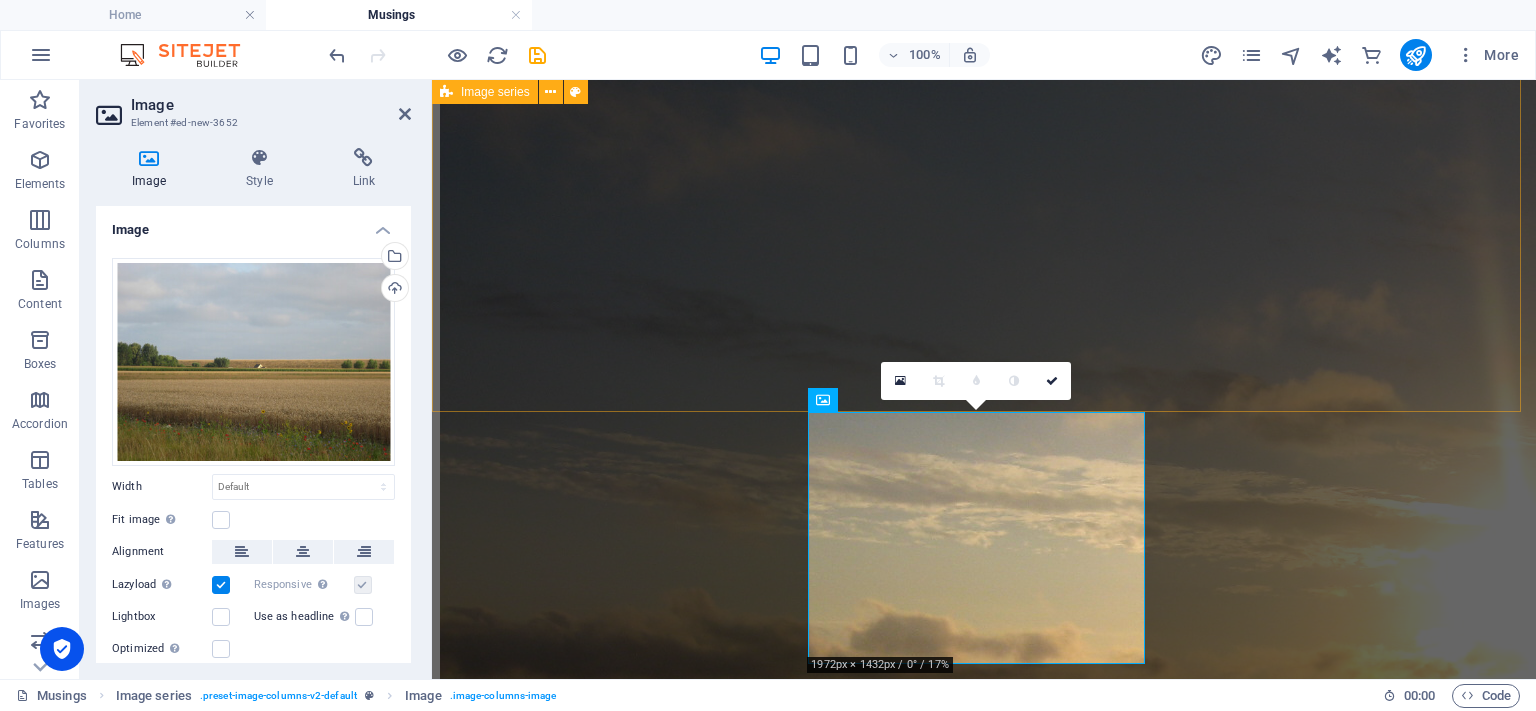 click at bounding box center (984, 18598) 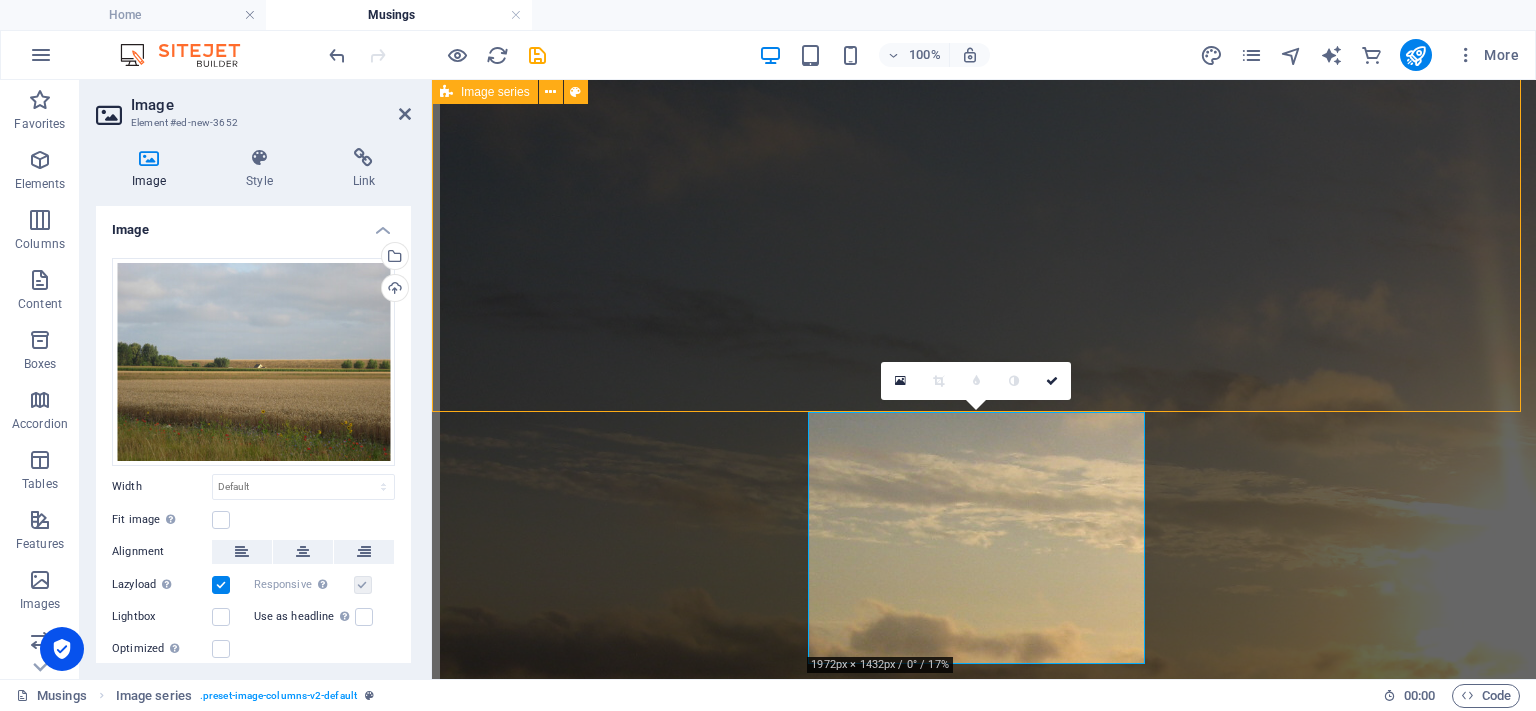 scroll, scrollTop: 3652, scrollLeft: 0, axis: vertical 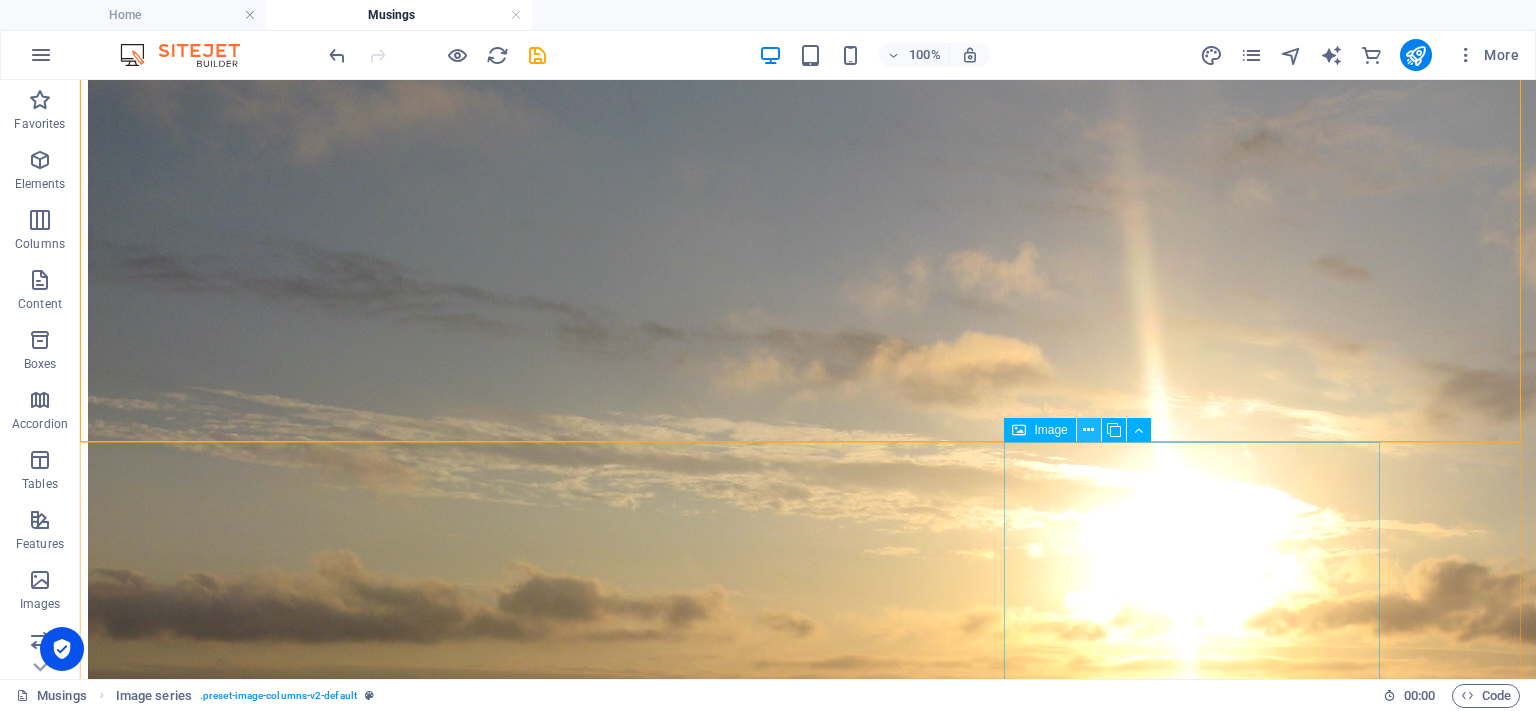 click at bounding box center [1089, 430] 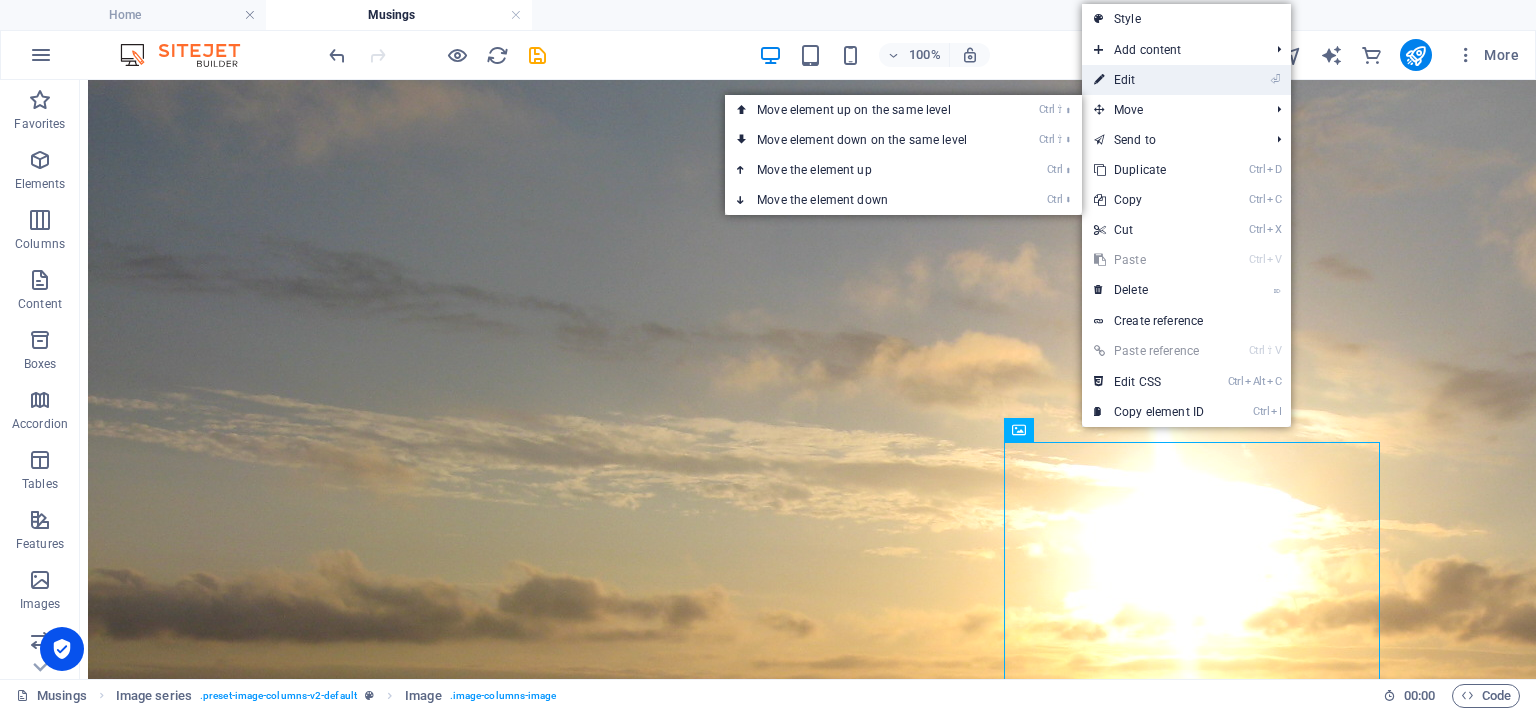 click on "⏎  Edit" at bounding box center (1149, 80) 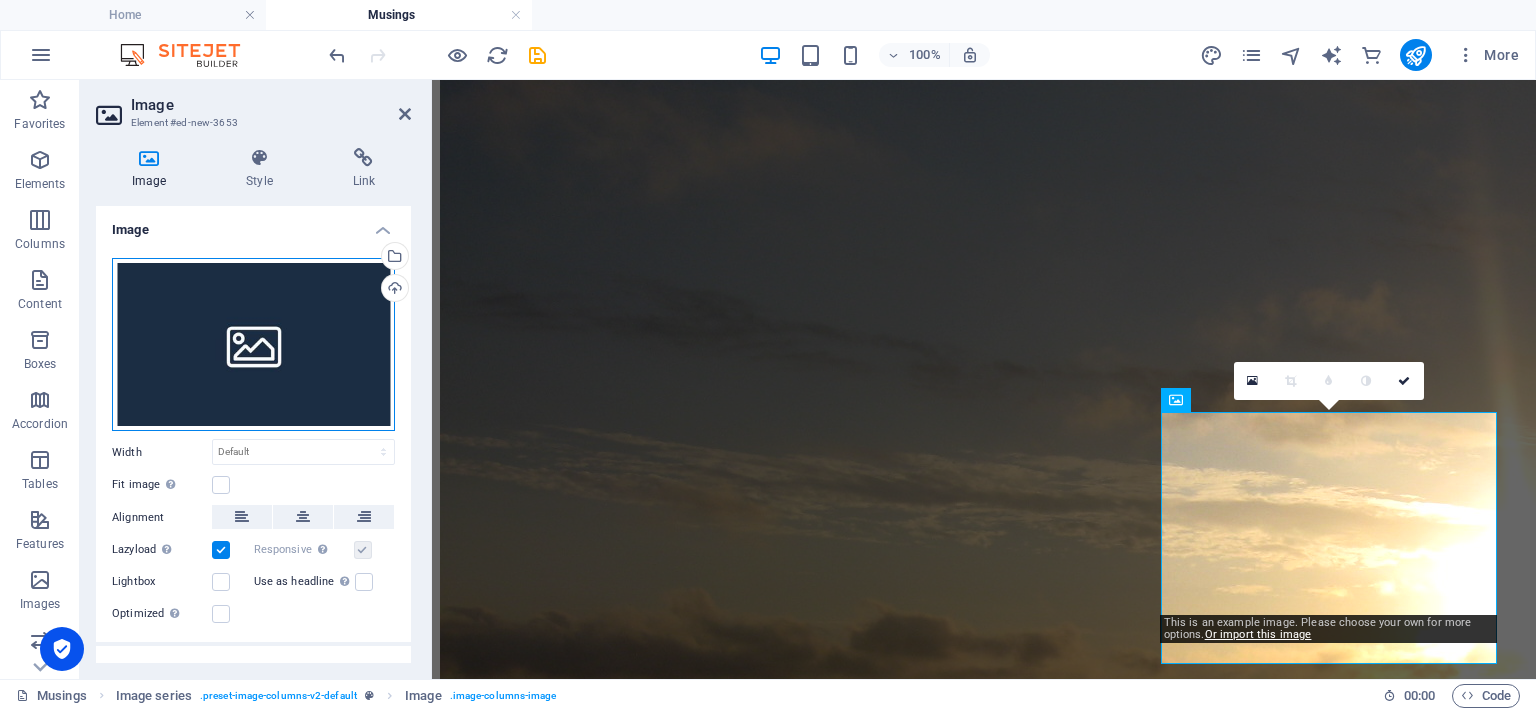 click on "Drag files here, click to choose files or select files from Files or our free stock photos & videos" at bounding box center (253, 345) 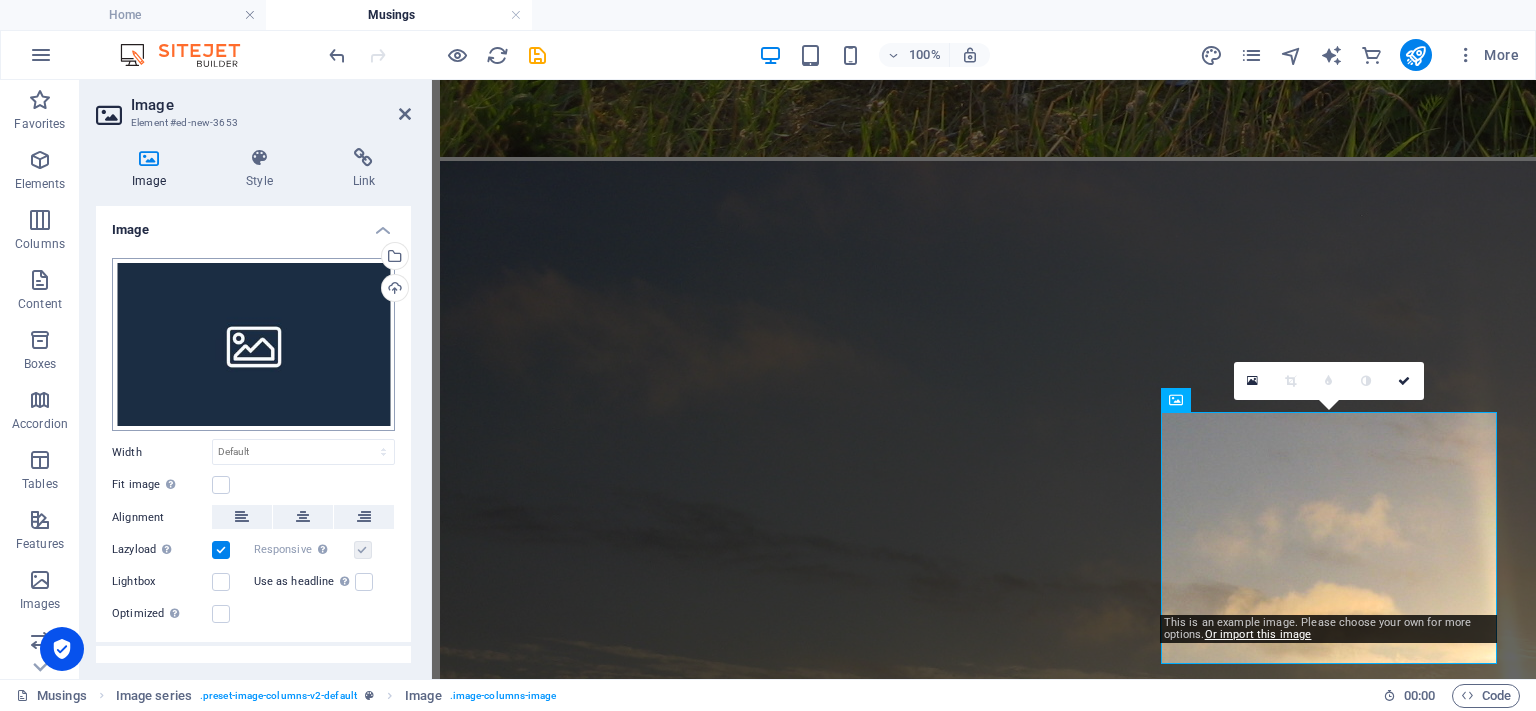 scroll, scrollTop: 3749, scrollLeft: 0, axis: vertical 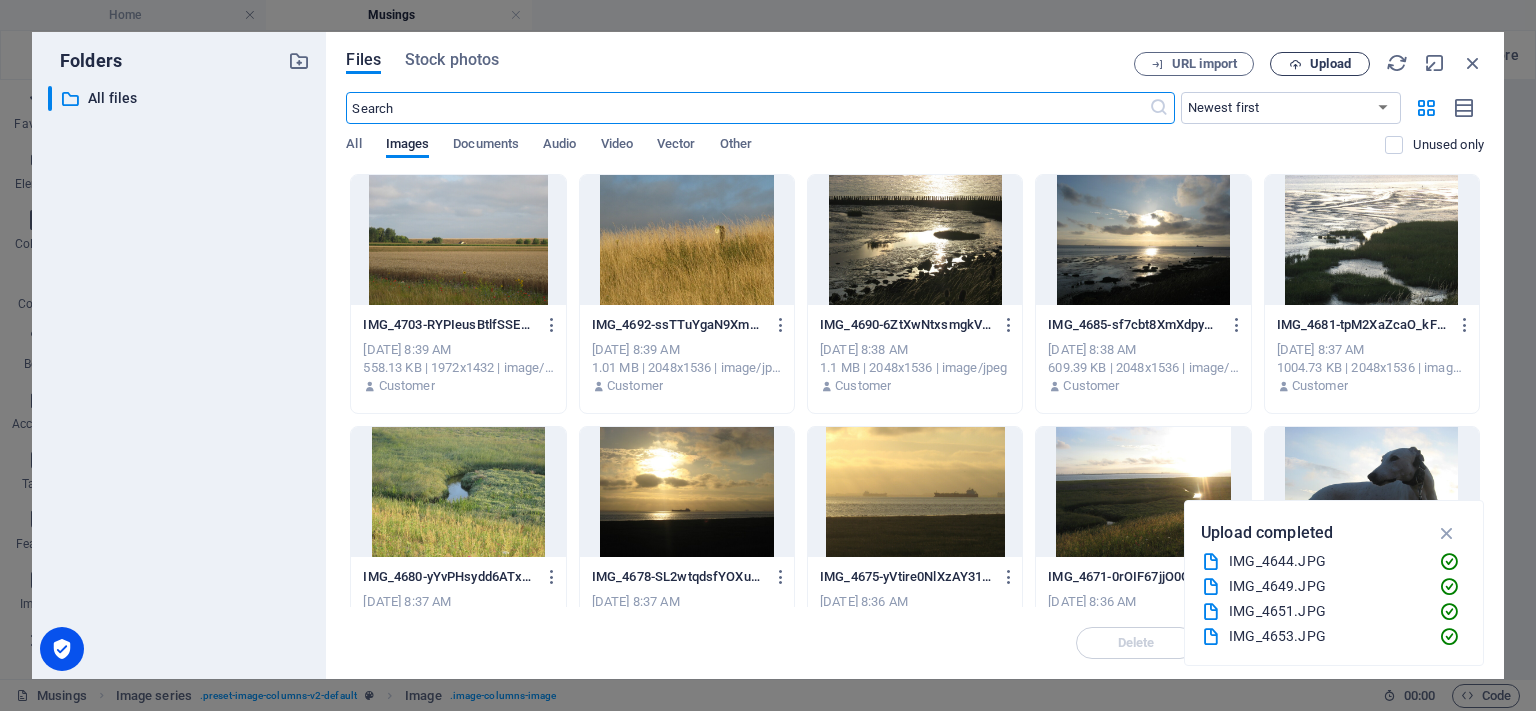 click on "Upload" at bounding box center [1320, 64] 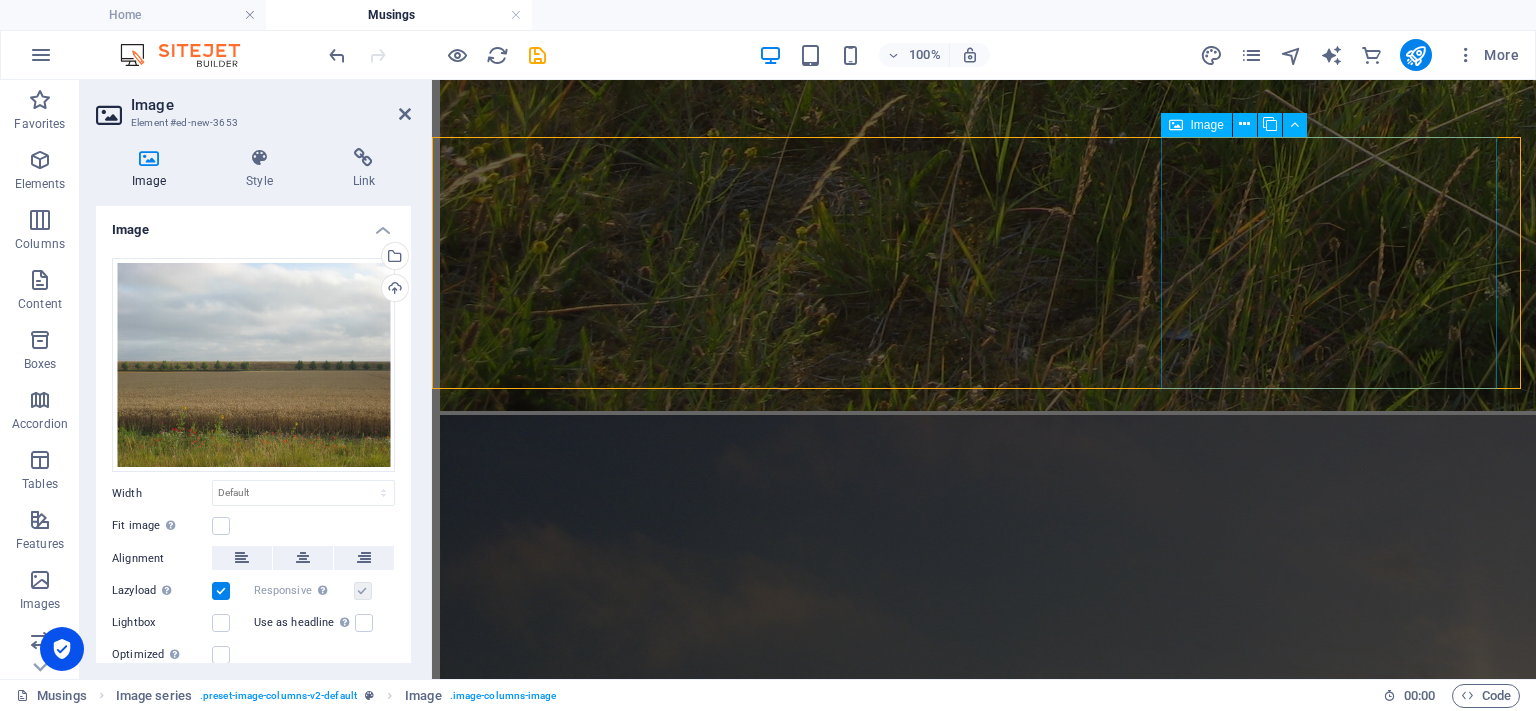scroll, scrollTop: 3176, scrollLeft: 0, axis: vertical 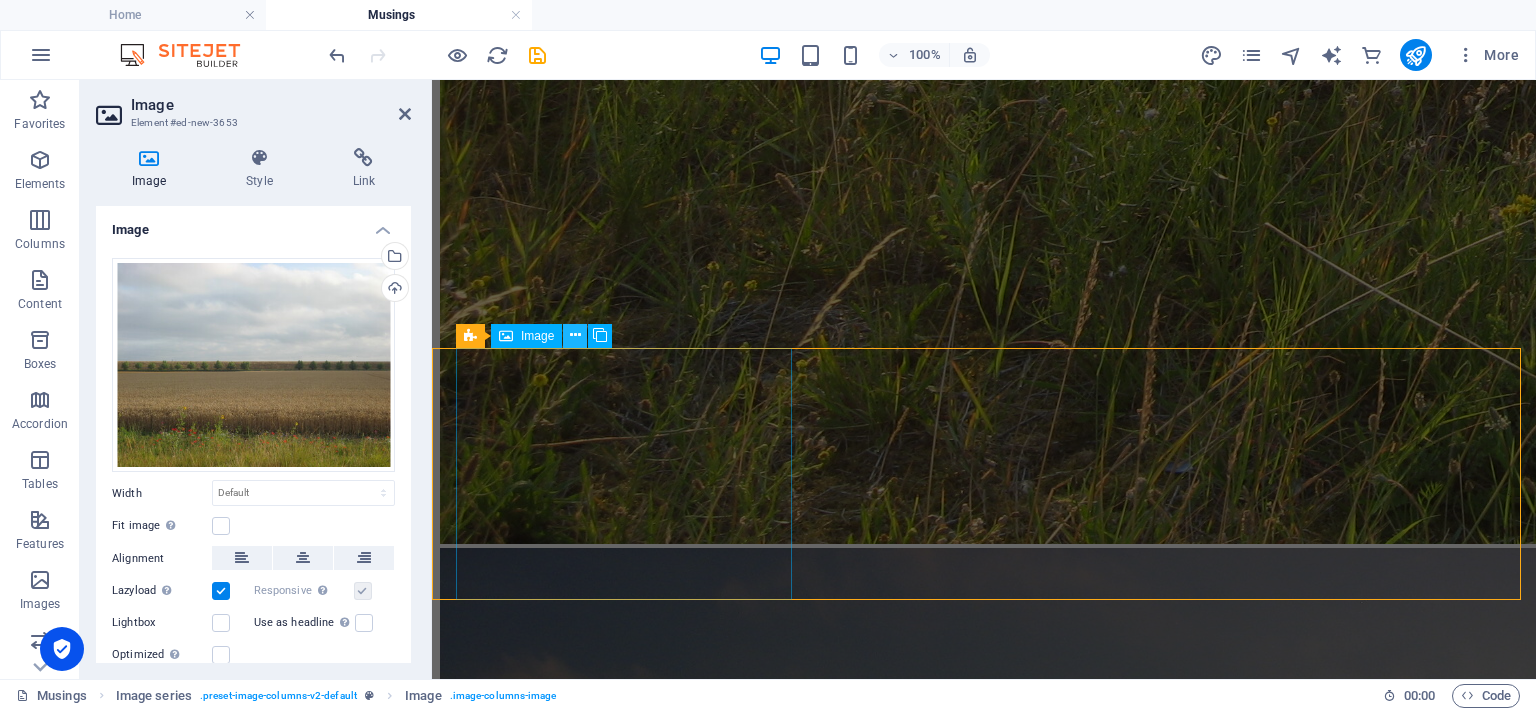 click at bounding box center [575, 336] 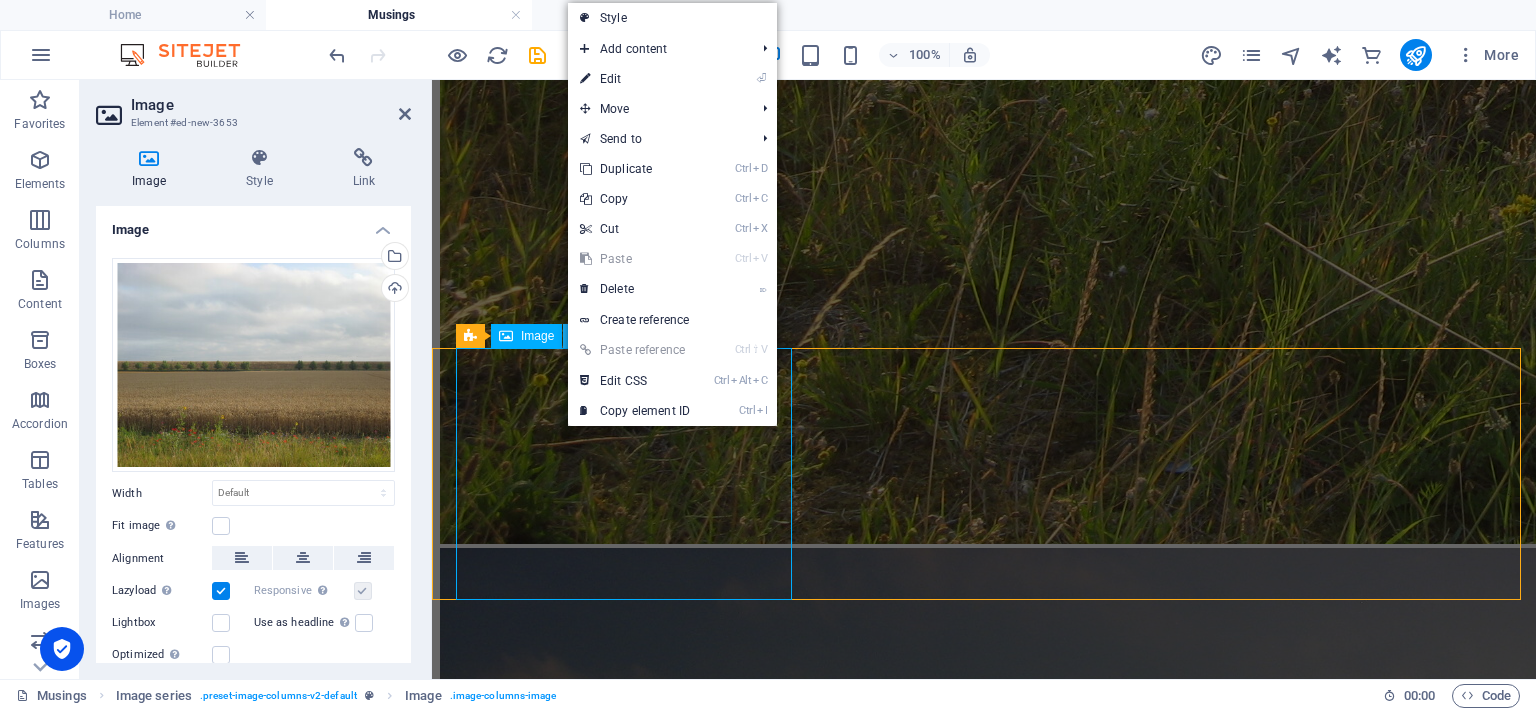 scroll, scrollTop: 2993, scrollLeft: 0, axis: vertical 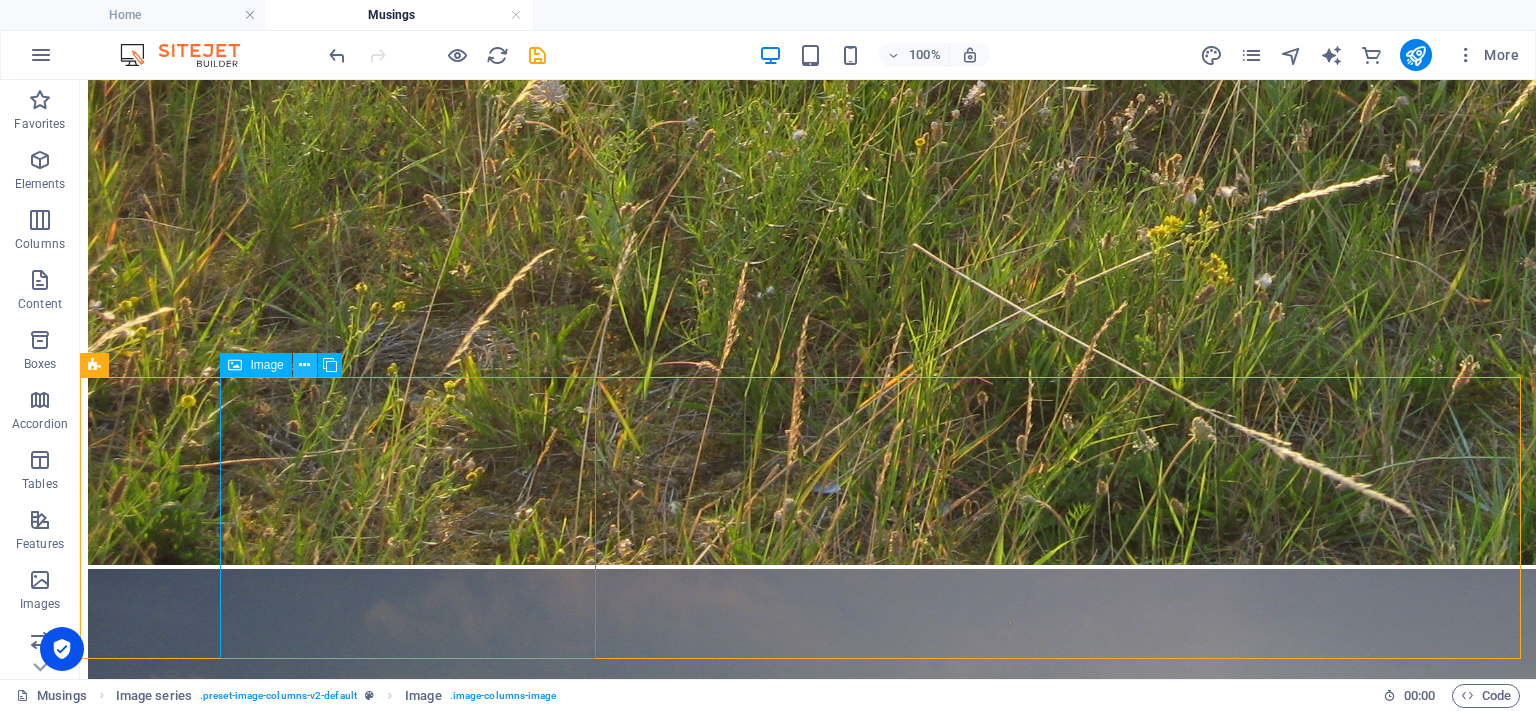 click at bounding box center (304, 365) 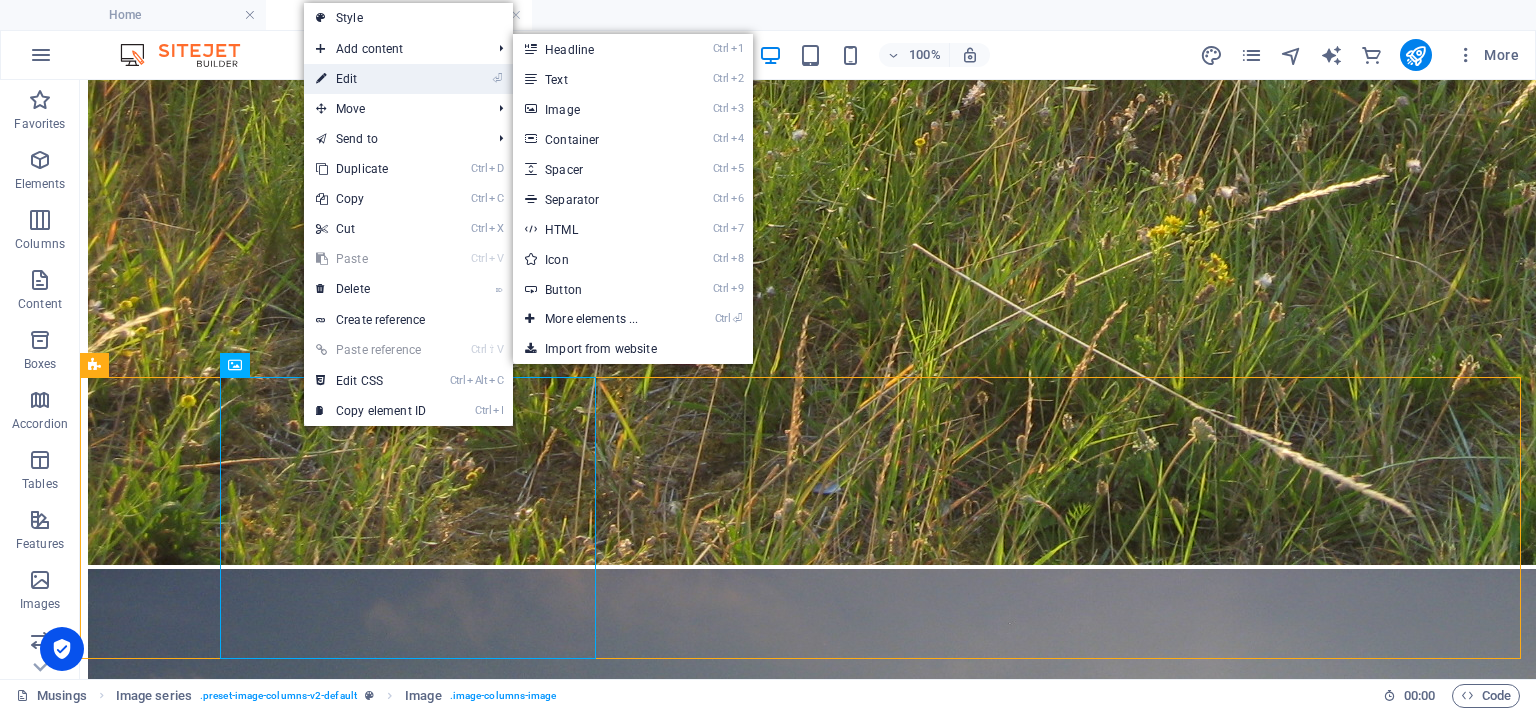click on "⏎  Edit" at bounding box center (371, 79) 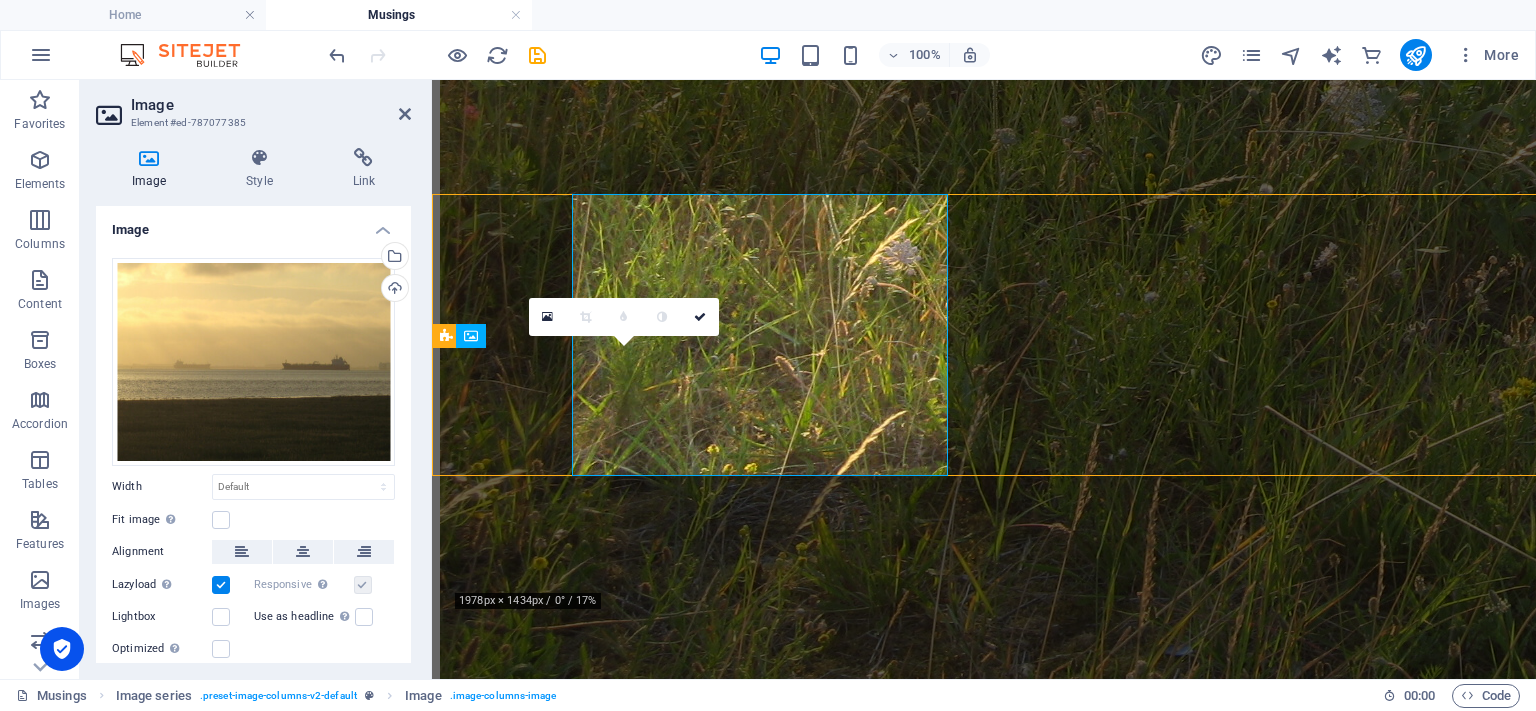 scroll, scrollTop: 3176, scrollLeft: 0, axis: vertical 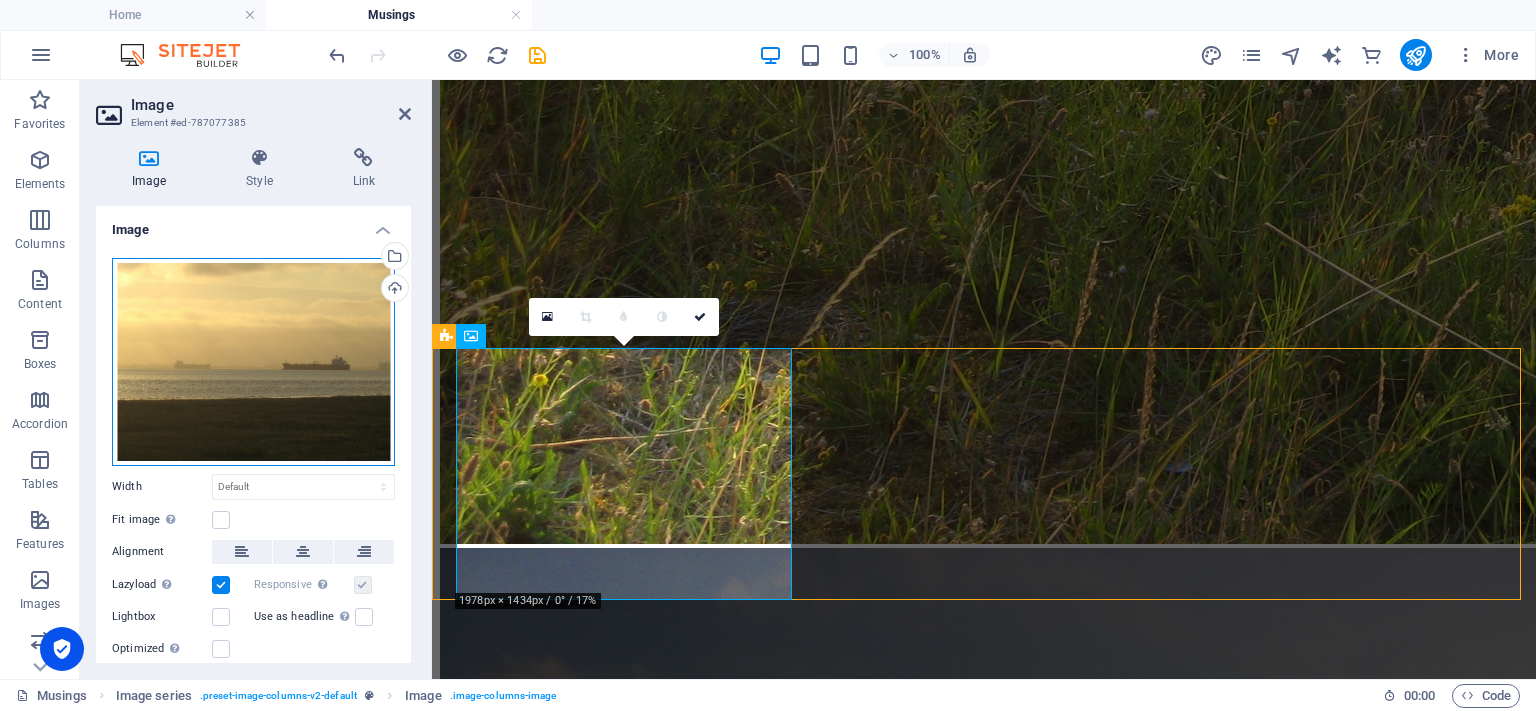click on "Drag files here, click to choose files or select files from Files or our free stock photos & videos" at bounding box center (253, 362) 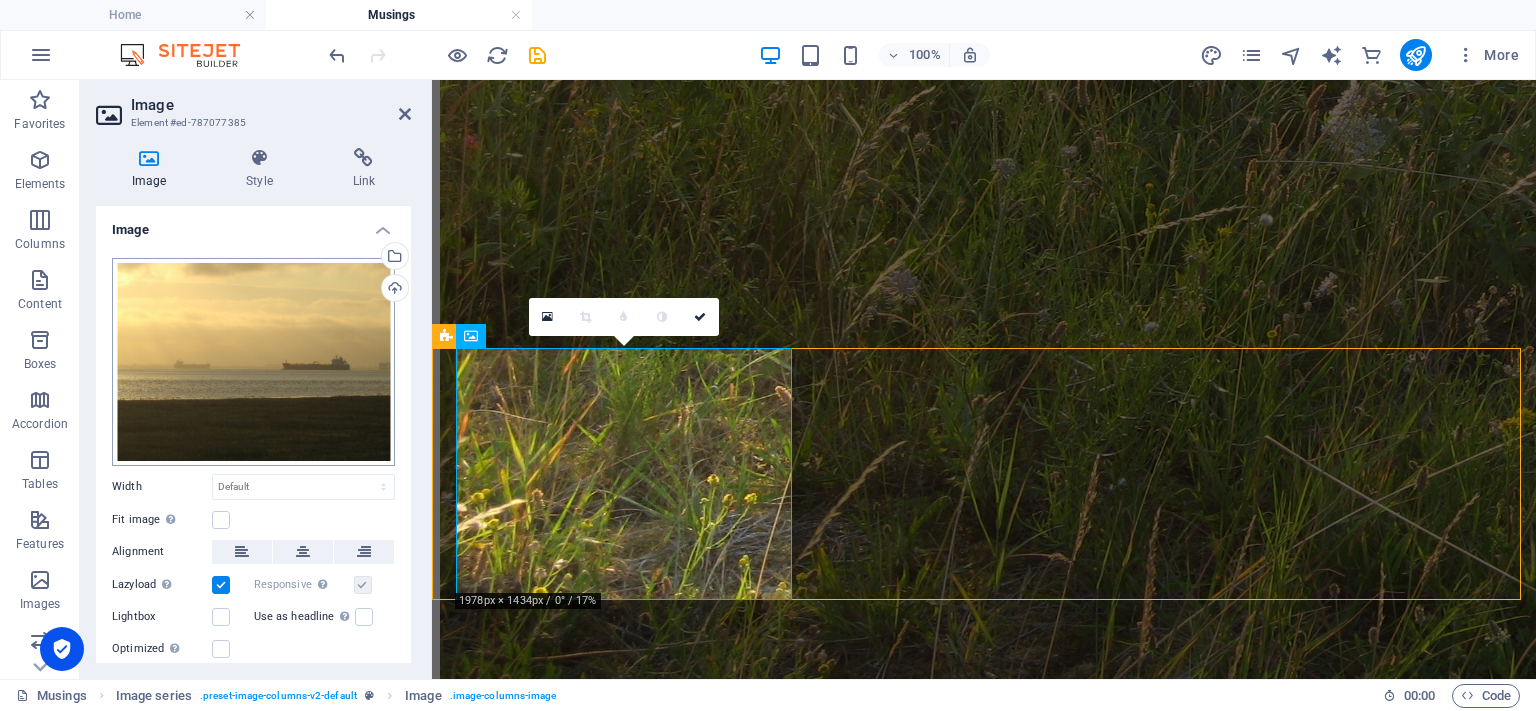 scroll, scrollTop: 3190, scrollLeft: 0, axis: vertical 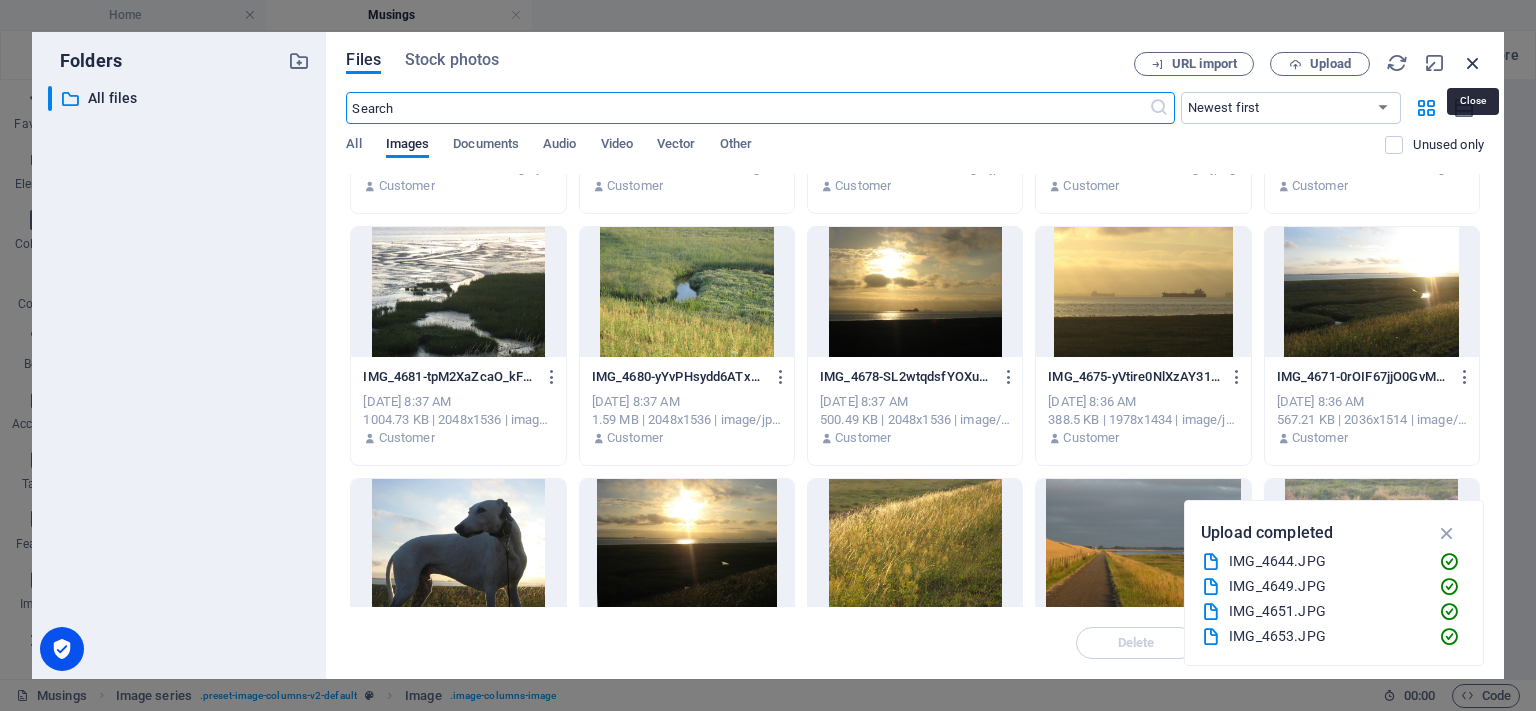 click at bounding box center (1473, 63) 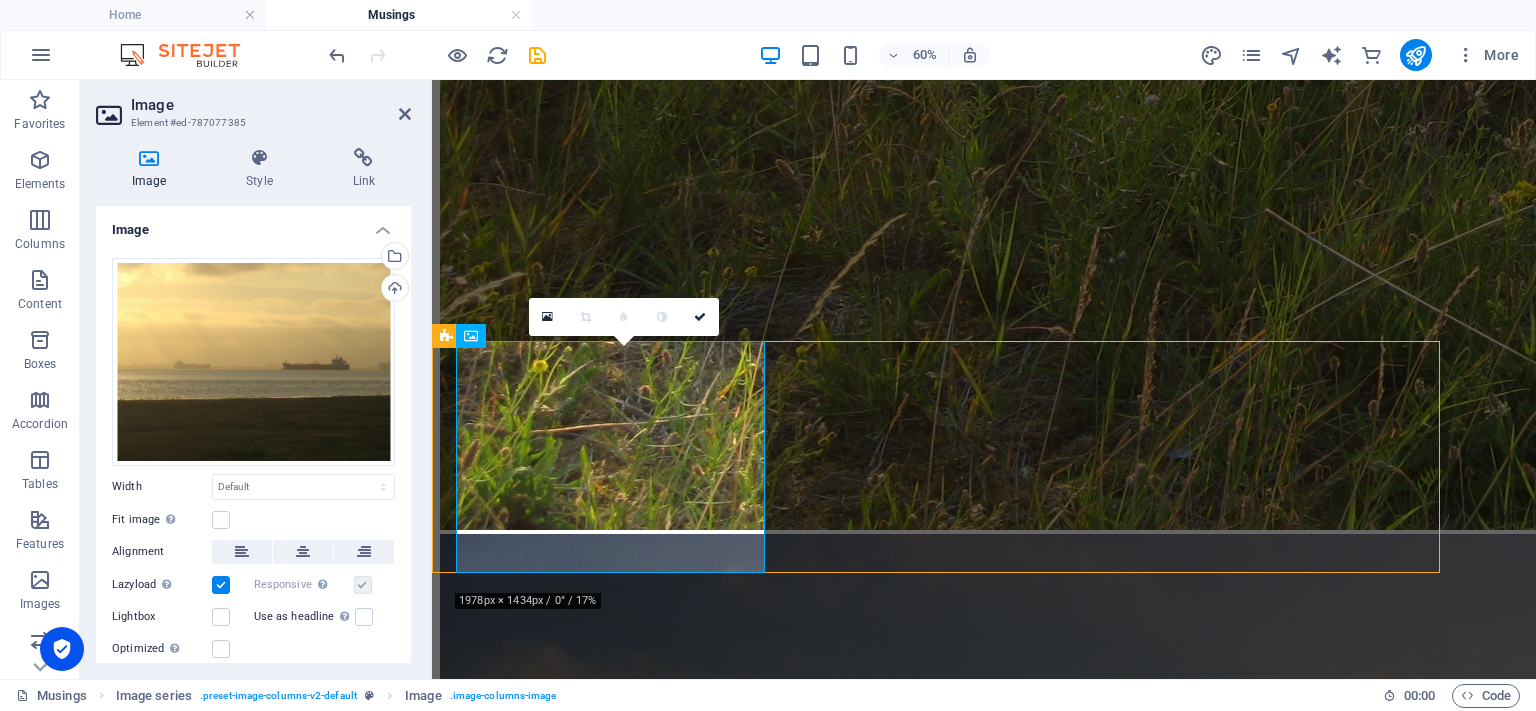 scroll, scrollTop: 3176, scrollLeft: 0, axis: vertical 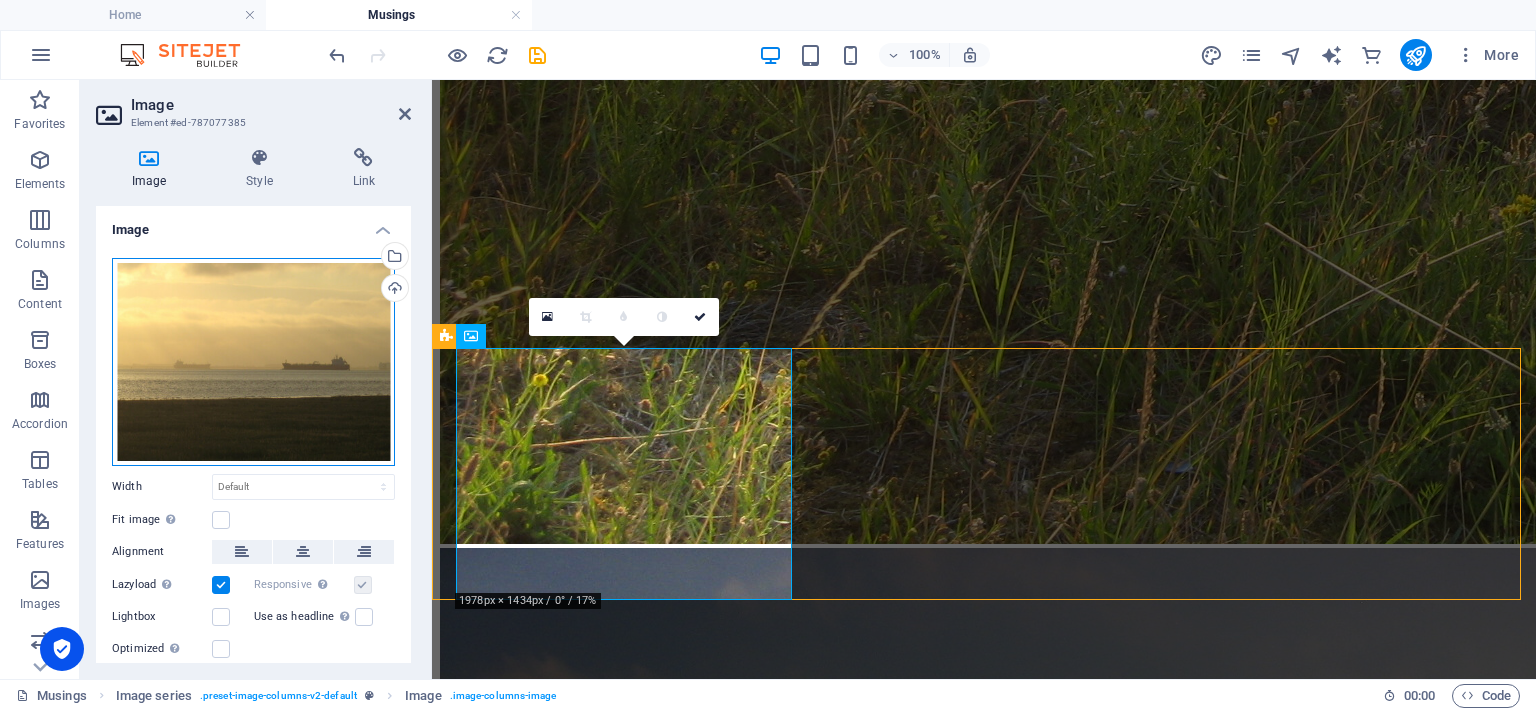 click on "Drag files here, click to choose files or select files from Files or our free stock photos & videos" at bounding box center (253, 362) 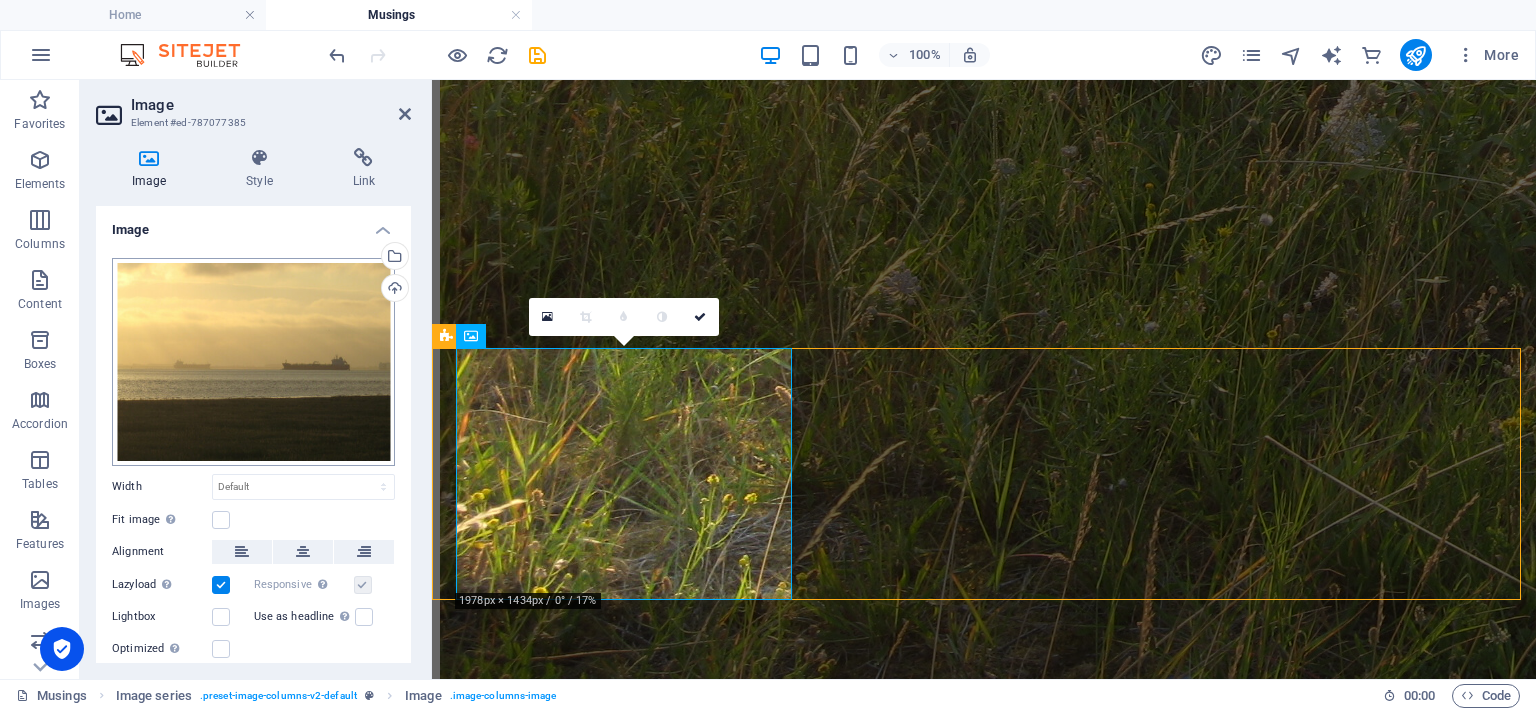 scroll, scrollTop: 3190, scrollLeft: 0, axis: vertical 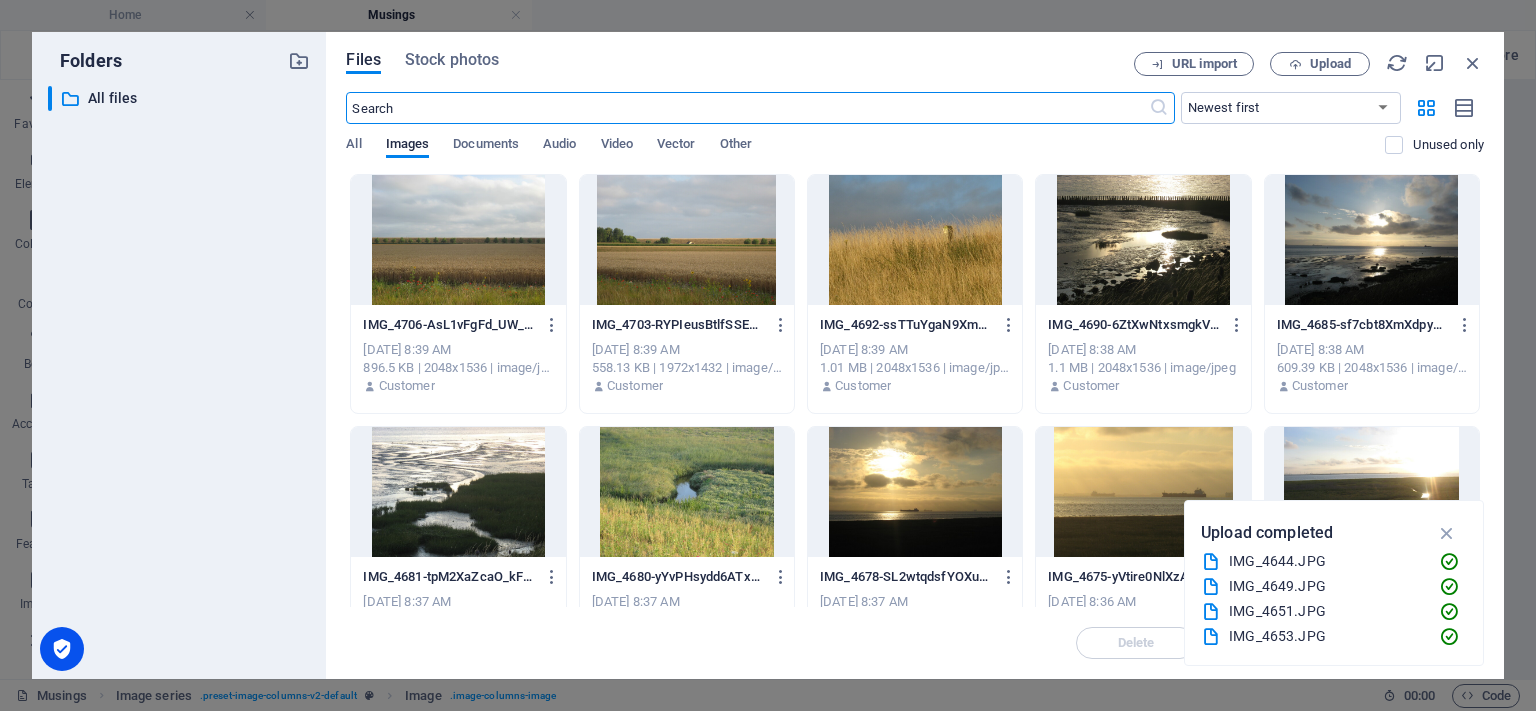 click at bounding box center (915, 492) 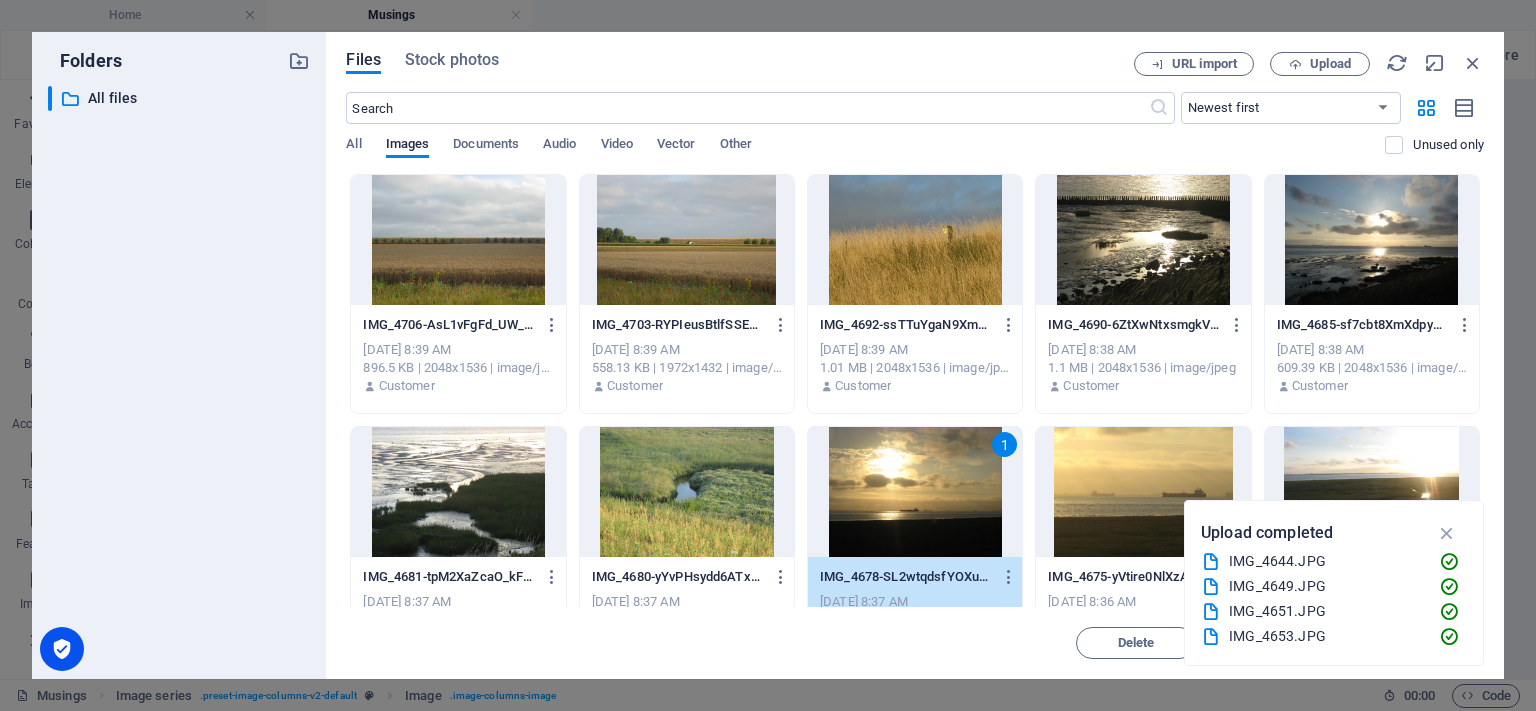 click at bounding box center [1447, 533] 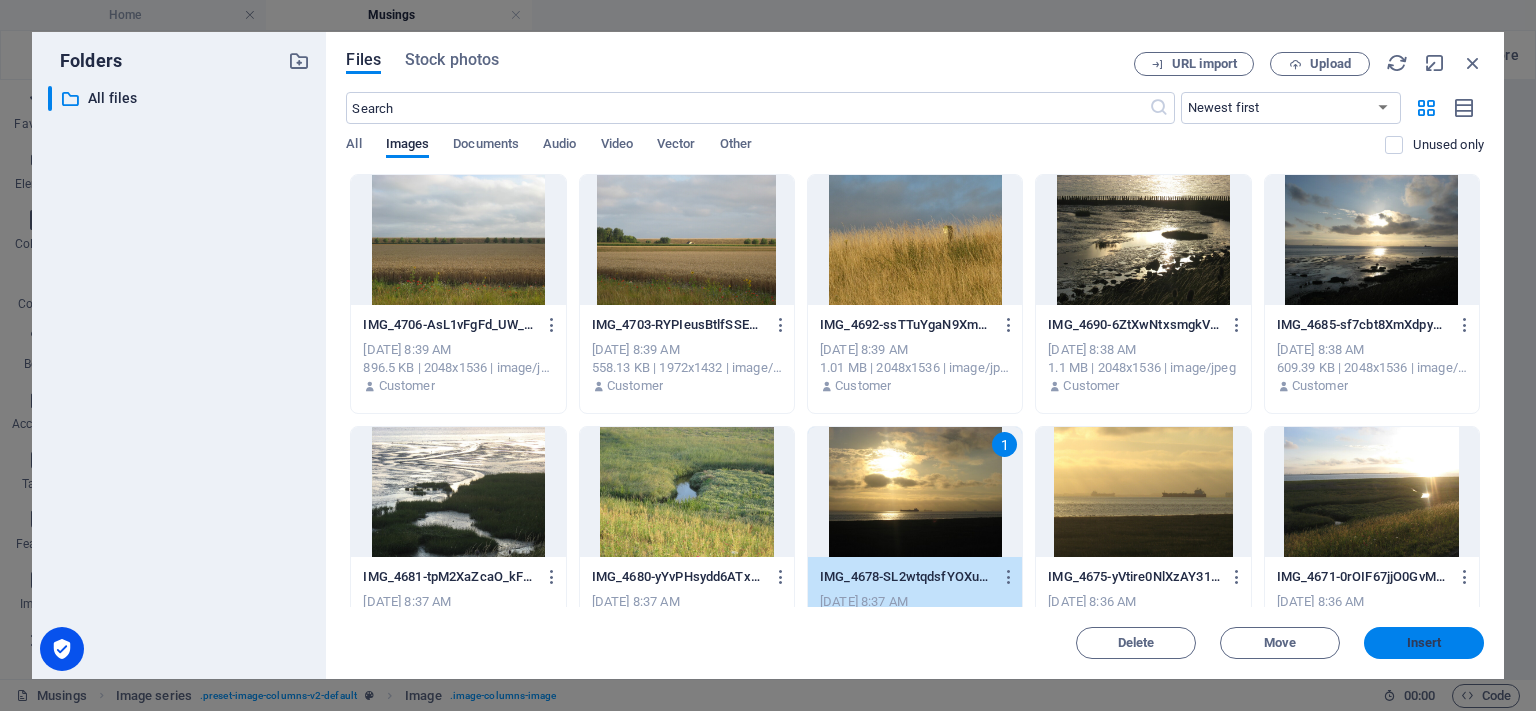 click on "Insert" at bounding box center [1424, 643] 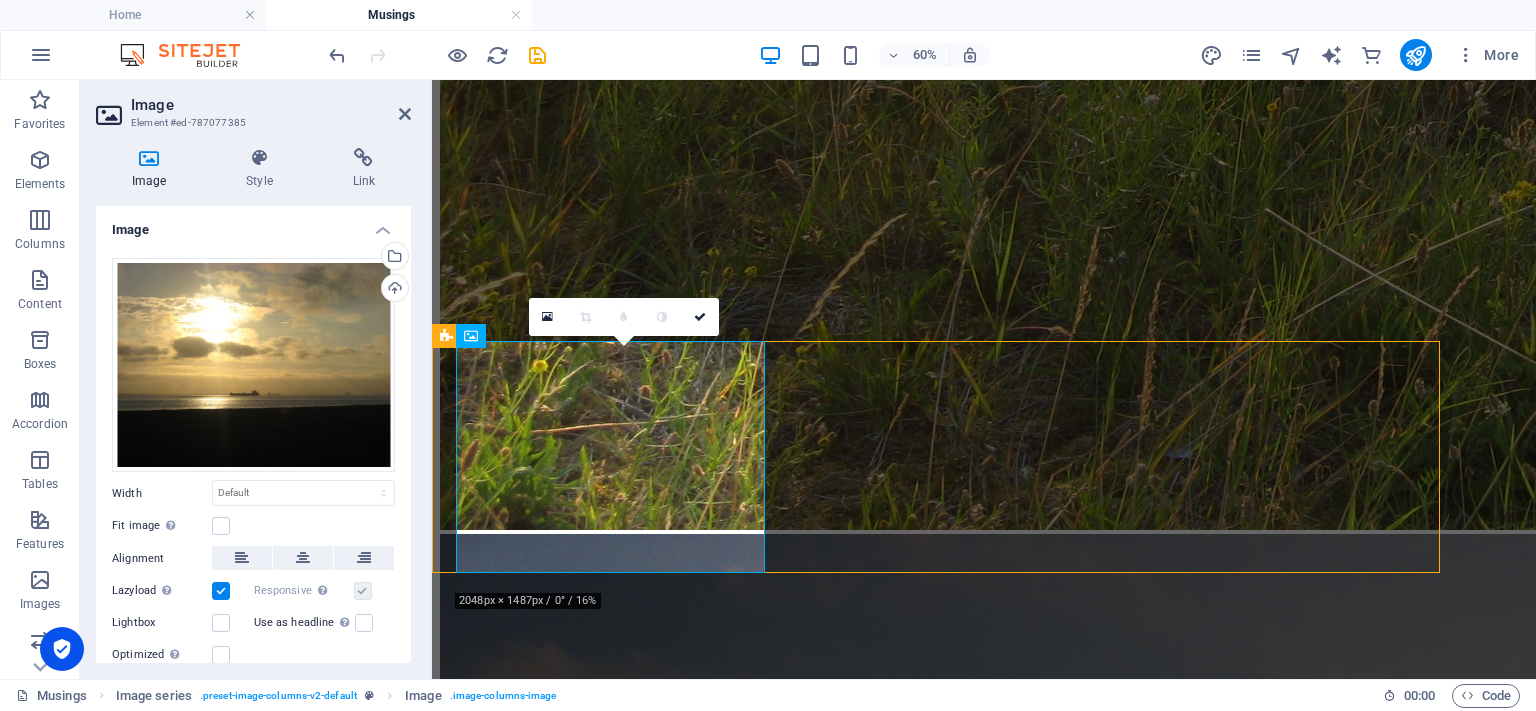 scroll, scrollTop: 3176, scrollLeft: 0, axis: vertical 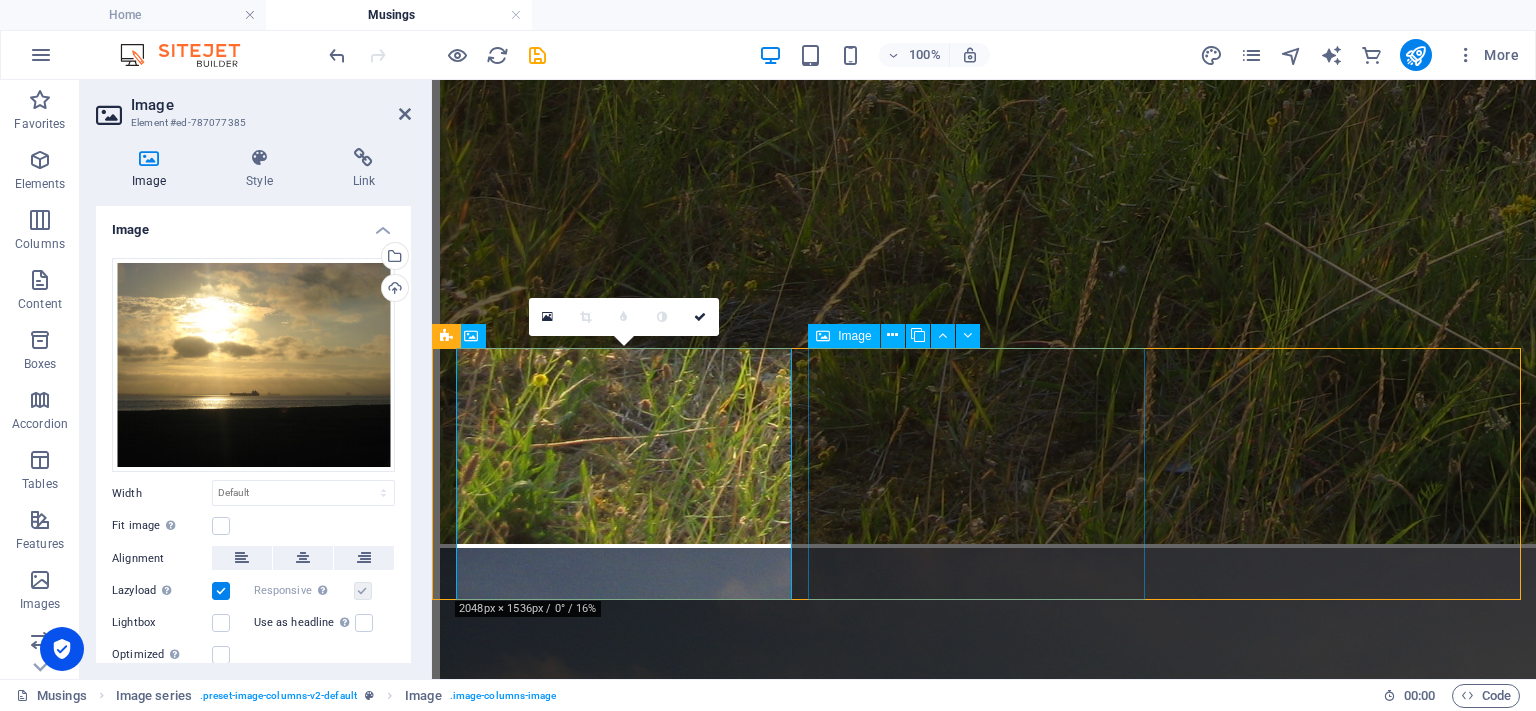 click at bounding box center (984, 14680) 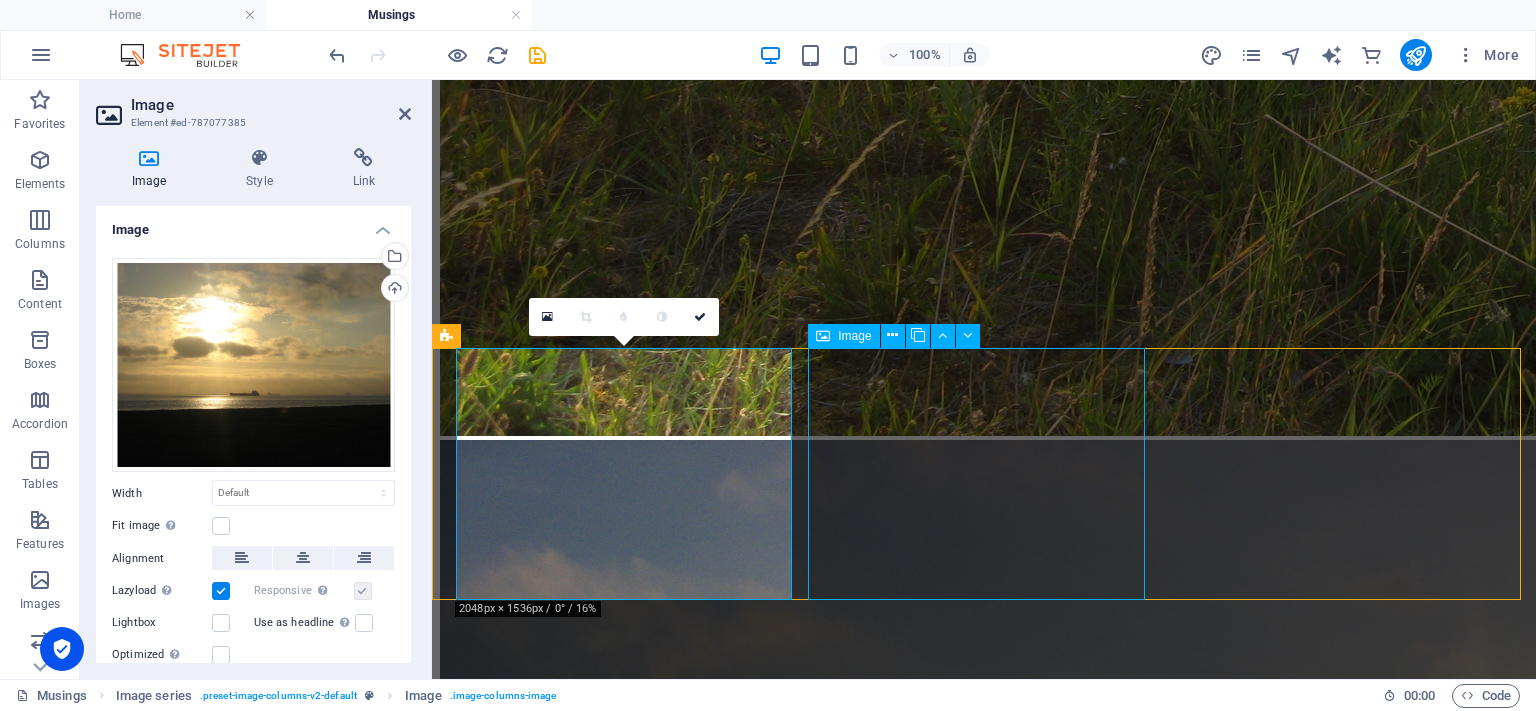 scroll, scrollTop: 2993, scrollLeft: 0, axis: vertical 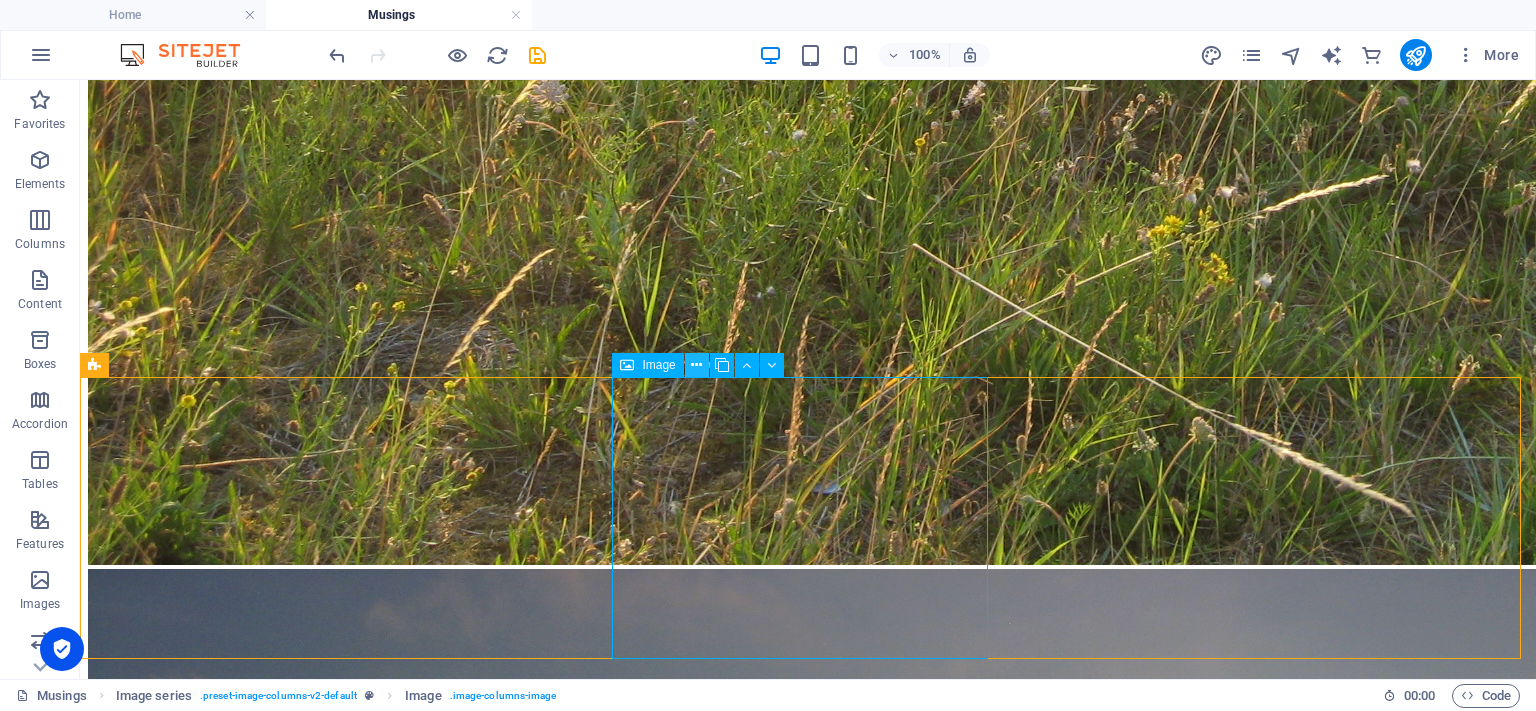 click at bounding box center [696, 365] 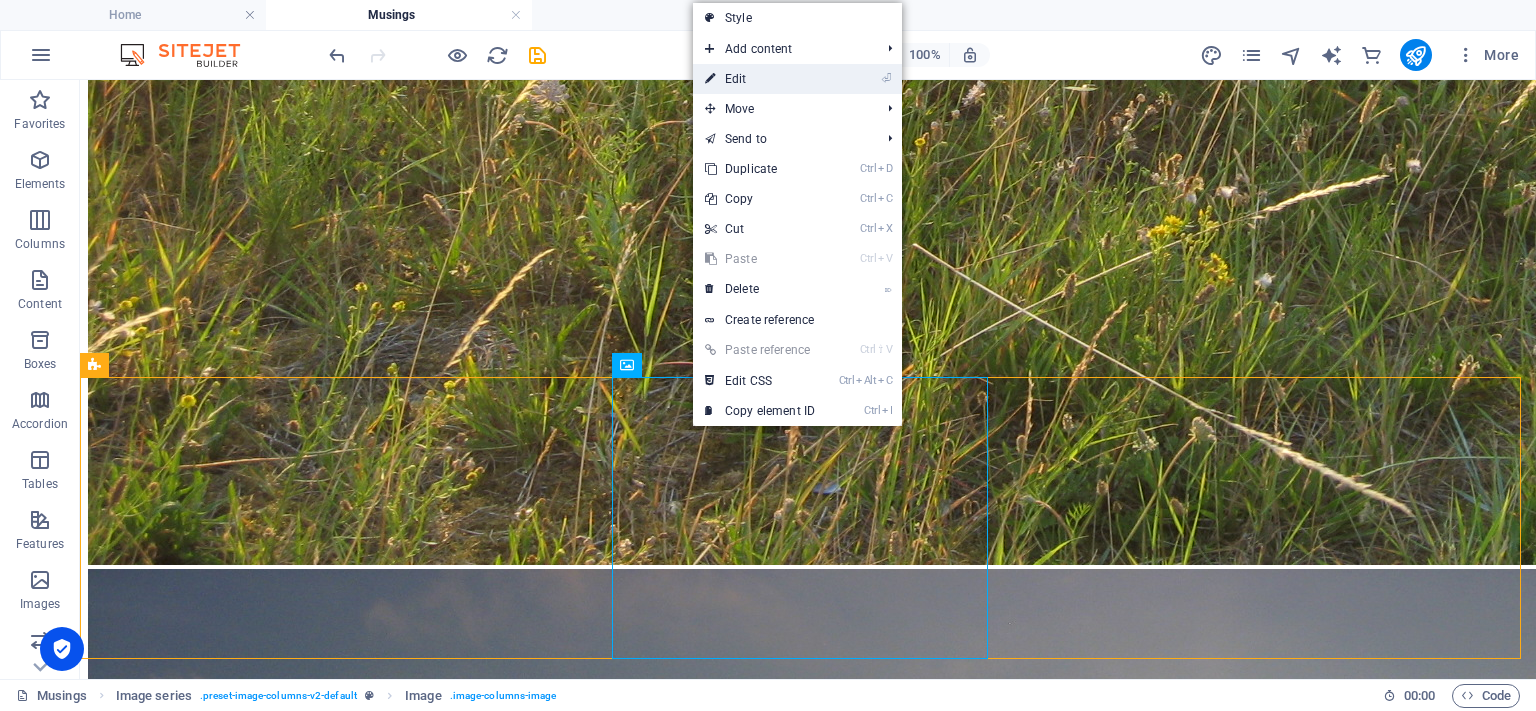 click at bounding box center (710, 79) 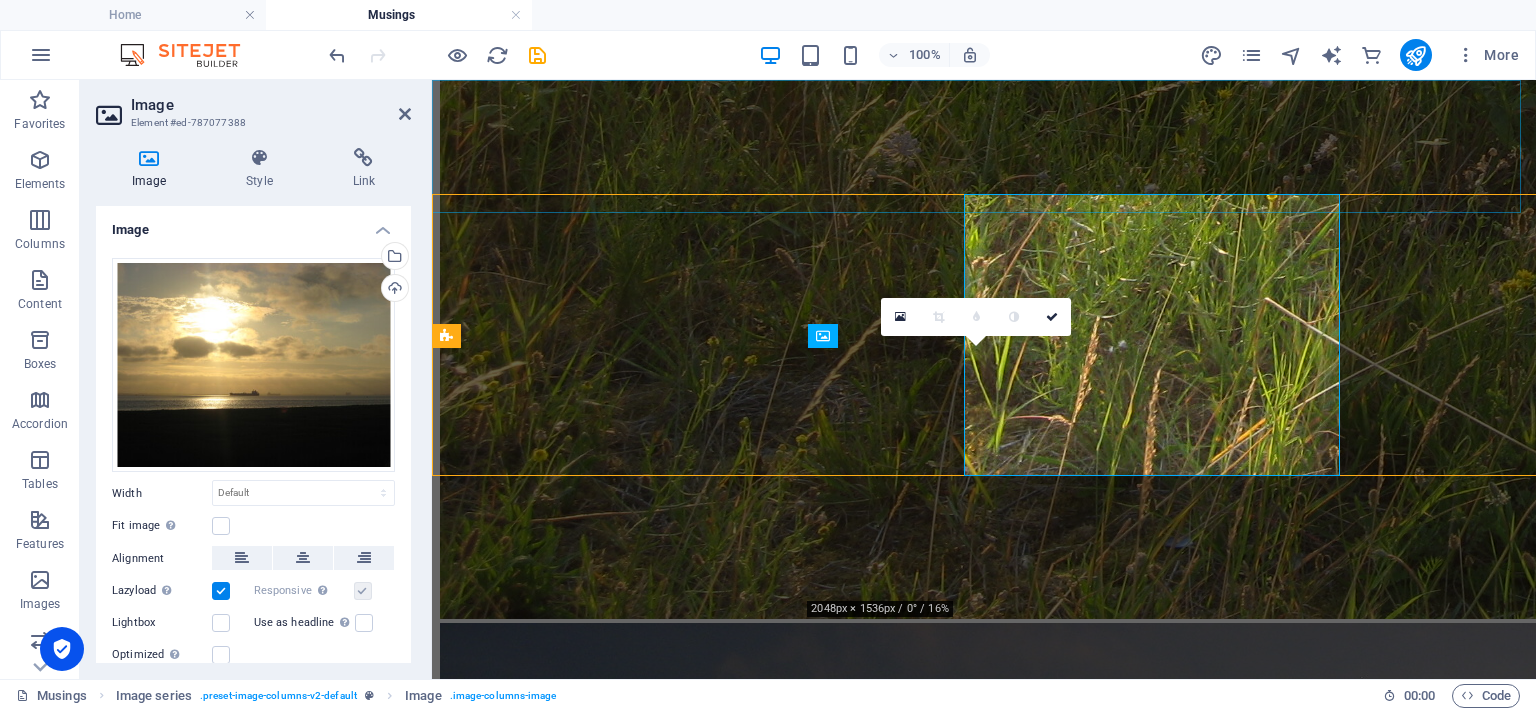 scroll, scrollTop: 3176, scrollLeft: 0, axis: vertical 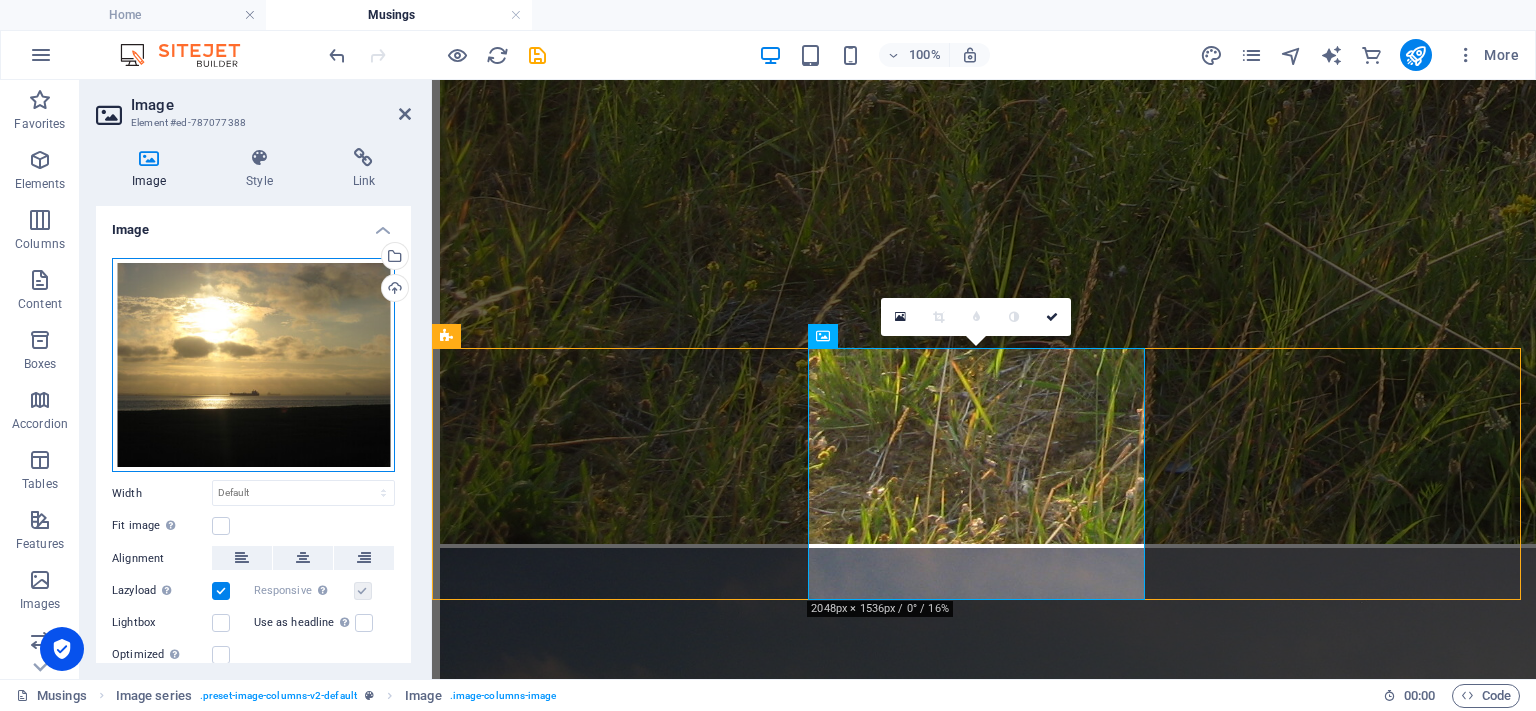 drag, startPoint x: 226, startPoint y: 344, endPoint x: 255, endPoint y: 316, distance: 40.311287 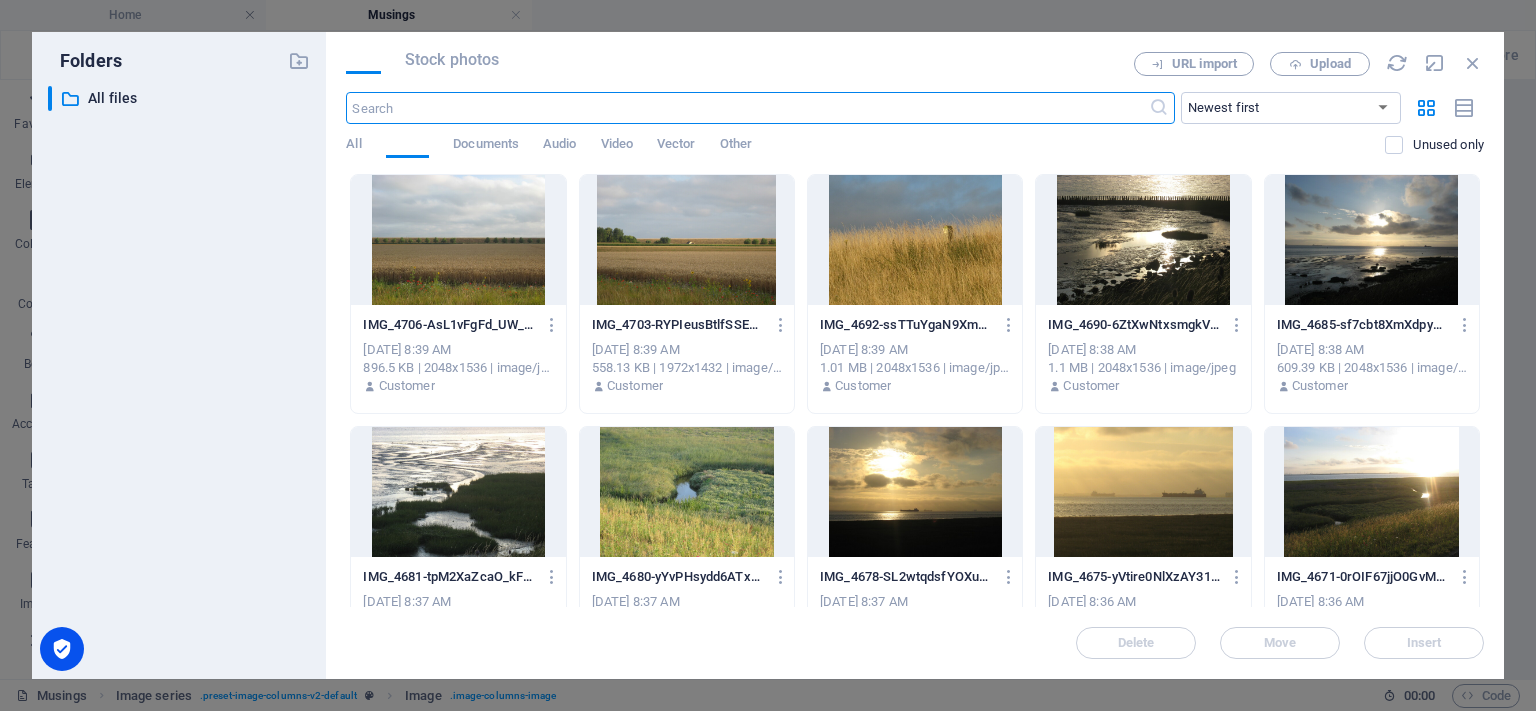 scroll, scrollTop: 3190, scrollLeft: 0, axis: vertical 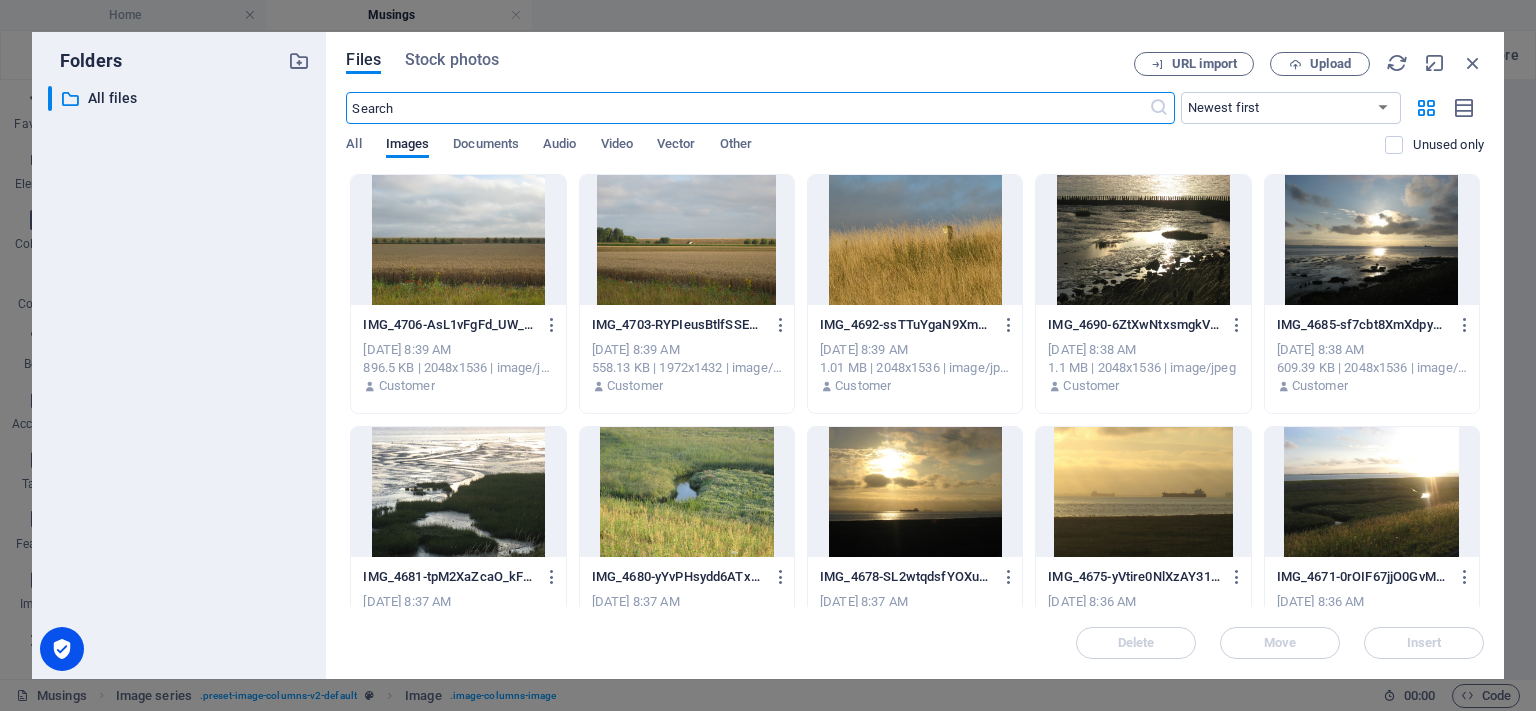 click at bounding box center [1143, 492] 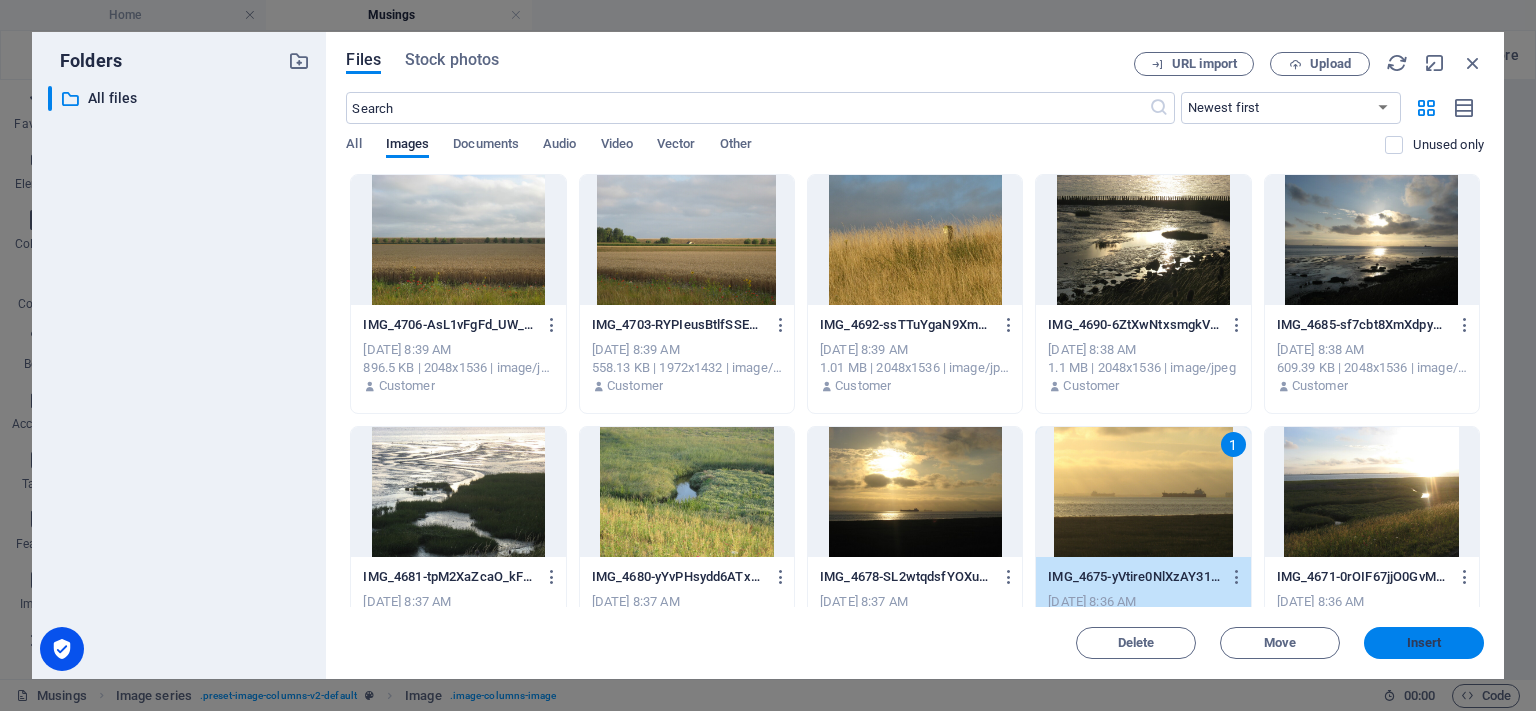 drag, startPoint x: 1461, startPoint y: 639, endPoint x: 1009, endPoint y: 533, distance: 464.26285 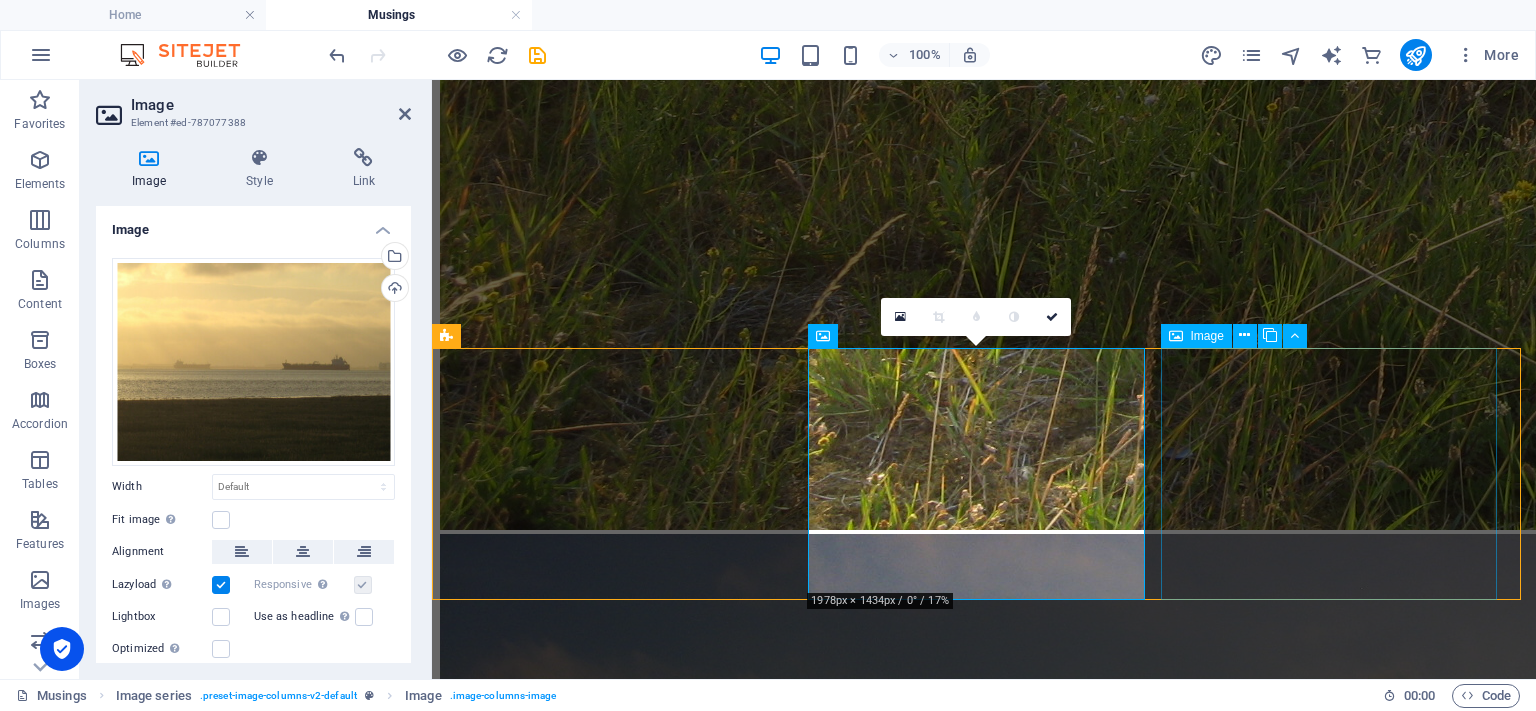 scroll, scrollTop: 3176, scrollLeft: 0, axis: vertical 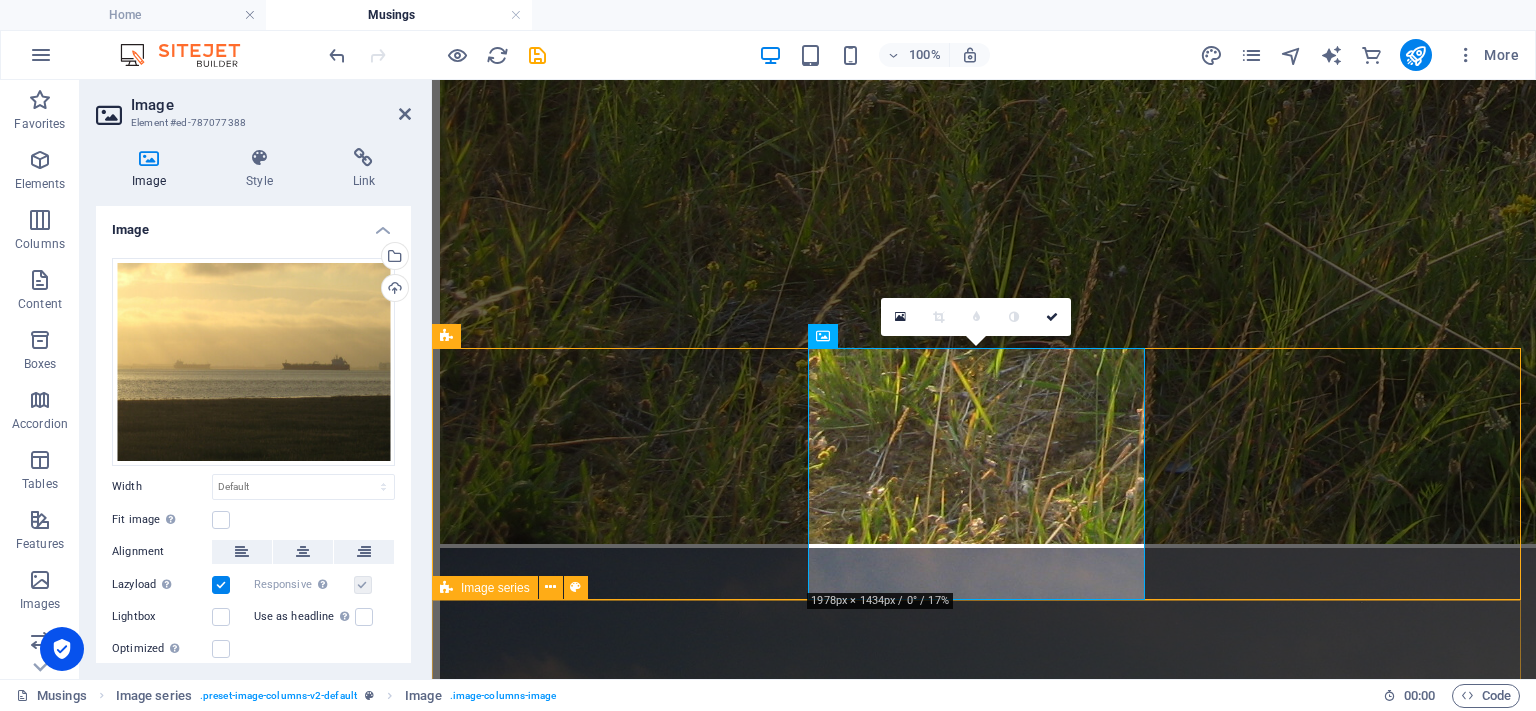 click at bounding box center (984, 19198) 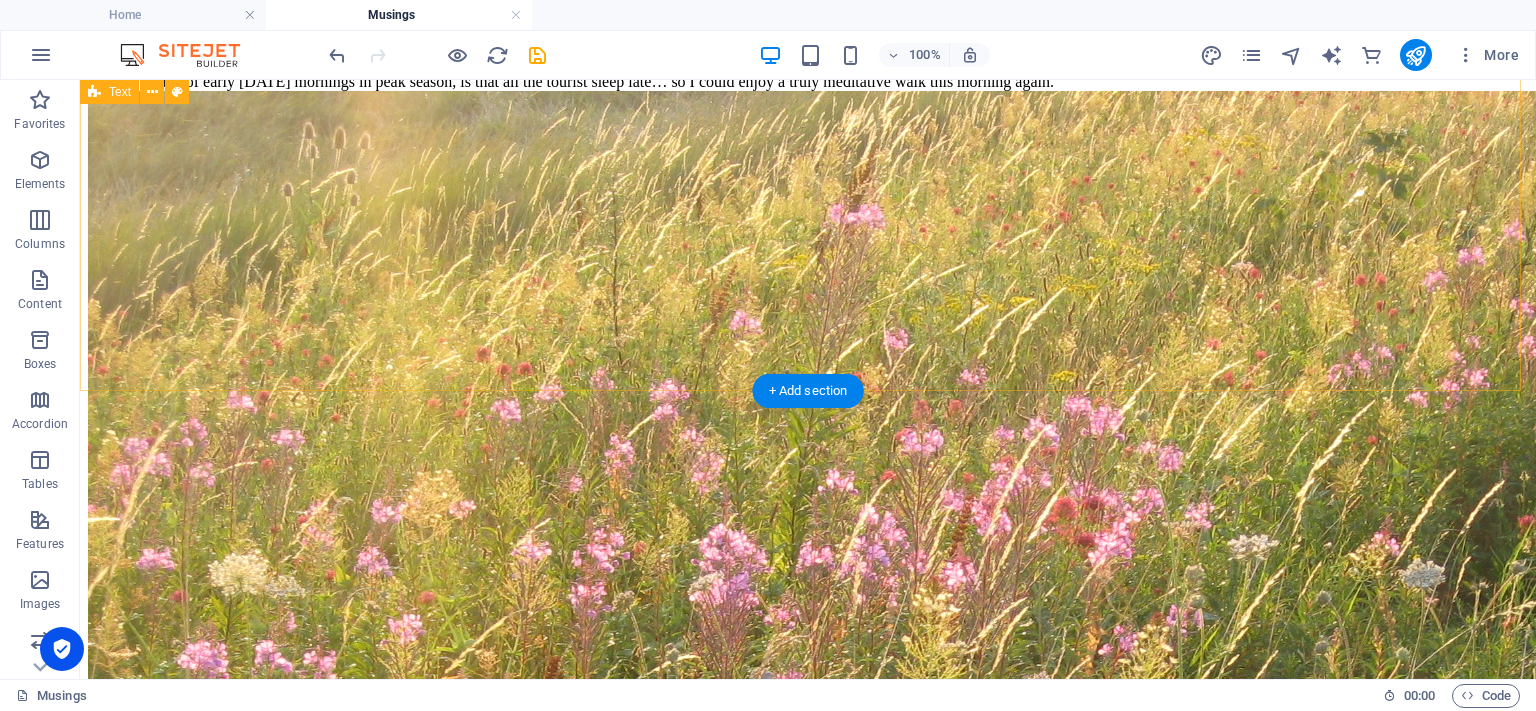 scroll, scrollTop: 1793, scrollLeft: 0, axis: vertical 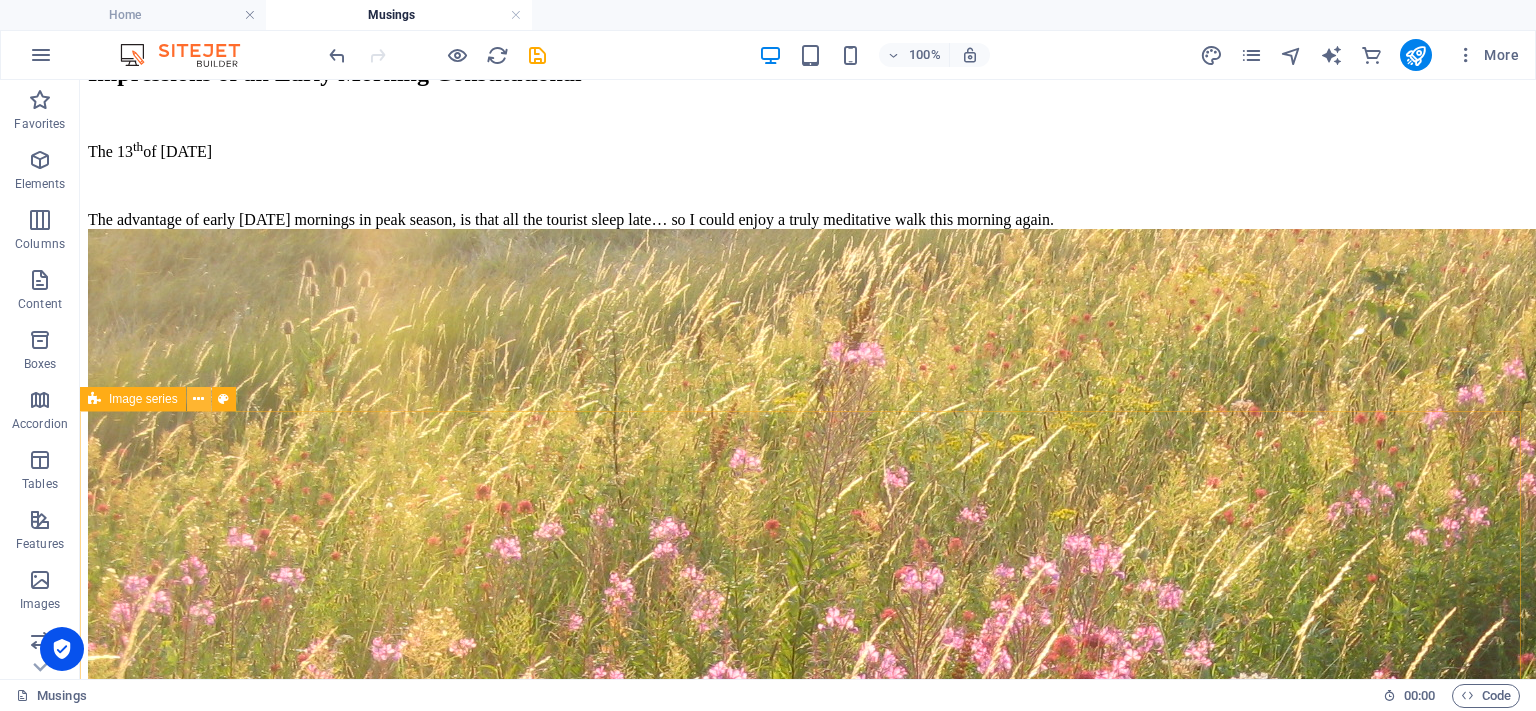 click at bounding box center (198, 399) 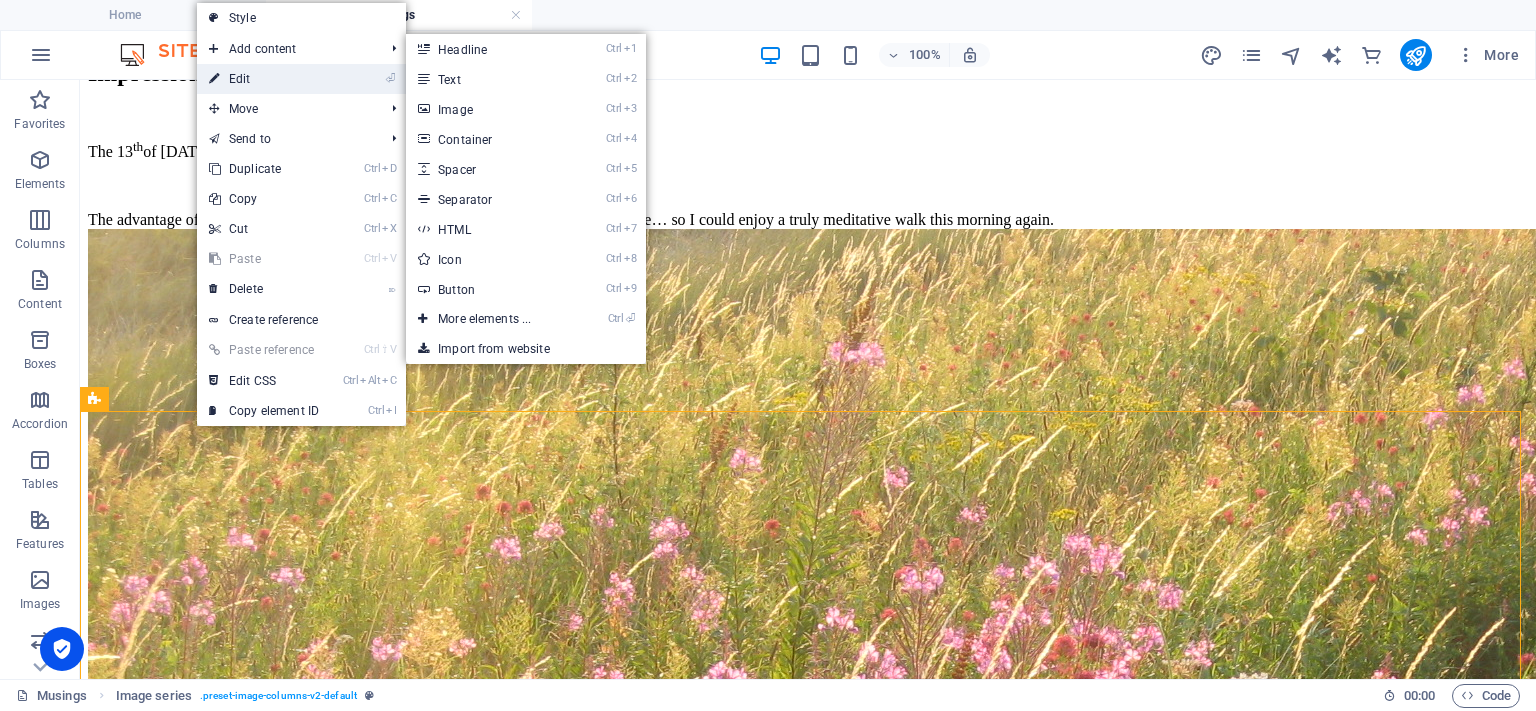 click on "⏎  Edit" at bounding box center (264, 79) 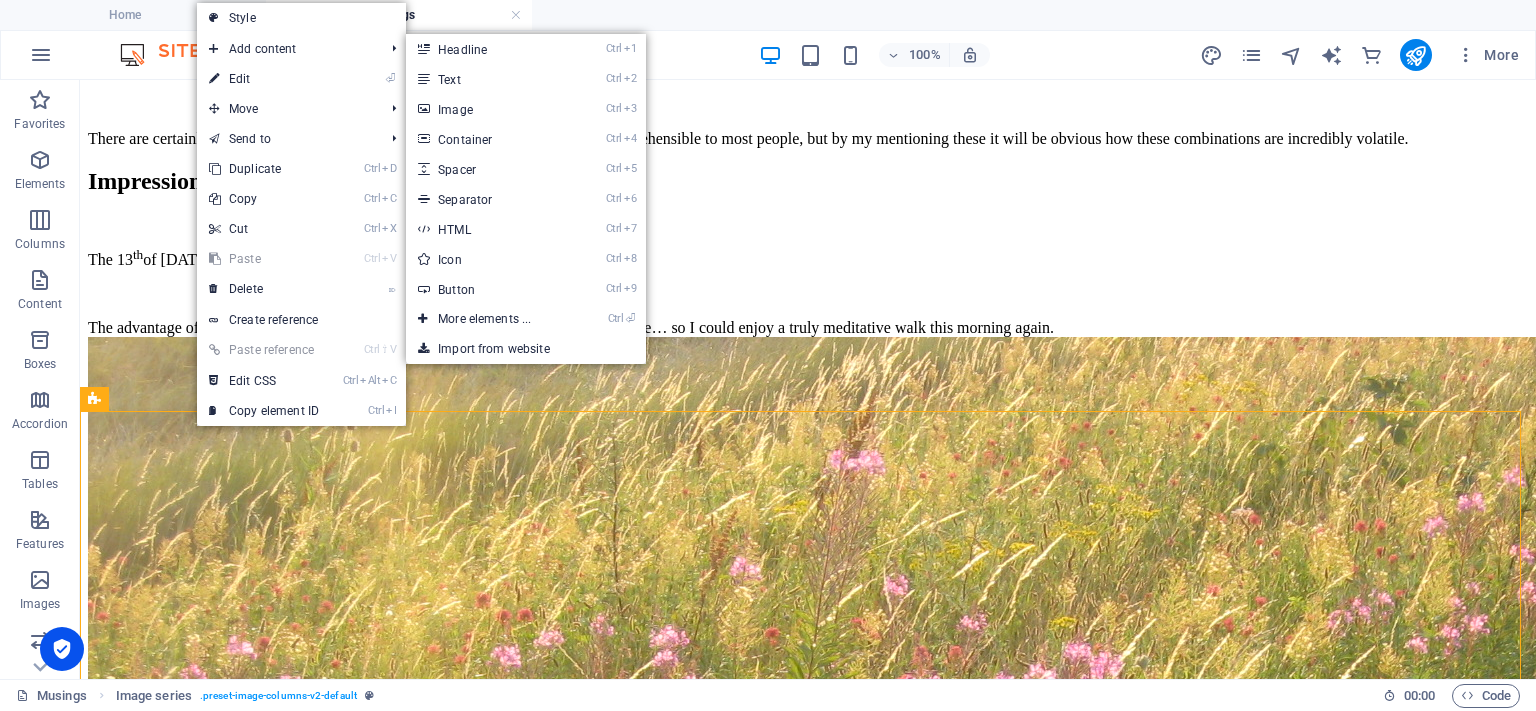 scroll, scrollTop: 2036, scrollLeft: 0, axis: vertical 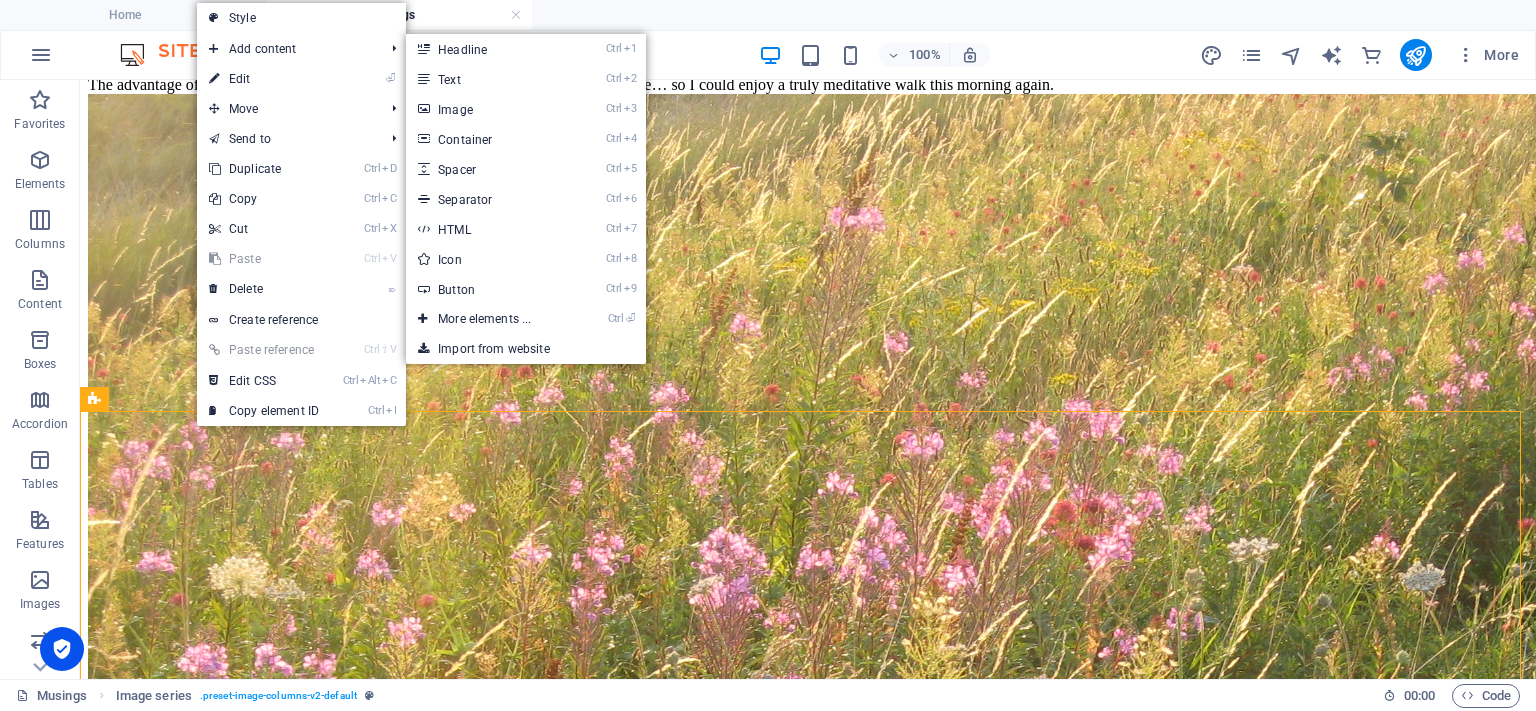 select on "rem" 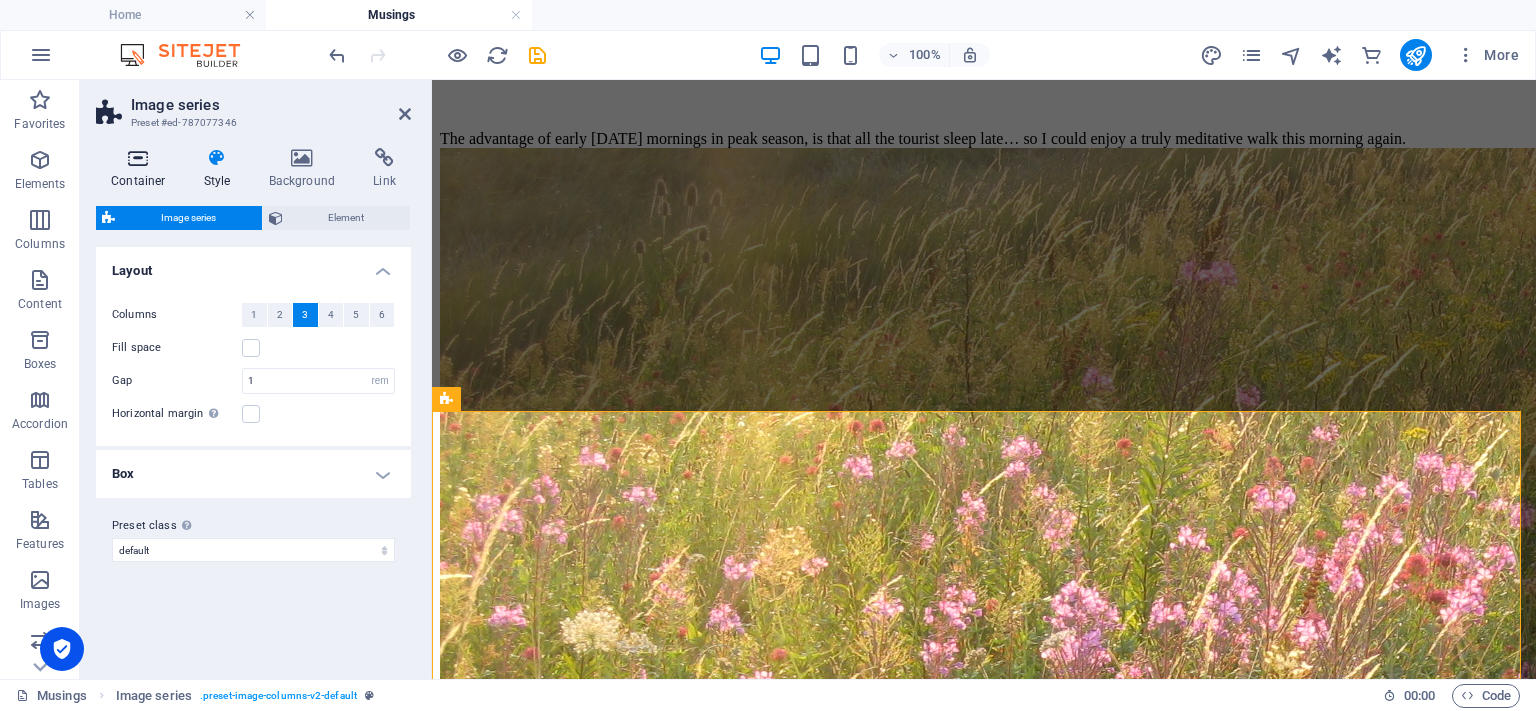click at bounding box center [138, 158] 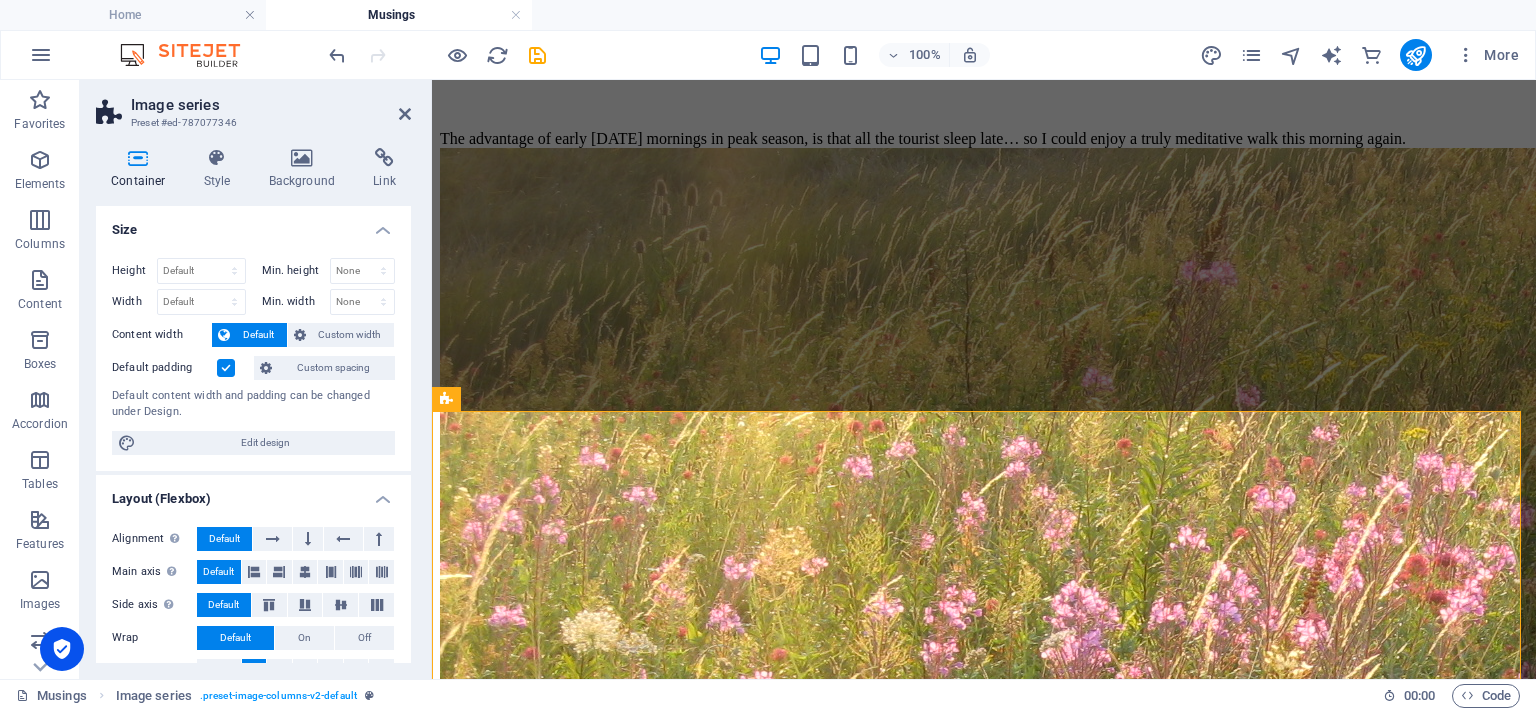 click at bounding box center (226, 368) 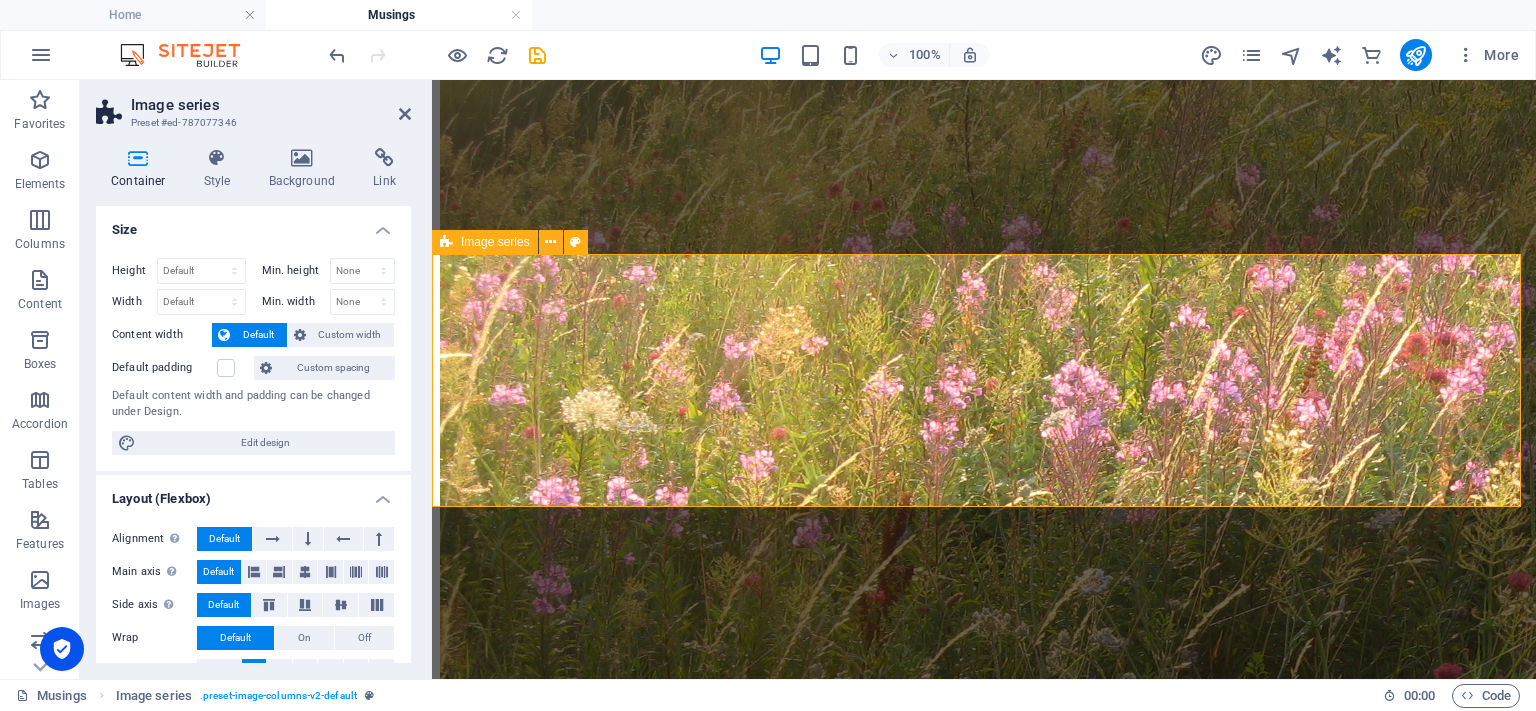 scroll, scrollTop: 2336, scrollLeft: 0, axis: vertical 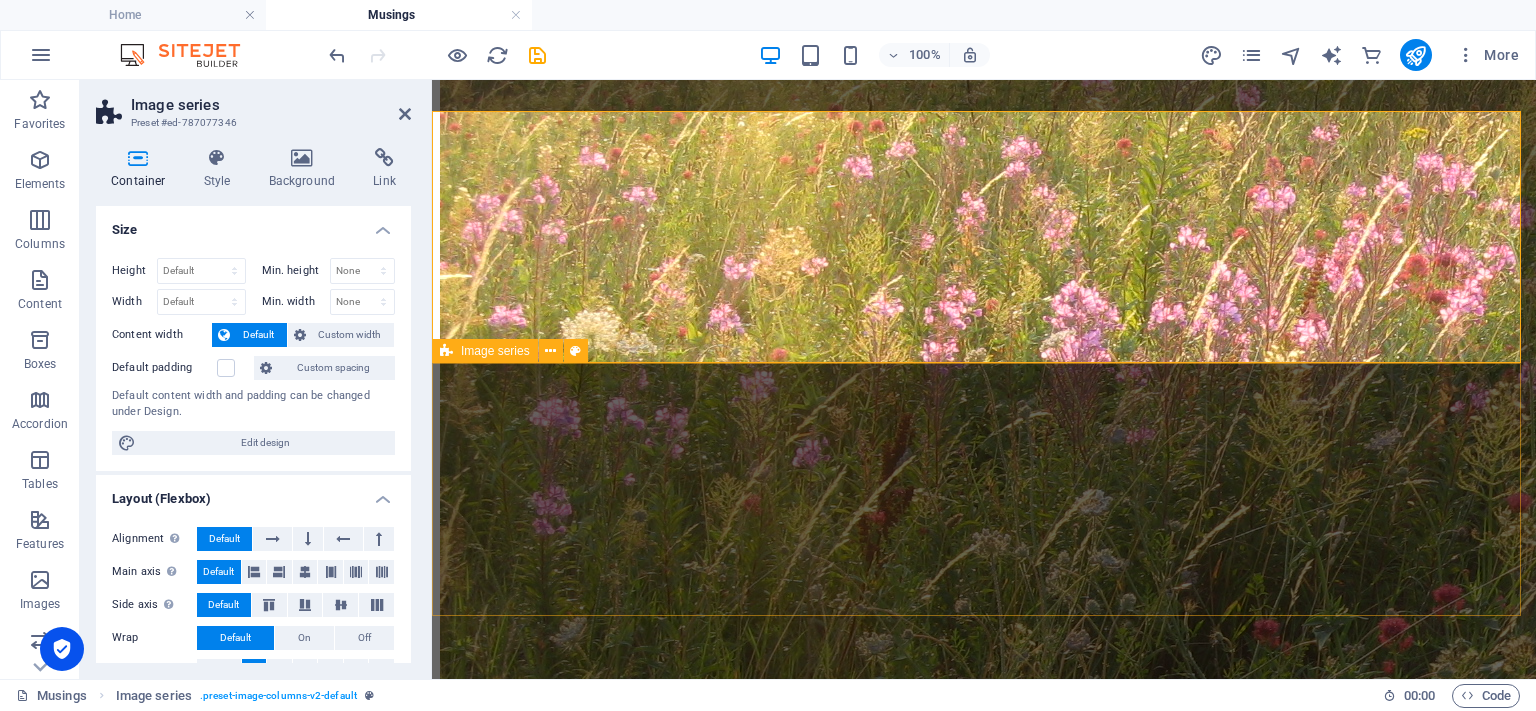 click at bounding box center [984, 6579] 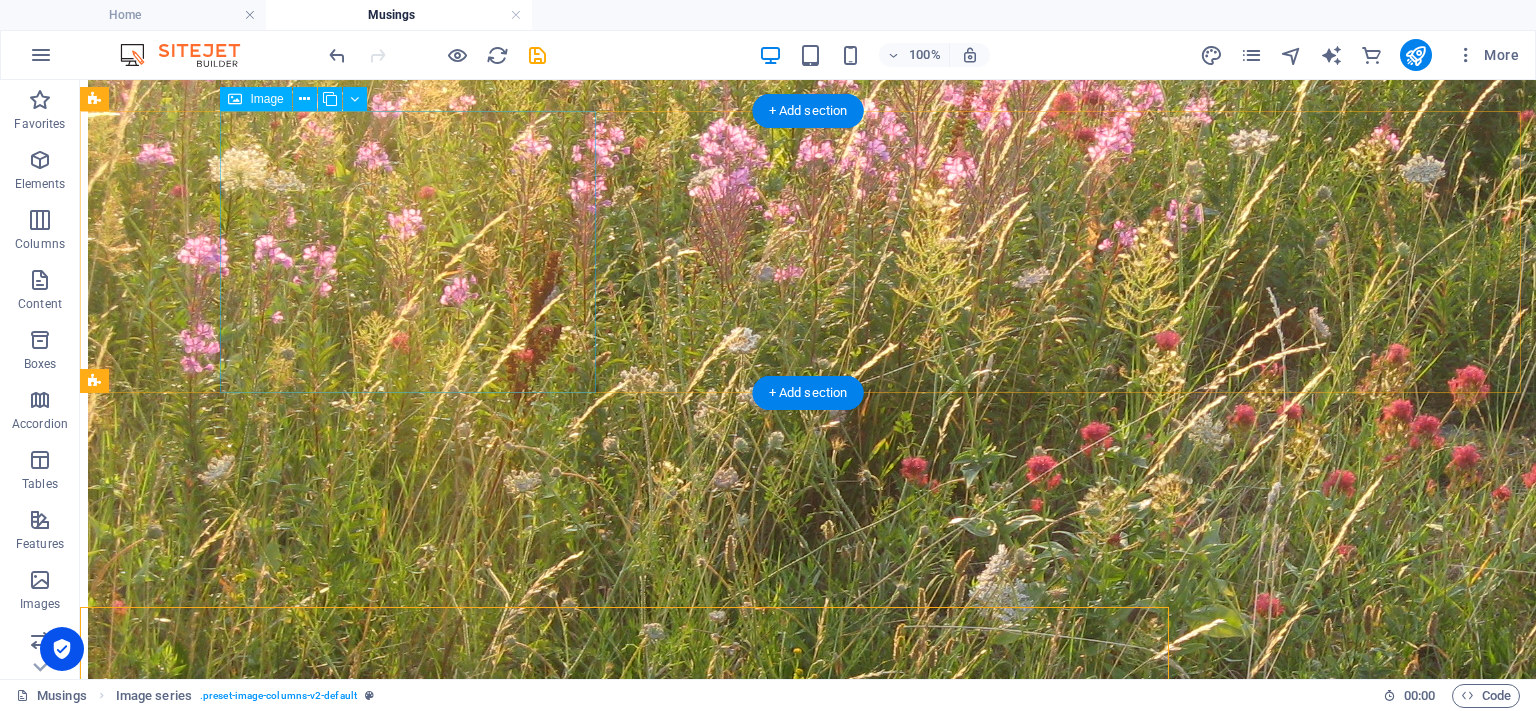 scroll, scrollTop: 2093, scrollLeft: 0, axis: vertical 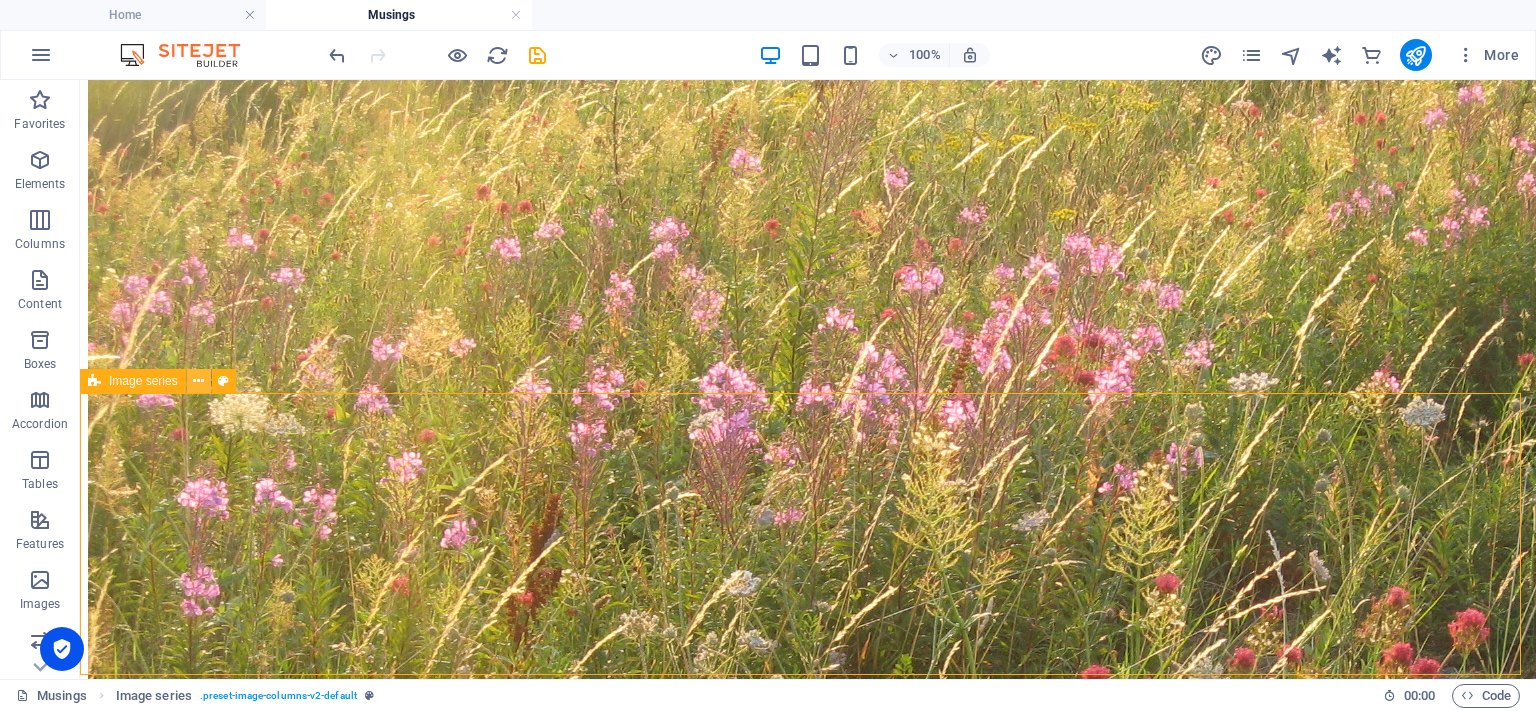 click at bounding box center [198, 381] 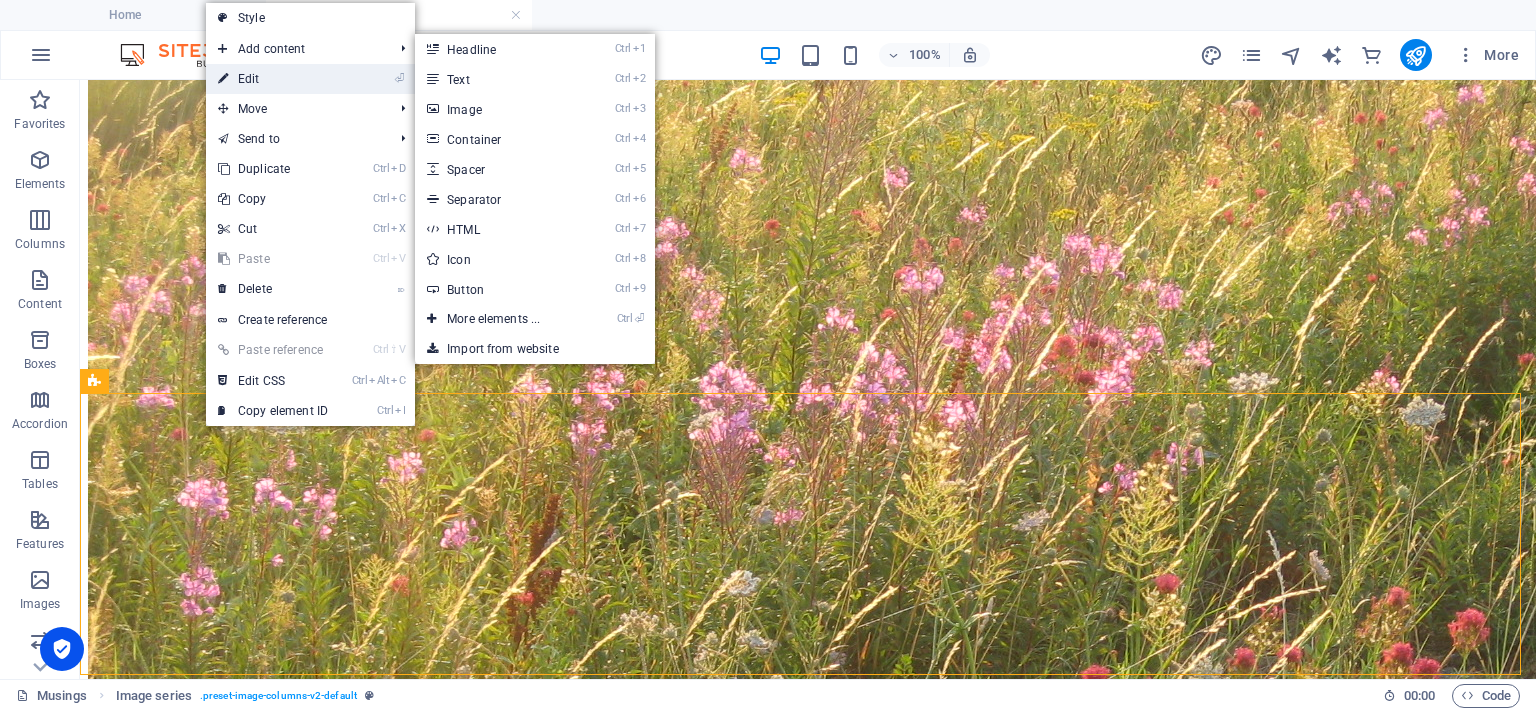 click on "⏎  Edit" at bounding box center [273, 79] 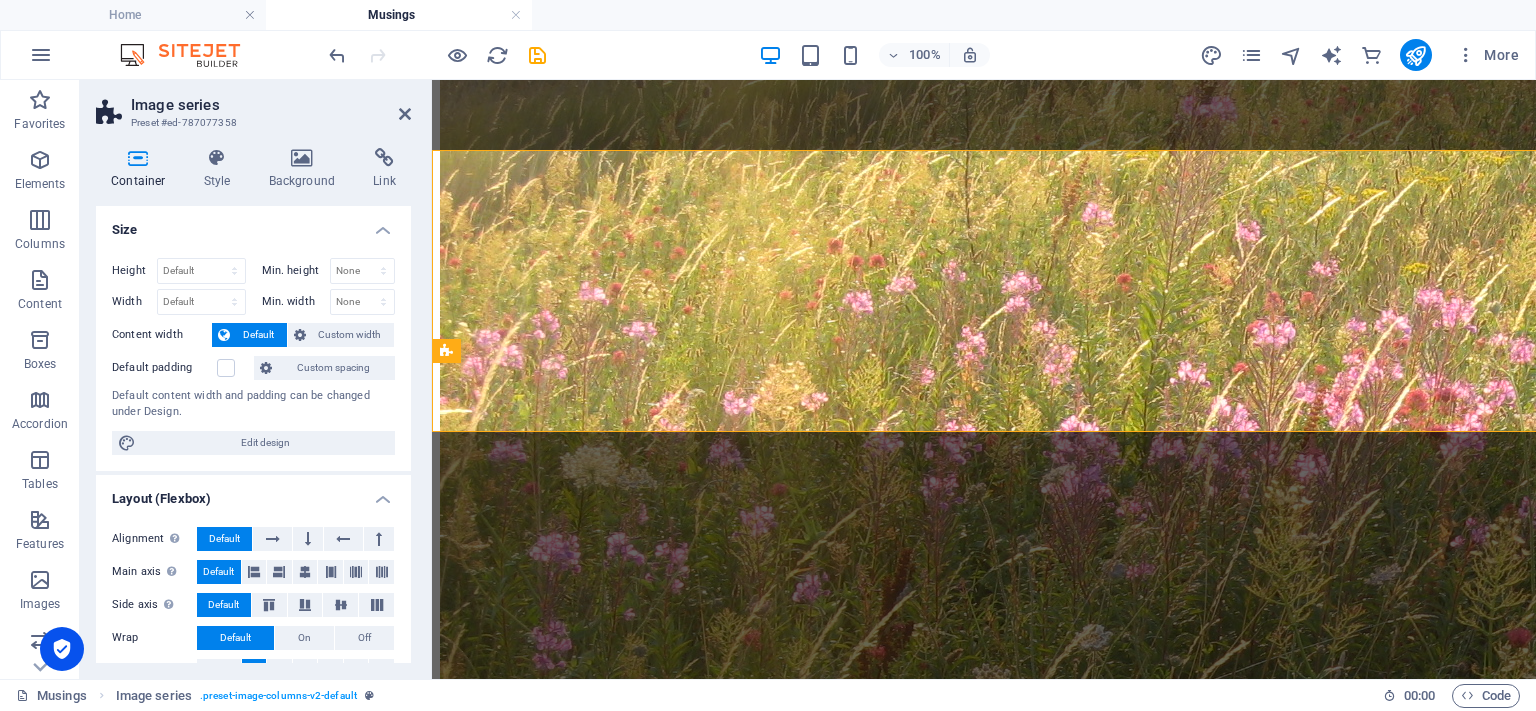 scroll, scrollTop: 2336, scrollLeft: 0, axis: vertical 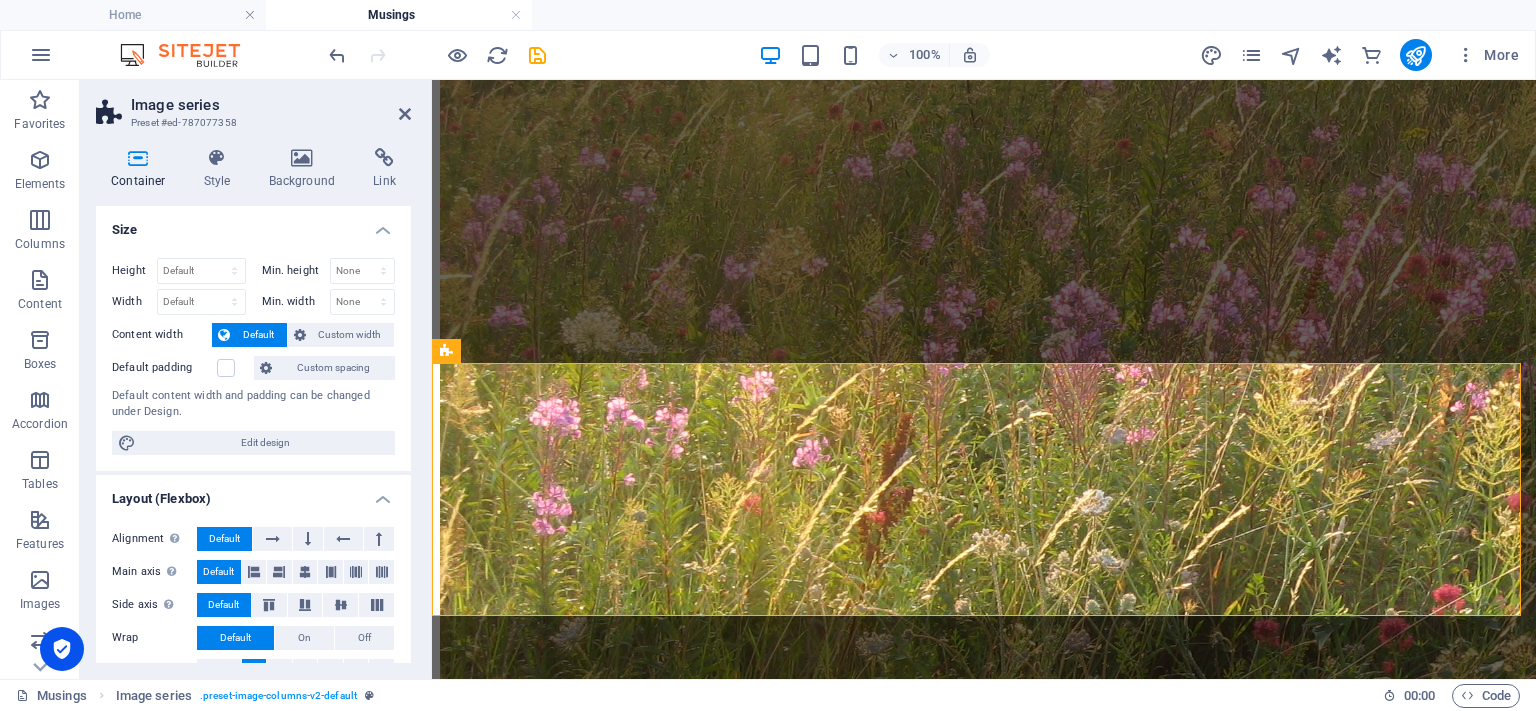 click at bounding box center (138, 158) 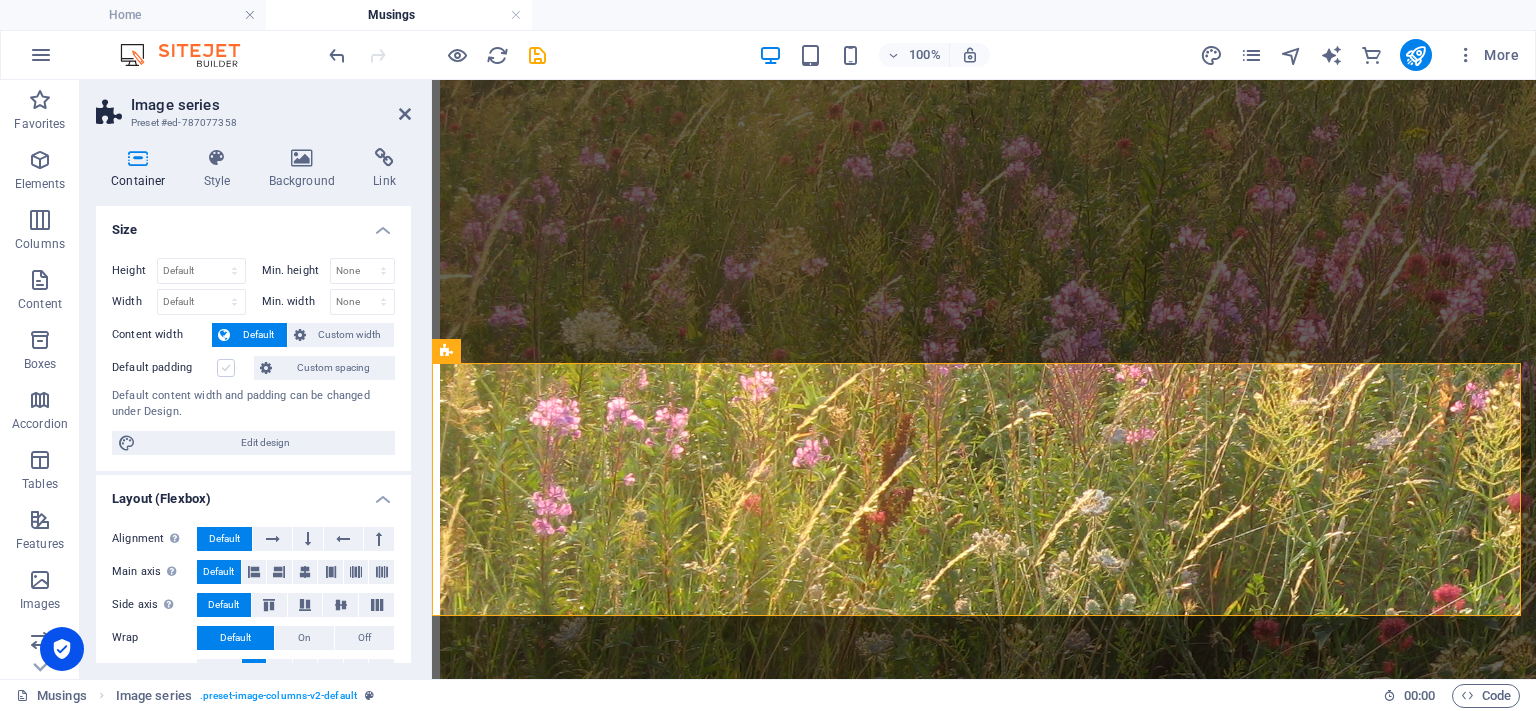 click at bounding box center [226, 368] 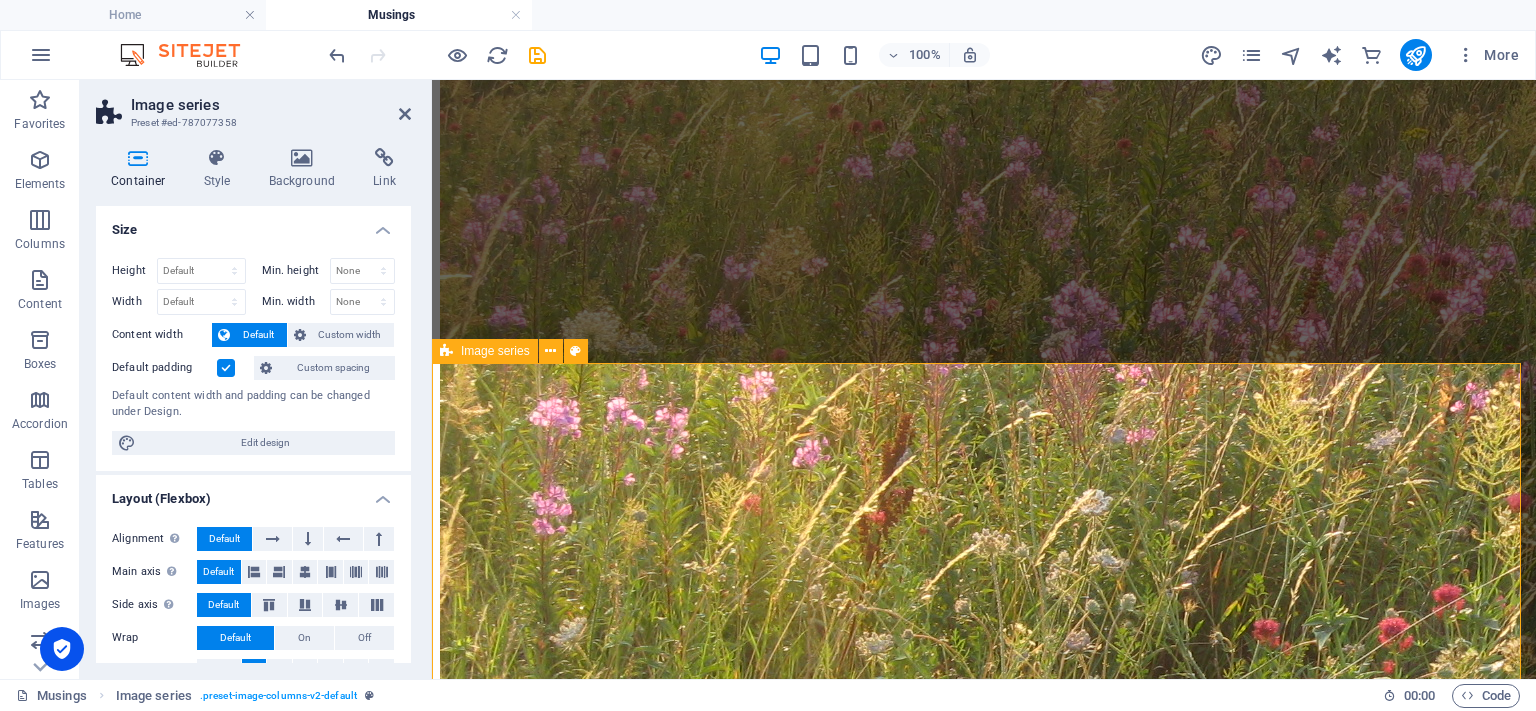 click at bounding box center [984, 6579] 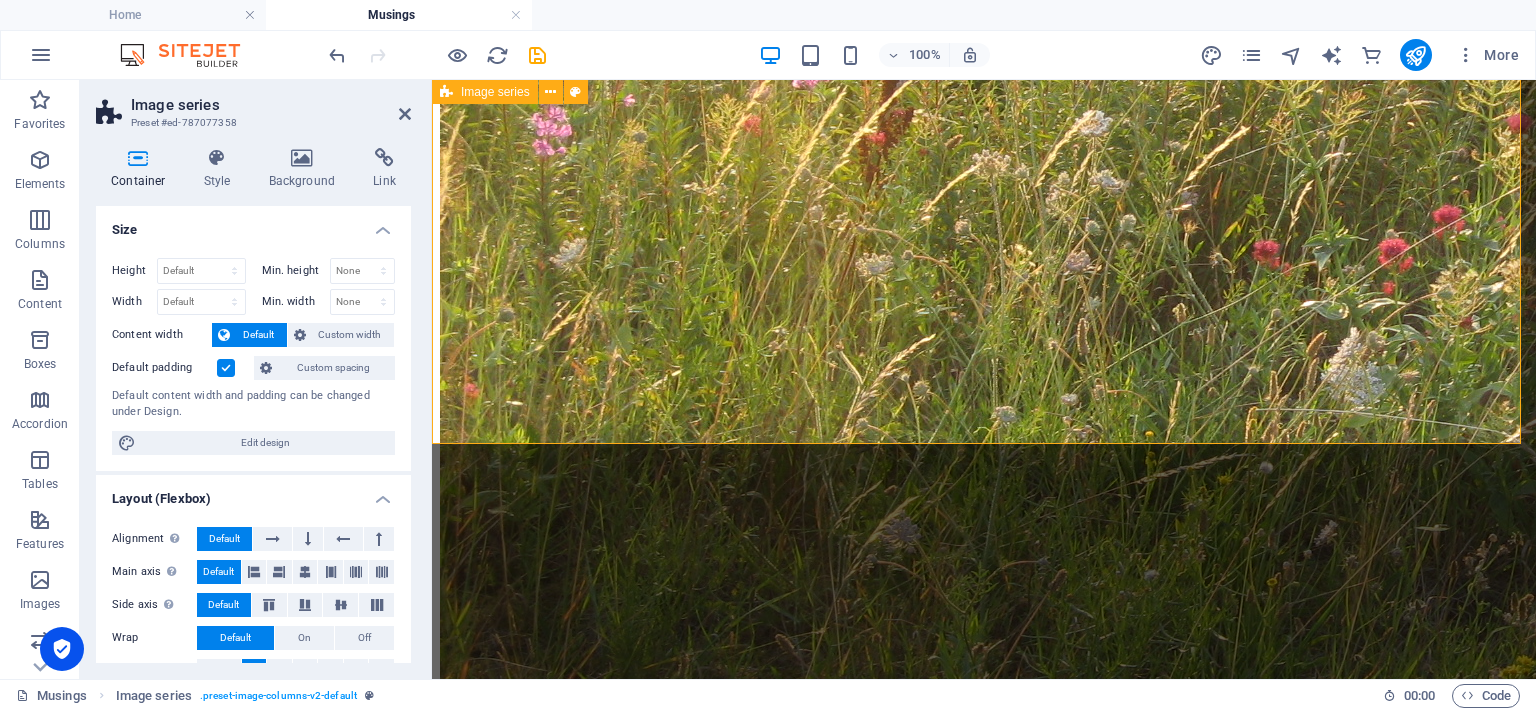 scroll, scrollTop: 2736, scrollLeft: 0, axis: vertical 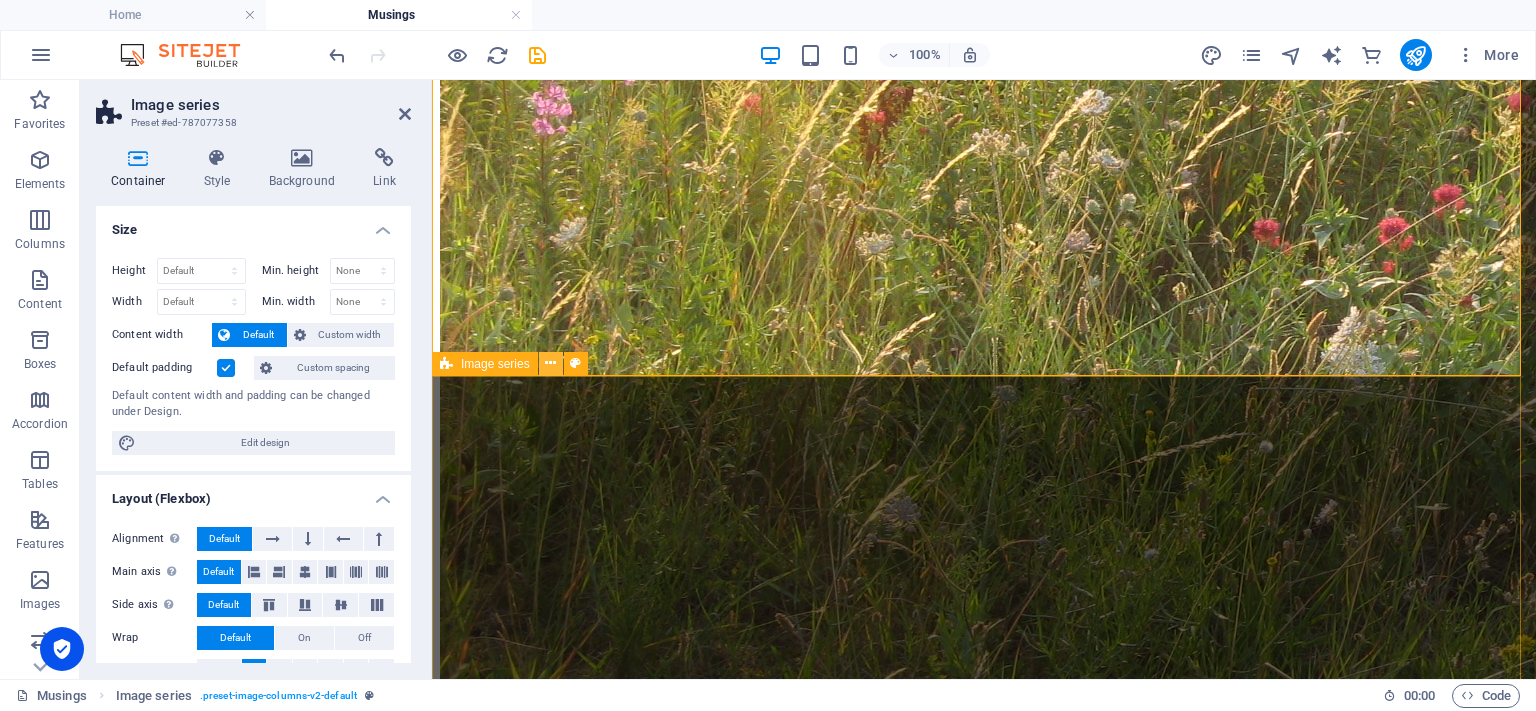 click at bounding box center [550, 363] 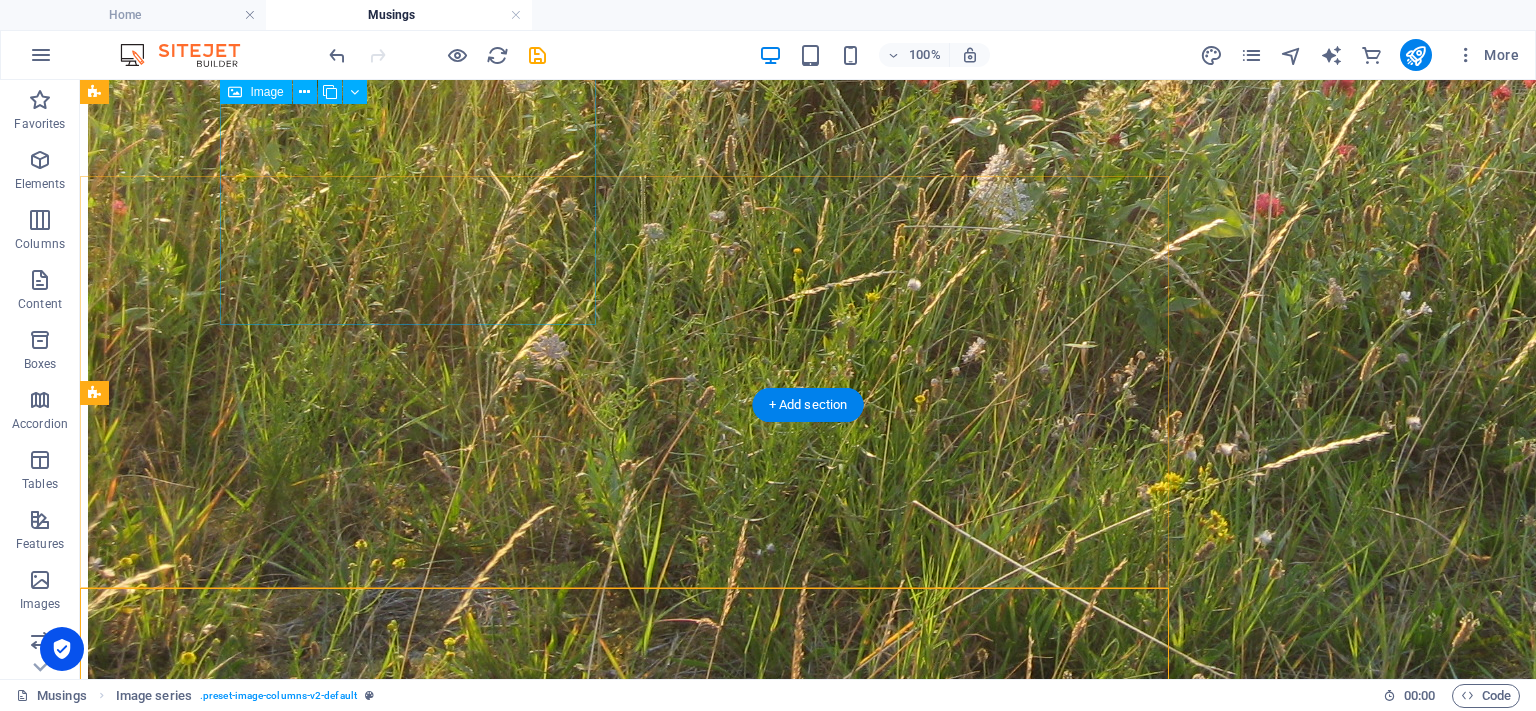 scroll, scrollTop: 2524, scrollLeft: 0, axis: vertical 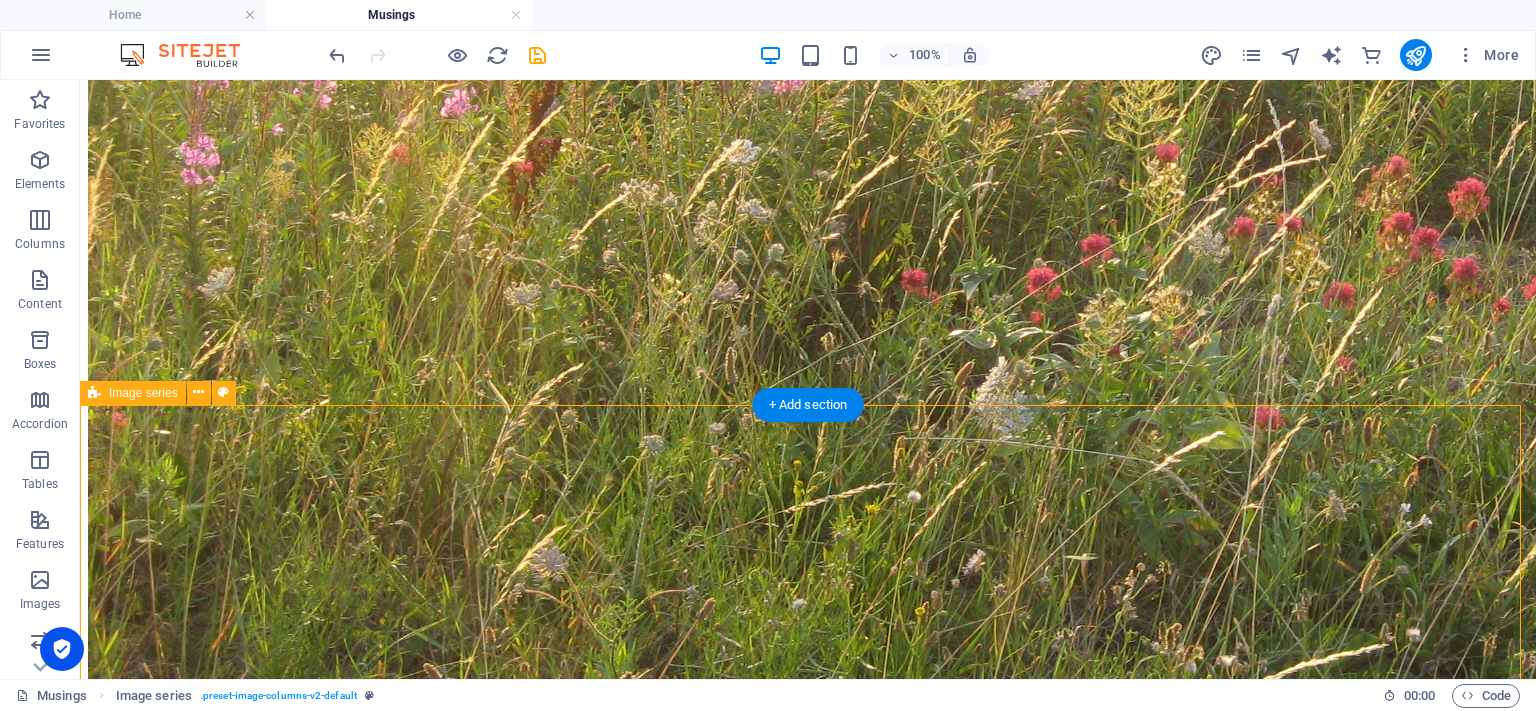 click at bounding box center [808, 10600] 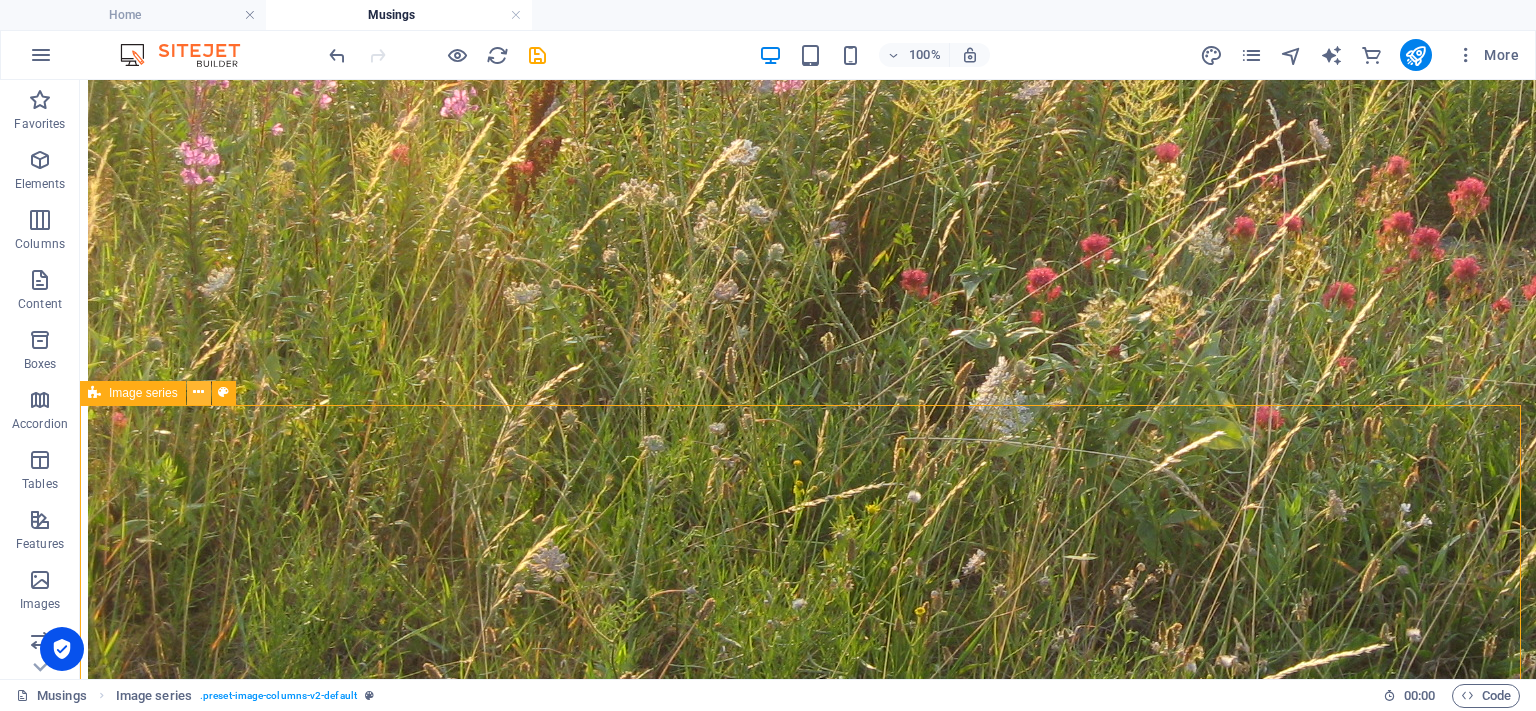 click at bounding box center [198, 392] 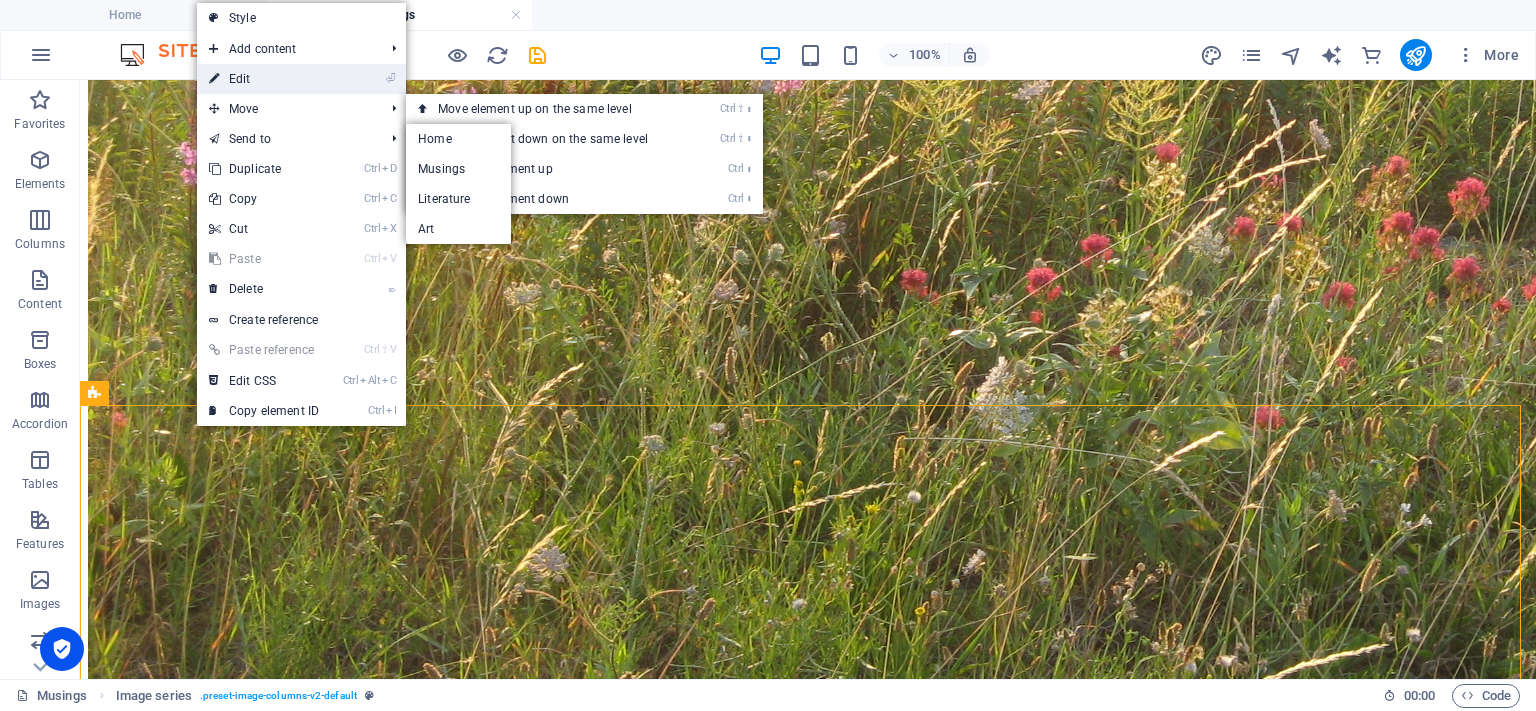 click on "⏎  Edit" at bounding box center [264, 79] 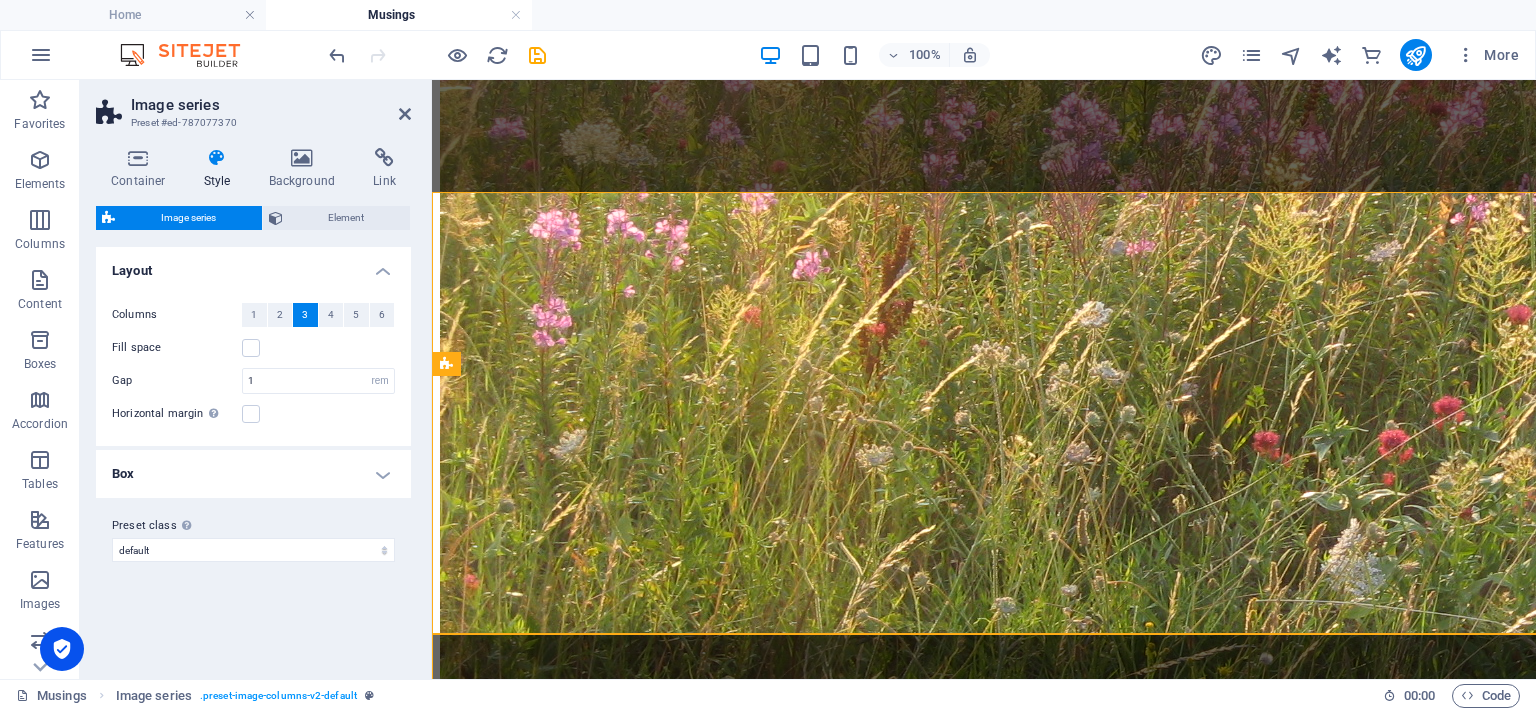scroll, scrollTop: 2736, scrollLeft: 0, axis: vertical 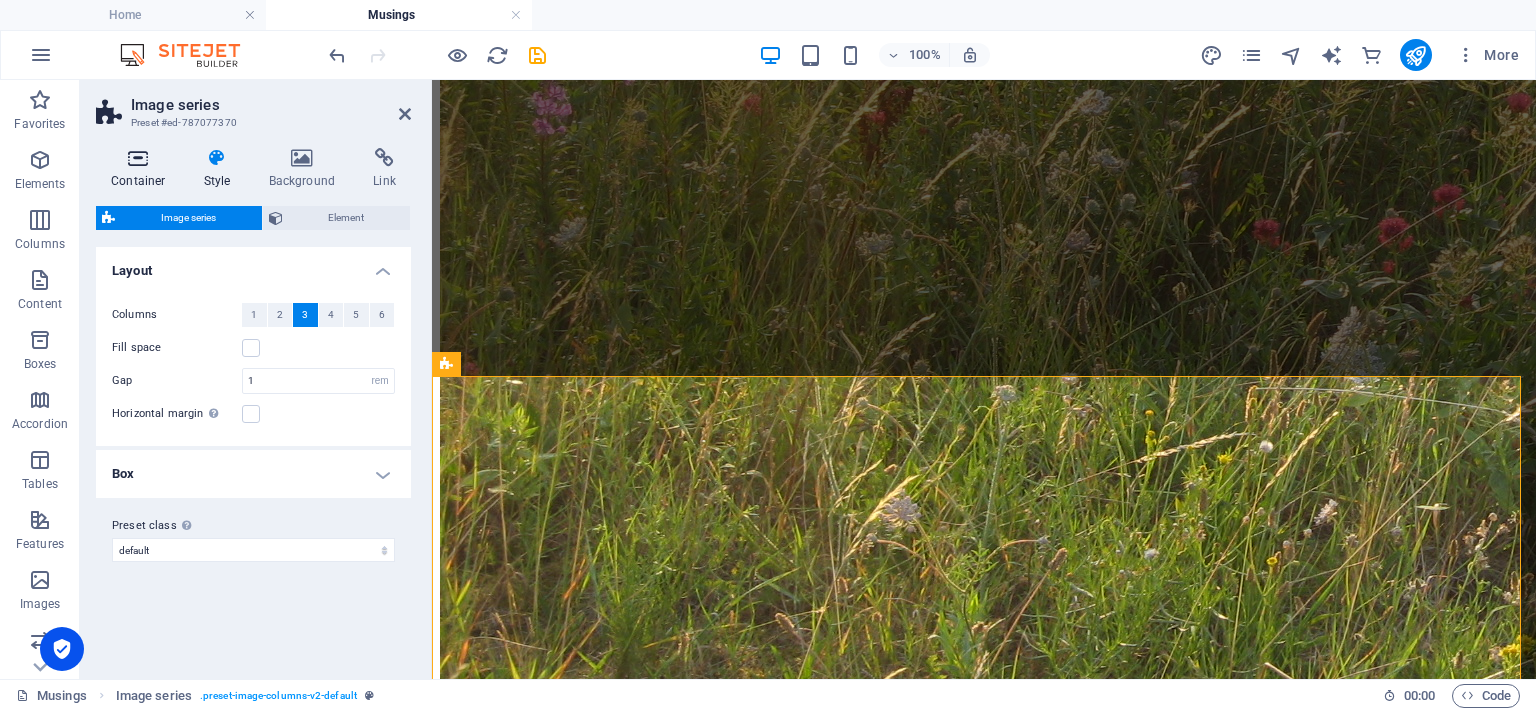 click on "Container" at bounding box center (142, 169) 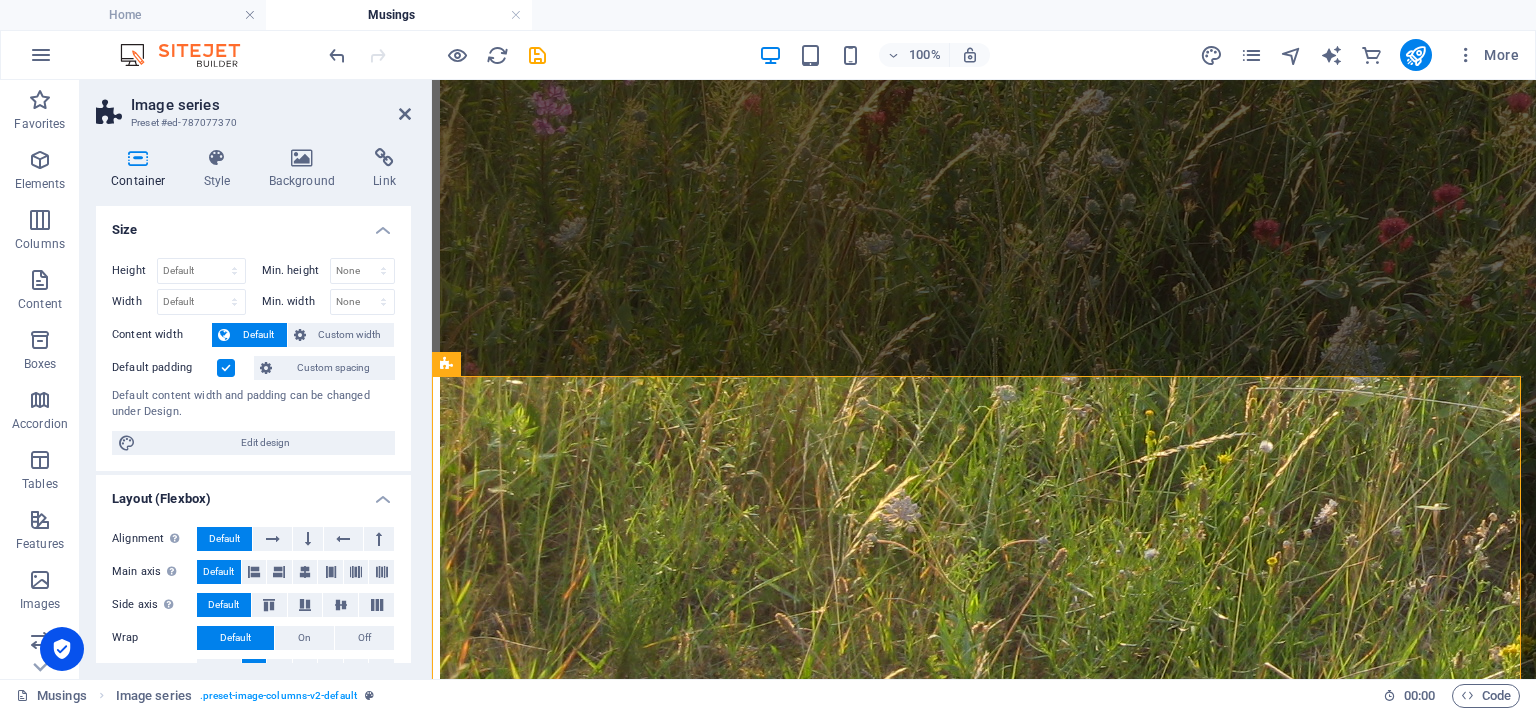click at bounding box center [226, 368] 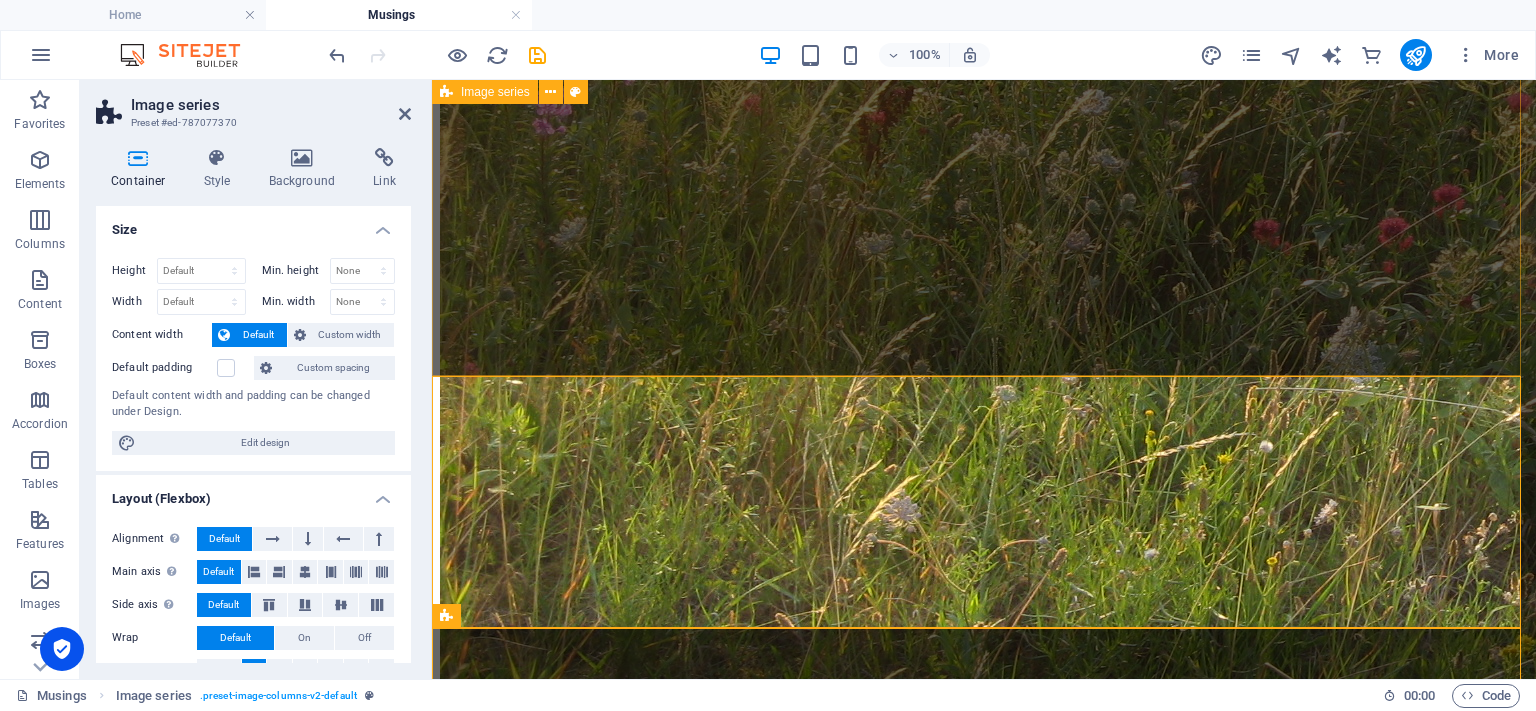 click at bounding box center [984, 6179] 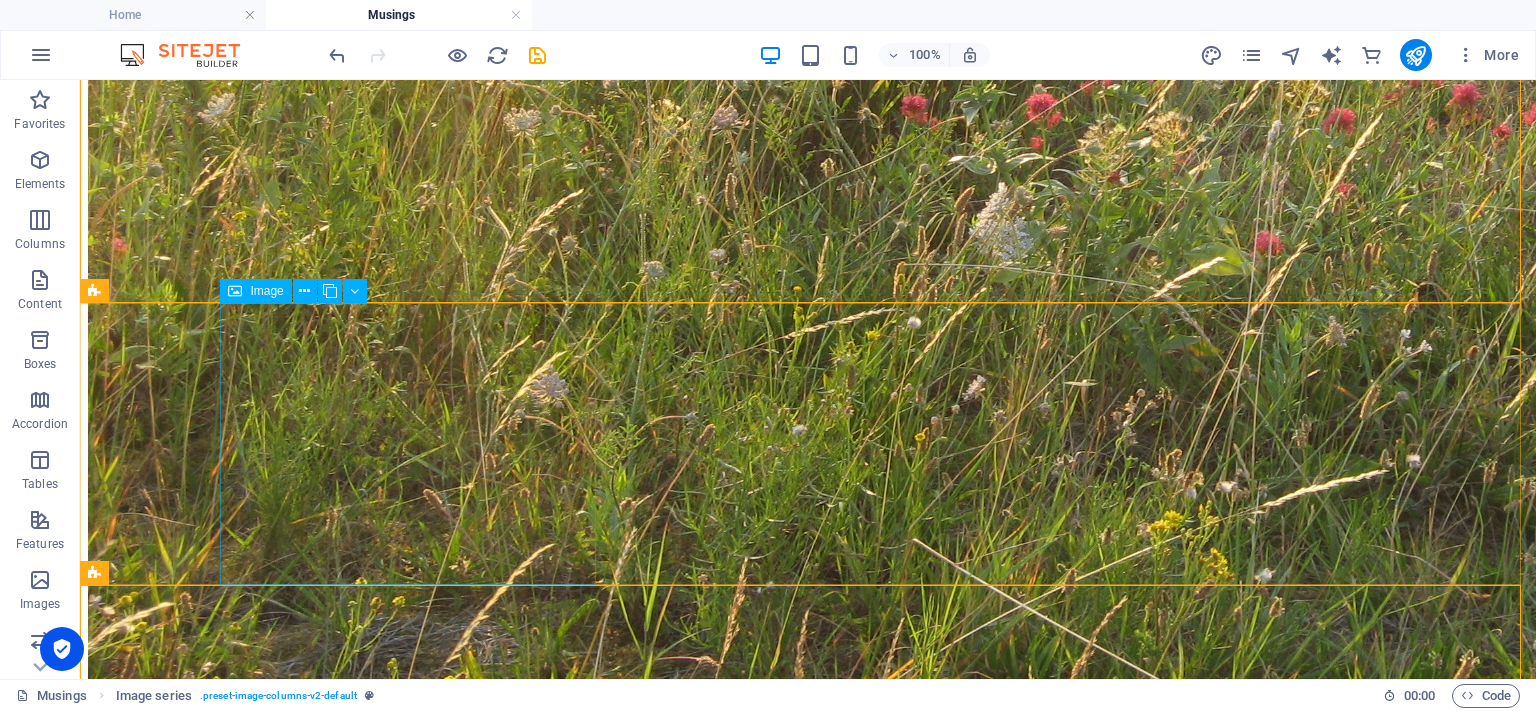 scroll, scrollTop: 2724, scrollLeft: 0, axis: vertical 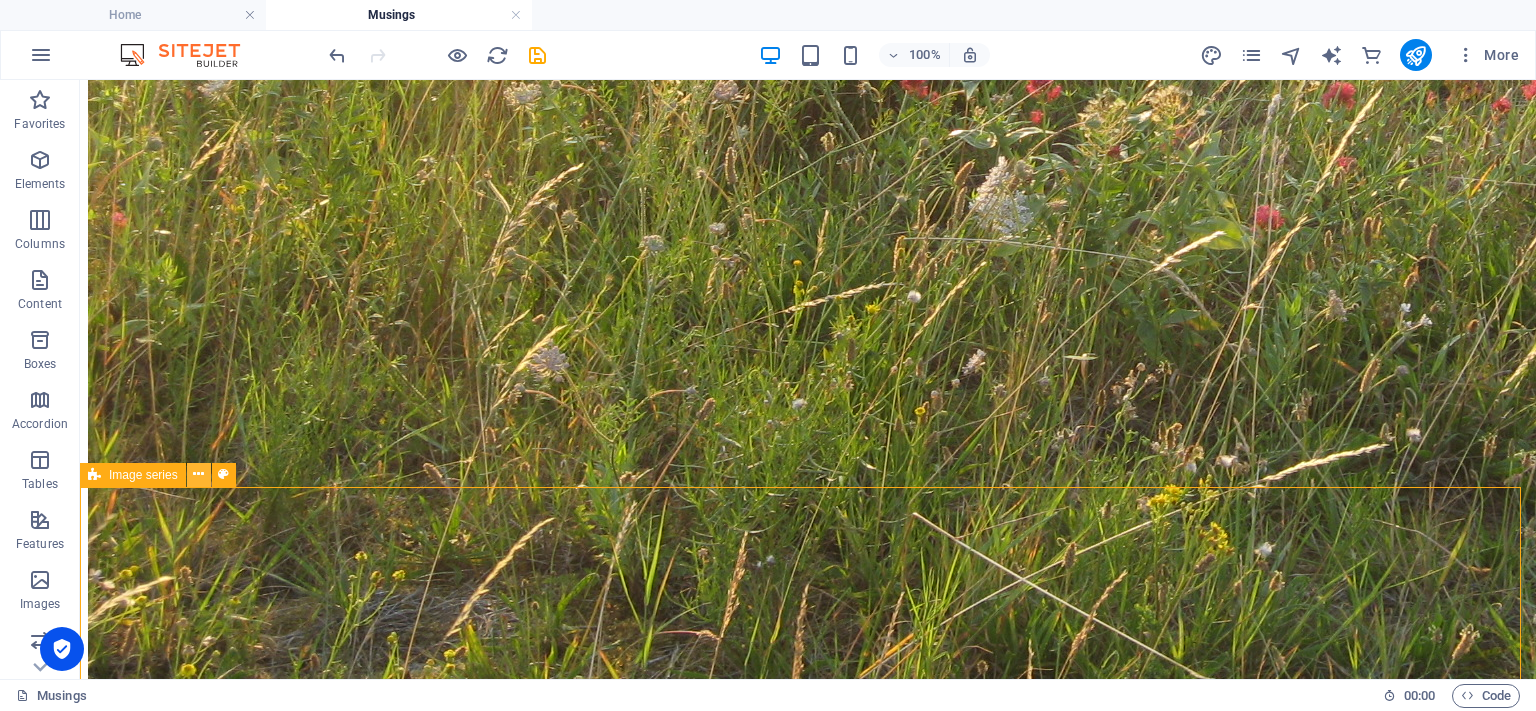 click at bounding box center (198, 474) 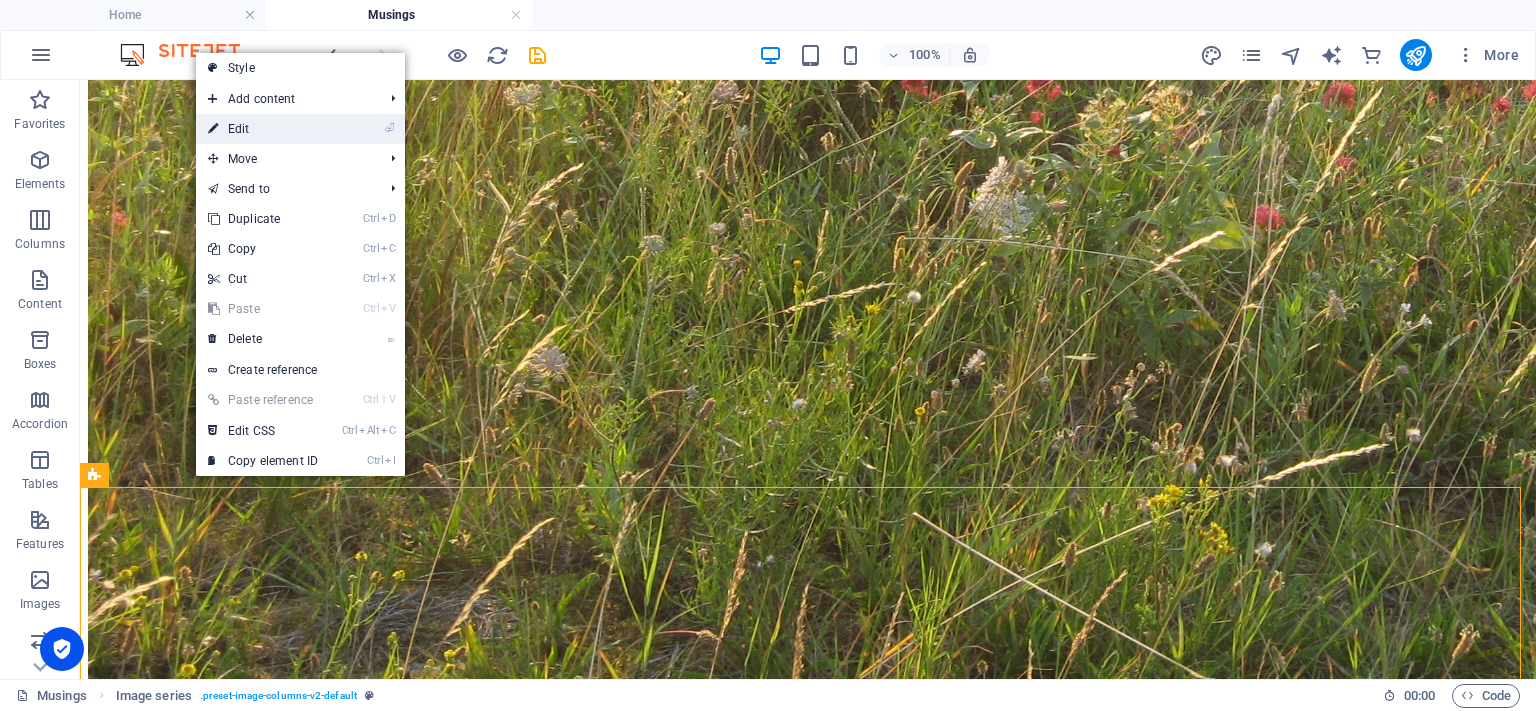 click on "⏎  Edit" at bounding box center (263, 129) 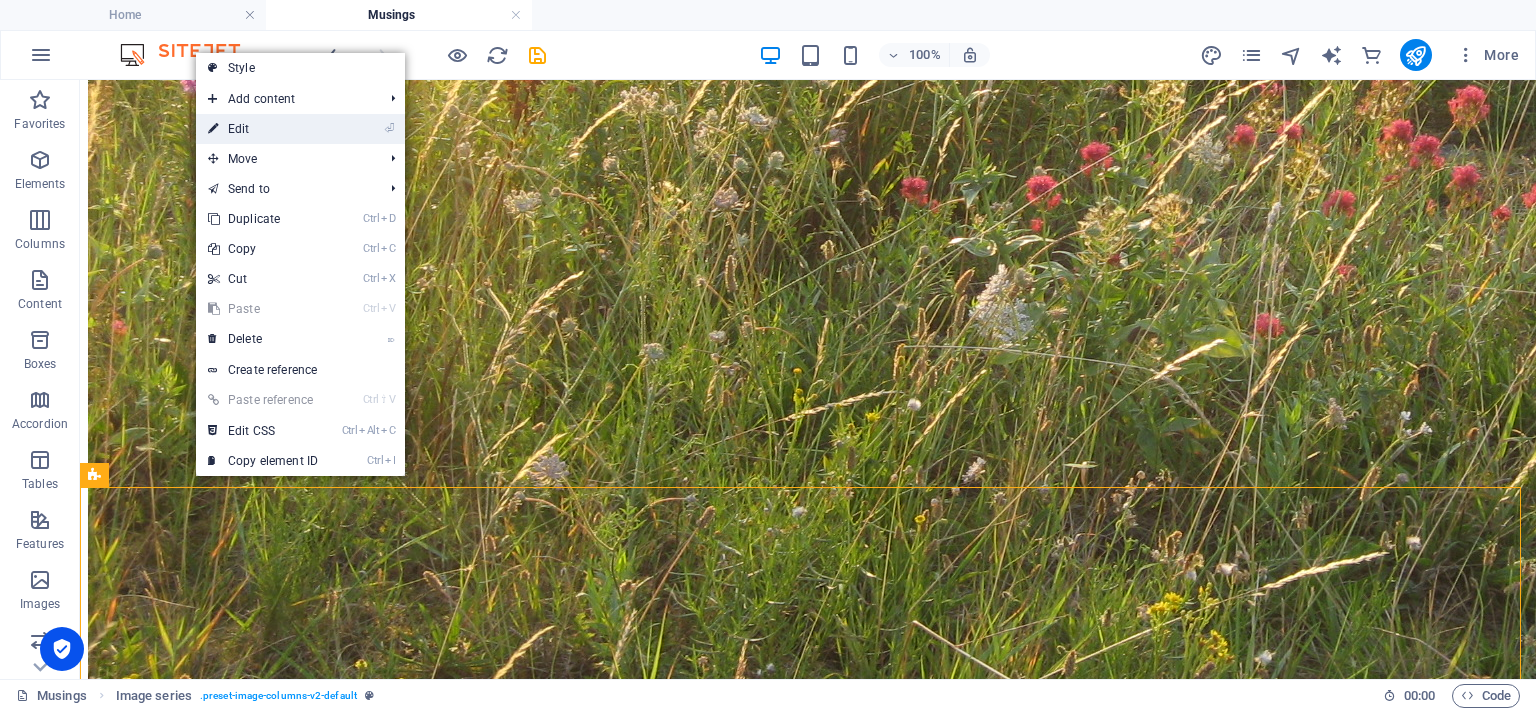 scroll, scrollTop: 2936, scrollLeft: 0, axis: vertical 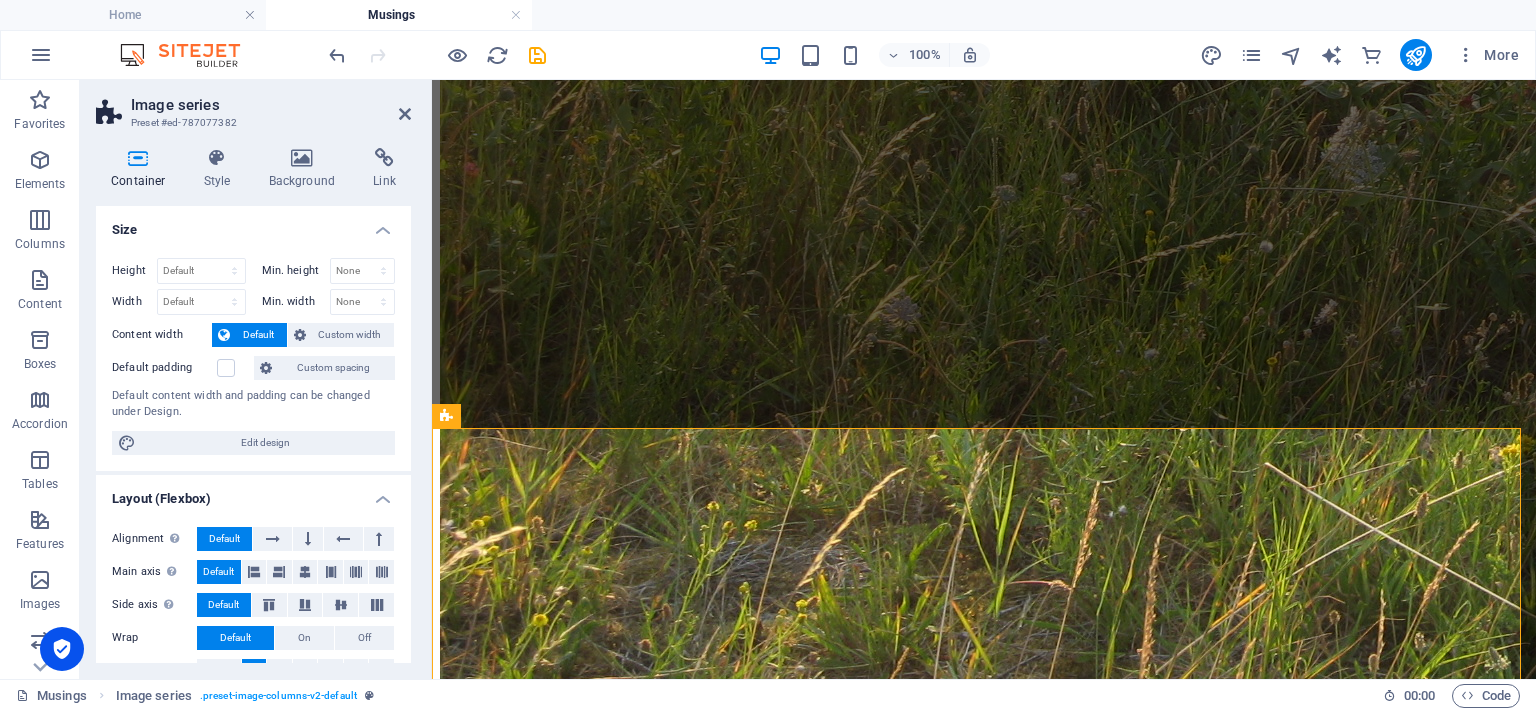 click at bounding box center (138, 158) 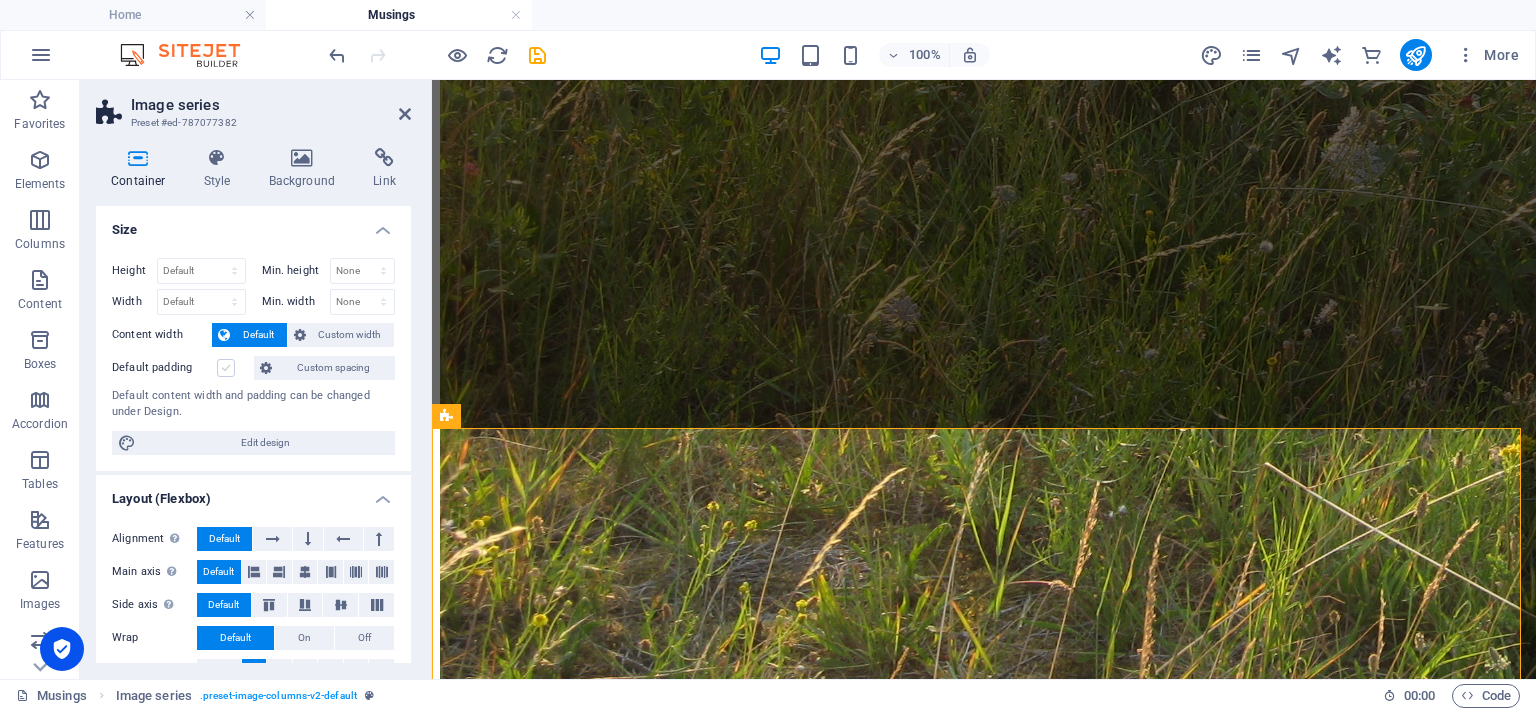 click at bounding box center (226, 368) 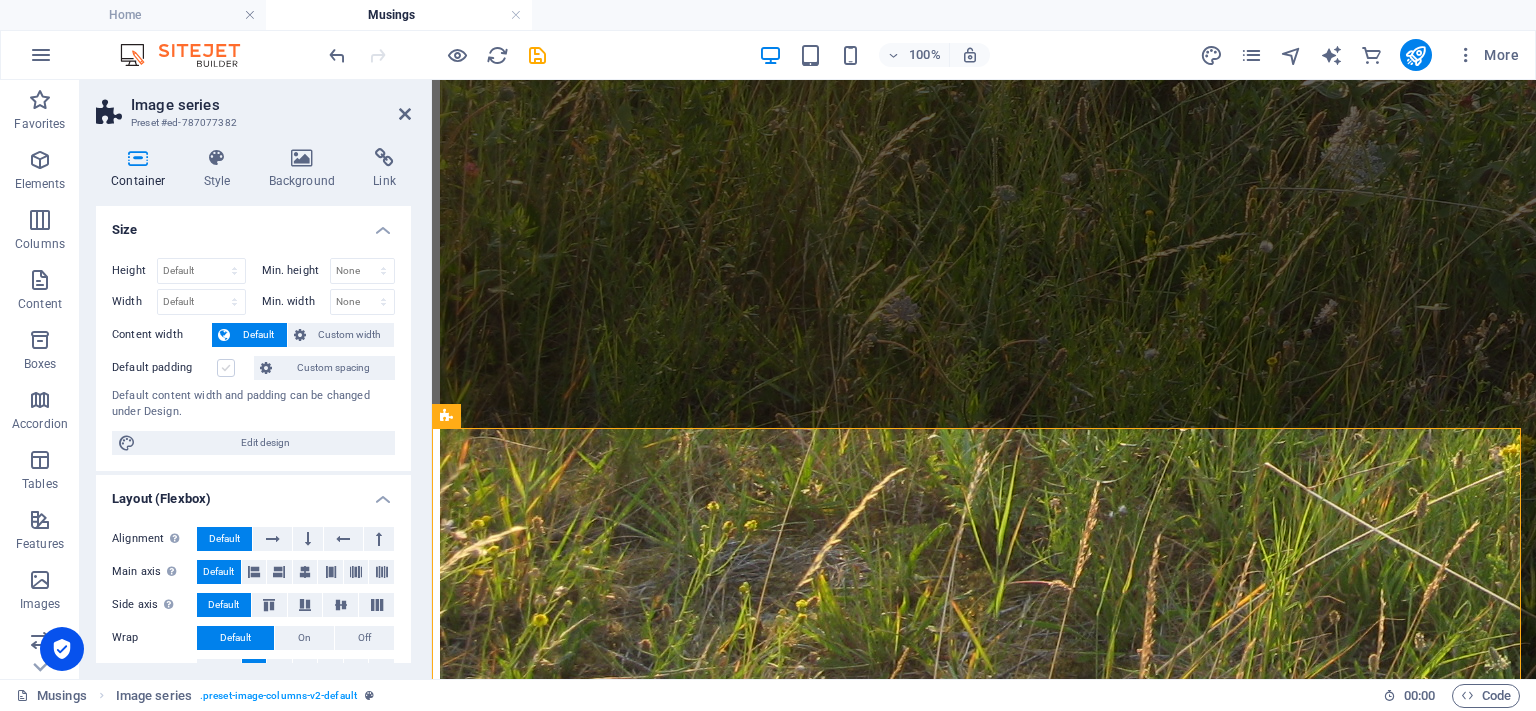 click on "Default padding" at bounding box center [0, 0] 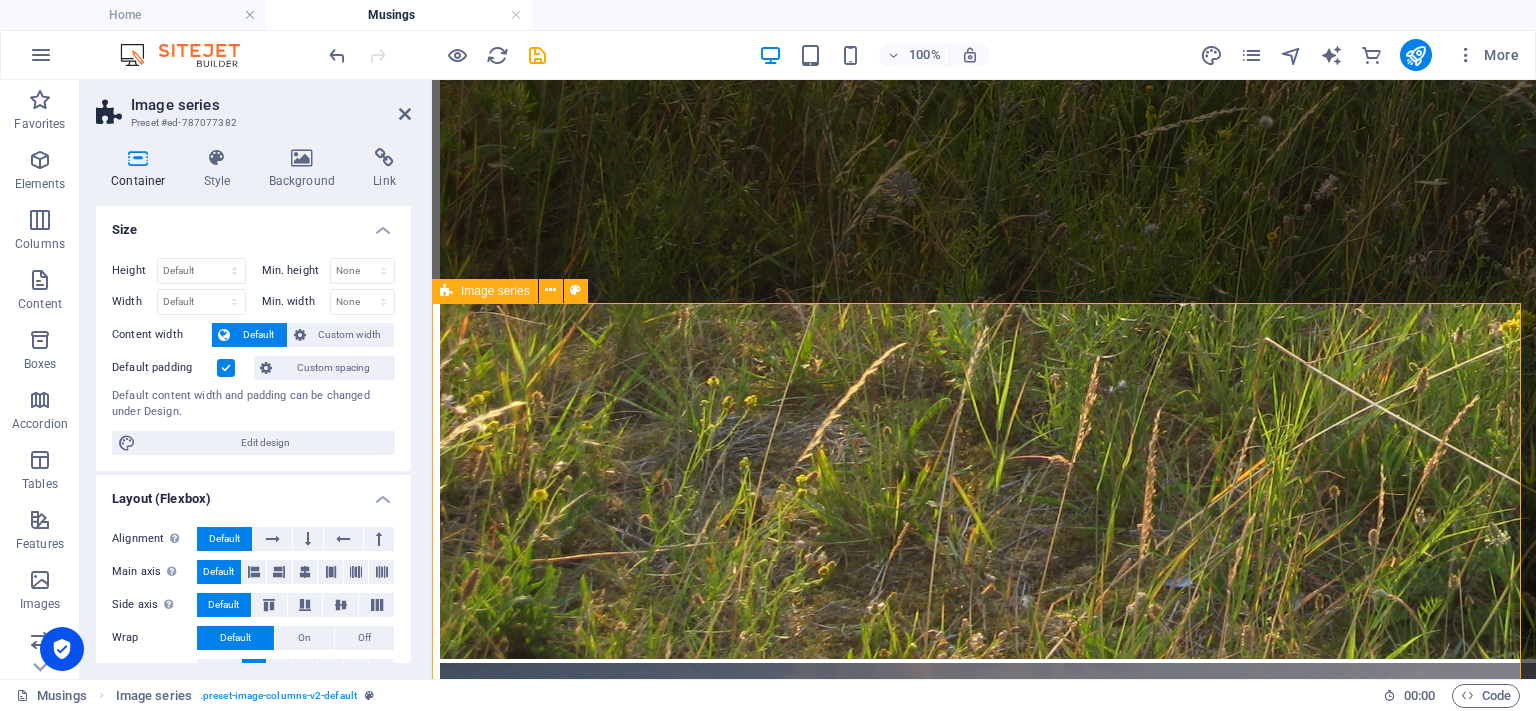 scroll, scrollTop: 3236, scrollLeft: 0, axis: vertical 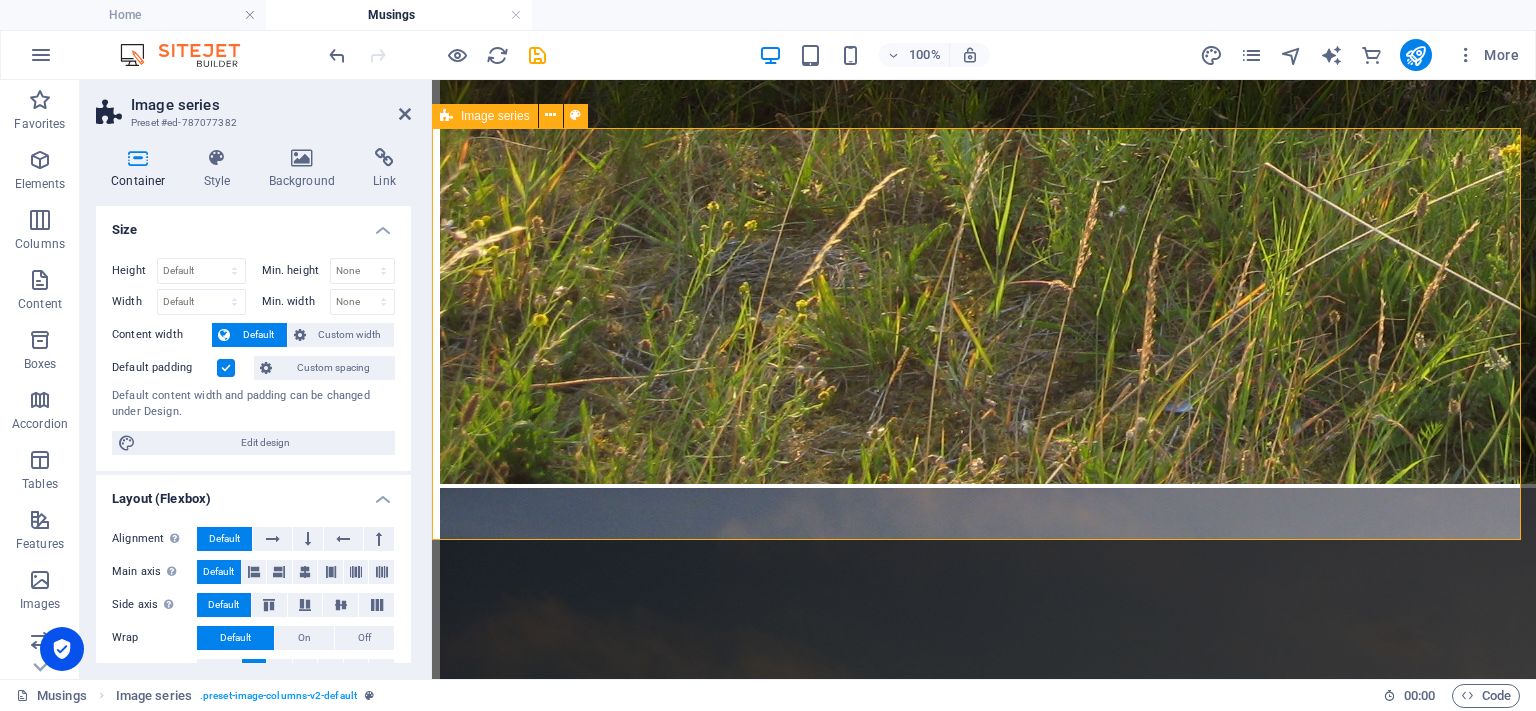 click at bounding box center (984, 14569) 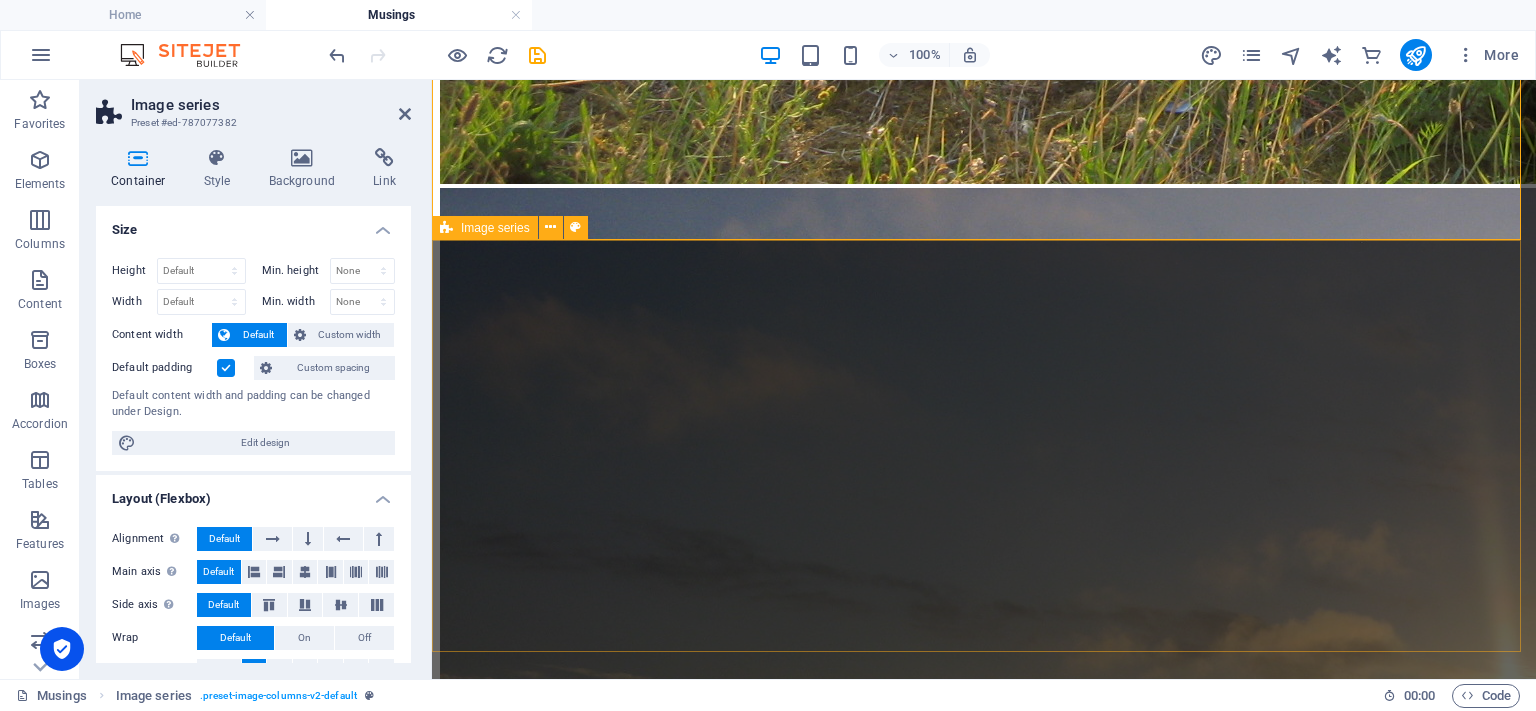 scroll, scrollTop: 3436, scrollLeft: 0, axis: vertical 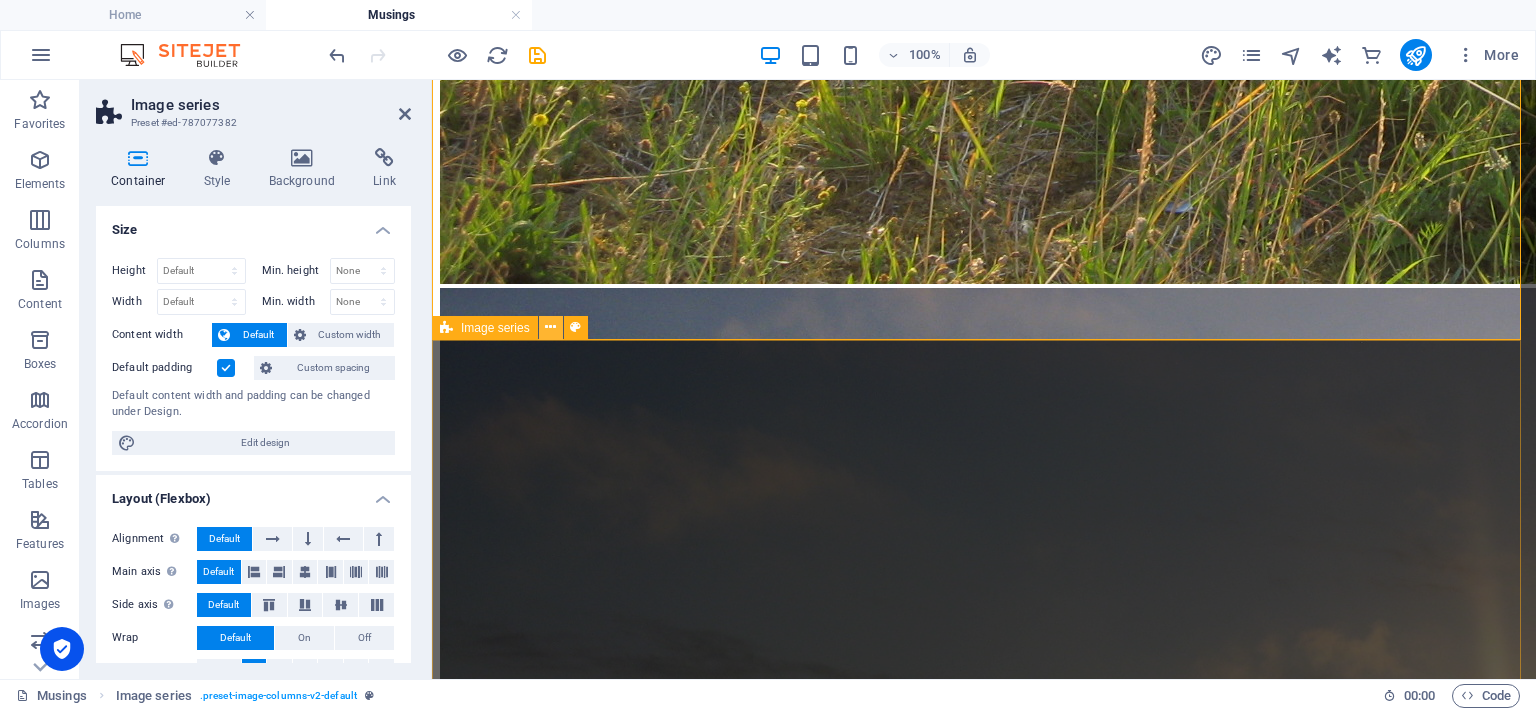 click at bounding box center [550, 327] 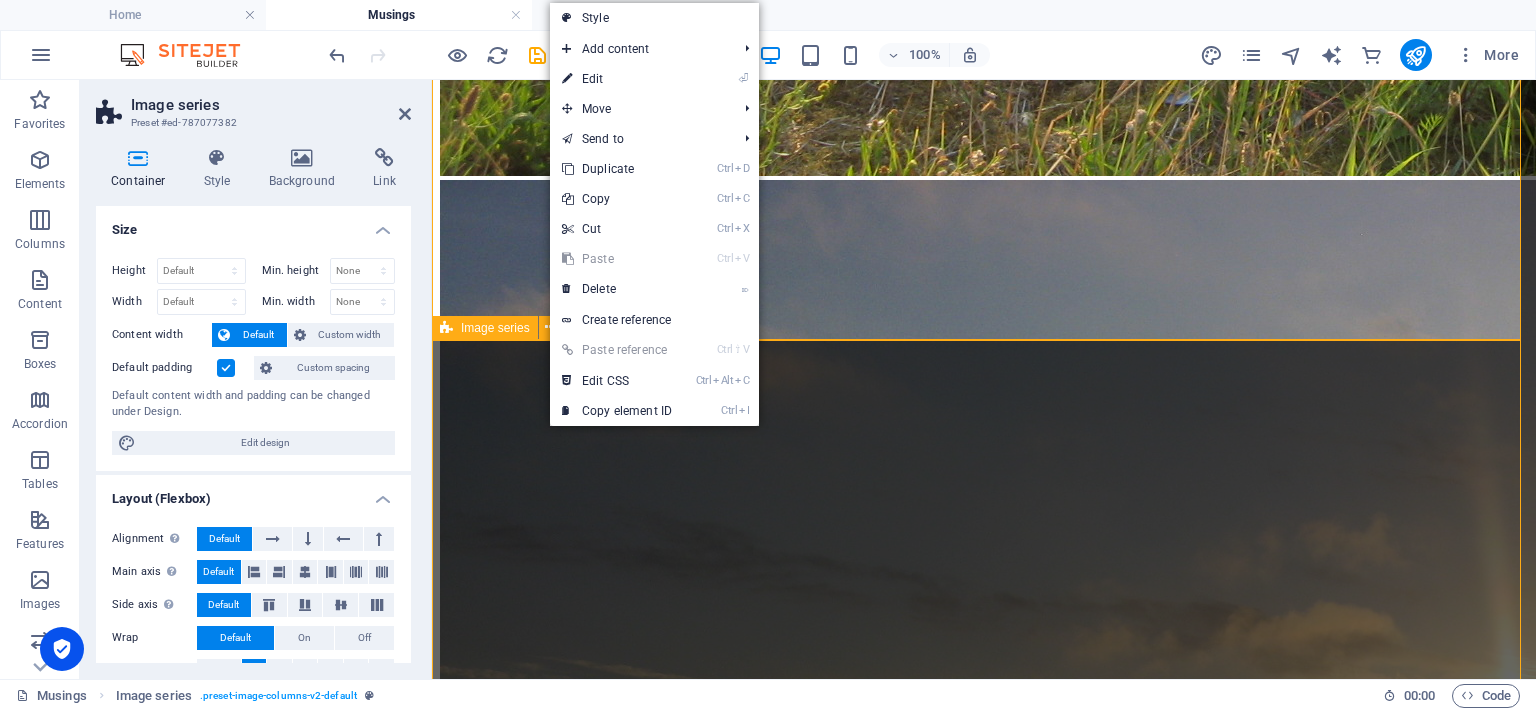 scroll, scrollTop: 3283, scrollLeft: 0, axis: vertical 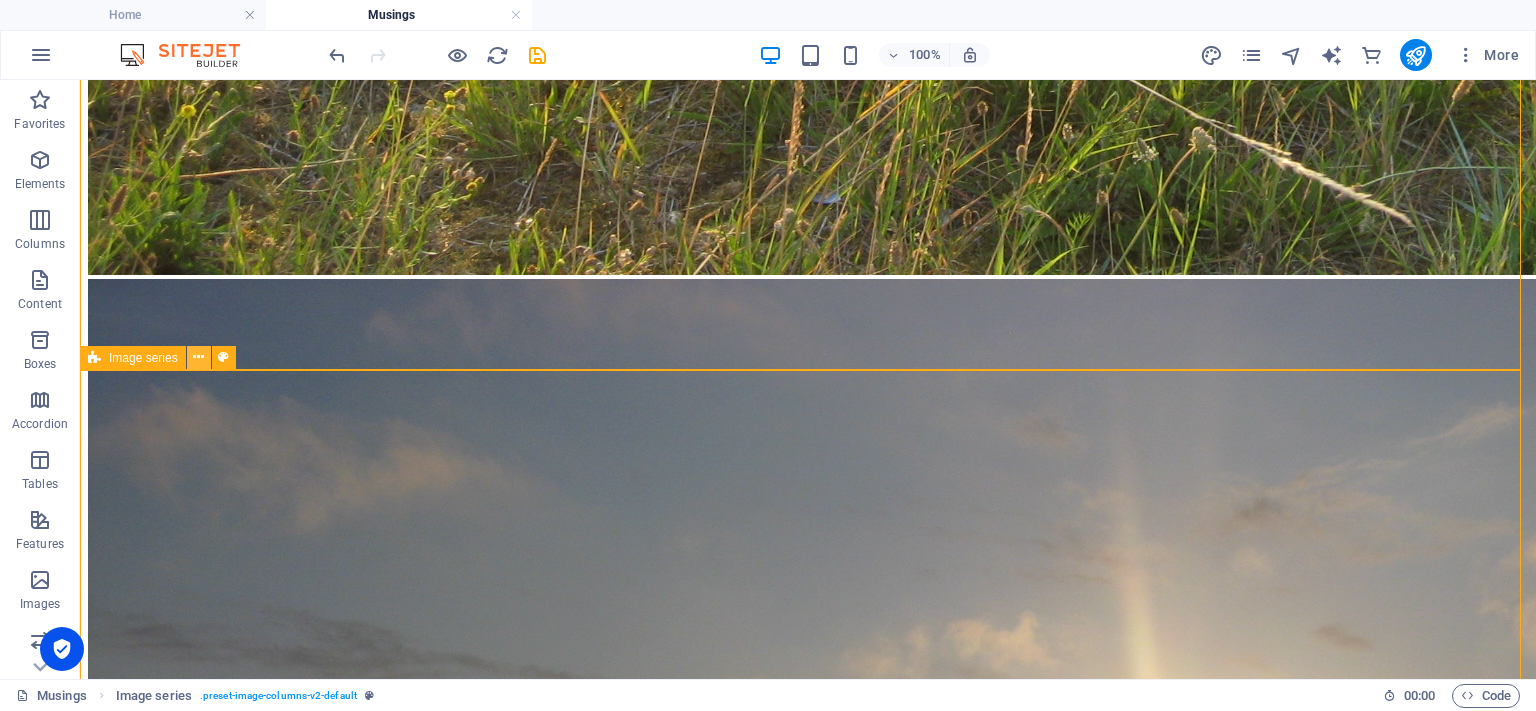 click at bounding box center (198, 357) 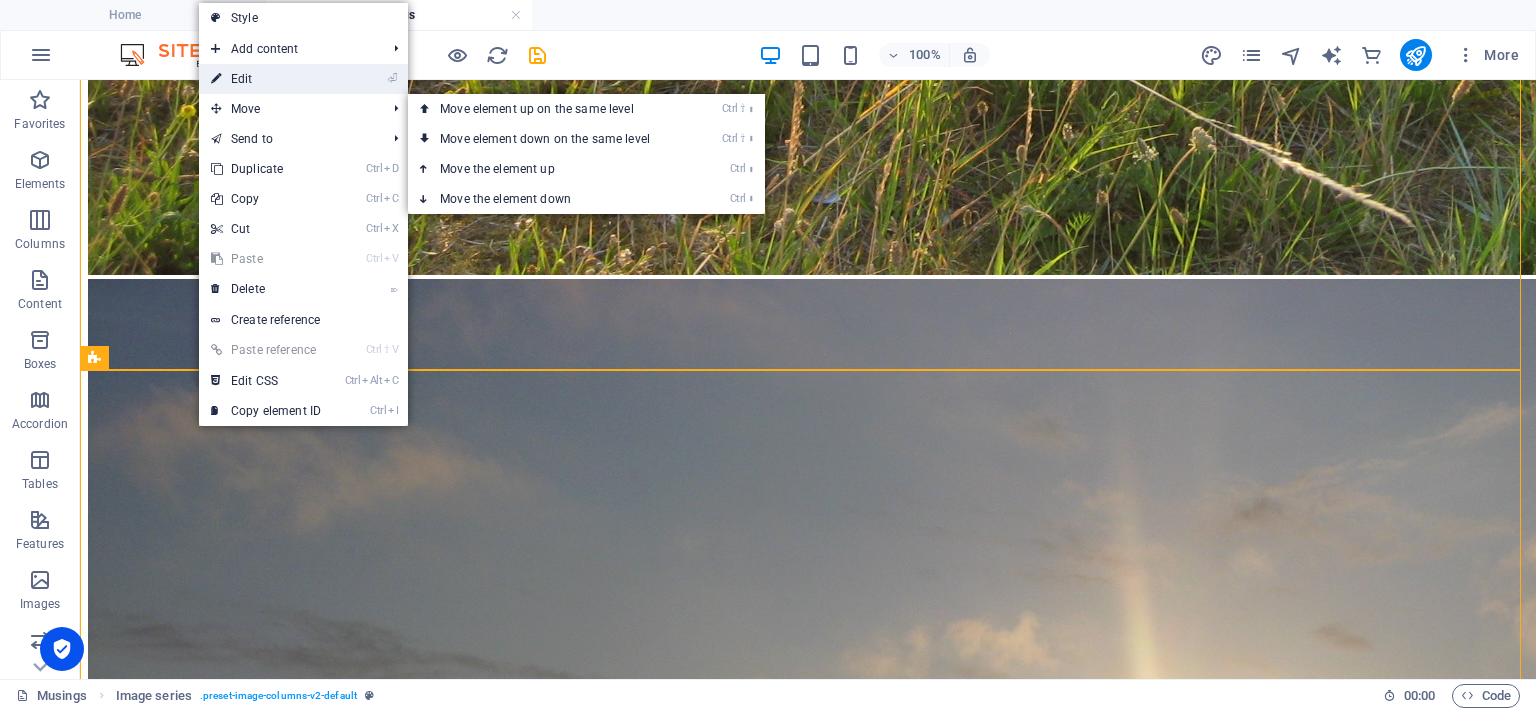 click on "⏎  Edit" at bounding box center [266, 79] 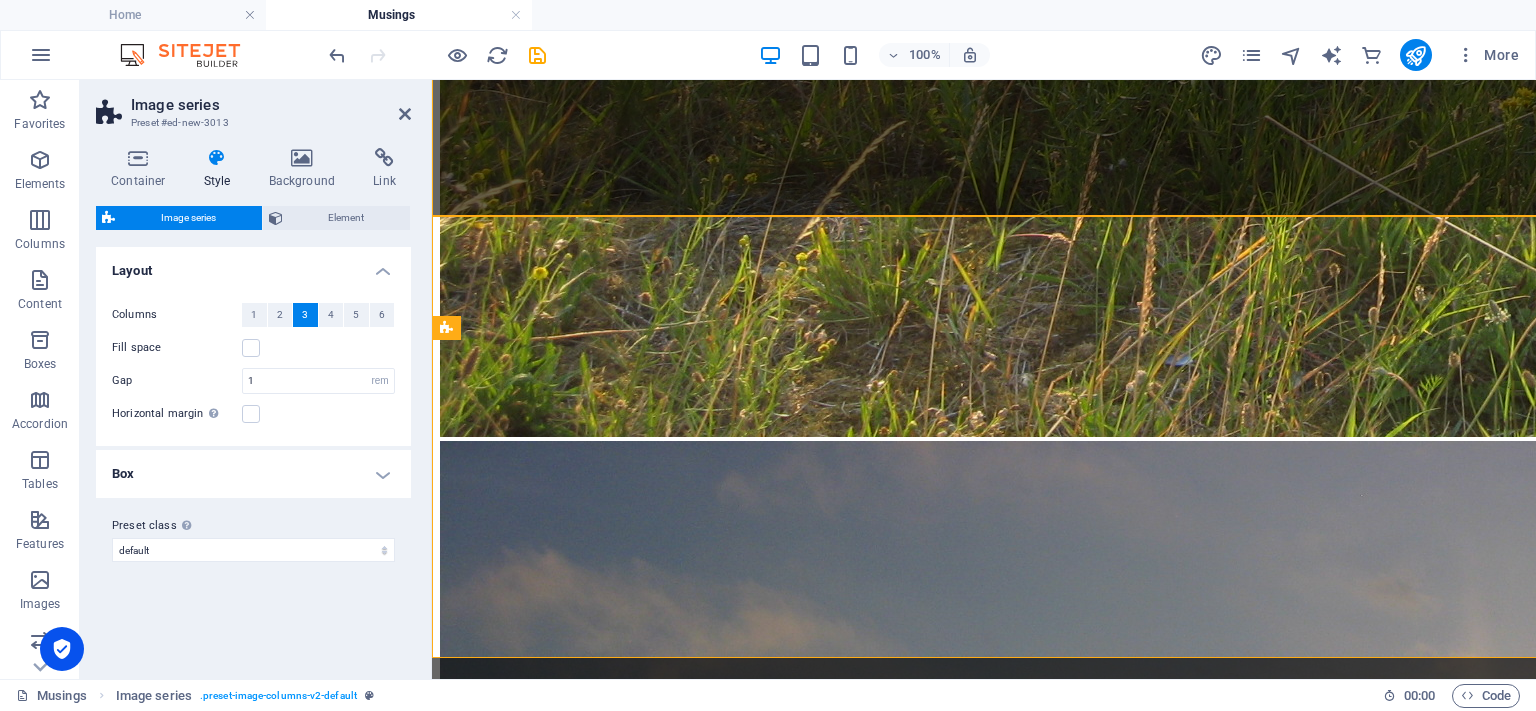 scroll, scrollTop: 3436, scrollLeft: 0, axis: vertical 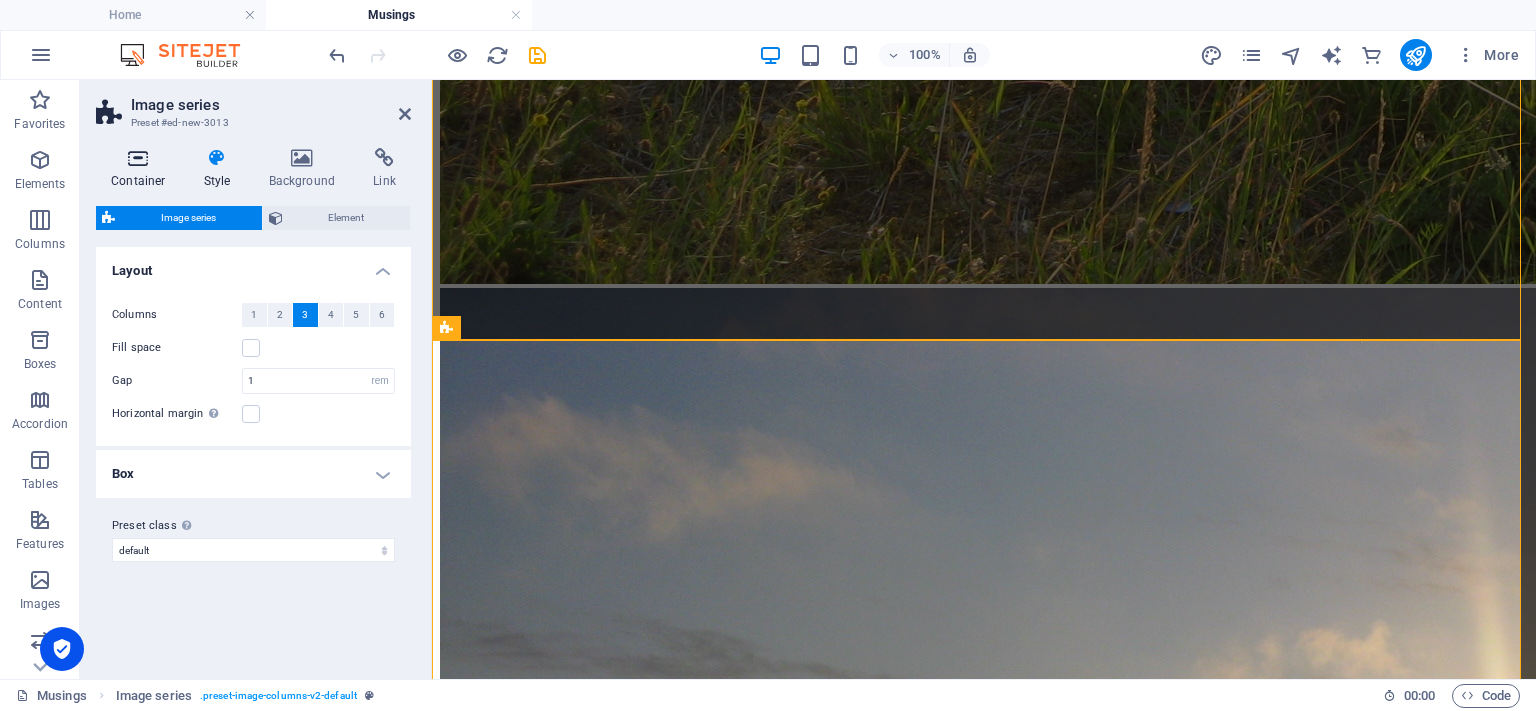 click at bounding box center (138, 158) 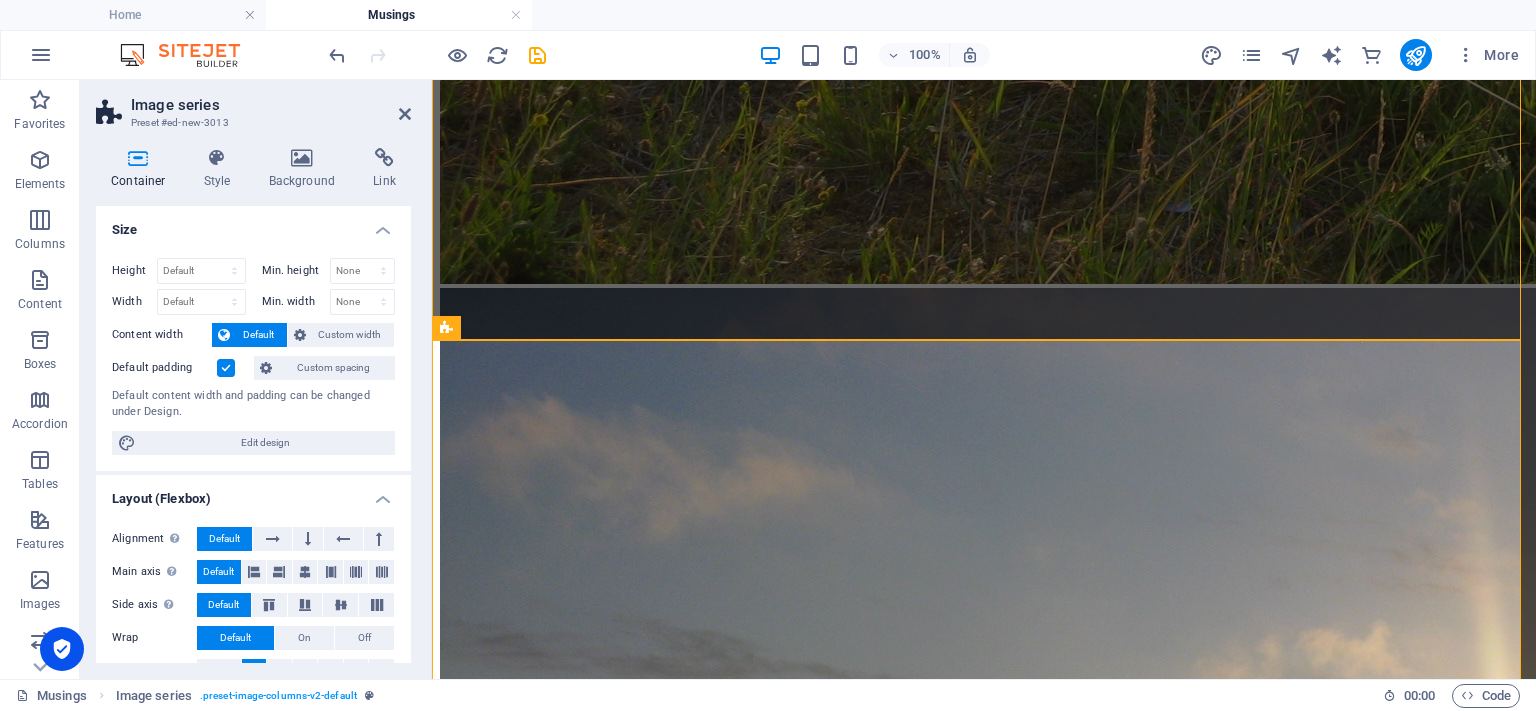 click at bounding box center [226, 368] 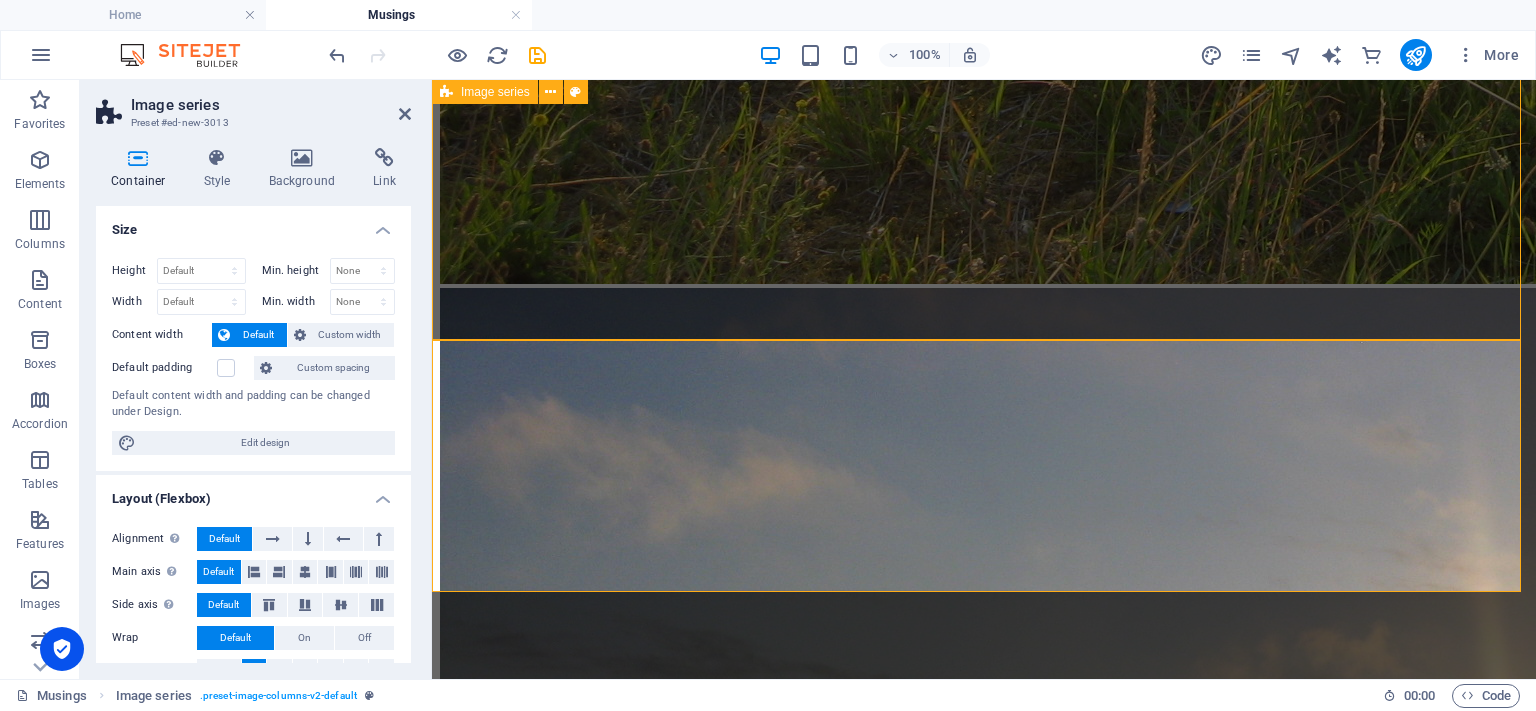 click at bounding box center [984, 14369] 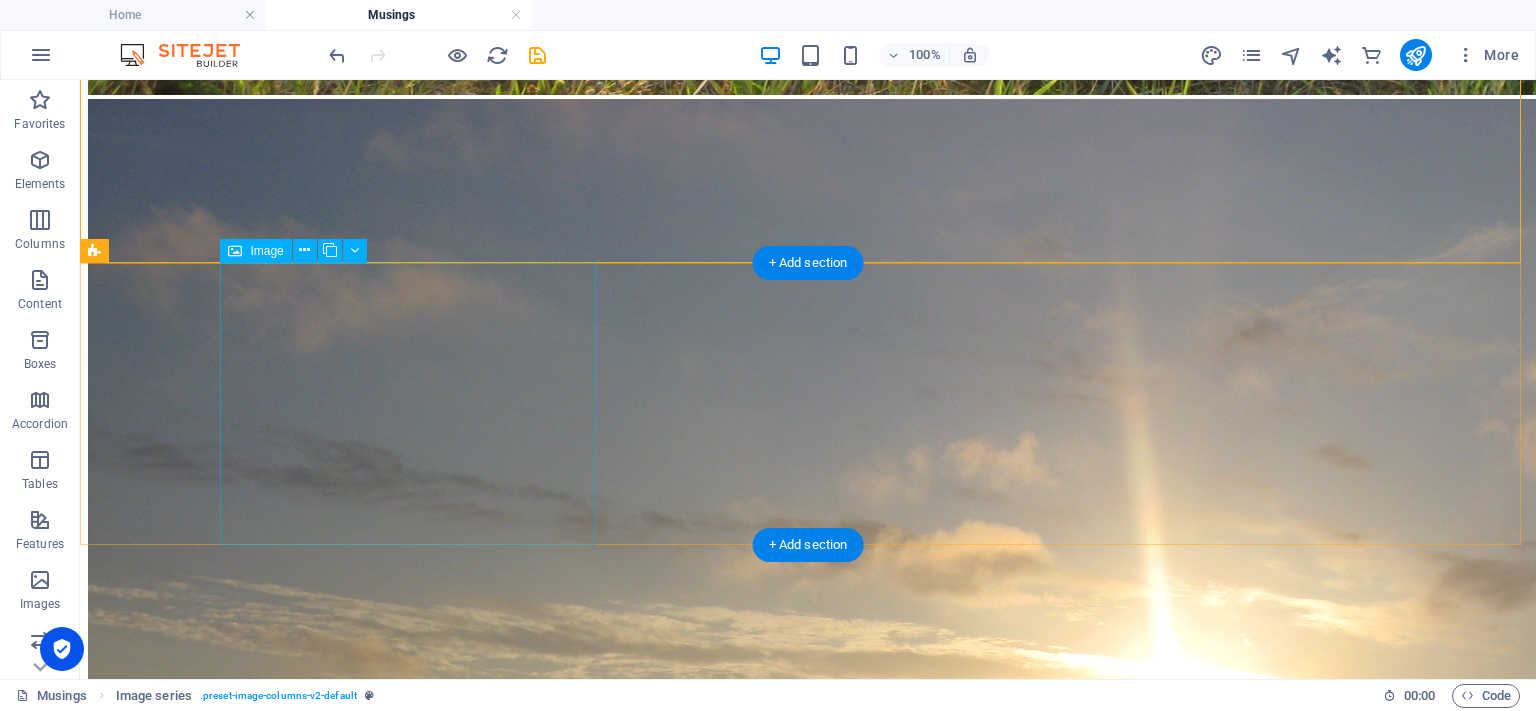 scroll, scrollTop: 3583, scrollLeft: 0, axis: vertical 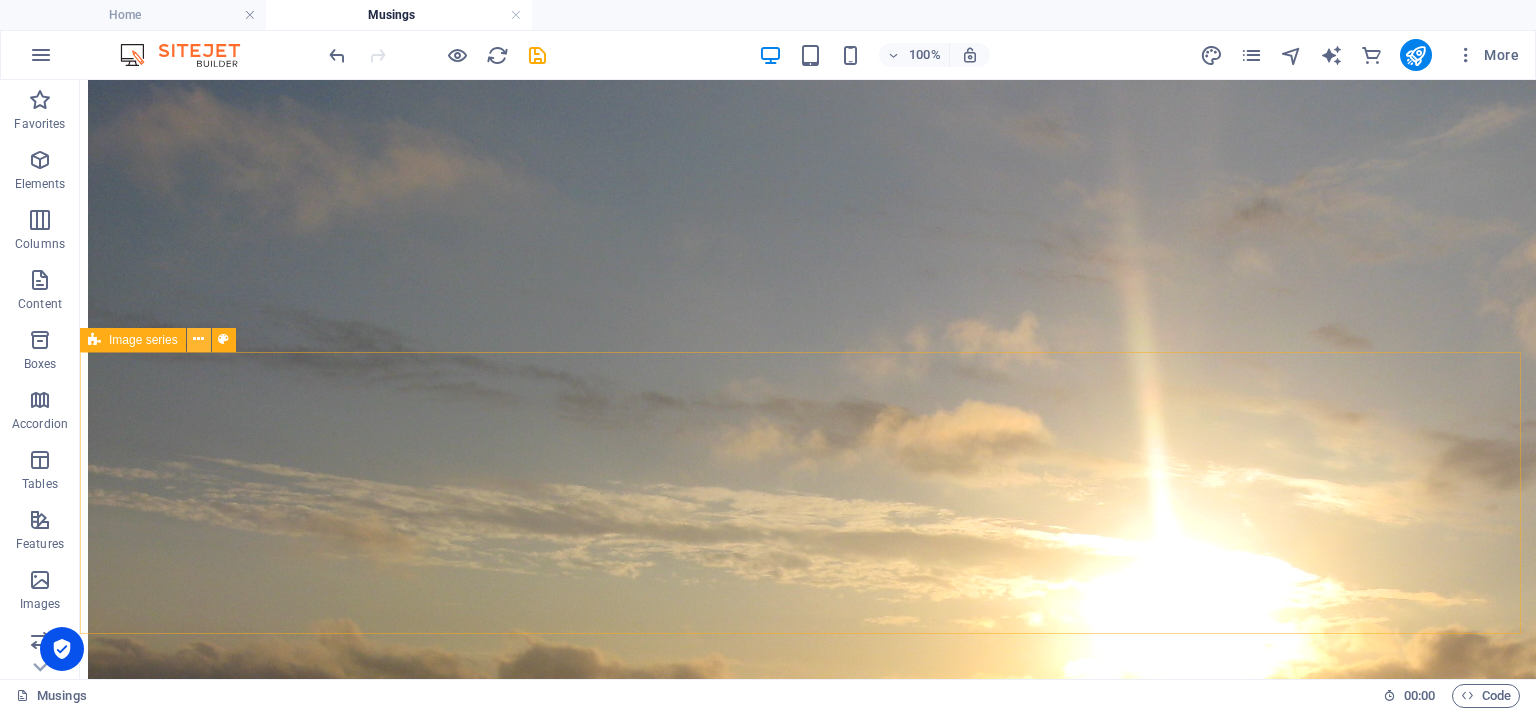 click at bounding box center (198, 339) 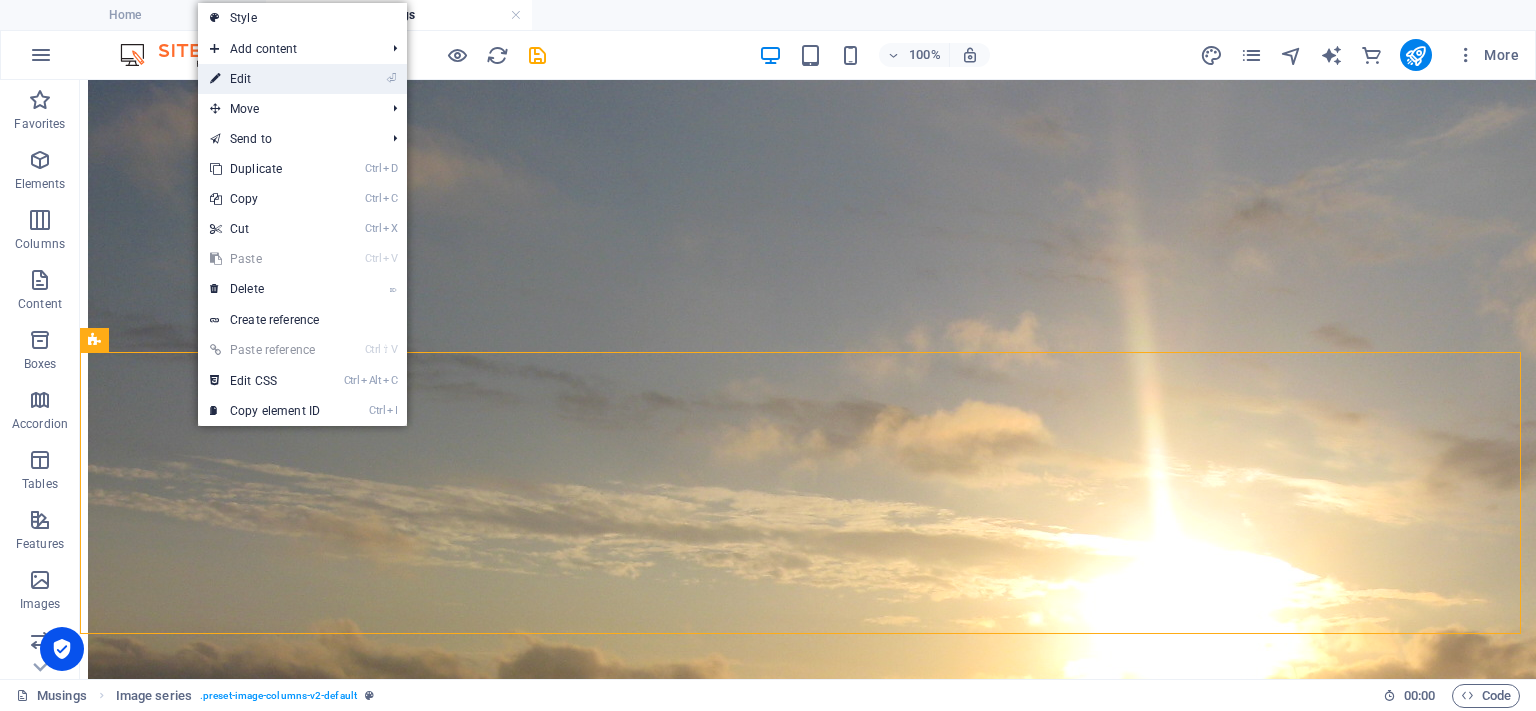 click on "⏎  Edit" at bounding box center (265, 79) 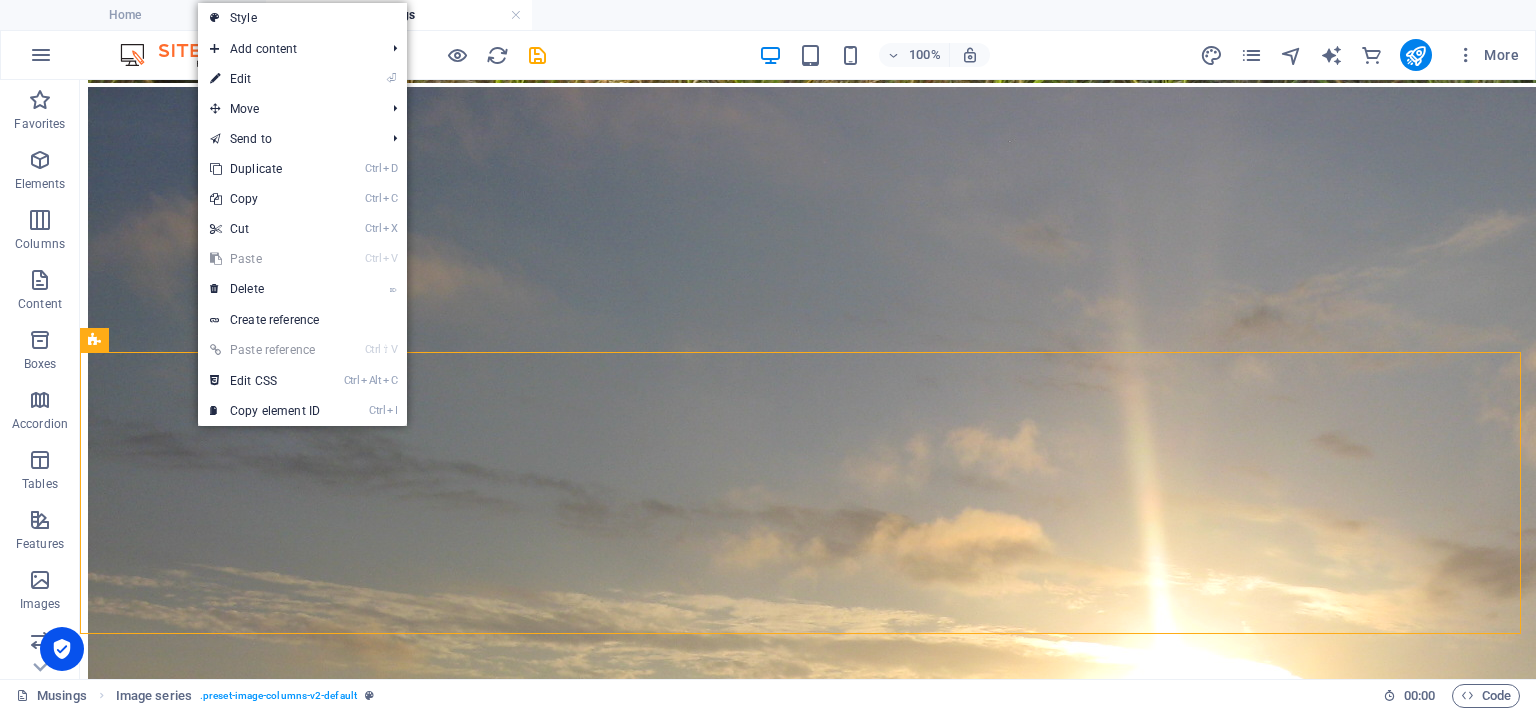 scroll, scrollTop: 3707, scrollLeft: 0, axis: vertical 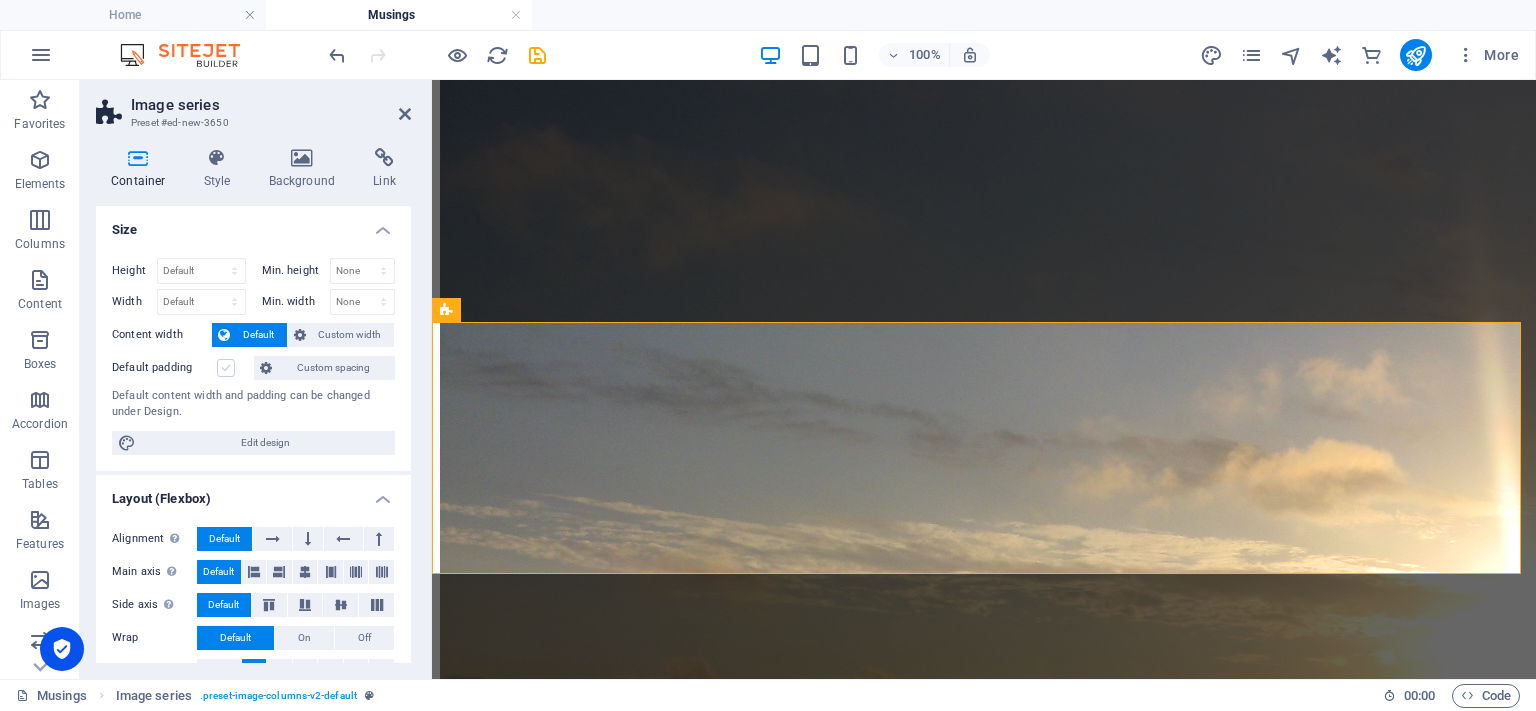 click at bounding box center (226, 368) 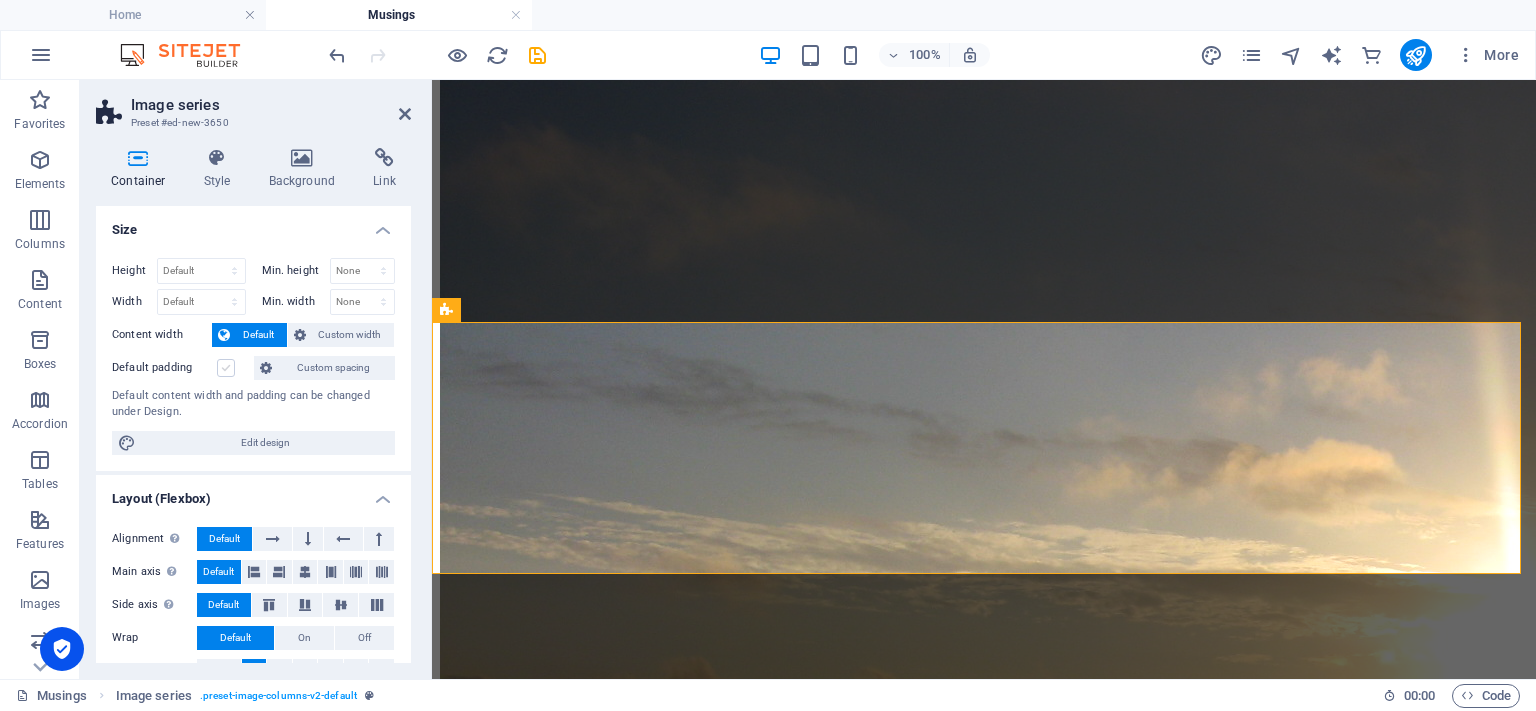 click on "Default padding" at bounding box center (0, 0) 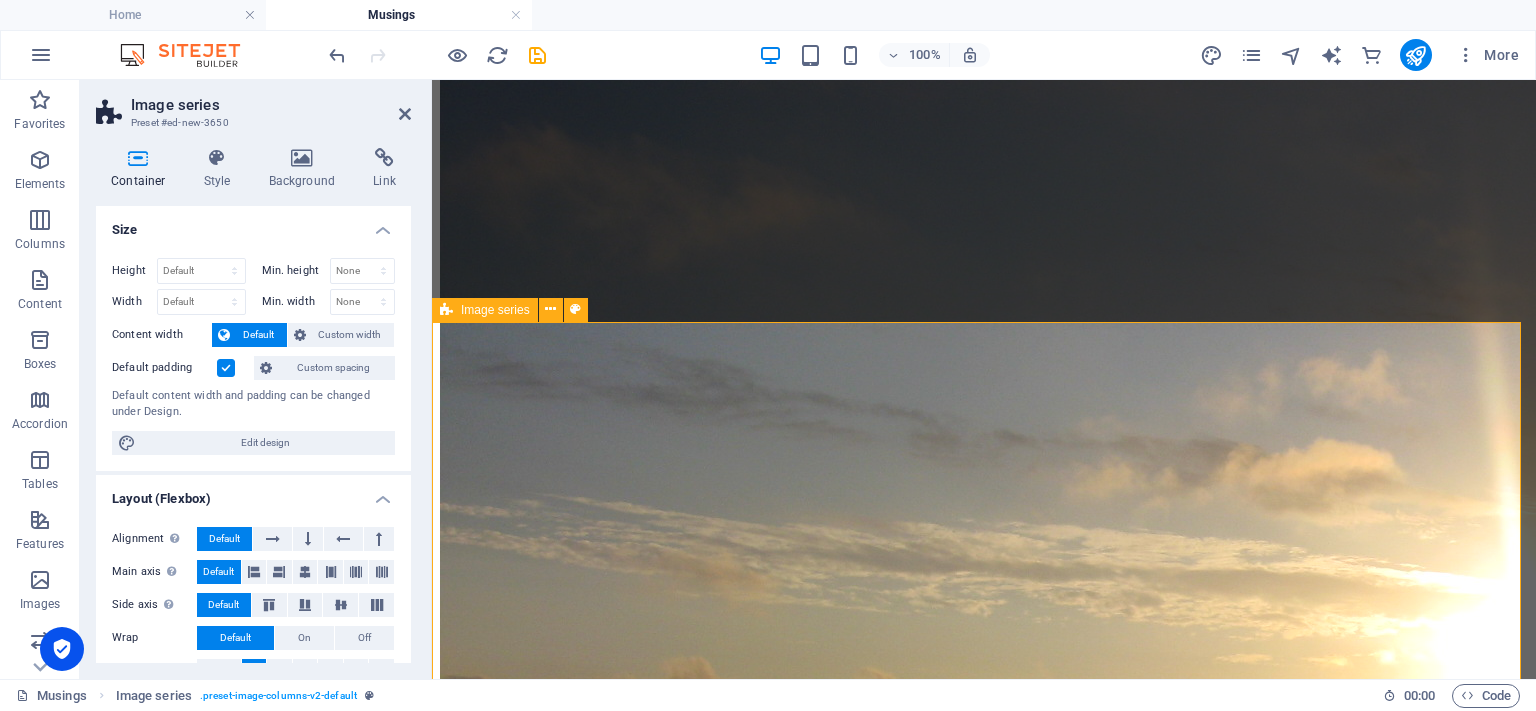 click at bounding box center (984, 23235) 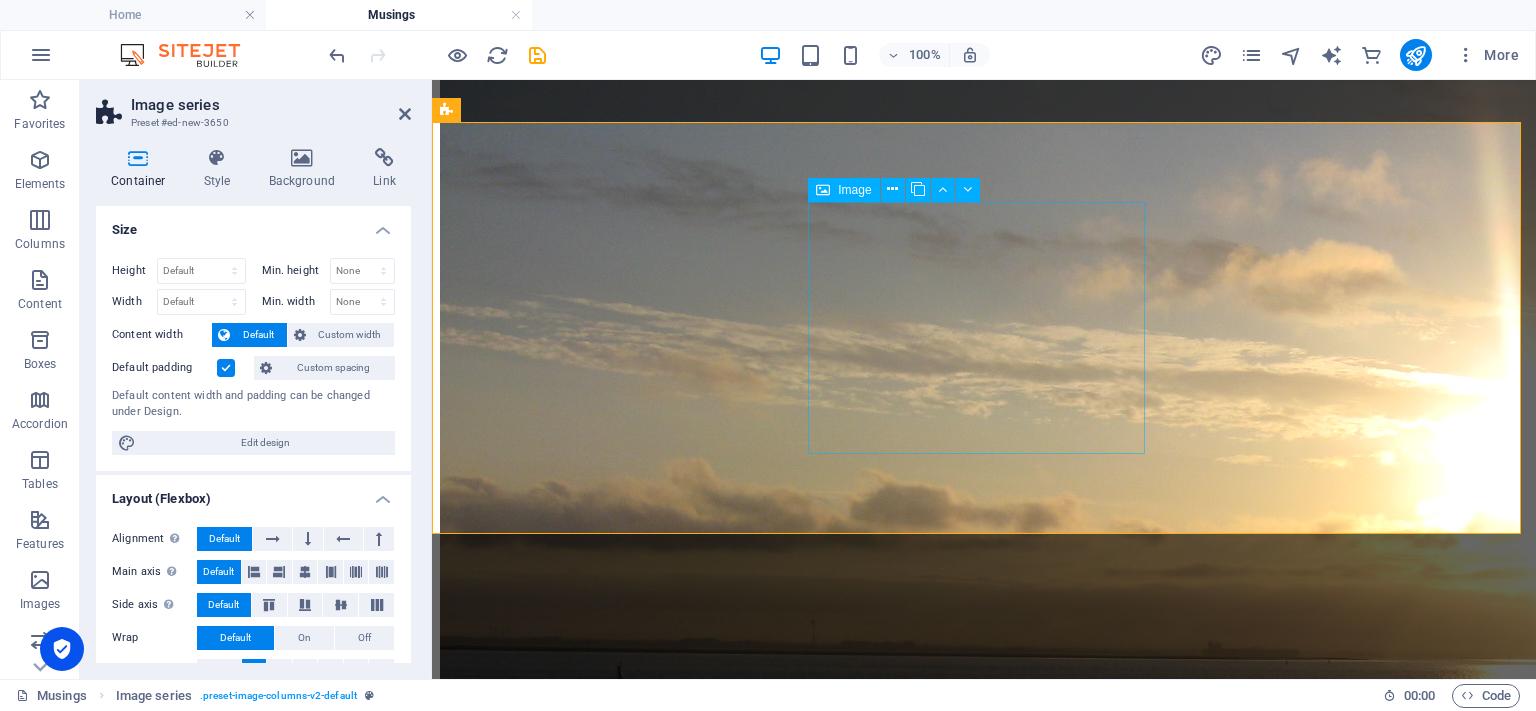 scroll, scrollTop: 3907, scrollLeft: 0, axis: vertical 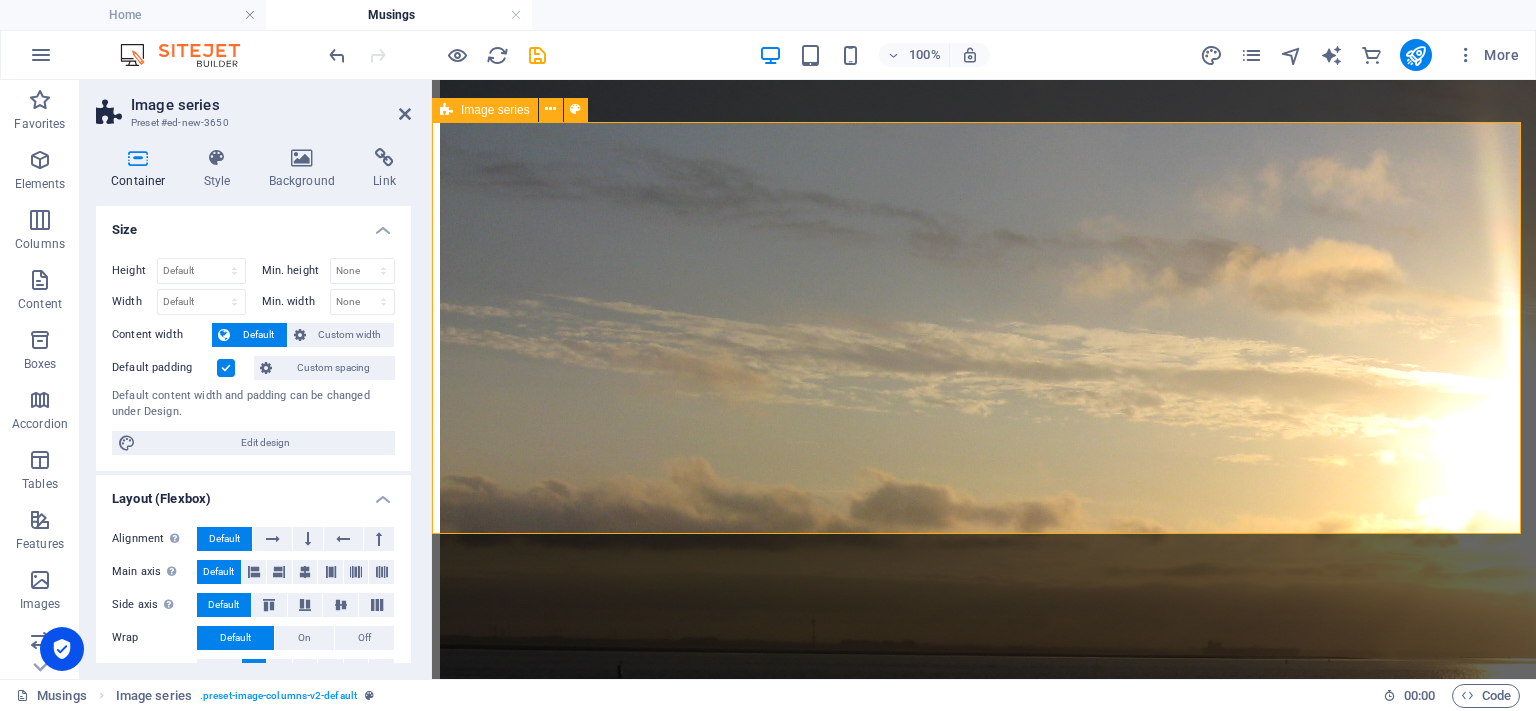 click at bounding box center (984, 23035) 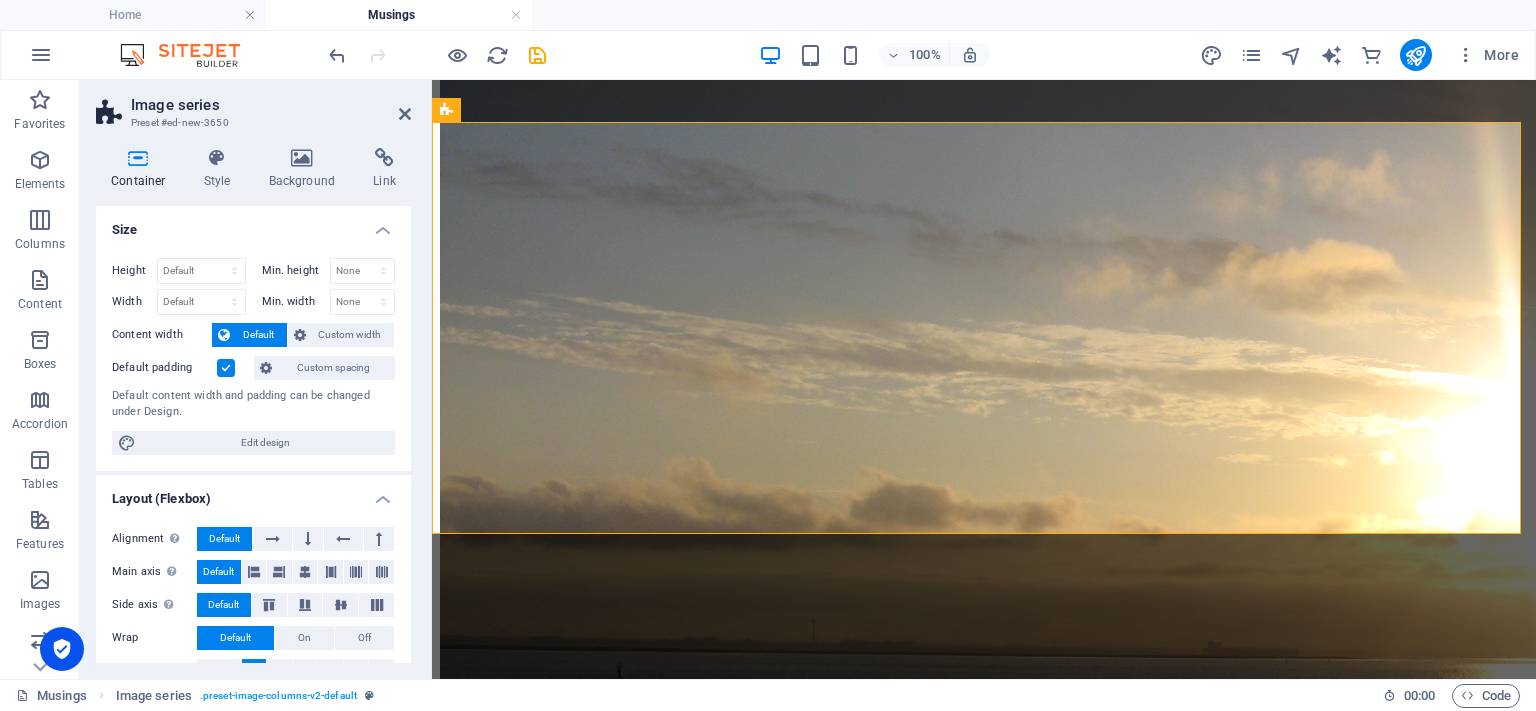 click on "Image series Preset #ed-new-3650" at bounding box center [253, 106] 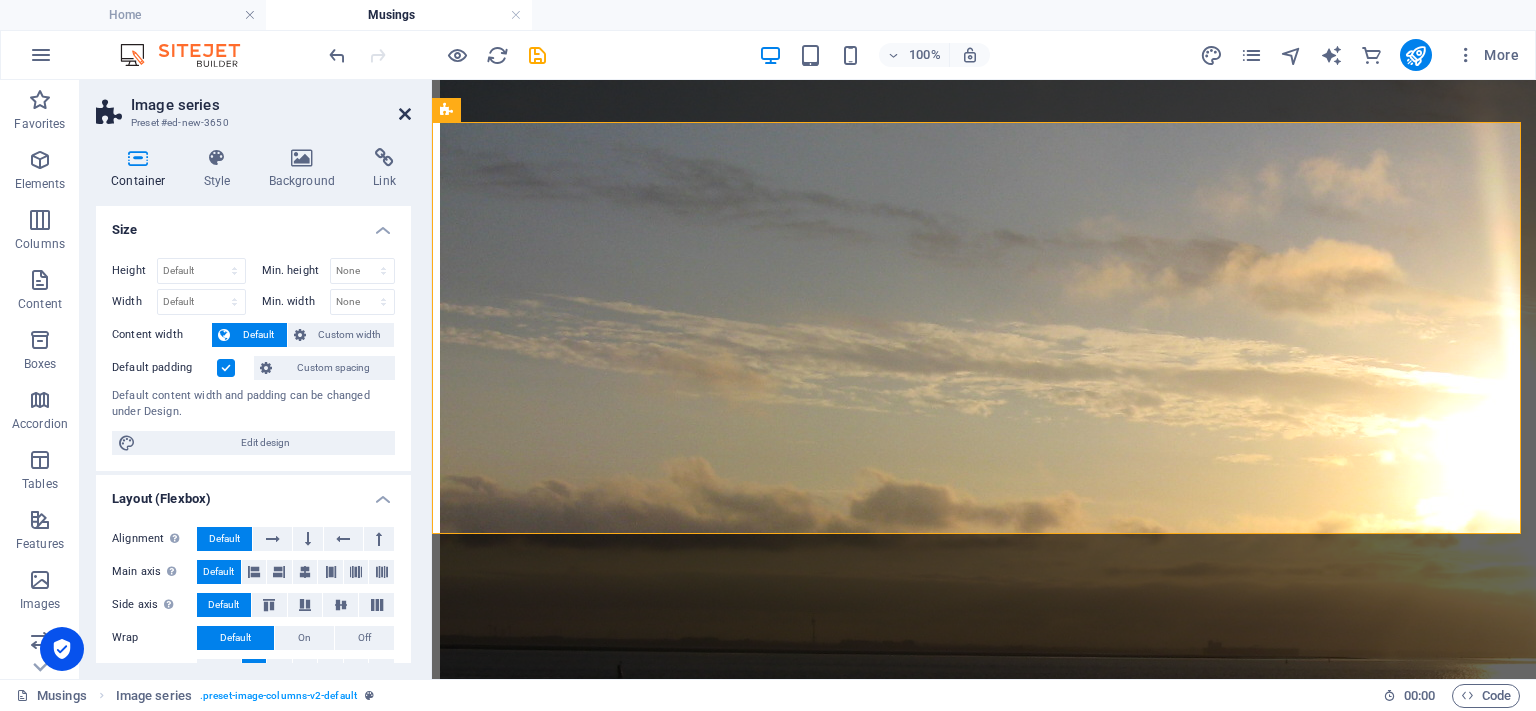 click at bounding box center [405, 114] 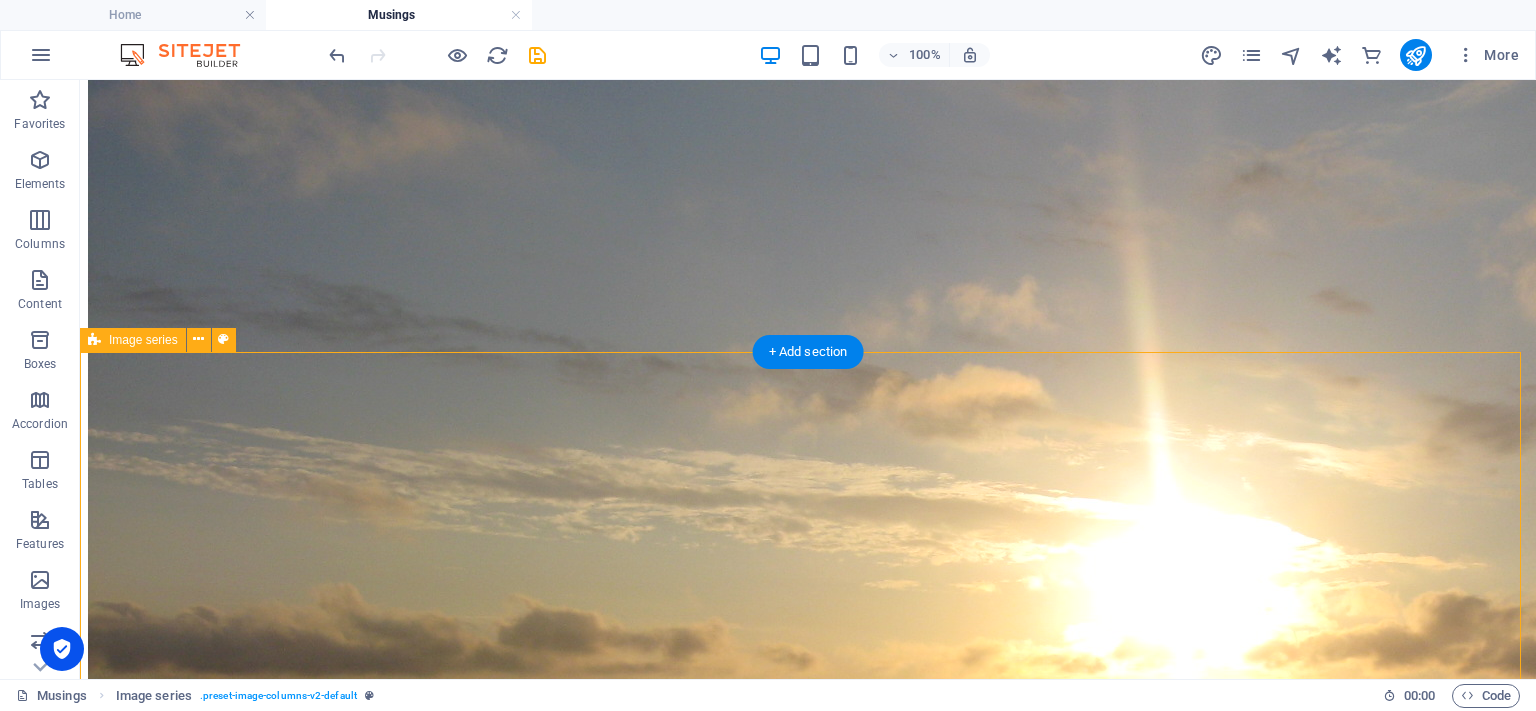 scroll, scrollTop: 3783, scrollLeft: 0, axis: vertical 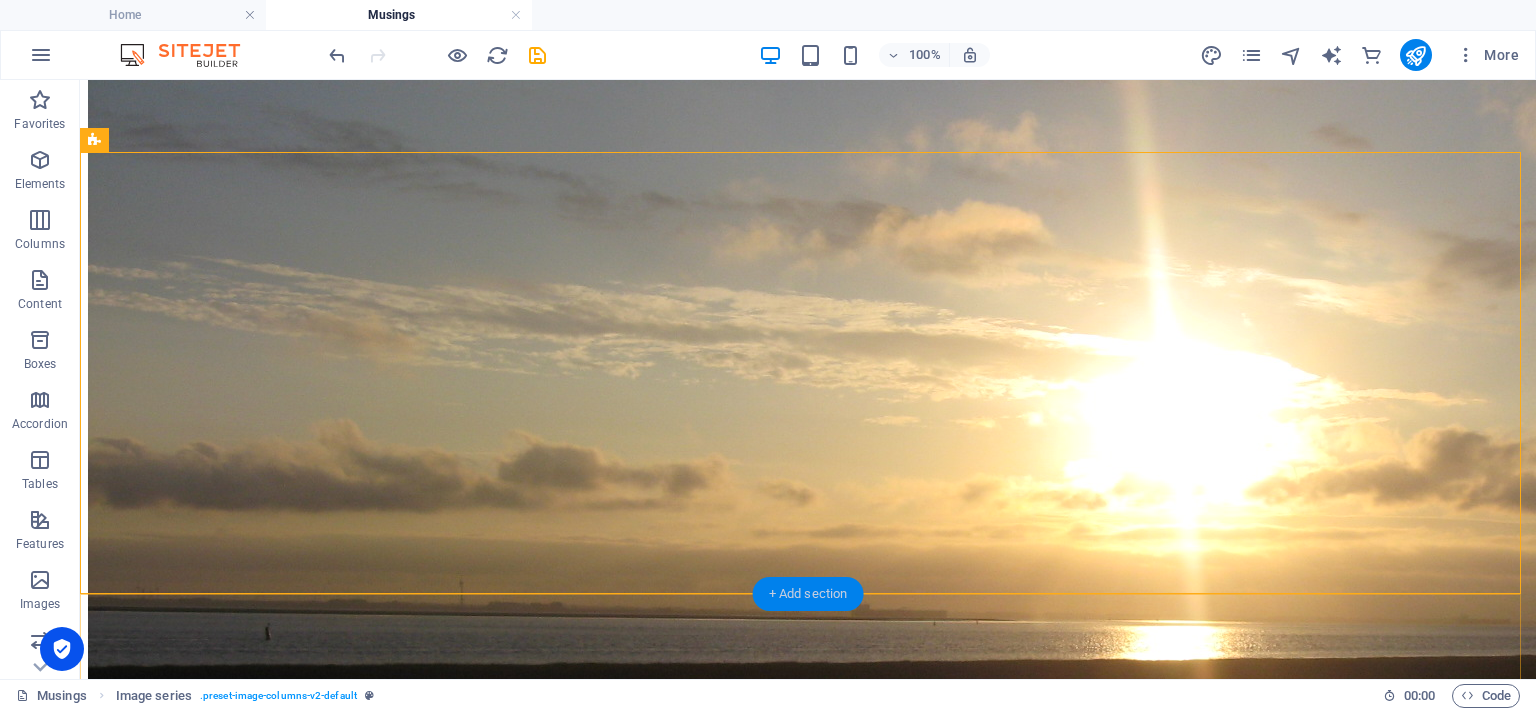 drag, startPoint x: 807, startPoint y: 585, endPoint x: 370, endPoint y: 515, distance: 442.5709 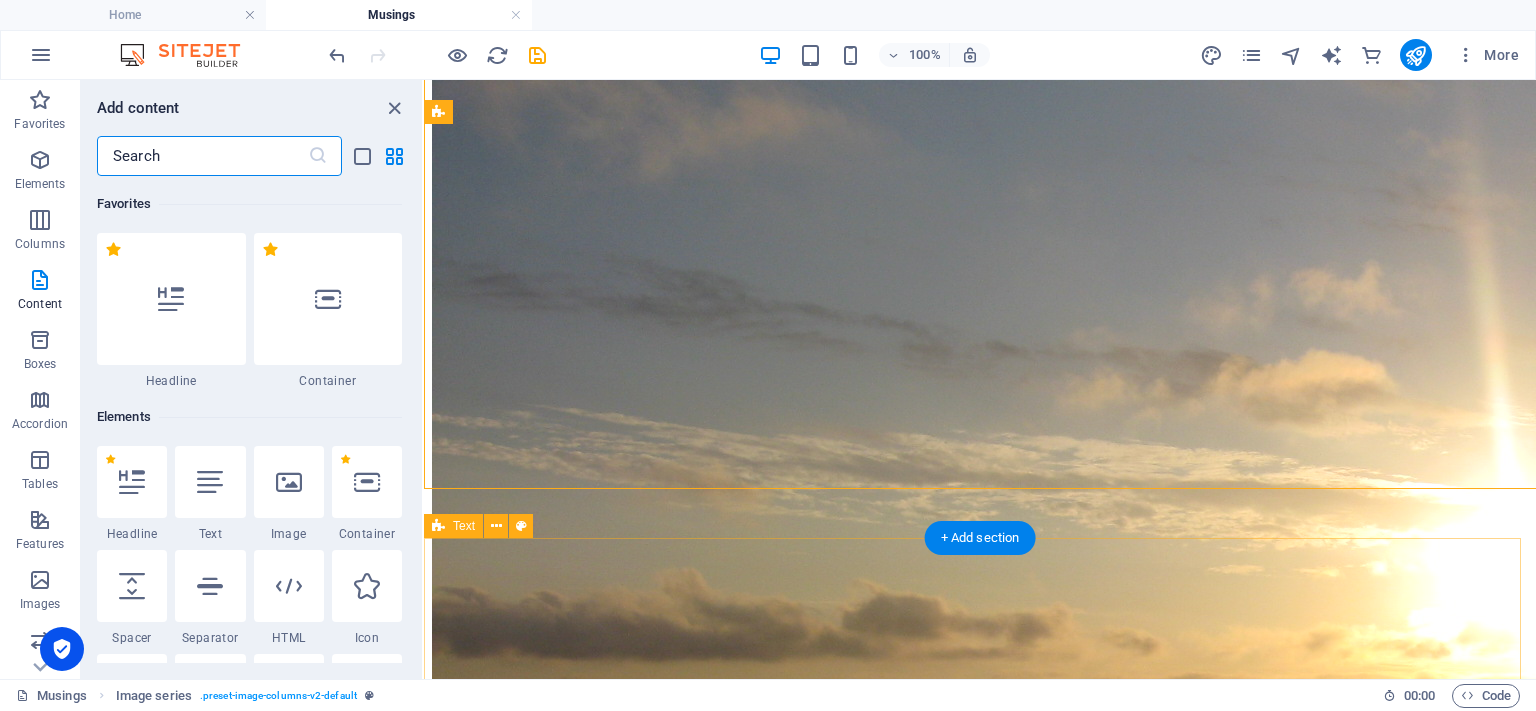 scroll, scrollTop: 3888, scrollLeft: 0, axis: vertical 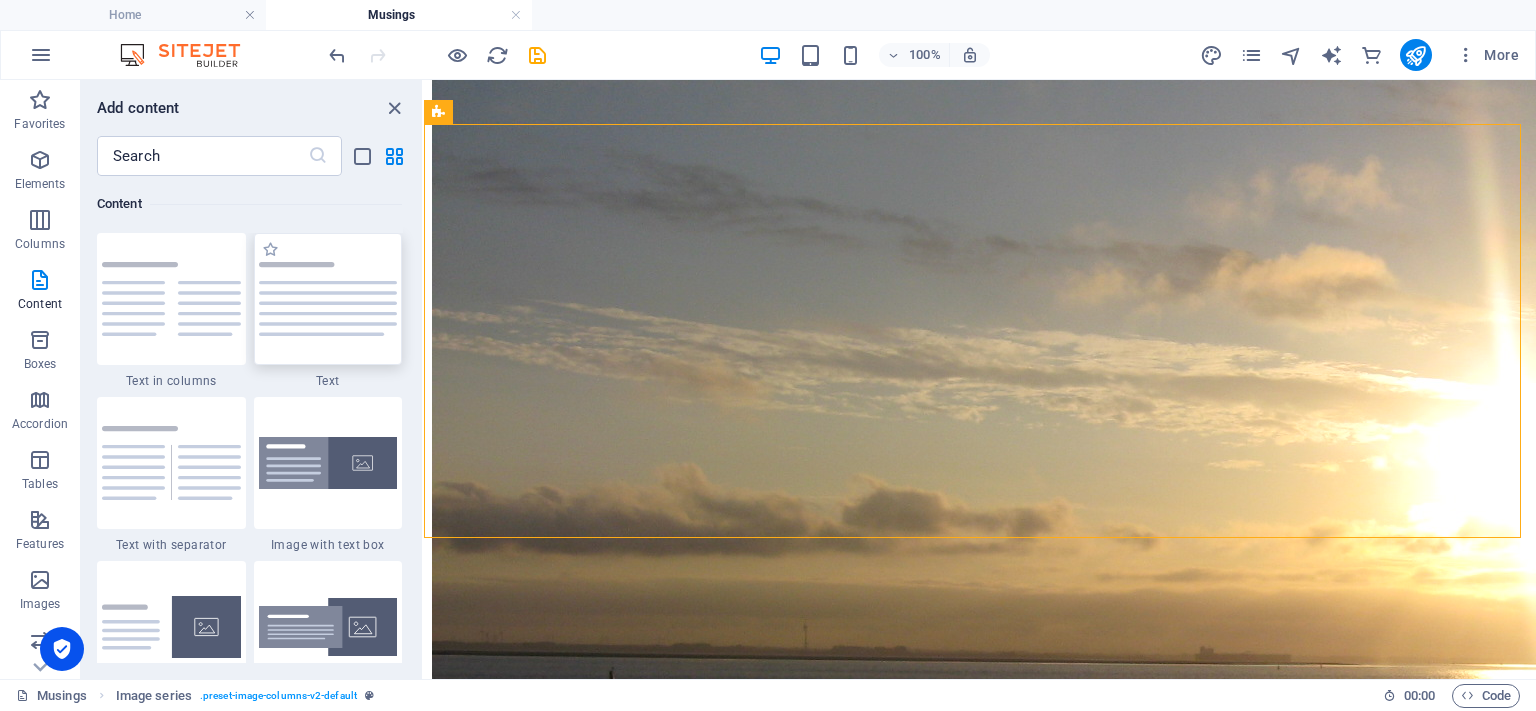 drag, startPoint x: 279, startPoint y: 303, endPoint x: 209, endPoint y: 498, distance: 207.18349 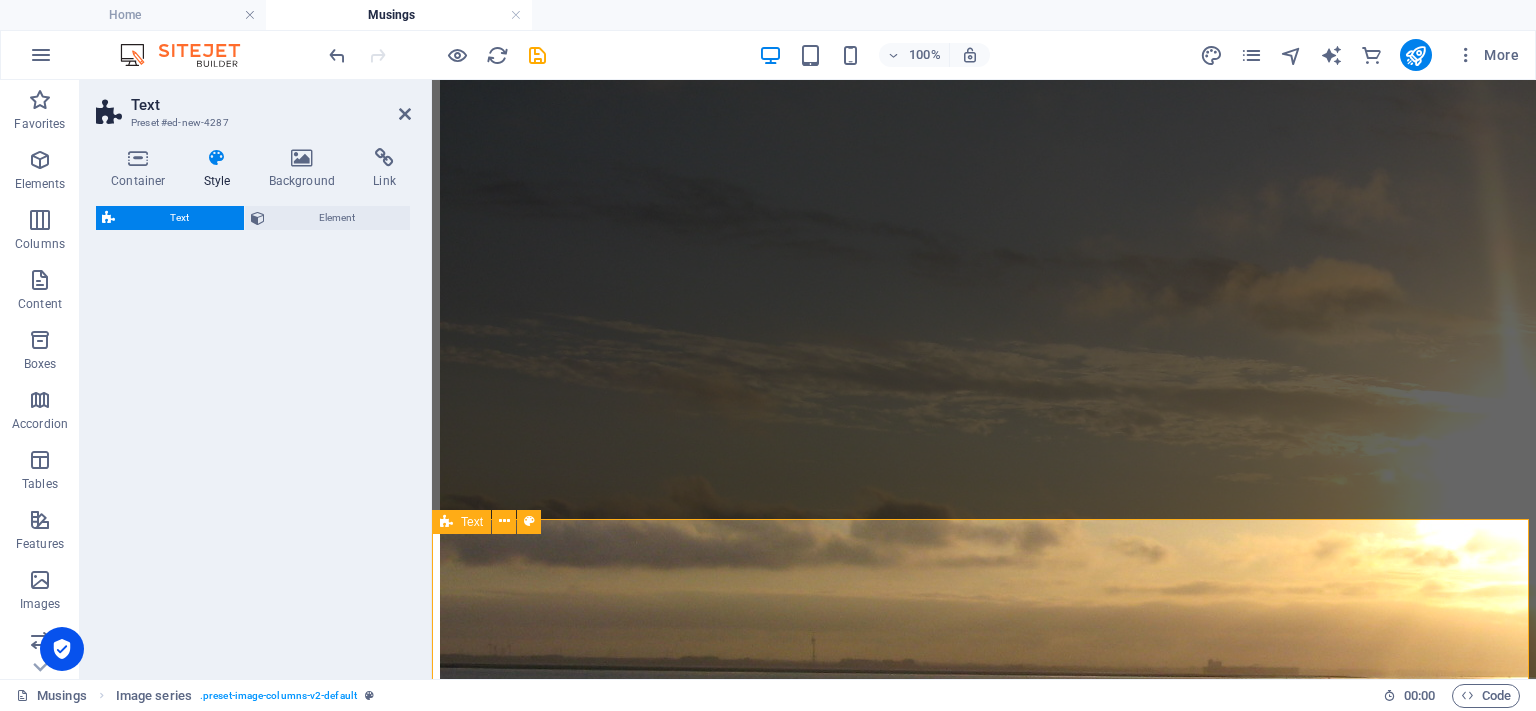 scroll, scrollTop: 3907, scrollLeft: 0, axis: vertical 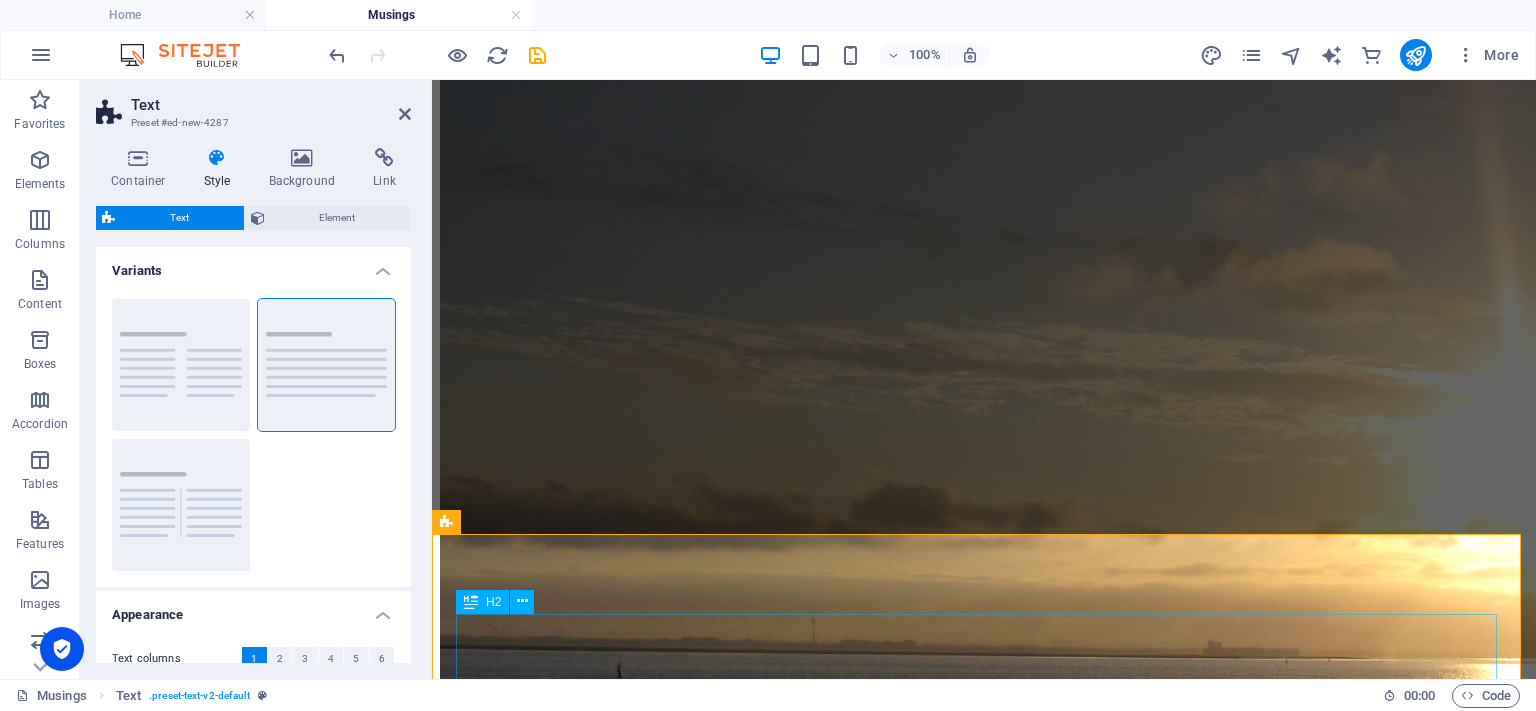 click on "Headline" at bounding box center (984, 25326) 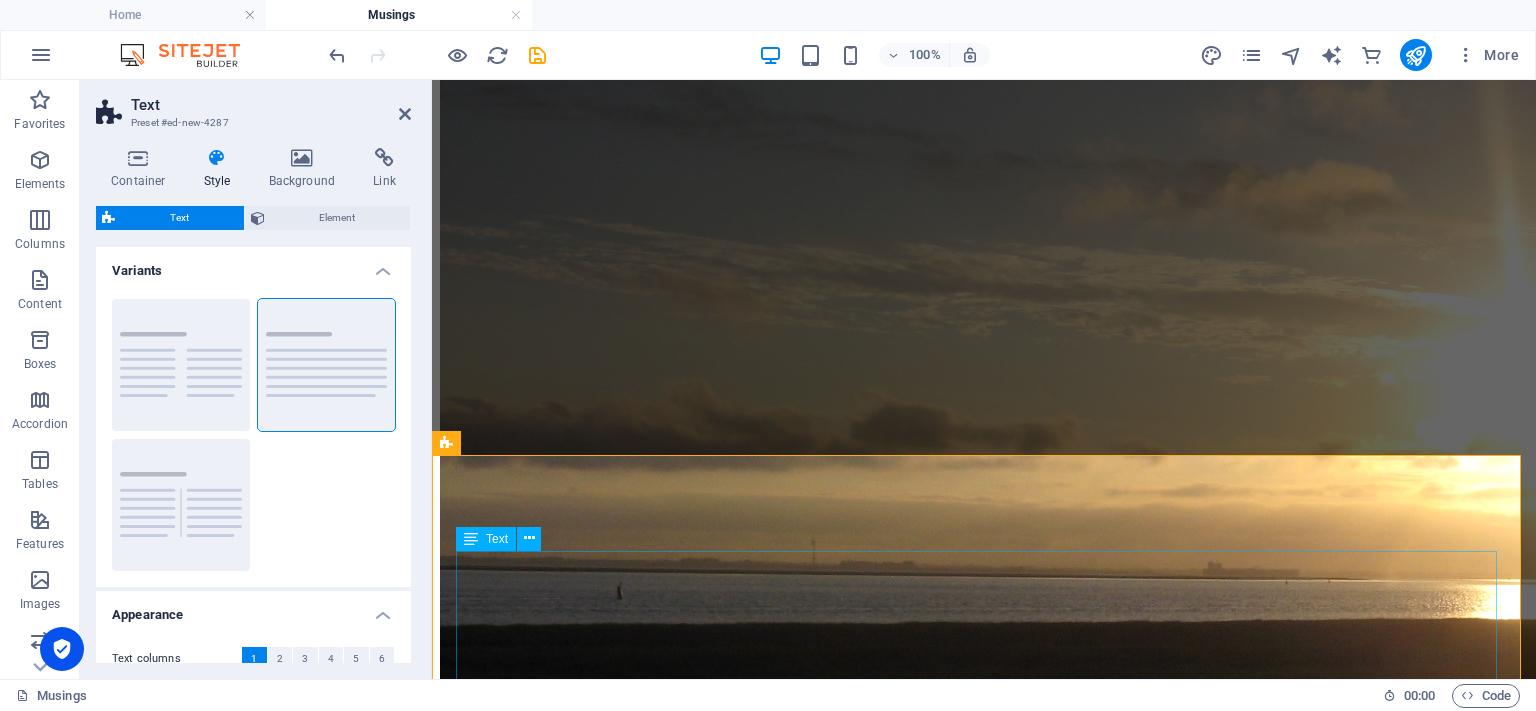 scroll, scrollTop: 4007, scrollLeft: 0, axis: vertical 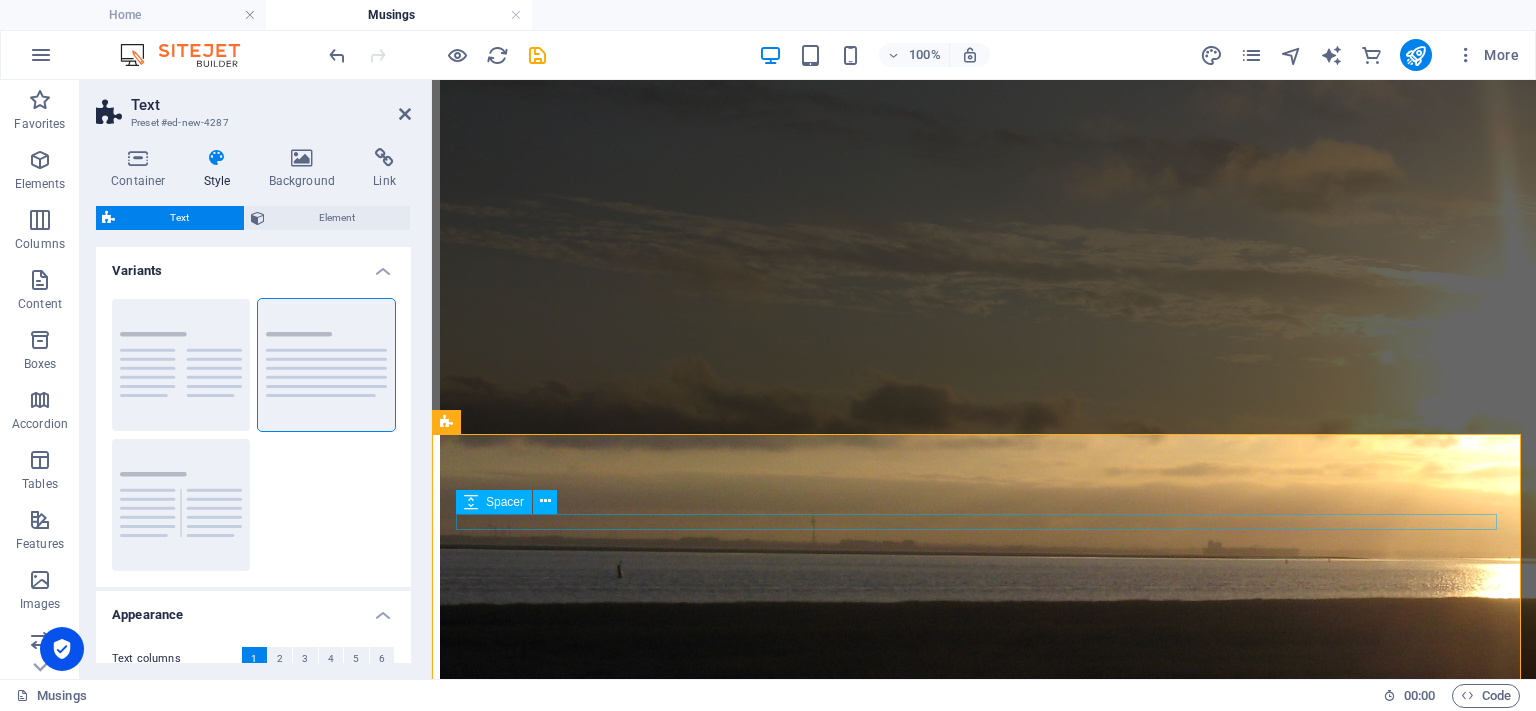 click at bounding box center [984, 25201] 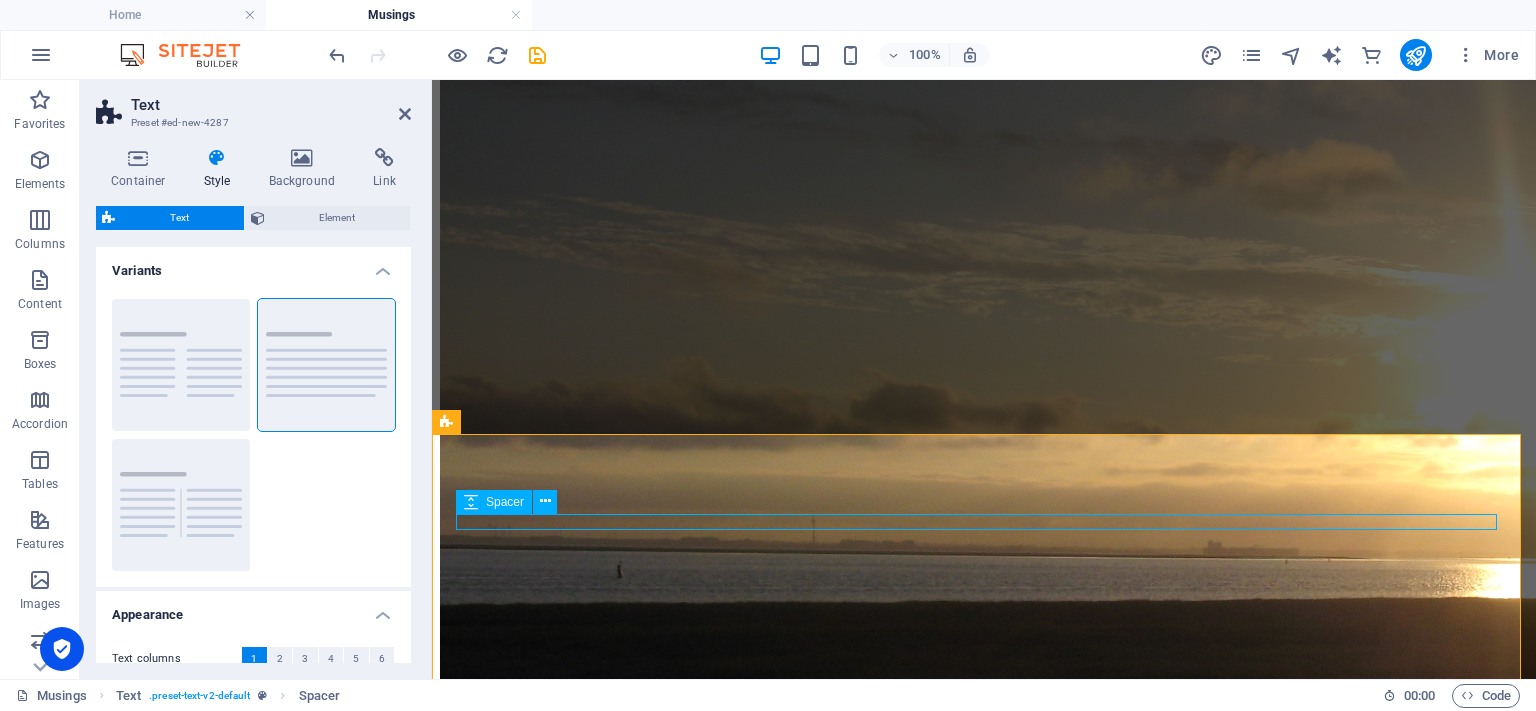 scroll, scrollTop: 3913, scrollLeft: 0, axis: vertical 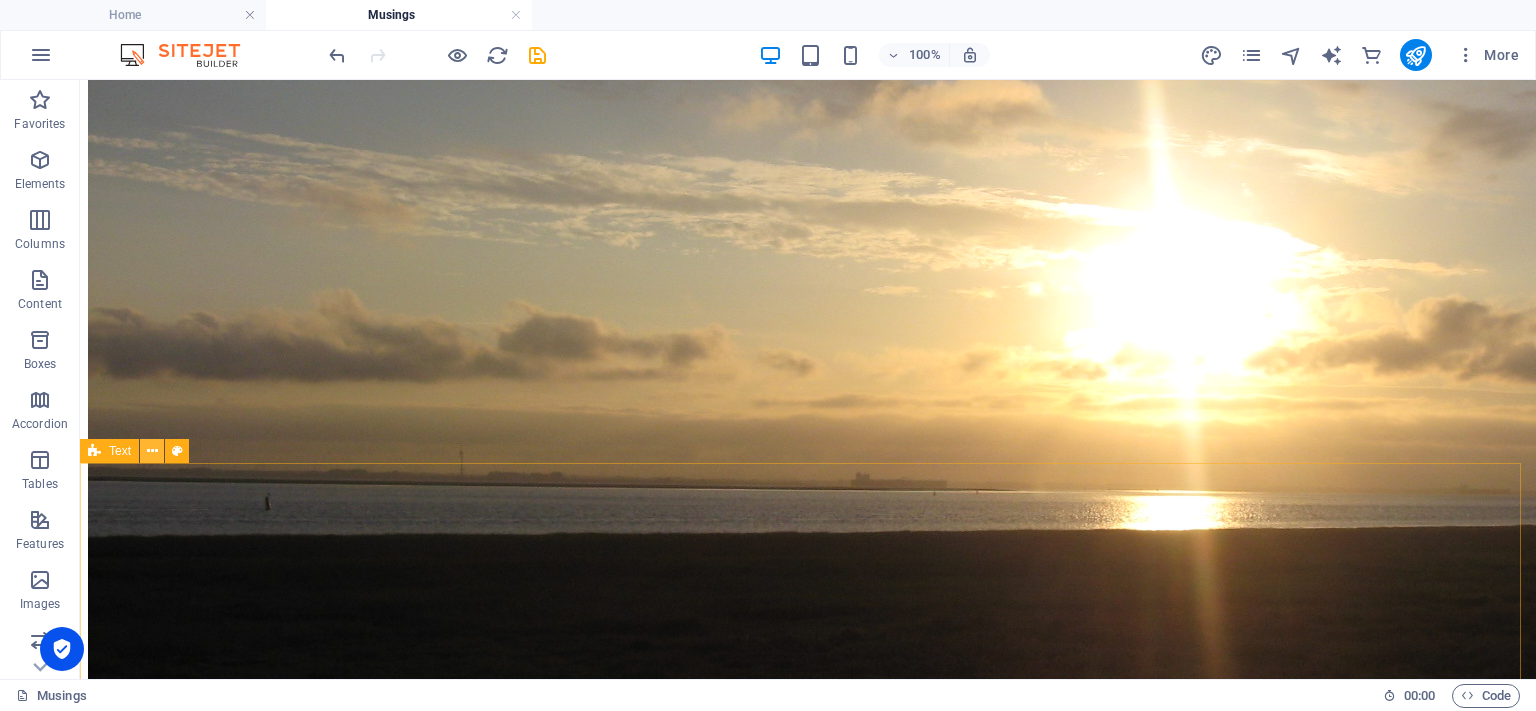 click at bounding box center (152, 451) 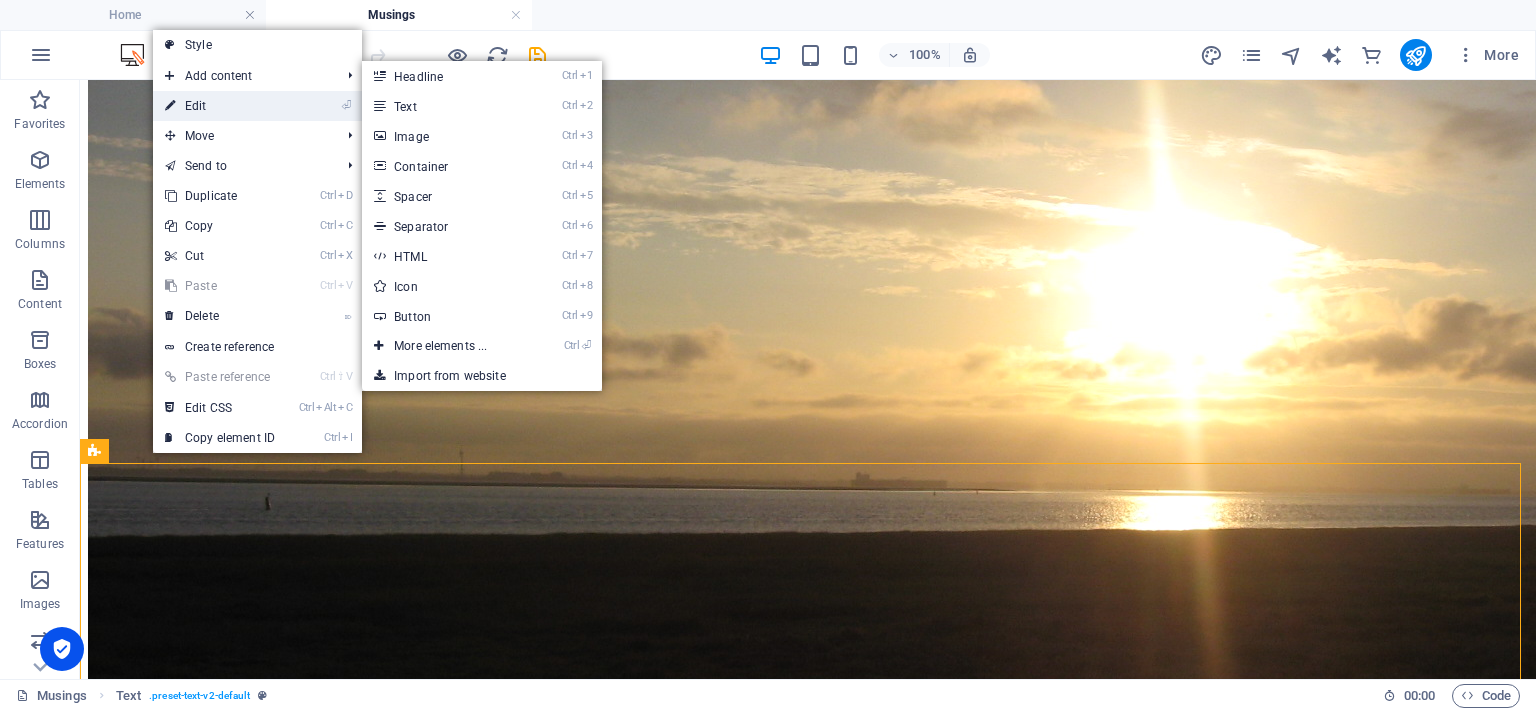 click on "⏎  Edit" at bounding box center [220, 106] 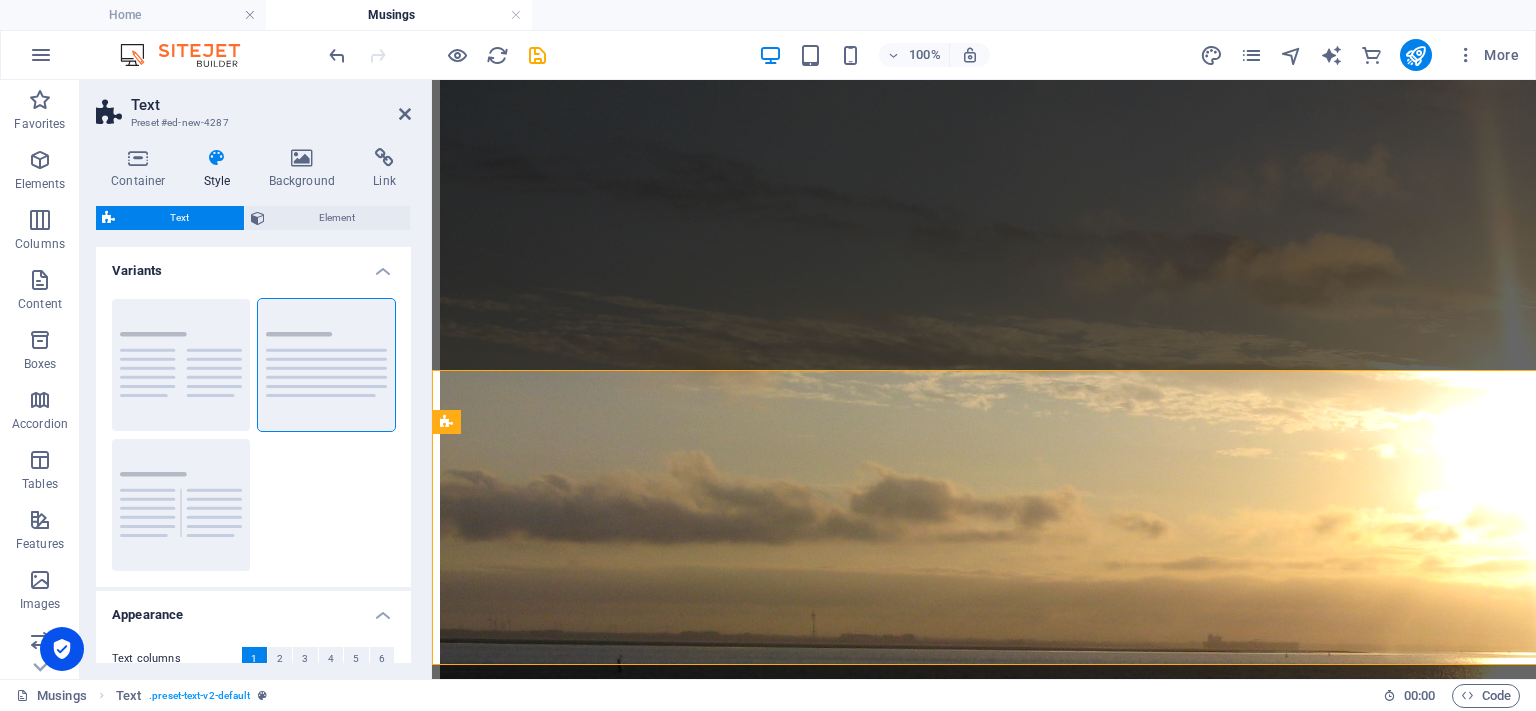 scroll, scrollTop: 4007, scrollLeft: 0, axis: vertical 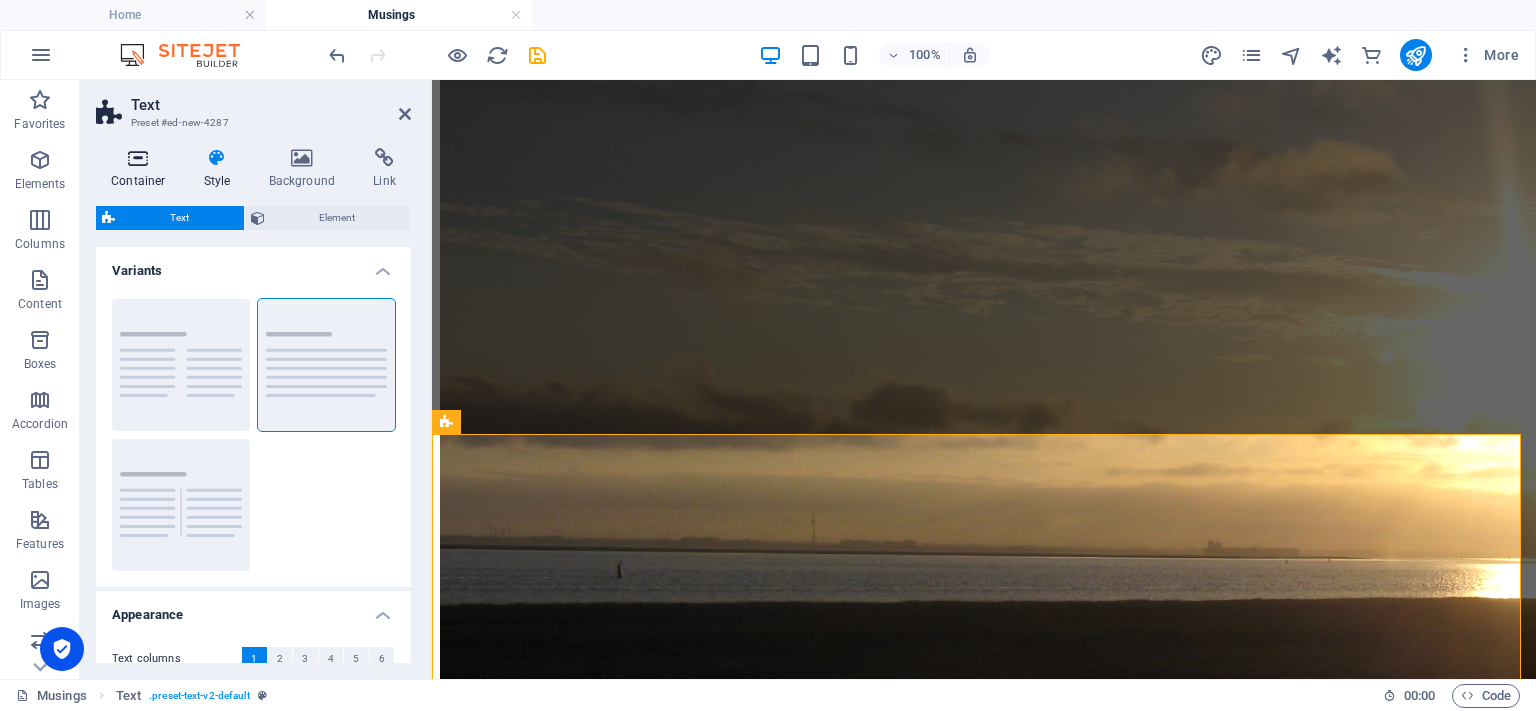 click at bounding box center (138, 158) 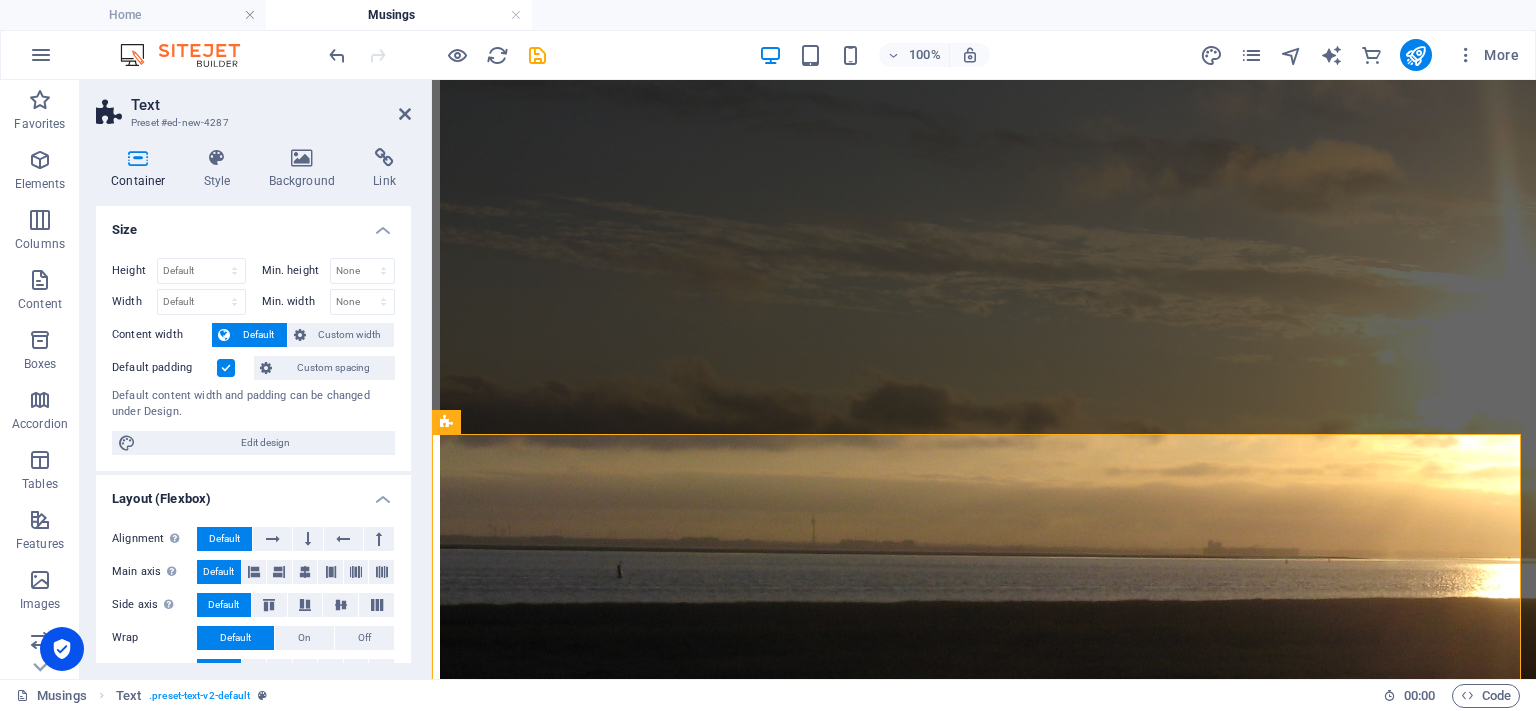 click at bounding box center [226, 368] 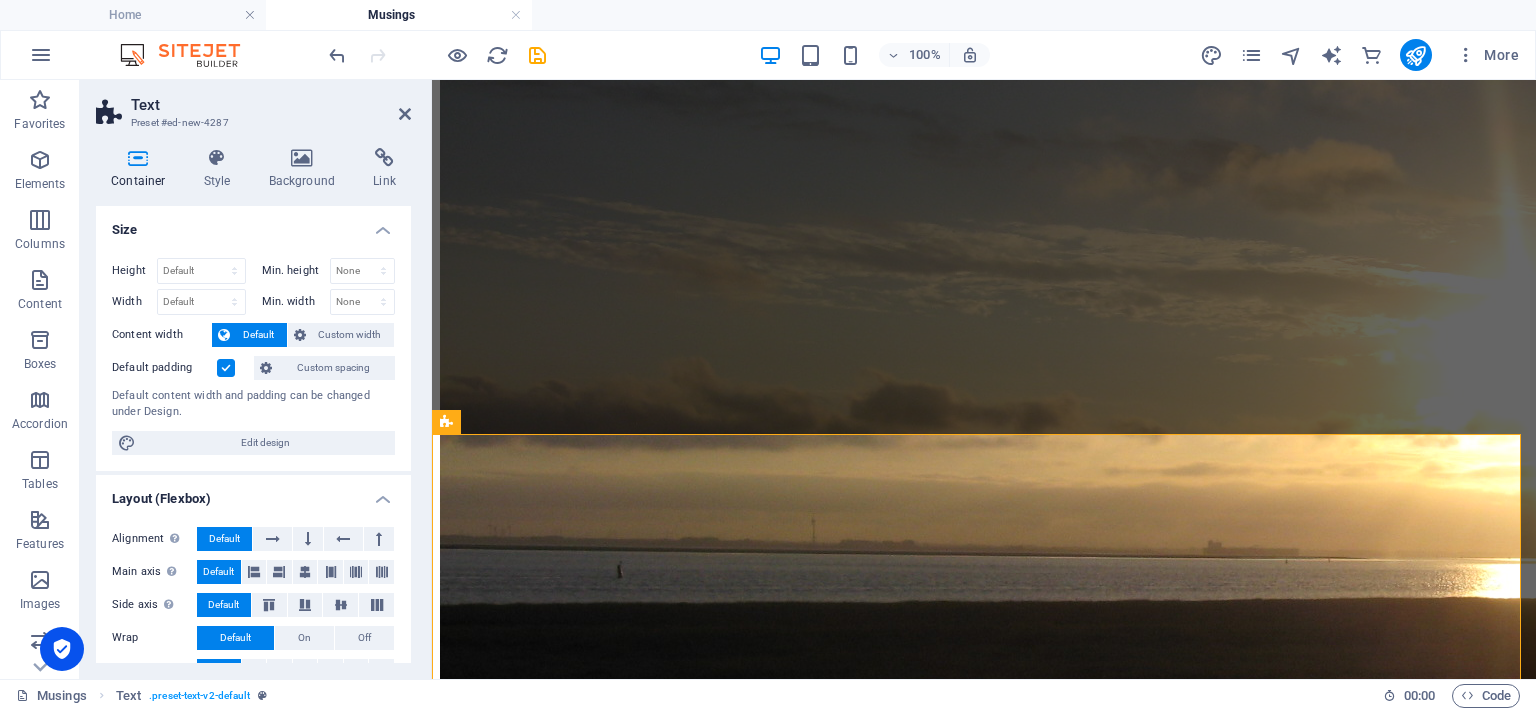 click on "Default padding" at bounding box center (0, 0) 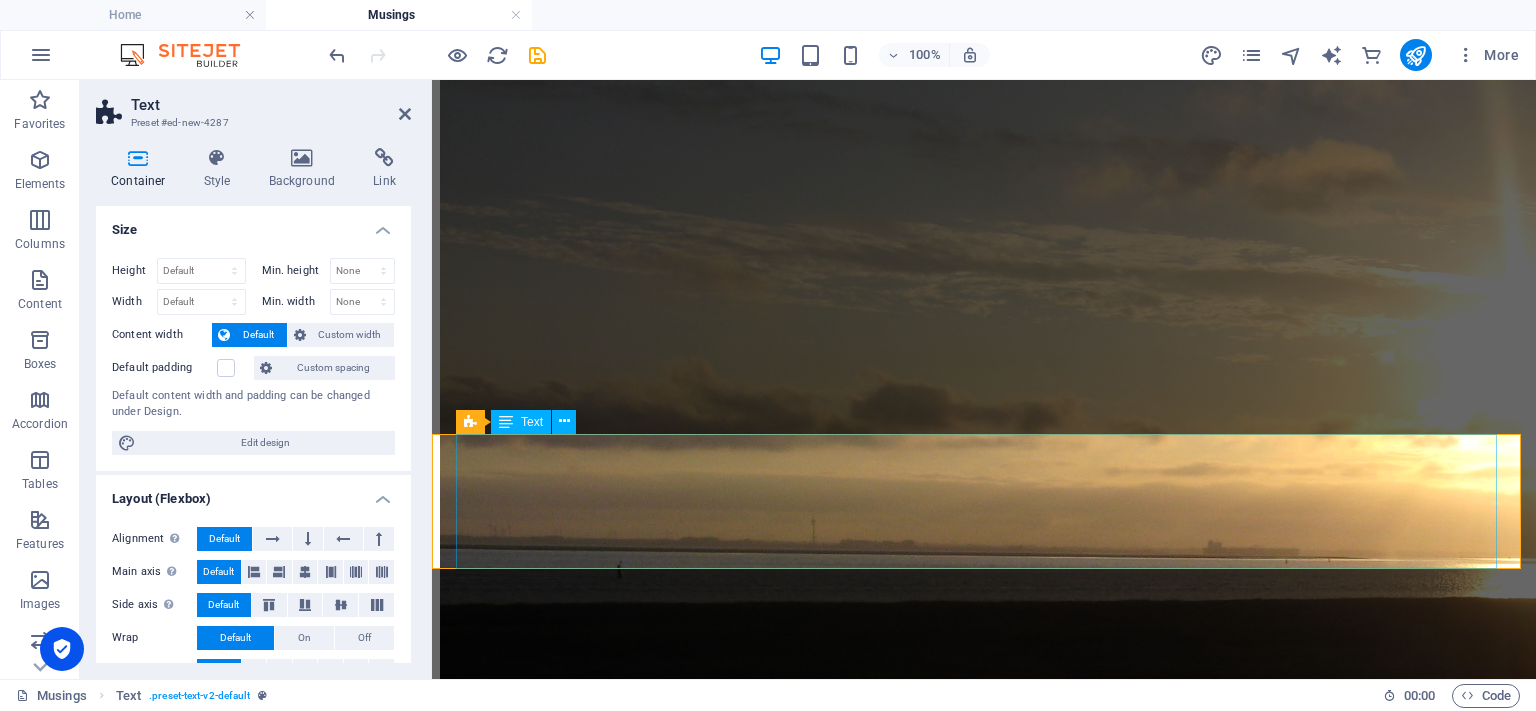 click on "Lorem ipsum dolor sitope amet, consectetur adipisicing elitip. Massumenda, dolore, cum vel modi asperiores consequatur suscipit quidem ducimus eveniet iure expedita consecteture odiogil voluptatum similique fugit voluptates atem accusamus quae quas dolorem tenetur facere tempora maiores adipisci reiciendis accusantium voluptatibus id voluptate tempore dolor harum nisi amet! Nobis, eaque. Aenean commodo ligula eget dolor. Lorem ipsum dolor sit amet, consectetuer adipiscing elit leget odiogil voluptatum similique fugit voluptates dolor. Libero assumenda, dolore, cum vel modi asperiores consequatur." at bounding box center (984, 25245) 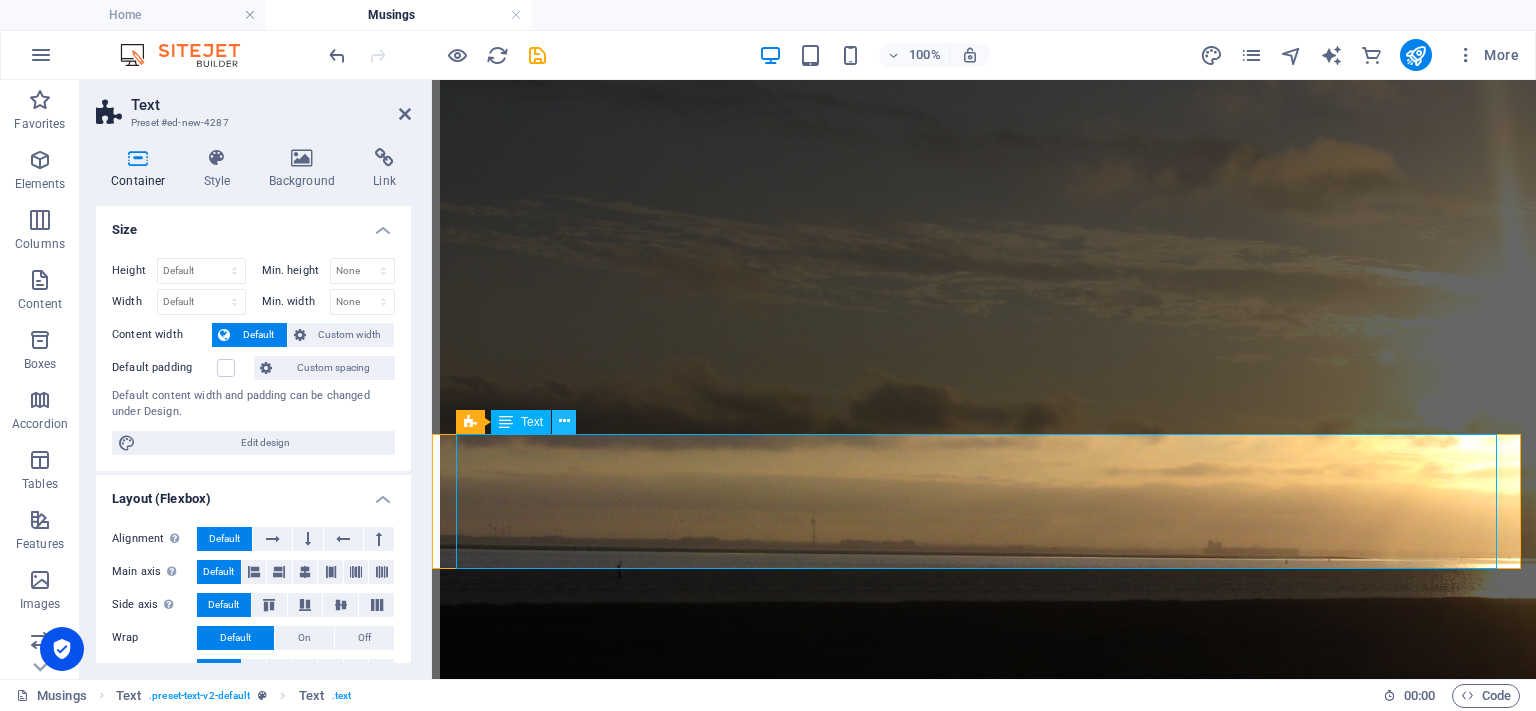 click at bounding box center [564, 421] 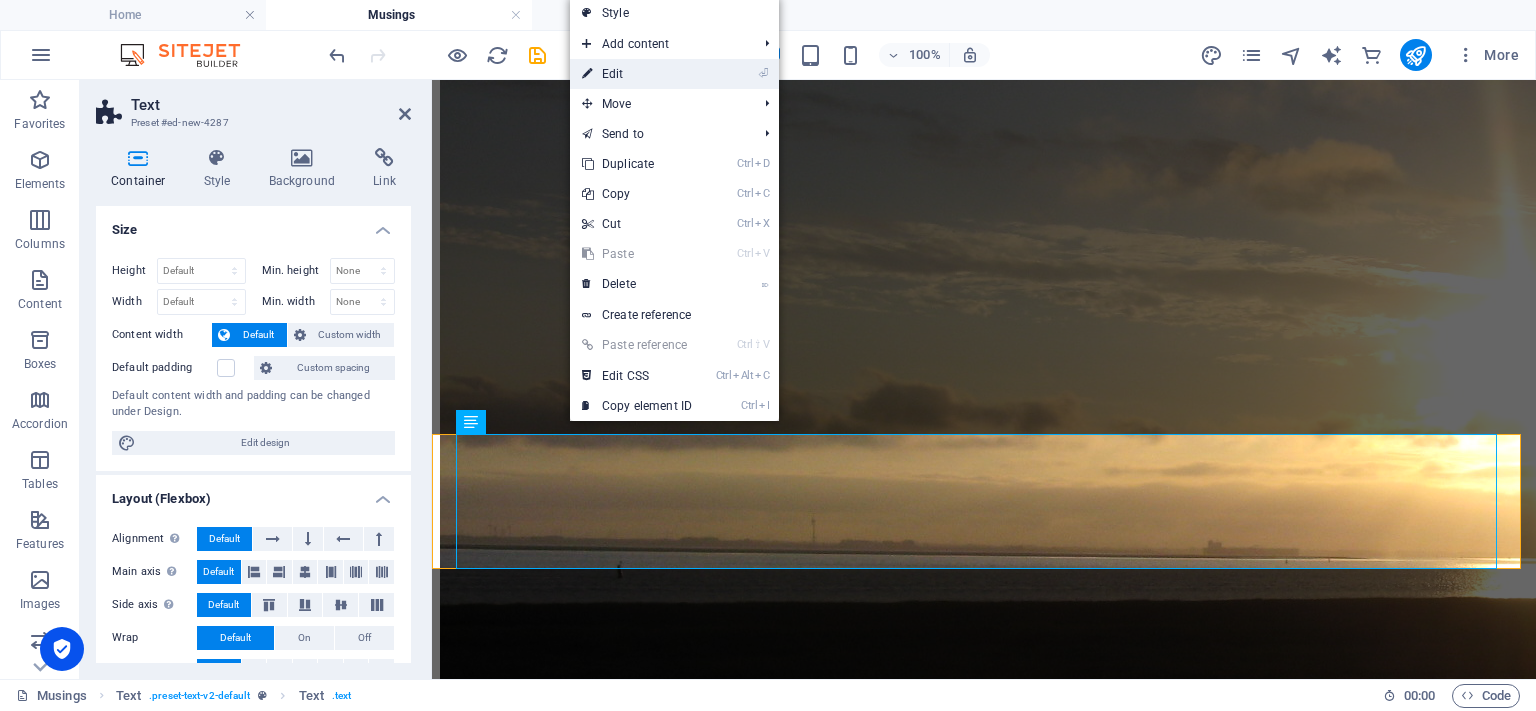 drag, startPoint x: 649, startPoint y: 79, endPoint x: 337, endPoint y: 31, distance: 315.67072 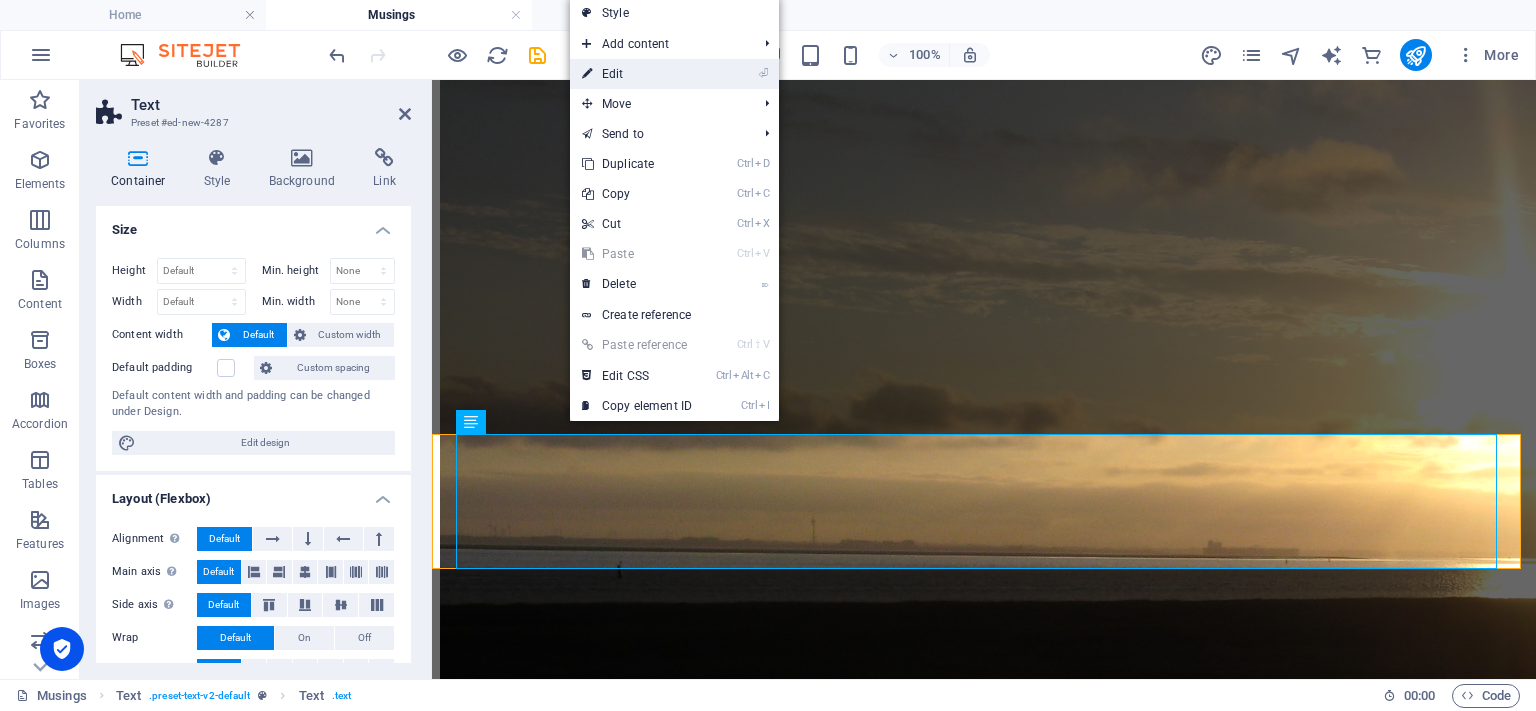 click on "⏎  Edit" at bounding box center (637, 74) 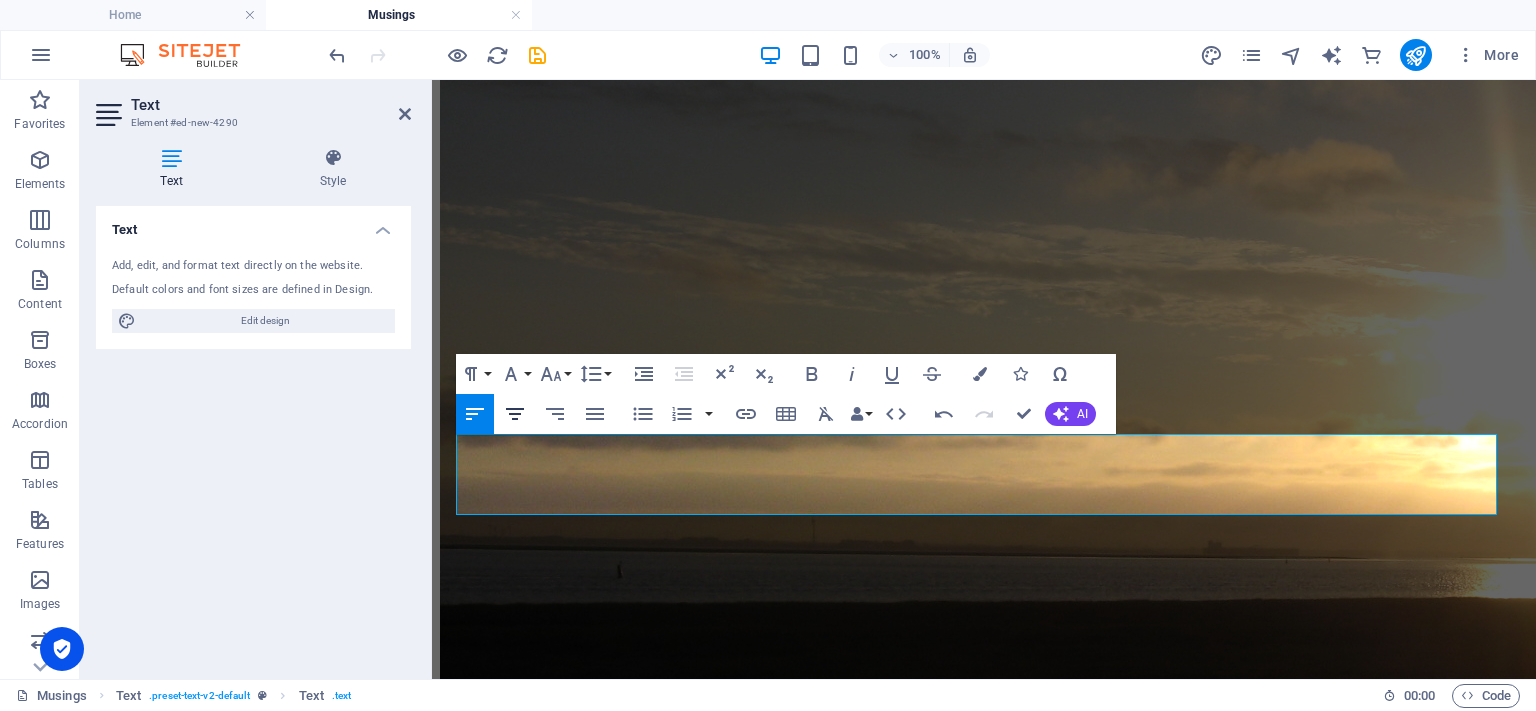click 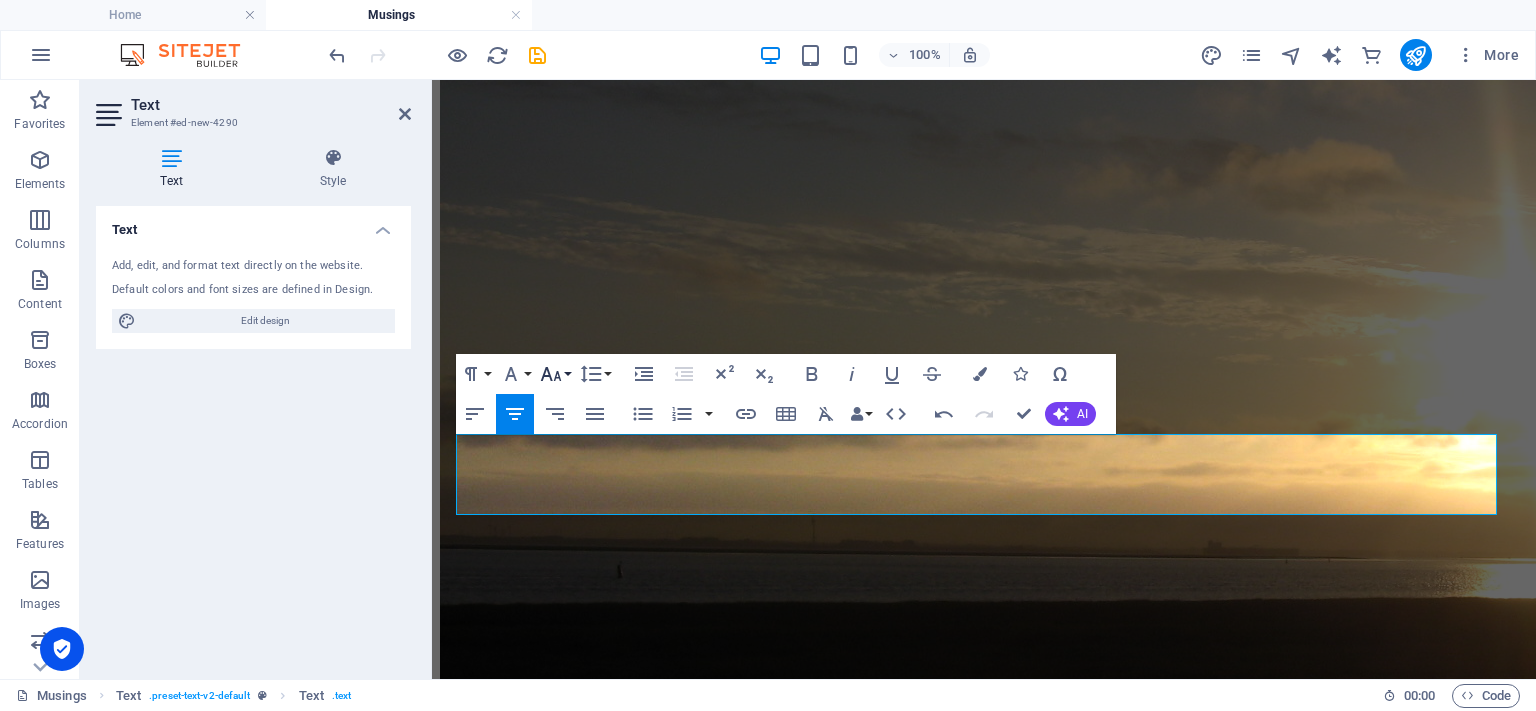 click 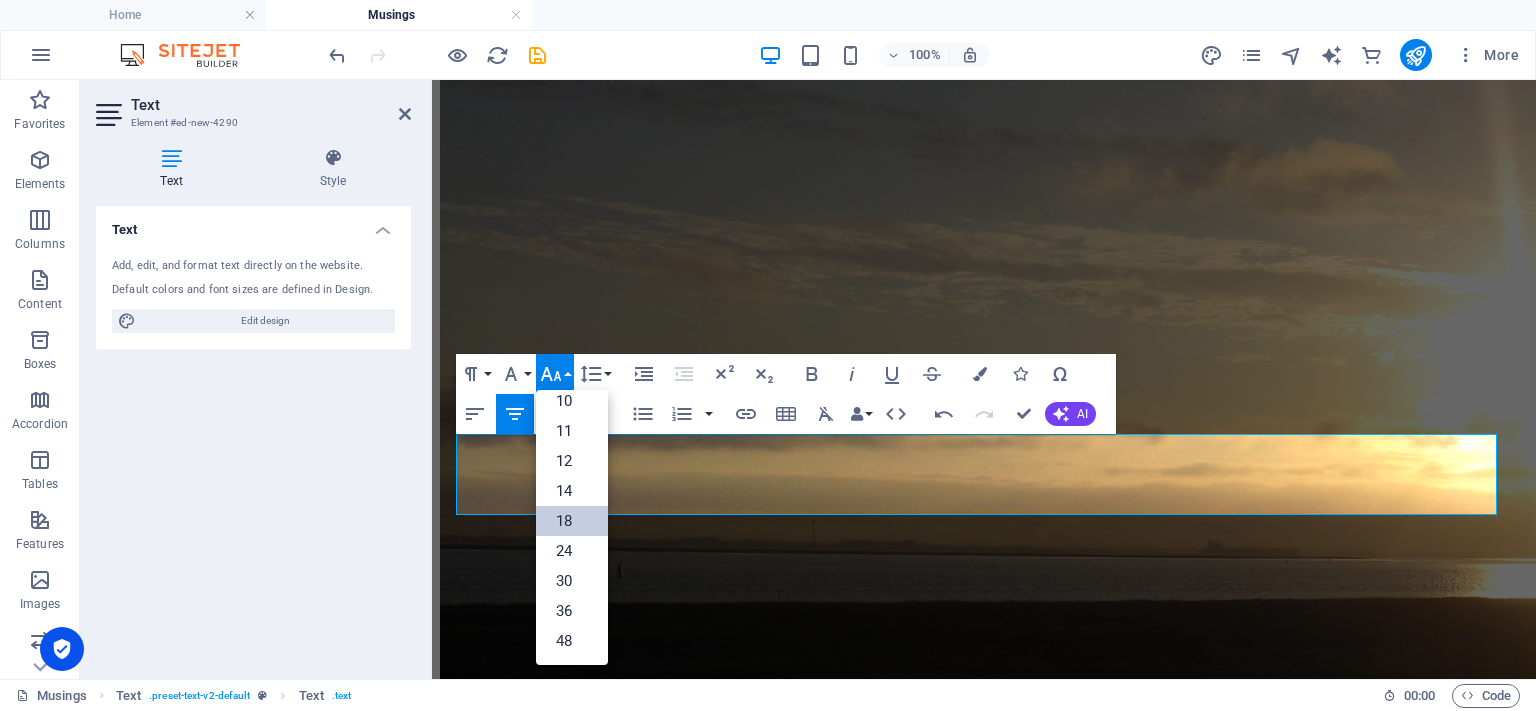 scroll, scrollTop: 0, scrollLeft: 0, axis: both 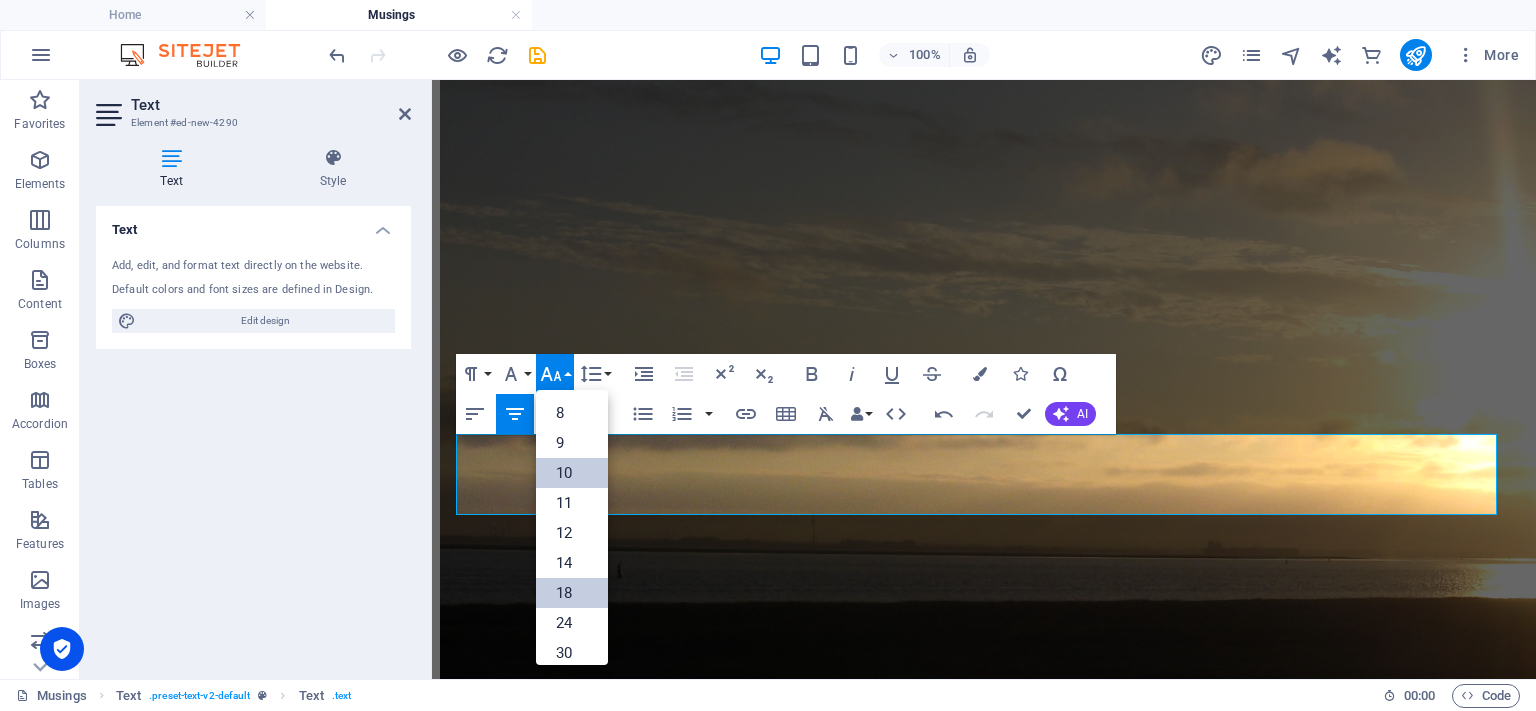 click on "10" at bounding box center (572, 473) 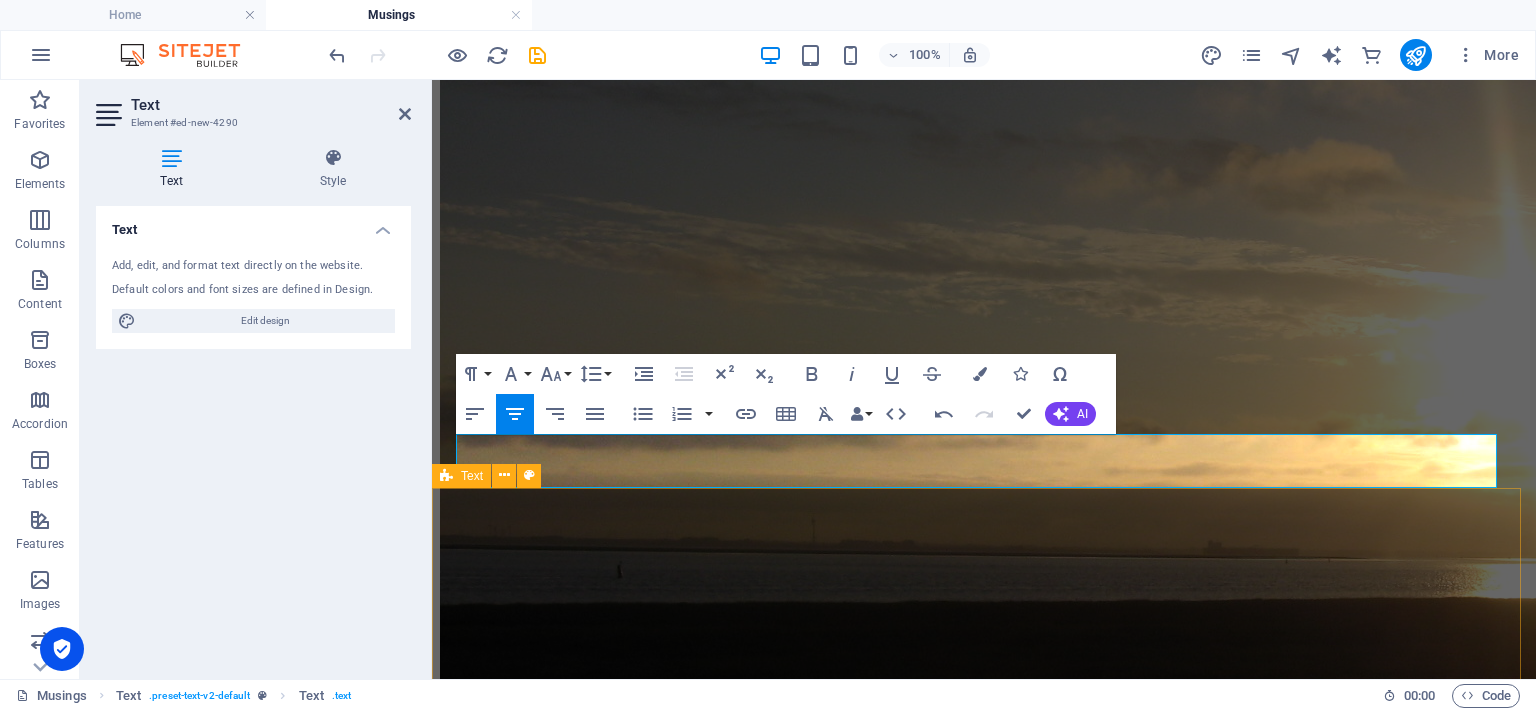 click on "Eternal Culture Shock The [DATE] The mental theme of the day is Intrusive People. Having been raised in an individualistic culture in [GEOGRAPHIC_DATA], and later in [GEOGRAPHIC_DATA] having lived in the same, I simply could not  conceive  of the collectivistic mentality that dominates human society in the [GEOGRAPHIC_DATA]. This is not unique to this country though, and it is the ultimate source of the constant misunderstandings between the [DEMOGRAPHIC_DATA], who have an individualistic culture, and the [DEMOGRAPHIC_DATA]. This is not a complaint; it is simply a question of needing to be aware of and work with it. As a recluse though, even living as rurally as is possible in my current situation, it never ceases to surprise me though. There are nosy people everywhere of course, but it is a whole different thing when it takes place in a society that considers it the birthright of every person to know absolutely everything about the others. I  lived. binoculars . if refuse  to lower my standards in order to combat other low ones." at bounding box center [984, 25645] 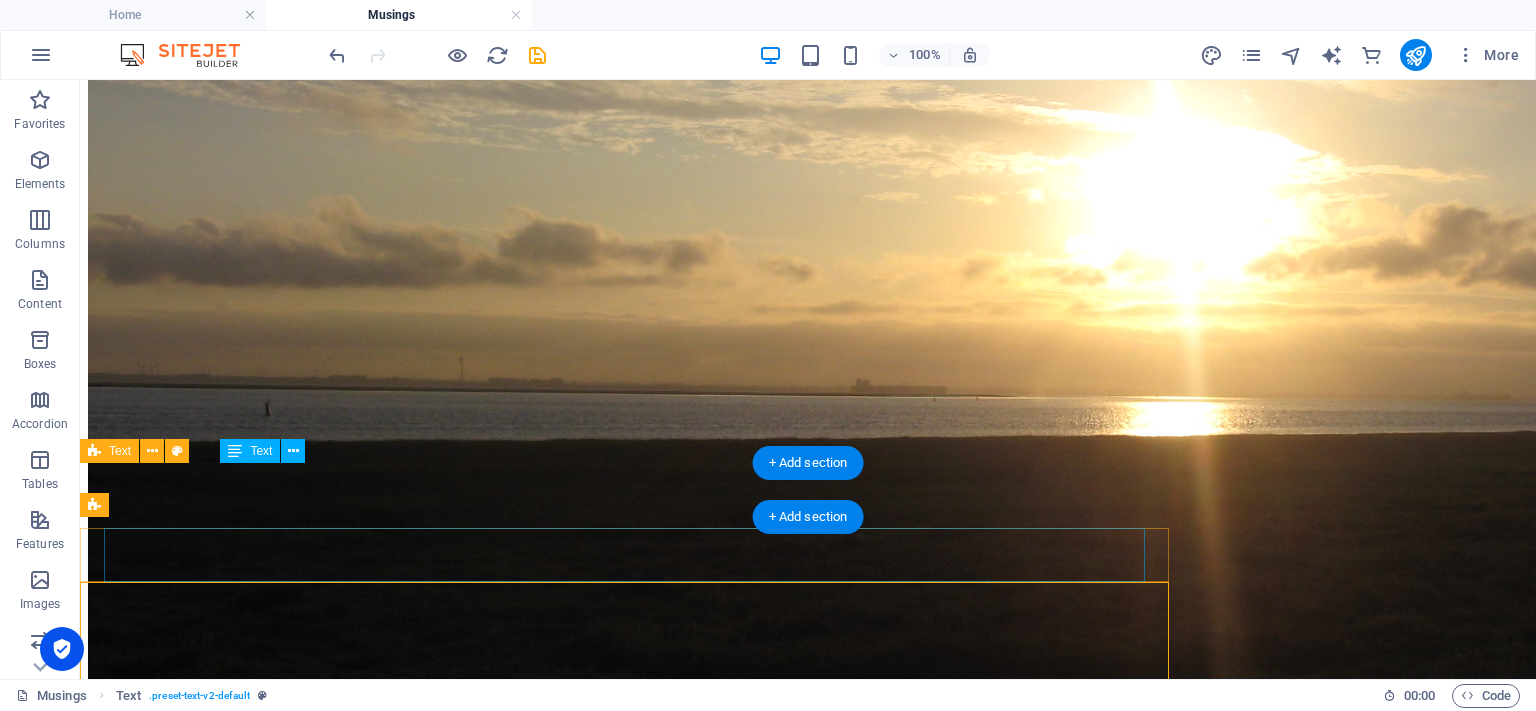 scroll, scrollTop: 3913, scrollLeft: 0, axis: vertical 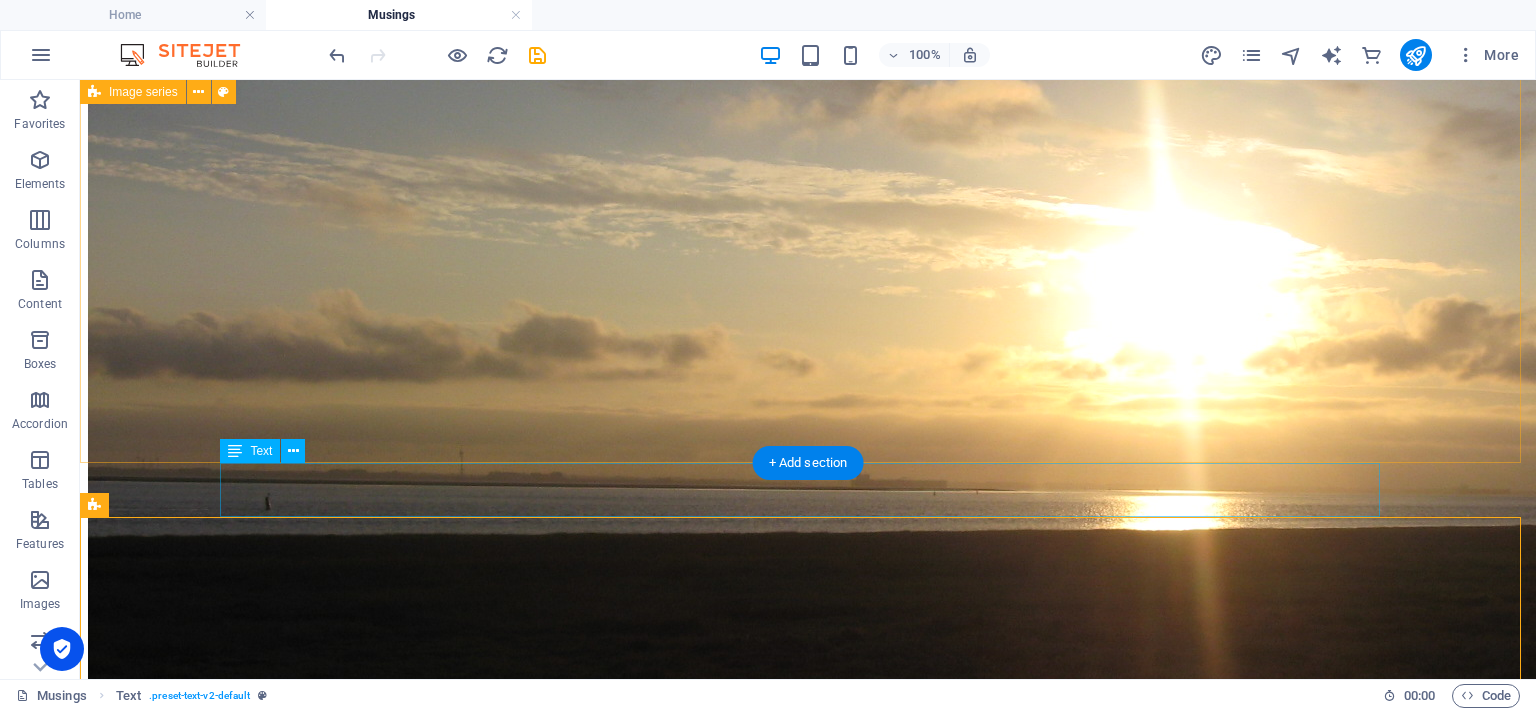 click at bounding box center (808, 22867) 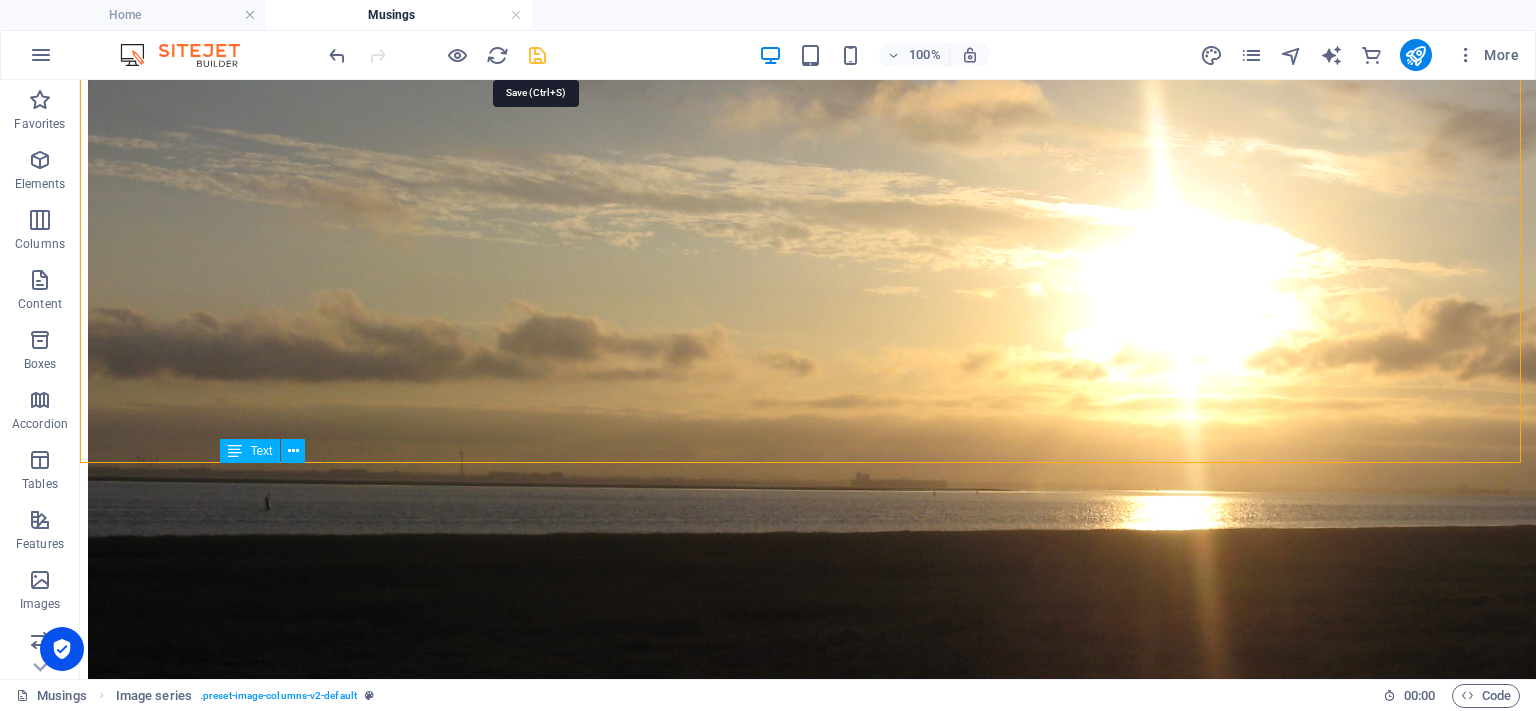 drag, startPoint x: 536, startPoint y: 52, endPoint x: 562, endPoint y: 64, distance: 28.635643 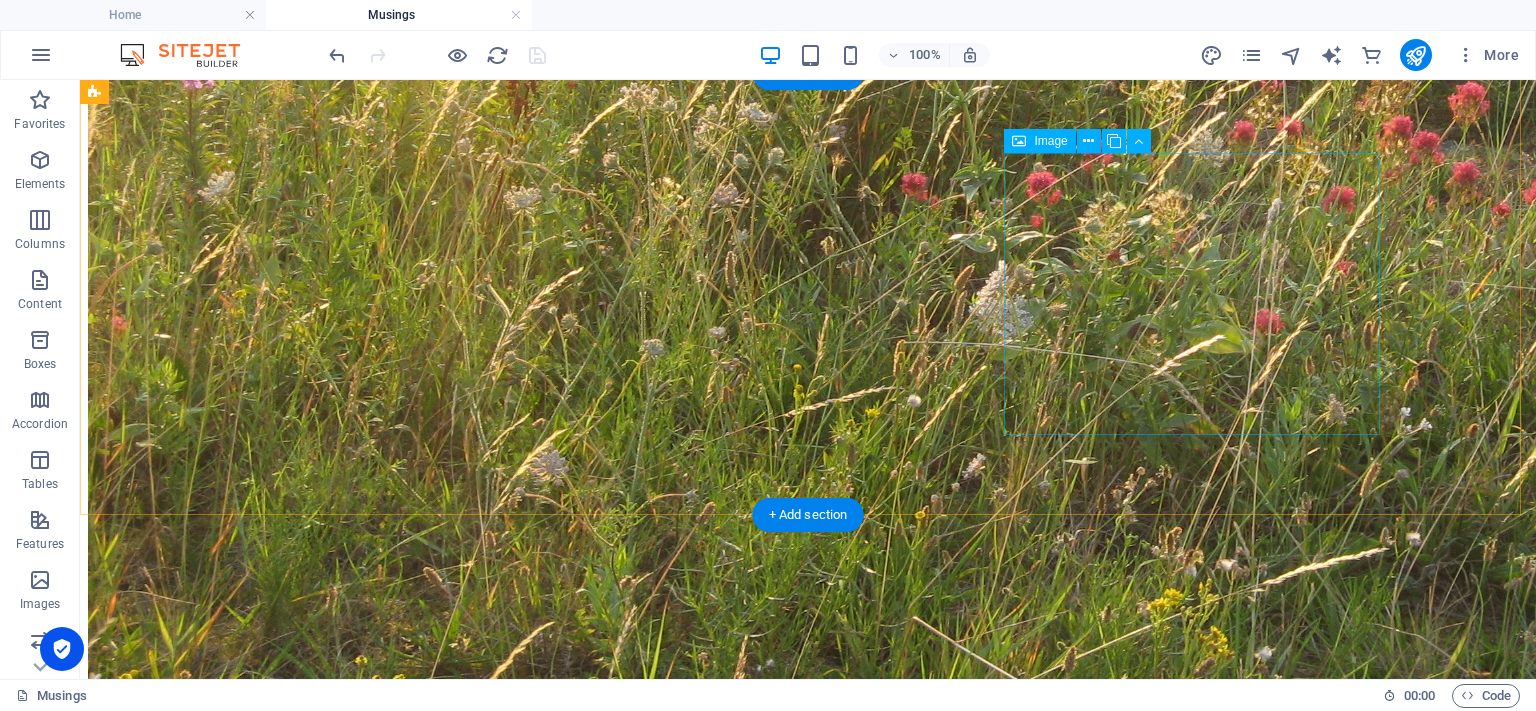 scroll, scrollTop: 2413, scrollLeft: 0, axis: vertical 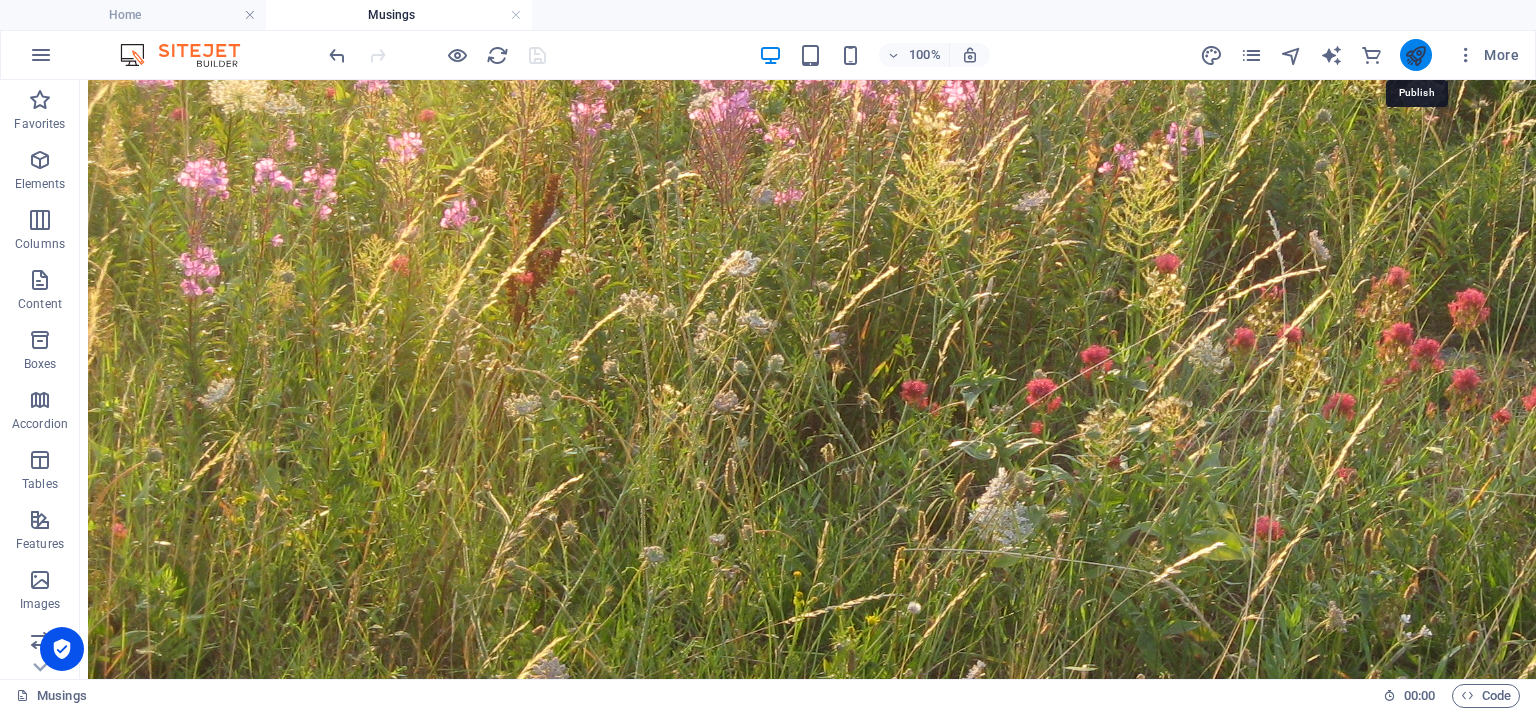 click at bounding box center (1415, 55) 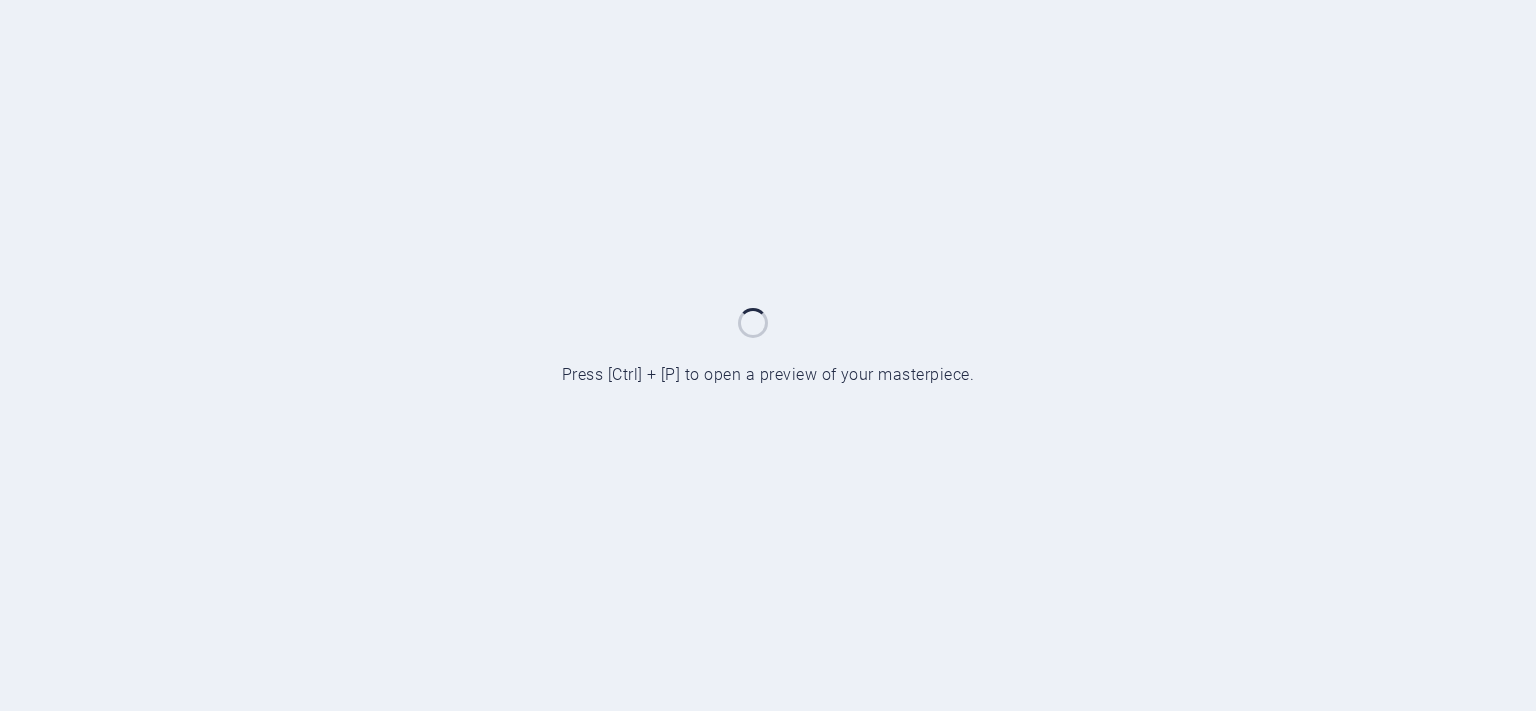 scroll, scrollTop: 0, scrollLeft: 0, axis: both 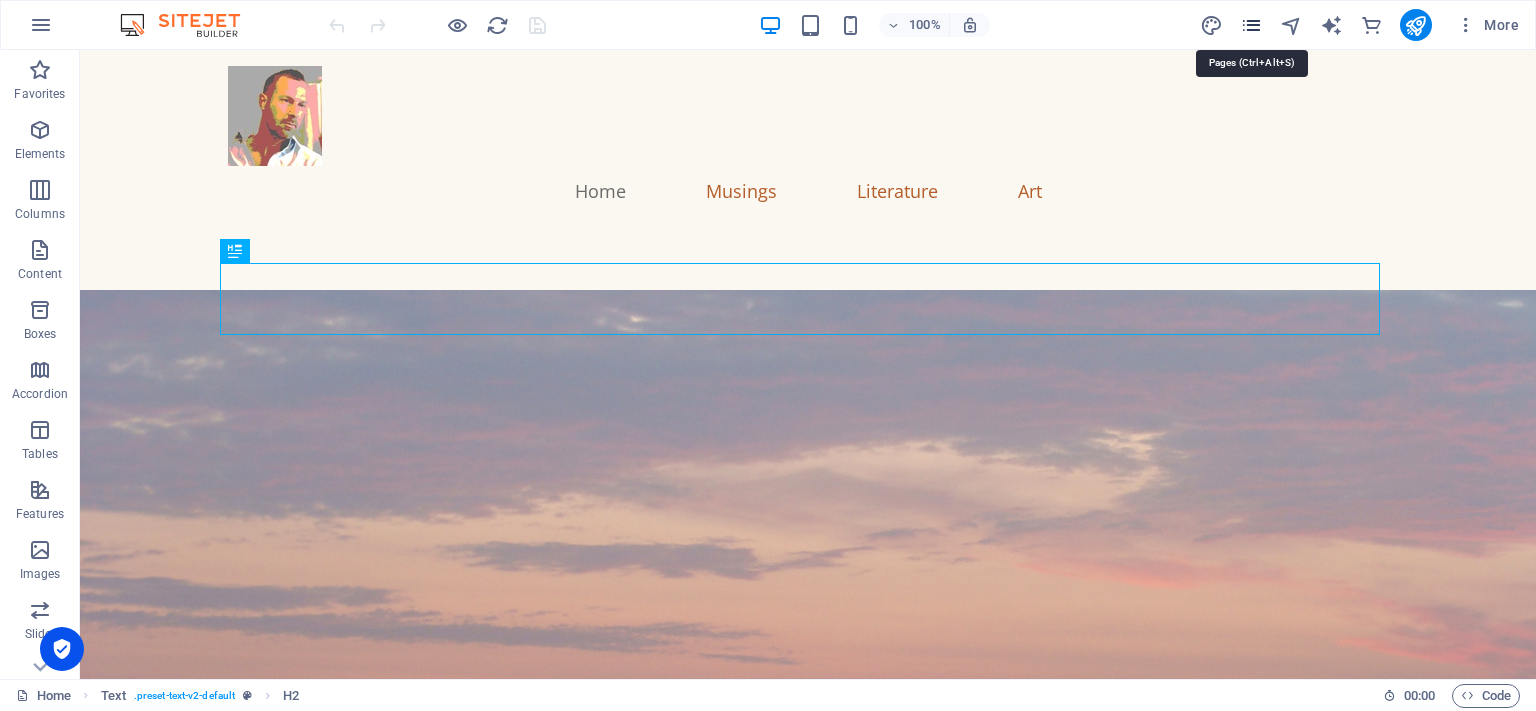 click at bounding box center [1251, 25] 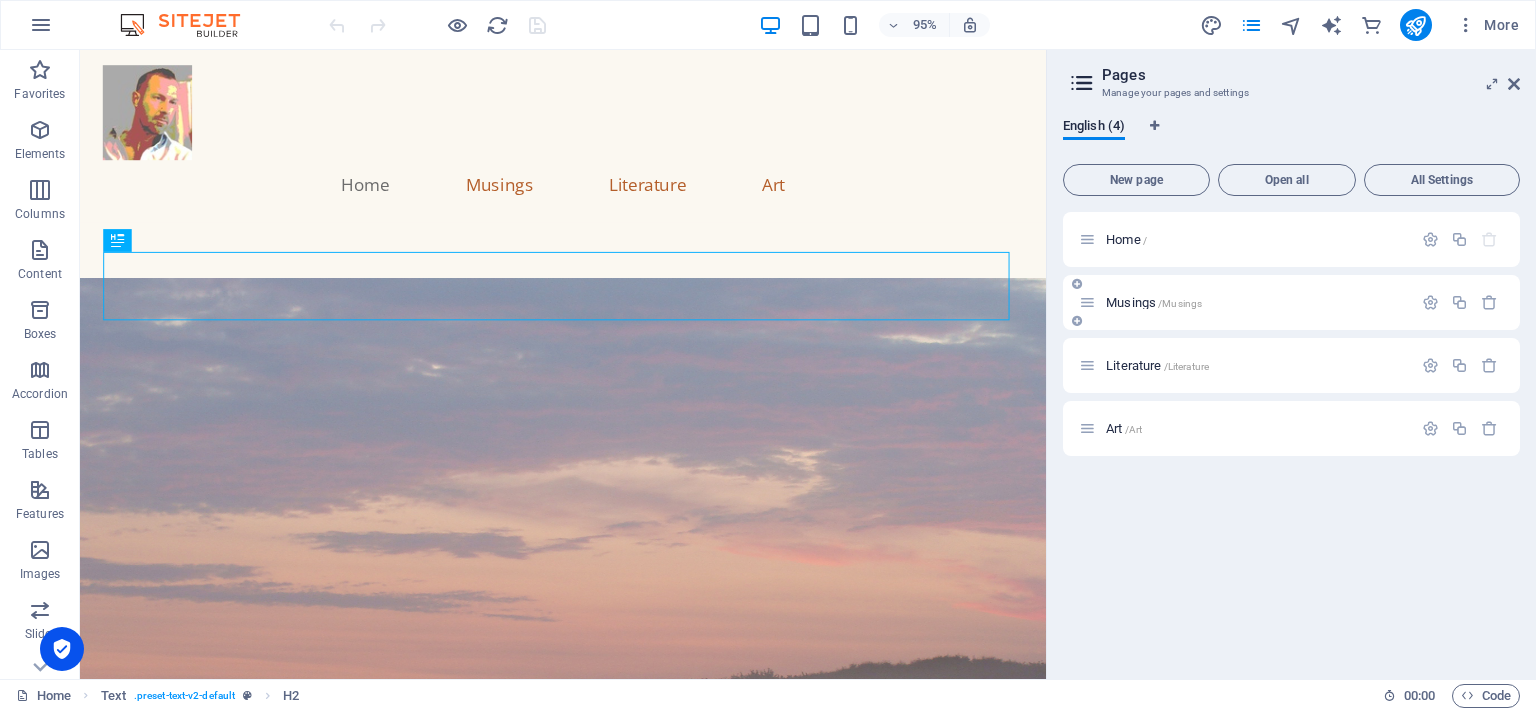 click on "/Musings" at bounding box center [1180, 303] 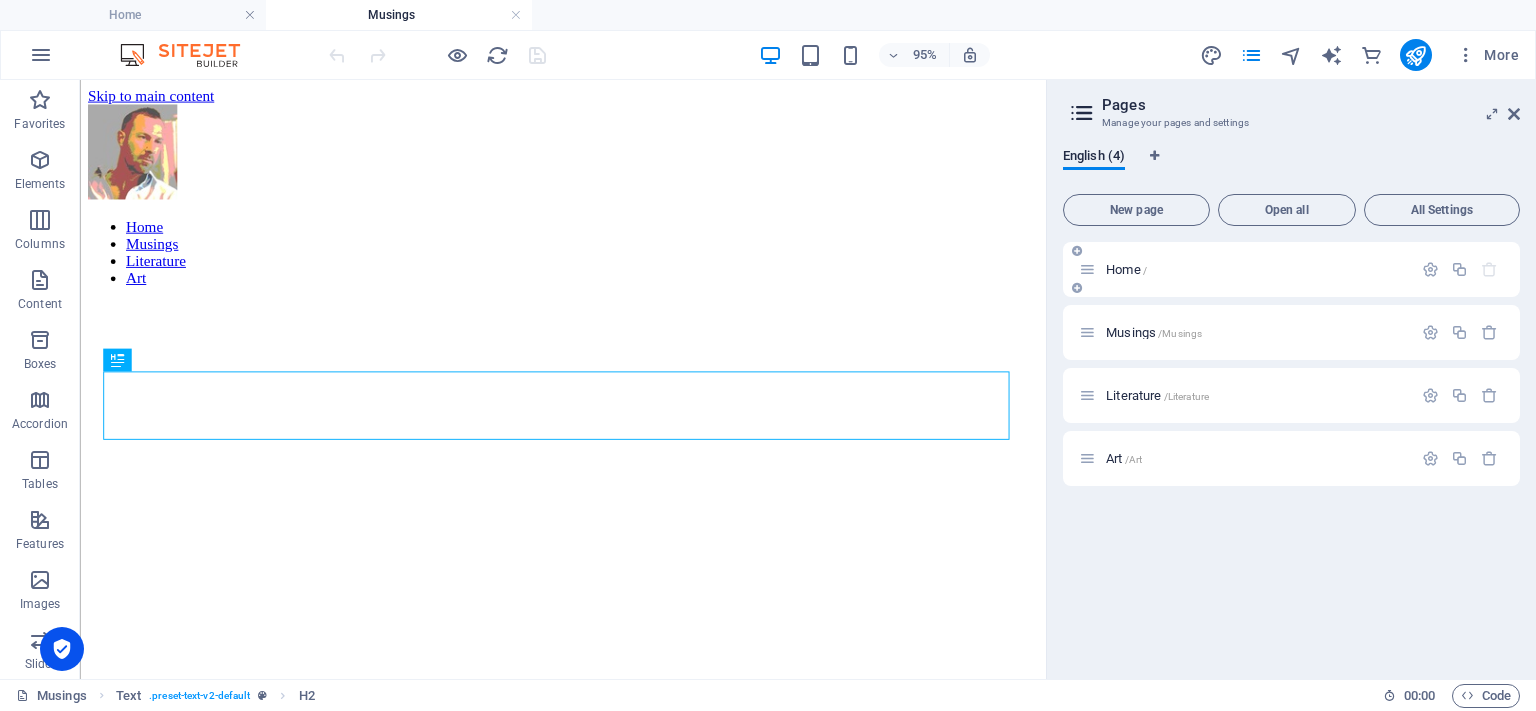 scroll, scrollTop: 790, scrollLeft: 0, axis: vertical 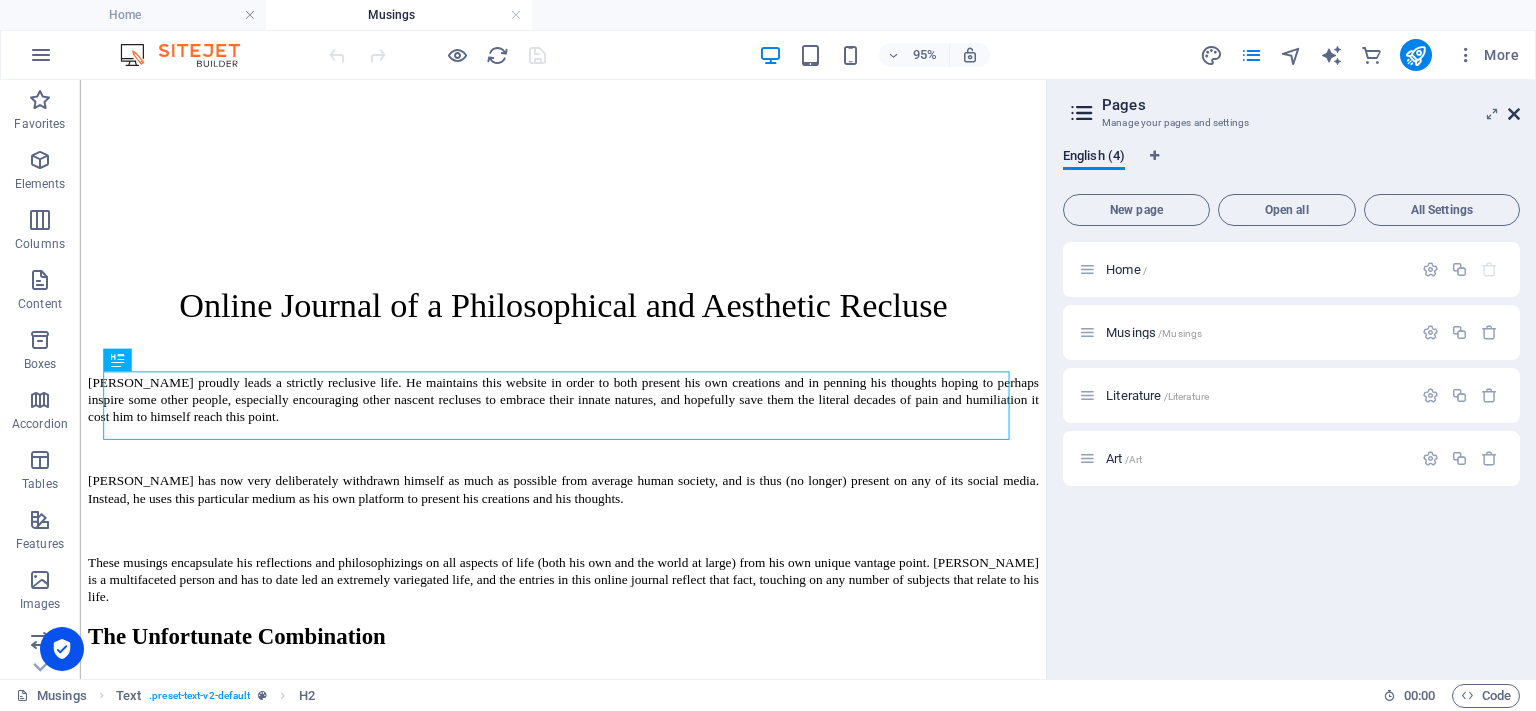 click at bounding box center (1514, 114) 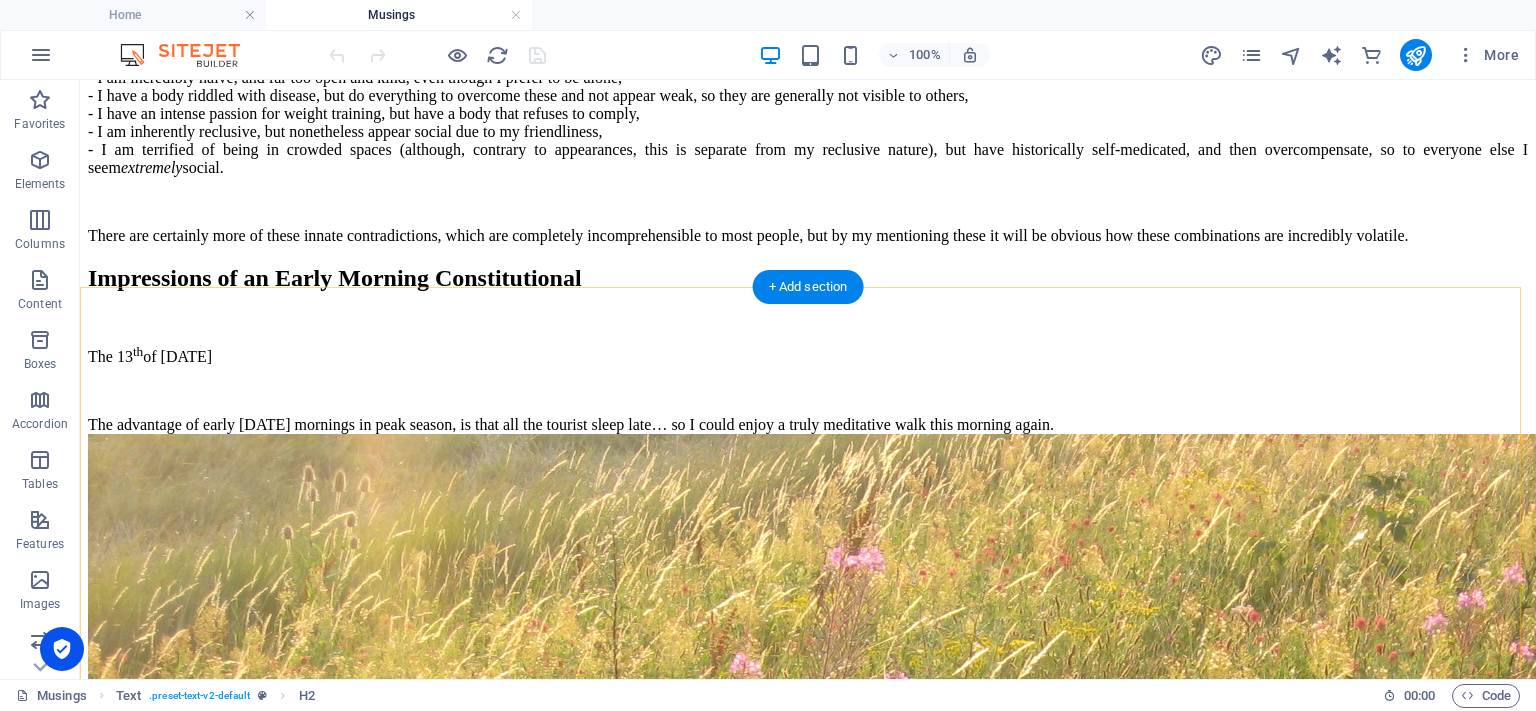 scroll, scrollTop: 1690, scrollLeft: 0, axis: vertical 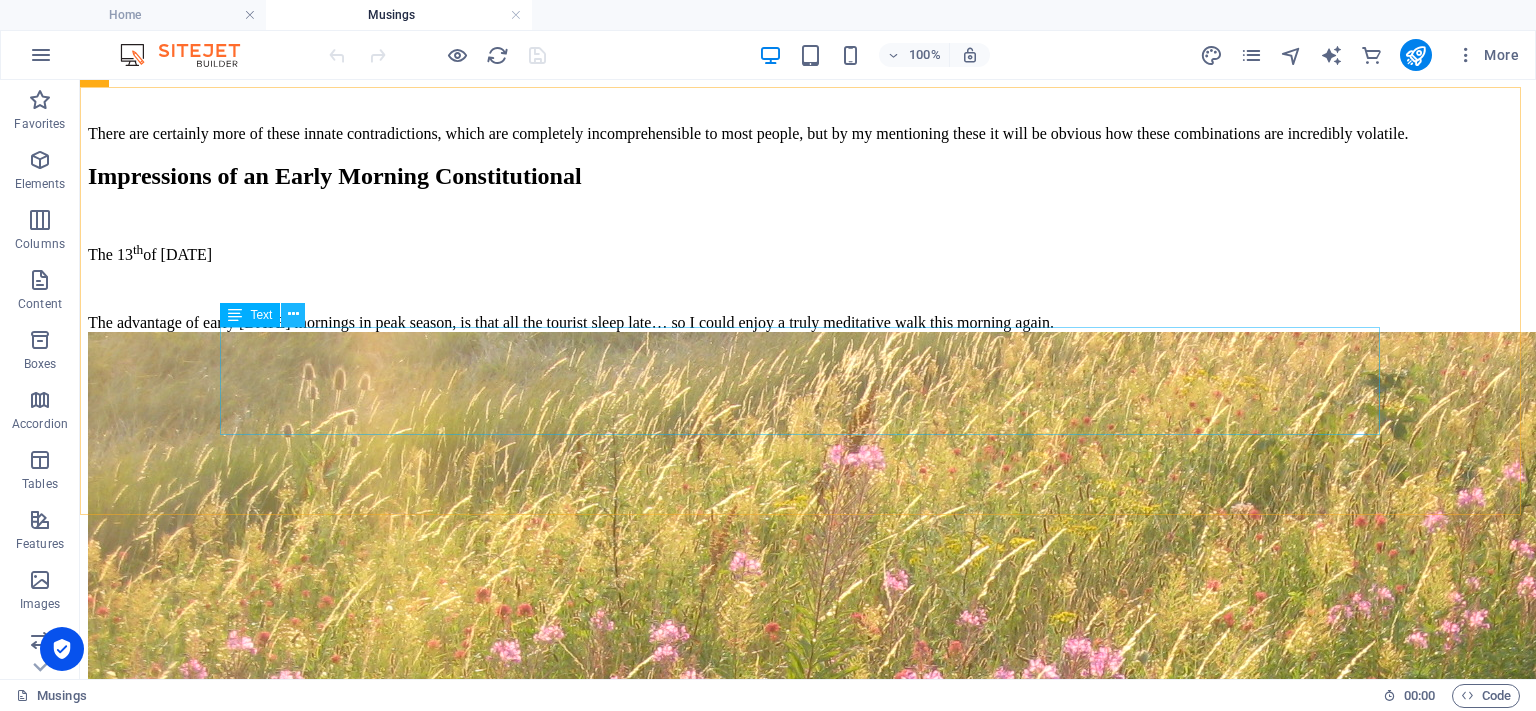 click at bounding box center [293, 314] 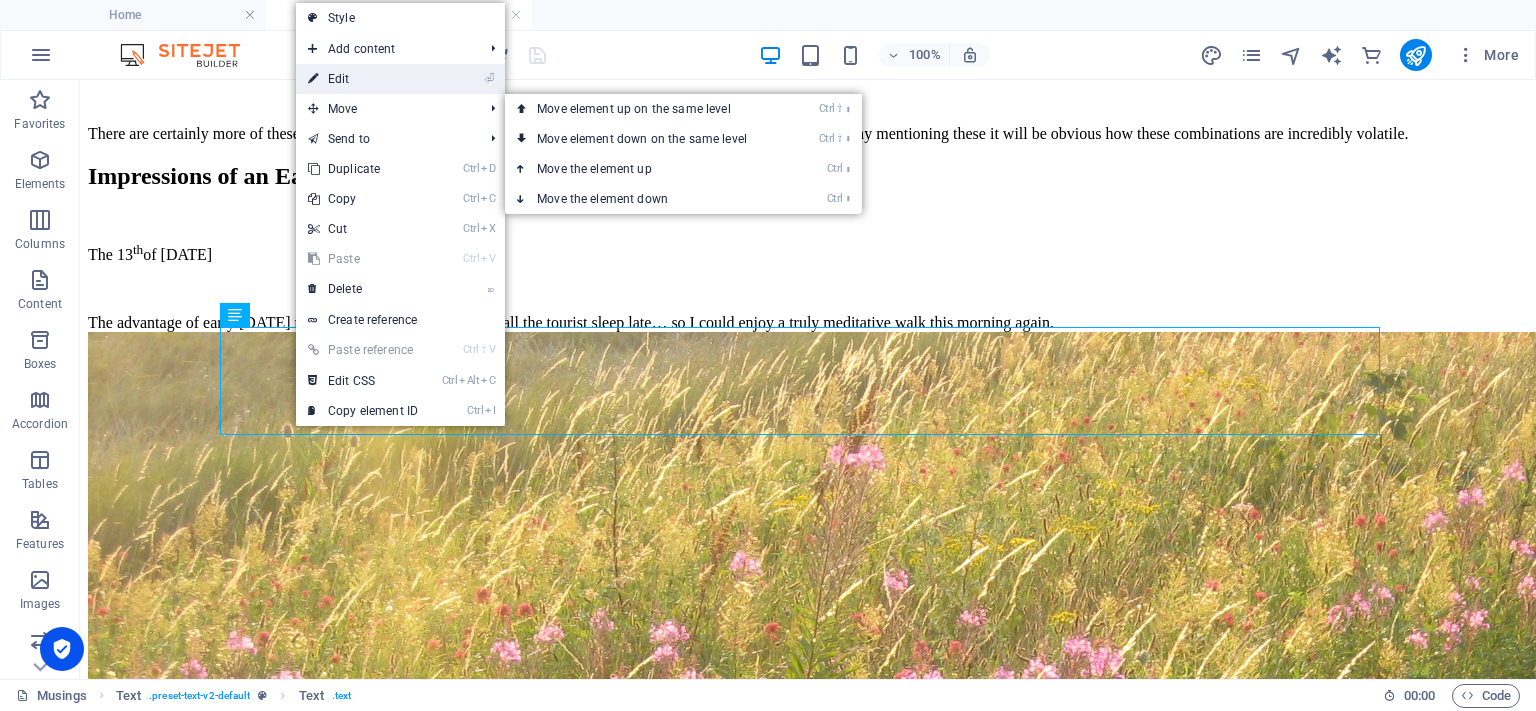 click on "⏎  Edit" at bounding box center [363, 79] 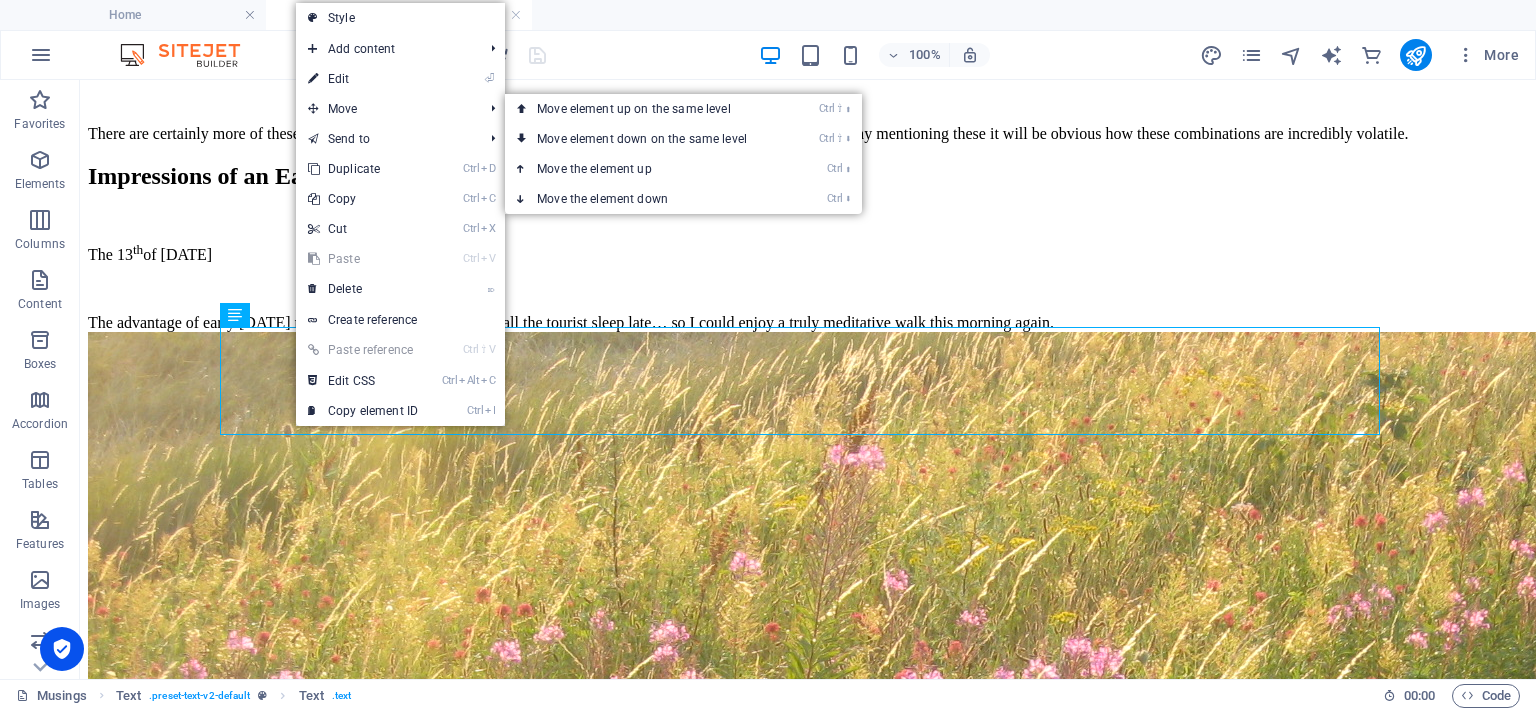 scroll, scrollTop: 1906, scrollLeft: 0, axis: vertical 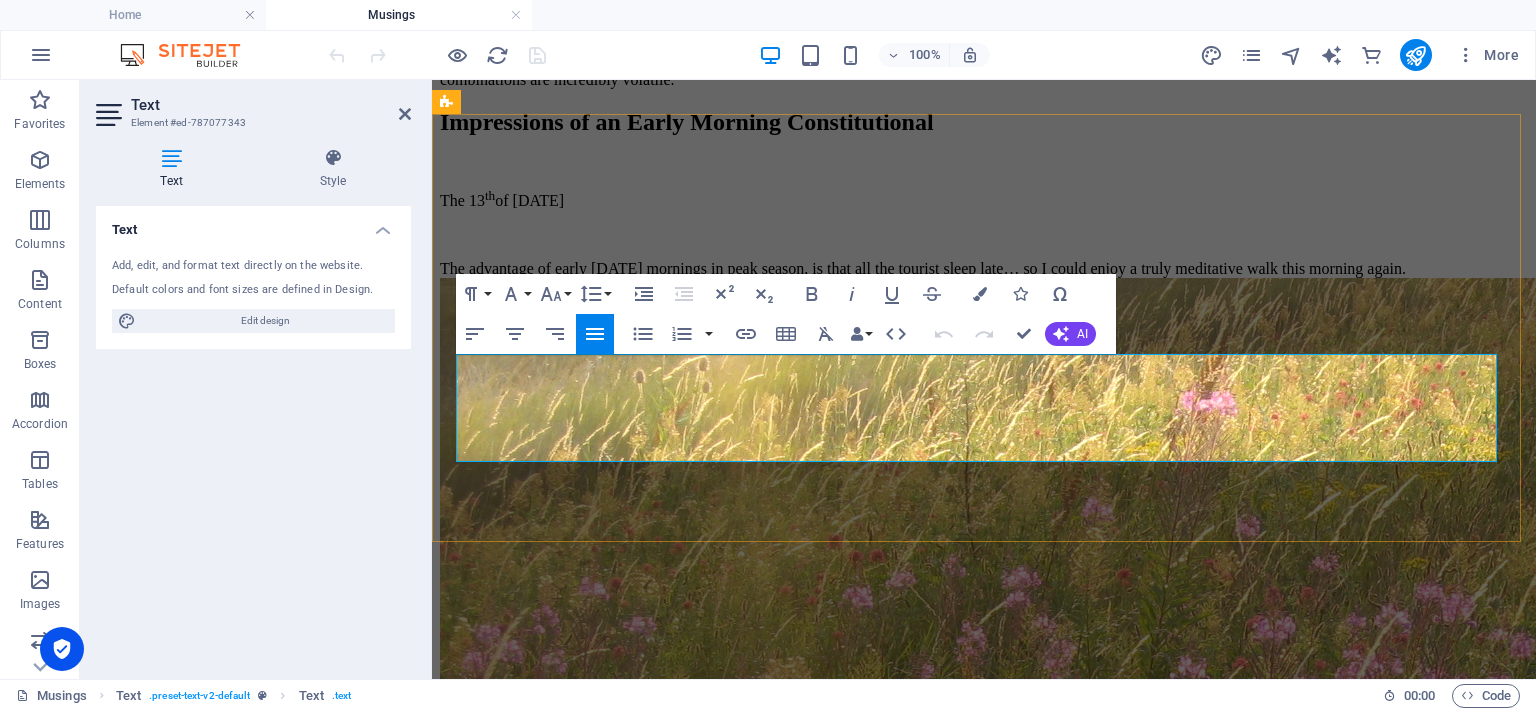 click on "The advantage of early [DATE] mornings in peak season, is that all the tourist sleep late… so I could enjoy a truly meditative walk this morning again." at bounding box center (984, 269) 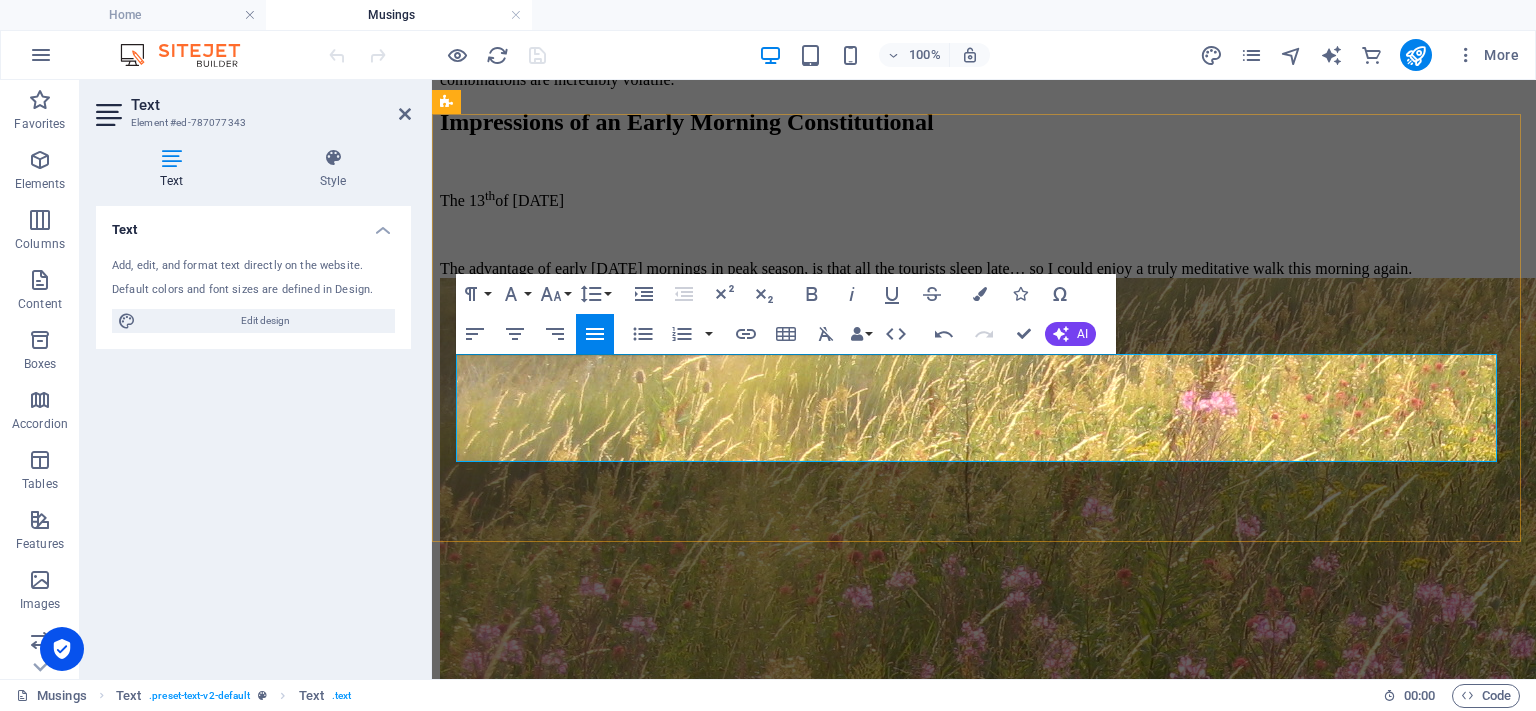 click on "The advantage of early Sunday mornings in peak season, is that all the tourists sleep late… so I could enjoy a truly meditative walk this morning again." at bounding box center (984, 269) 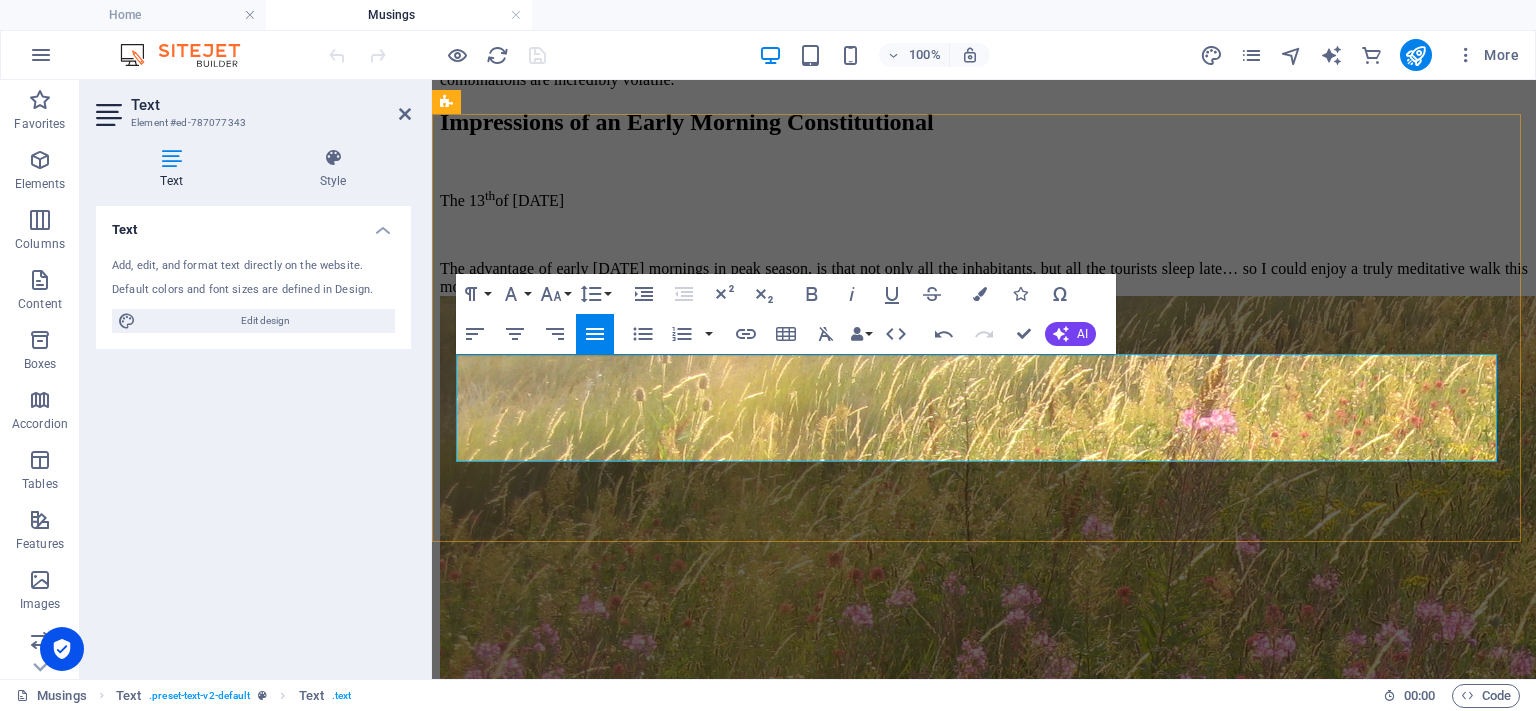 click on "The advantage of early Sunday mornings in peak season, is that not only all the inhabitants, but all the tourists sleep late… so I could enjoy a truly meditative walk this morning again." at bounding box center (984, 278) 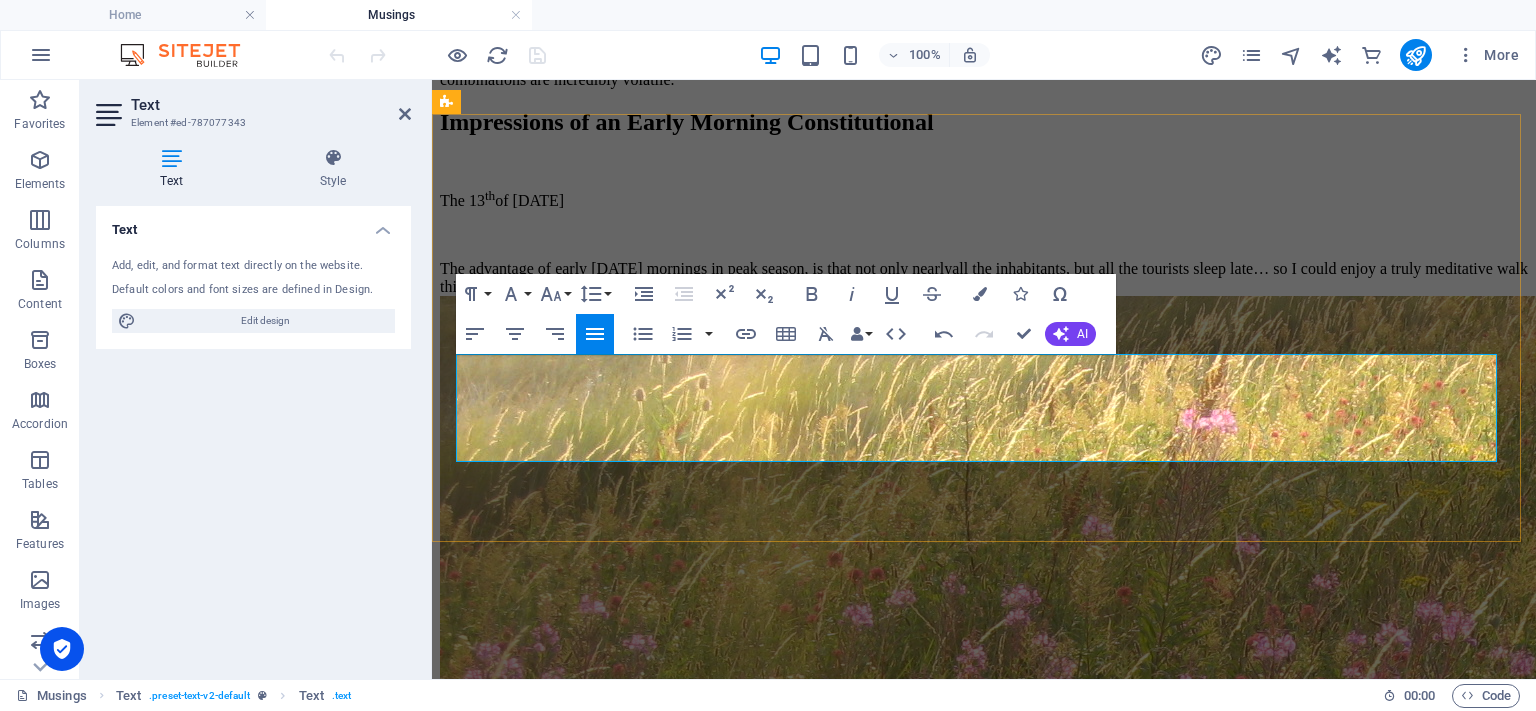 click on "The advantage of early Sunday mornings in peak season, is that not only nearly  all the inhabitants, but all the tourists sleep late… so I could enjoy a truly meditative walk this morning again." at bounding box center [984, 278] 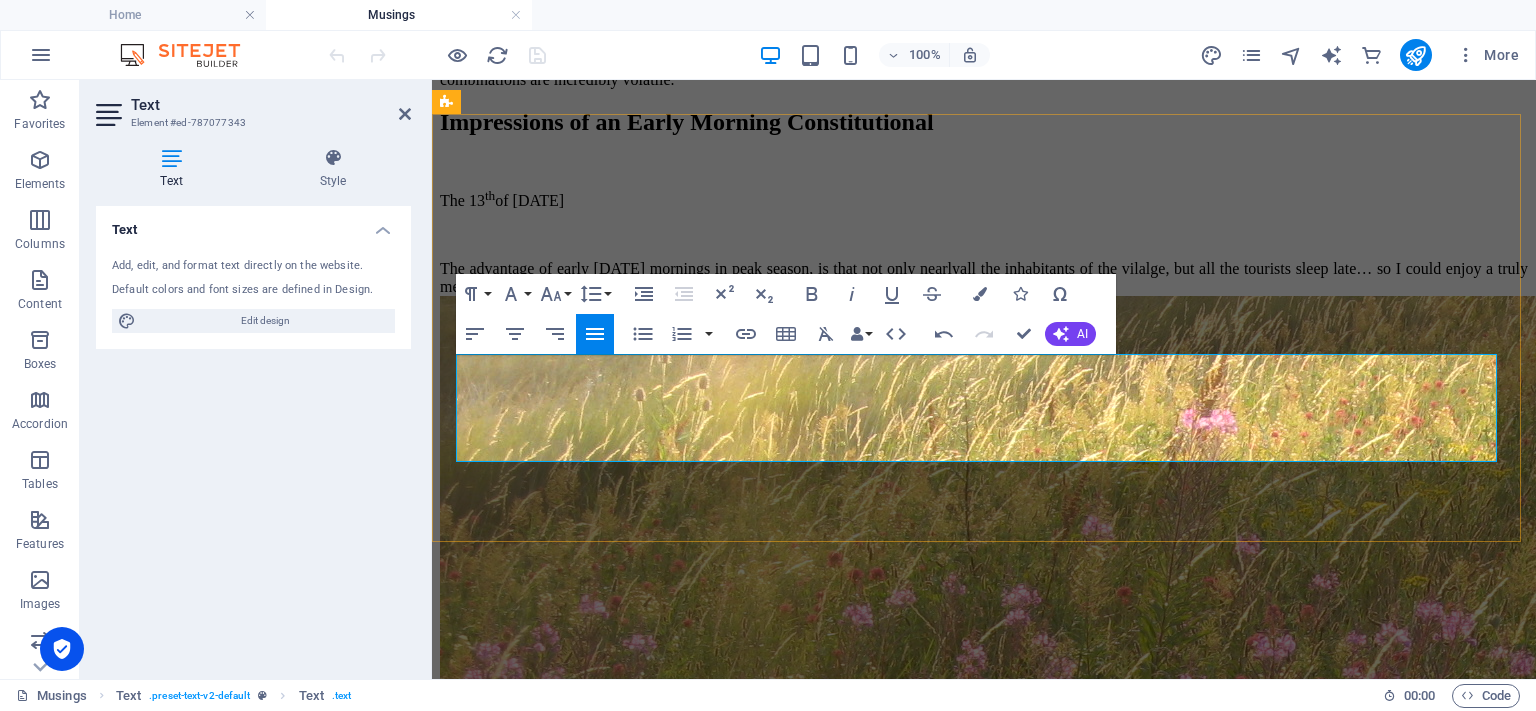 click on "The advantage of early Sunday mornings in peak season, is that not only nearly  all the inhabitants of the vilalge , but all the tourists sleep late… so I could enjoy a truly meditative walk this morning again." at bounding box center [984, 278] 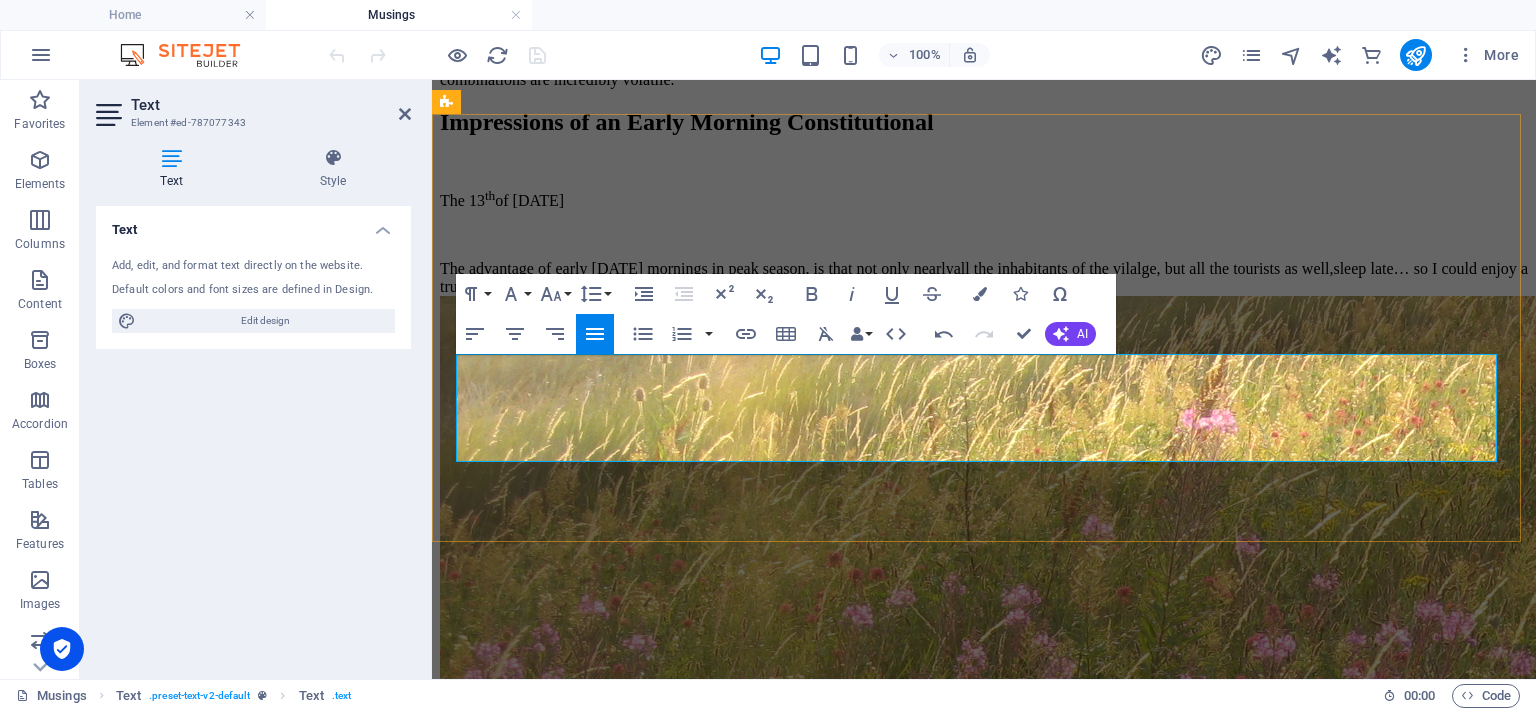 click on "The advantage of early Sunday mornings in peak season, is that not only nearly  all the inhabitants of the vilalge , but all the tourists as well,  sleep late… so I could enjoy a truly meditative walk this morning again." at bounding box center (984, 278) 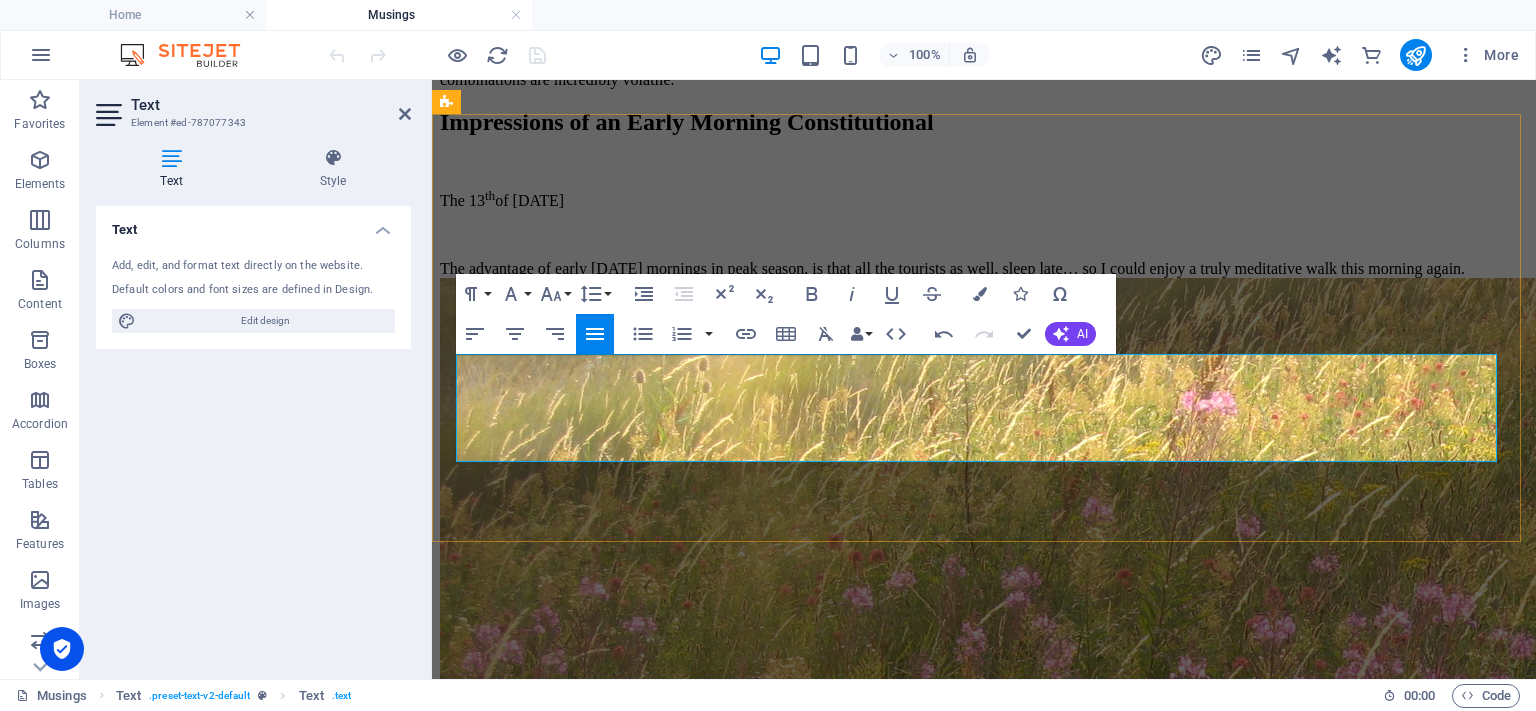 click on "The advantage of early Sunday mornings in peak season, is that all the tourists as well, sleep late… so I could enjoy a truly meditative walk this morning again." at bounding box center (984, 269) 